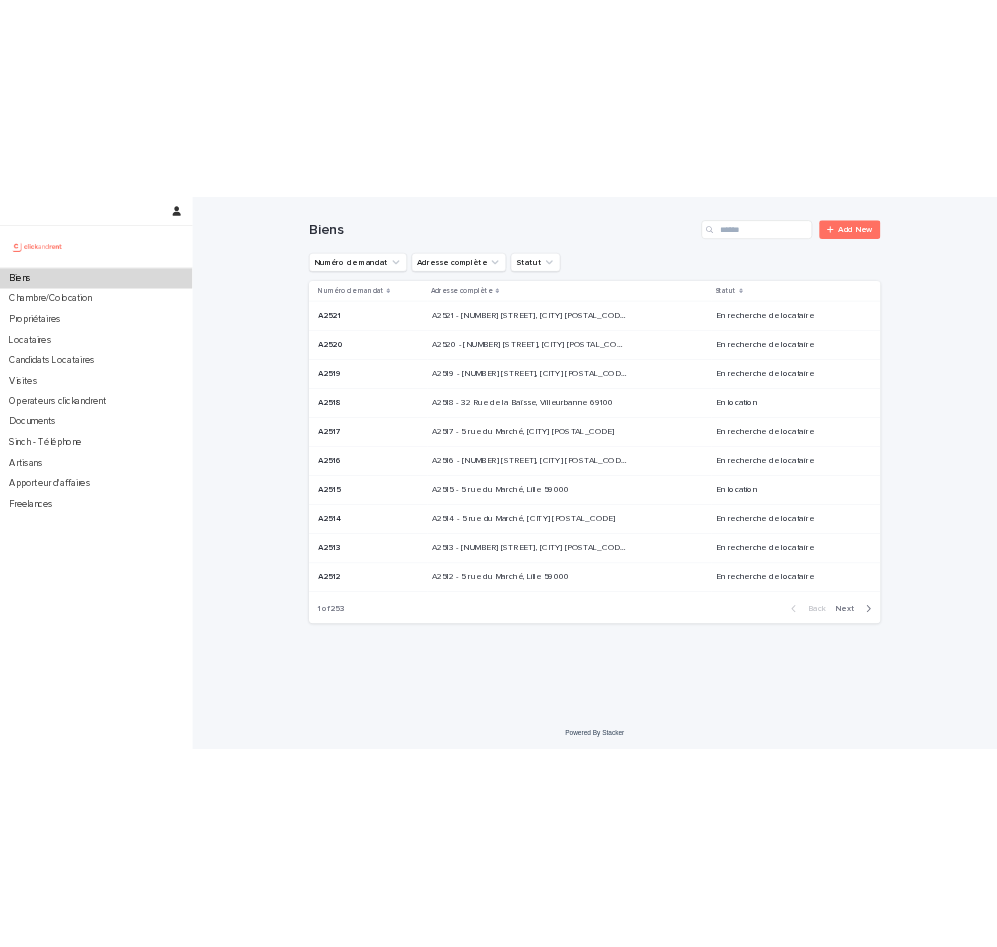 scroll, scrollTop: 0, scrollLeft: 0, axis: both 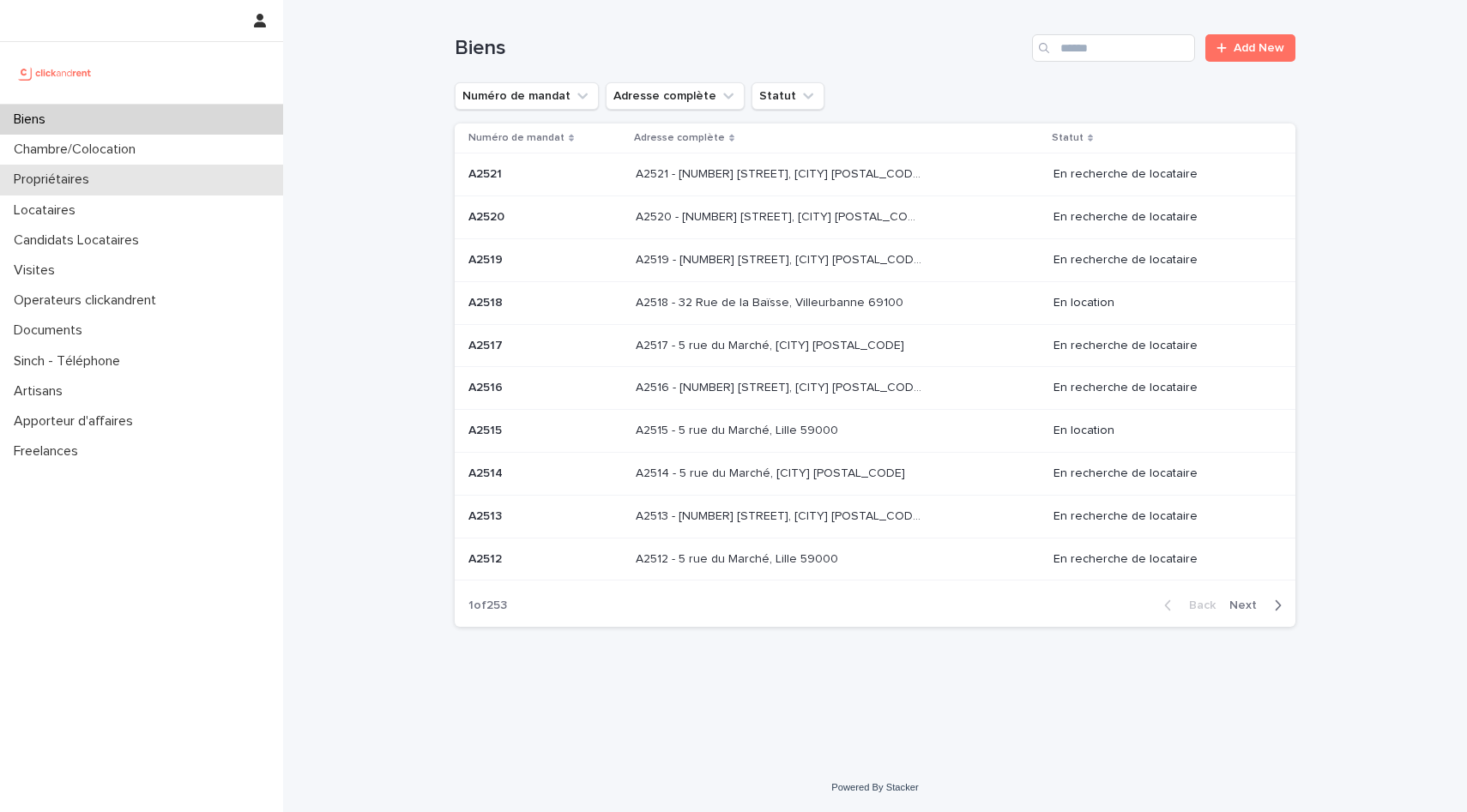 click on "Propriétaires" at bounding box center (55, 179) 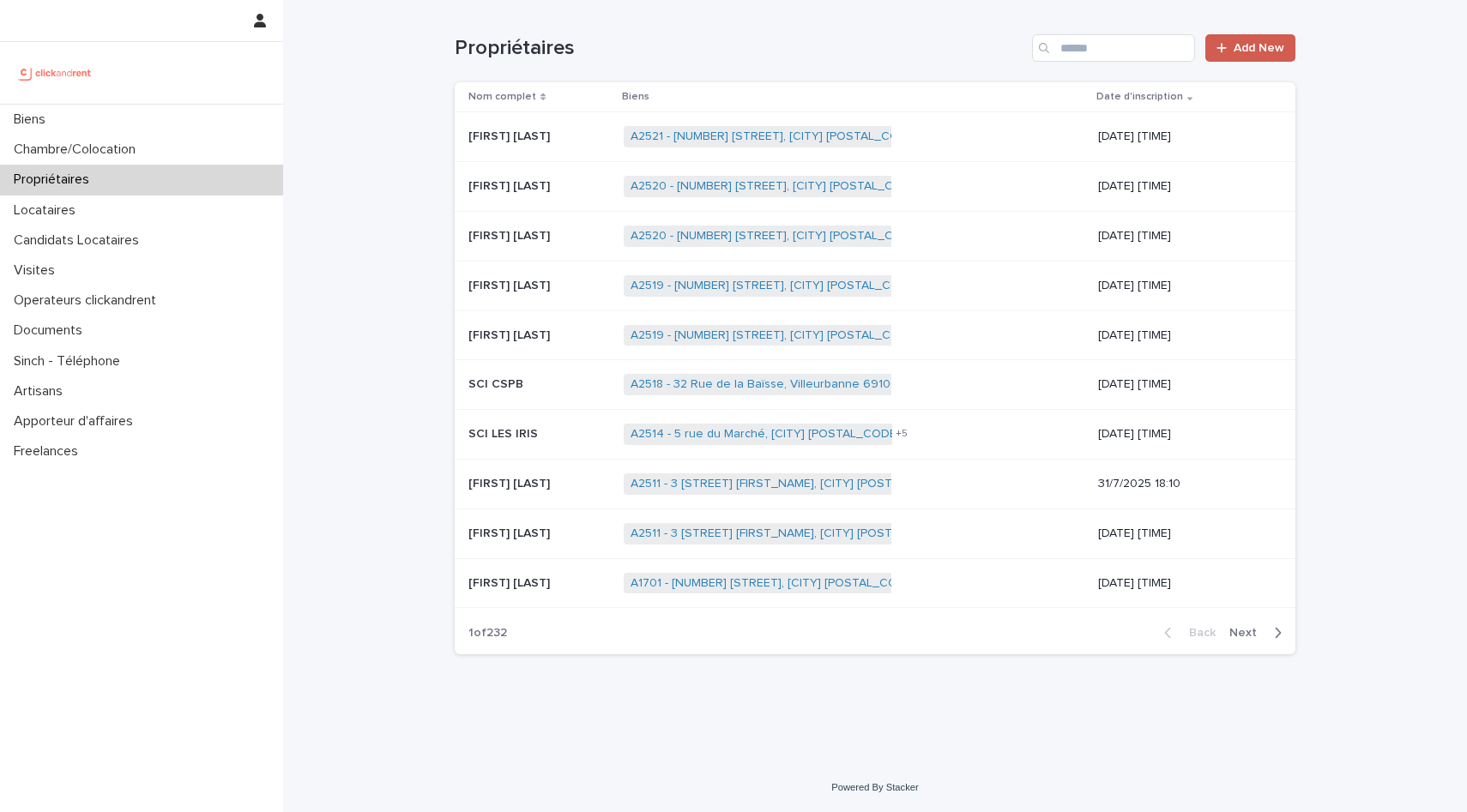 click on "Add New" at bounding box center (1259, 48) 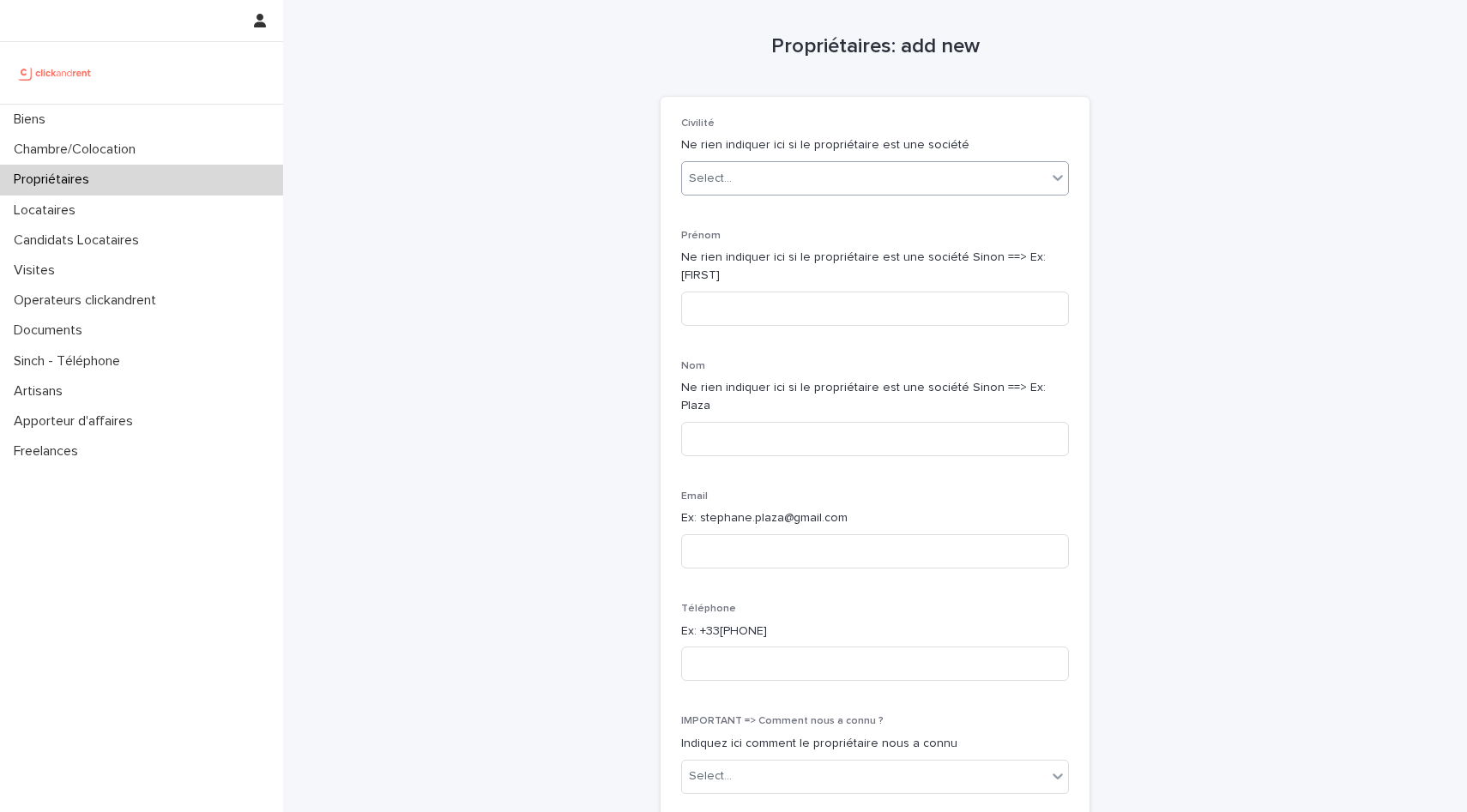 click on "Select..." at bounding box center [864, 178] 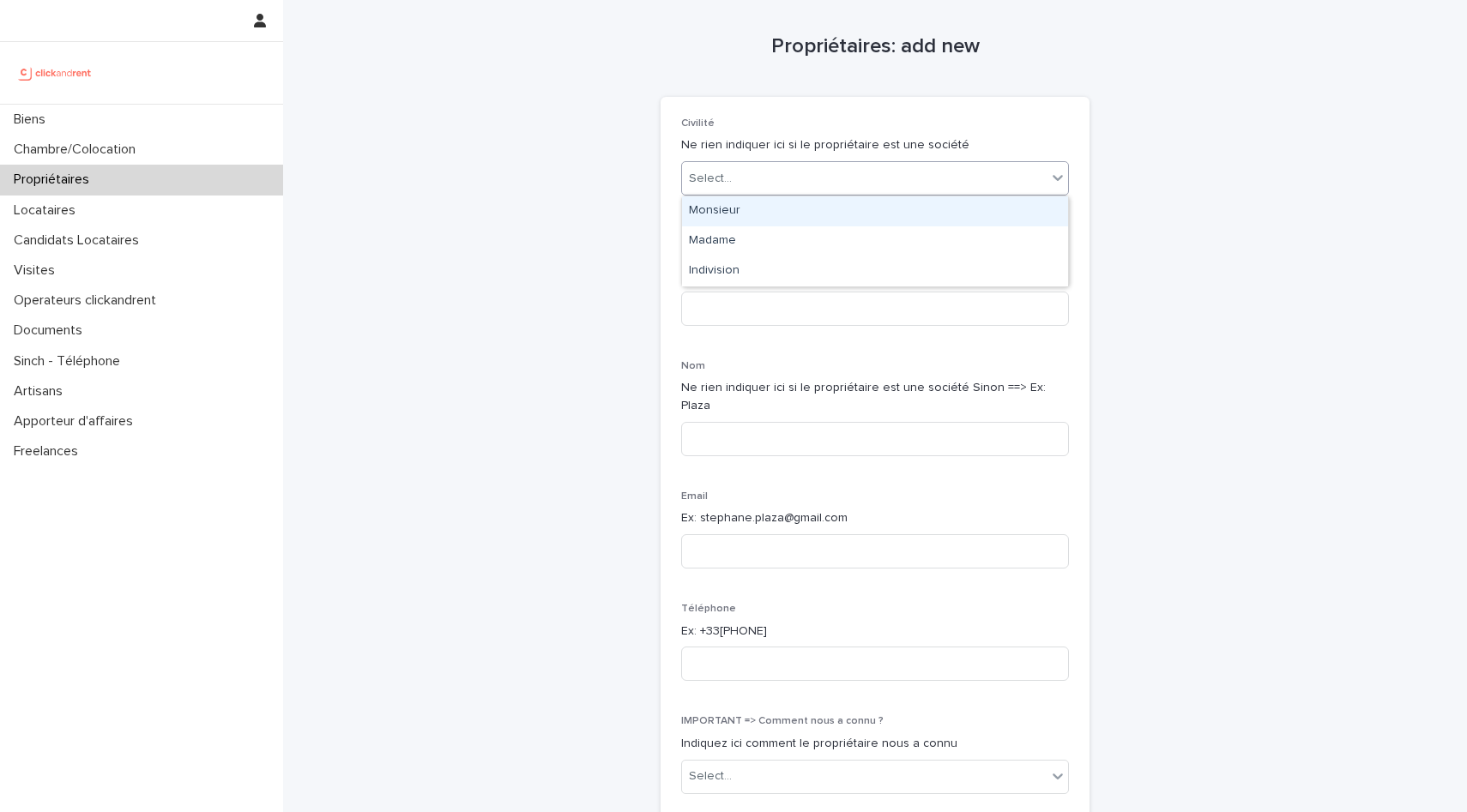 click on "Monsieur" at bounding box center [875, 211] 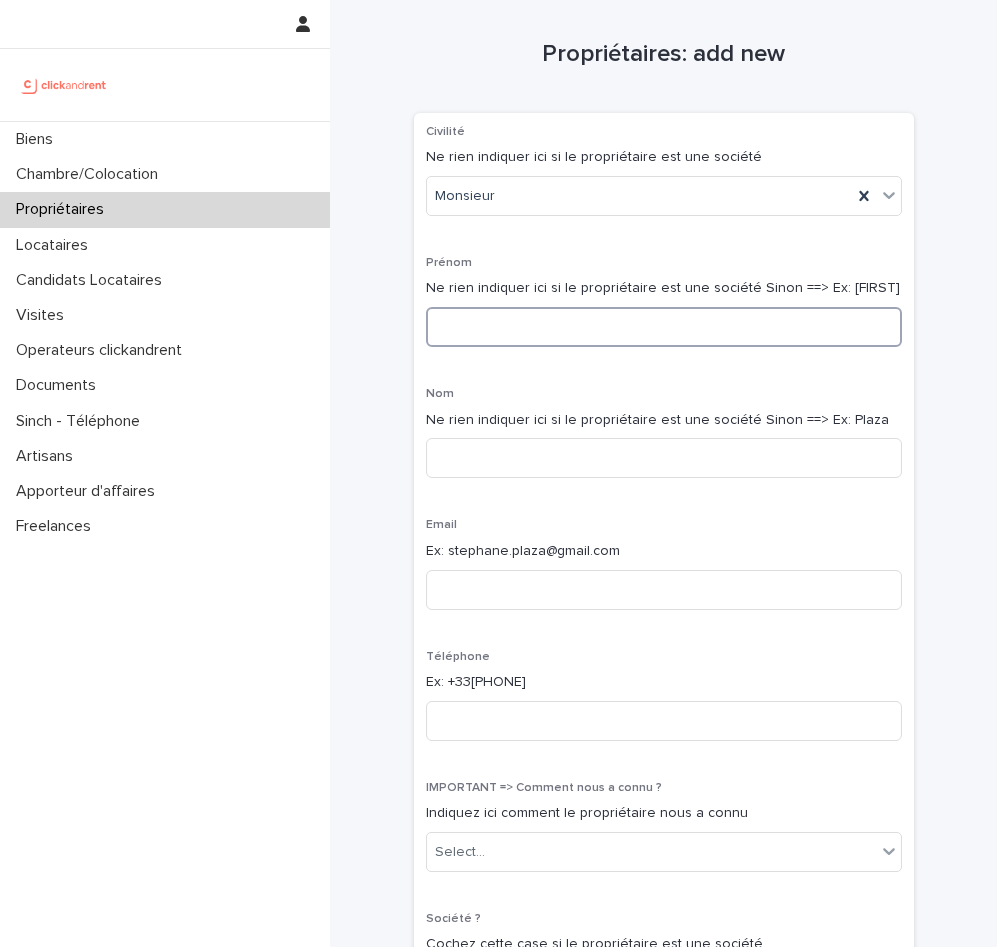 click at bounding box center (664, 327) 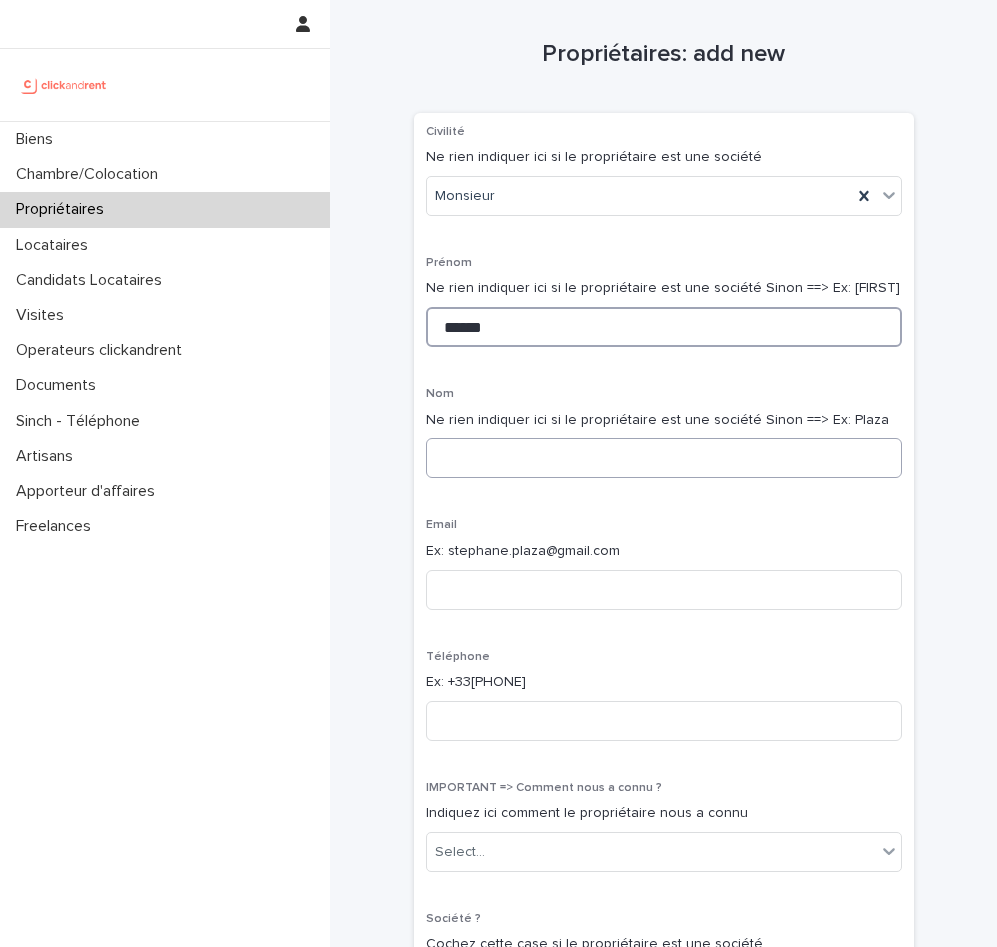 type on "******" 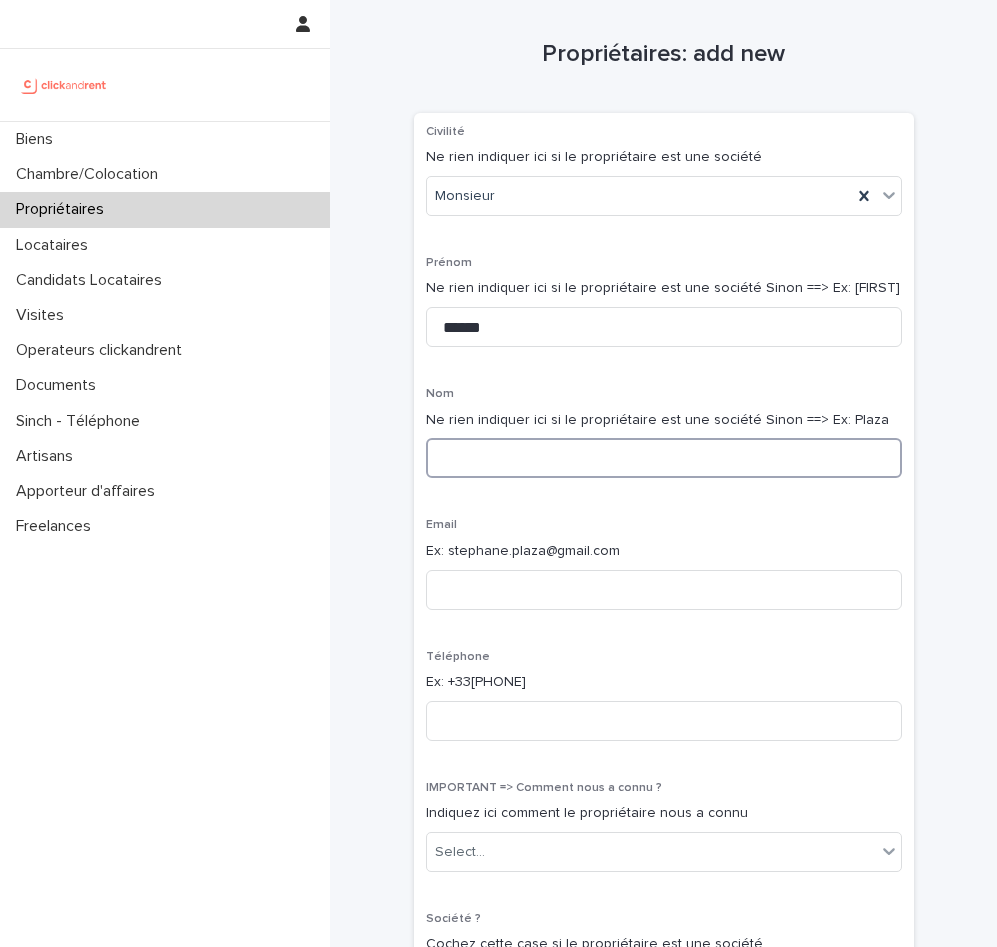 click at bounding box center (664, 458) 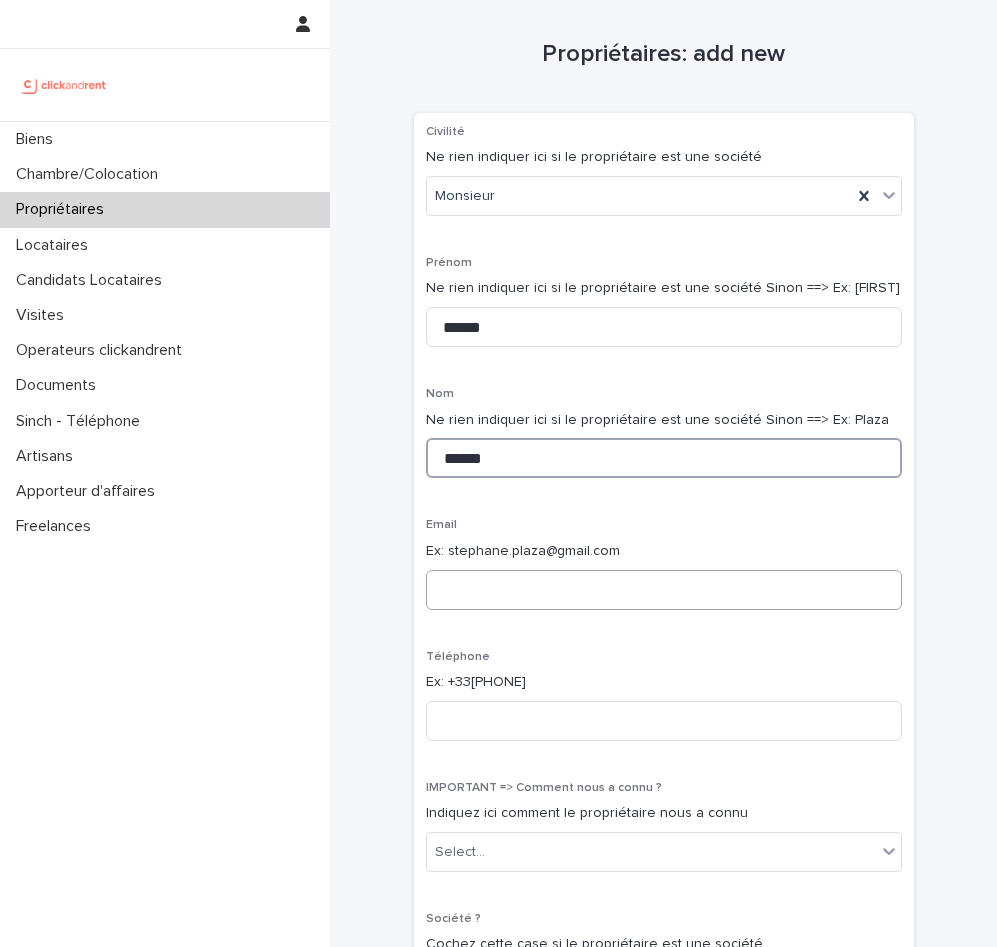 type on "******" 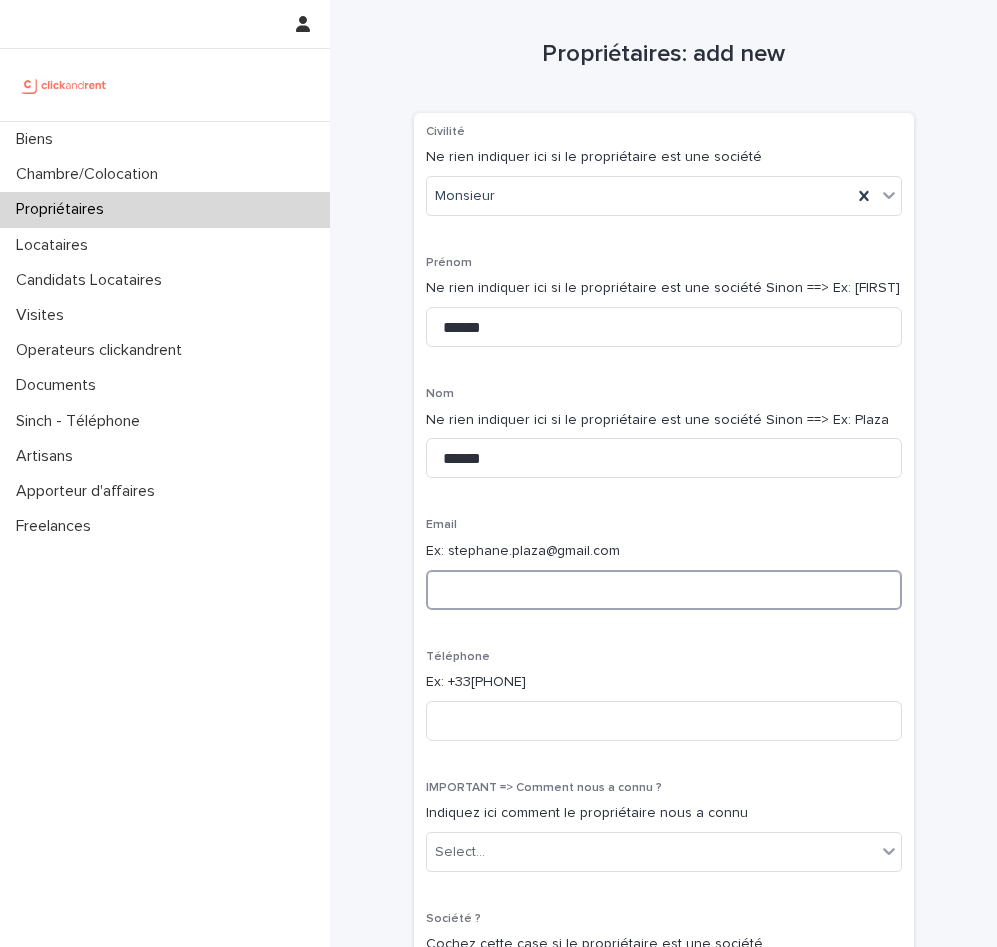 click at bounding box center [664, 590] 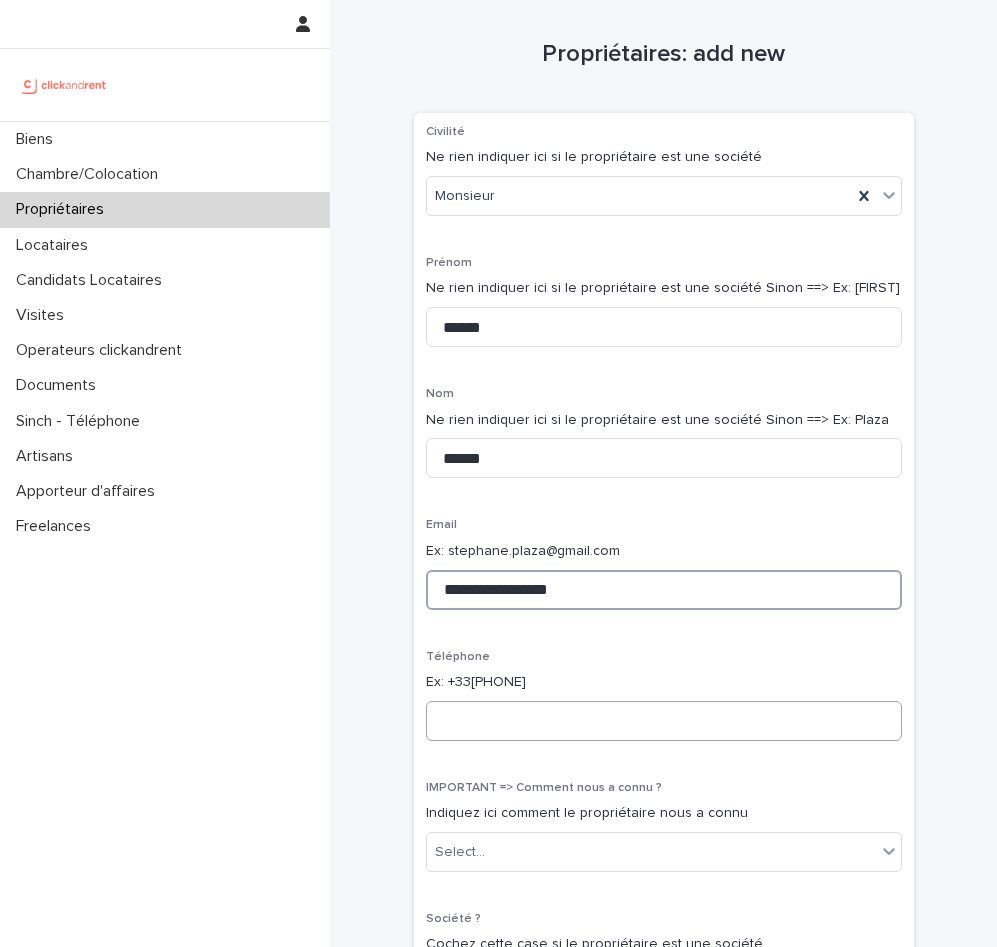 type on "**********" 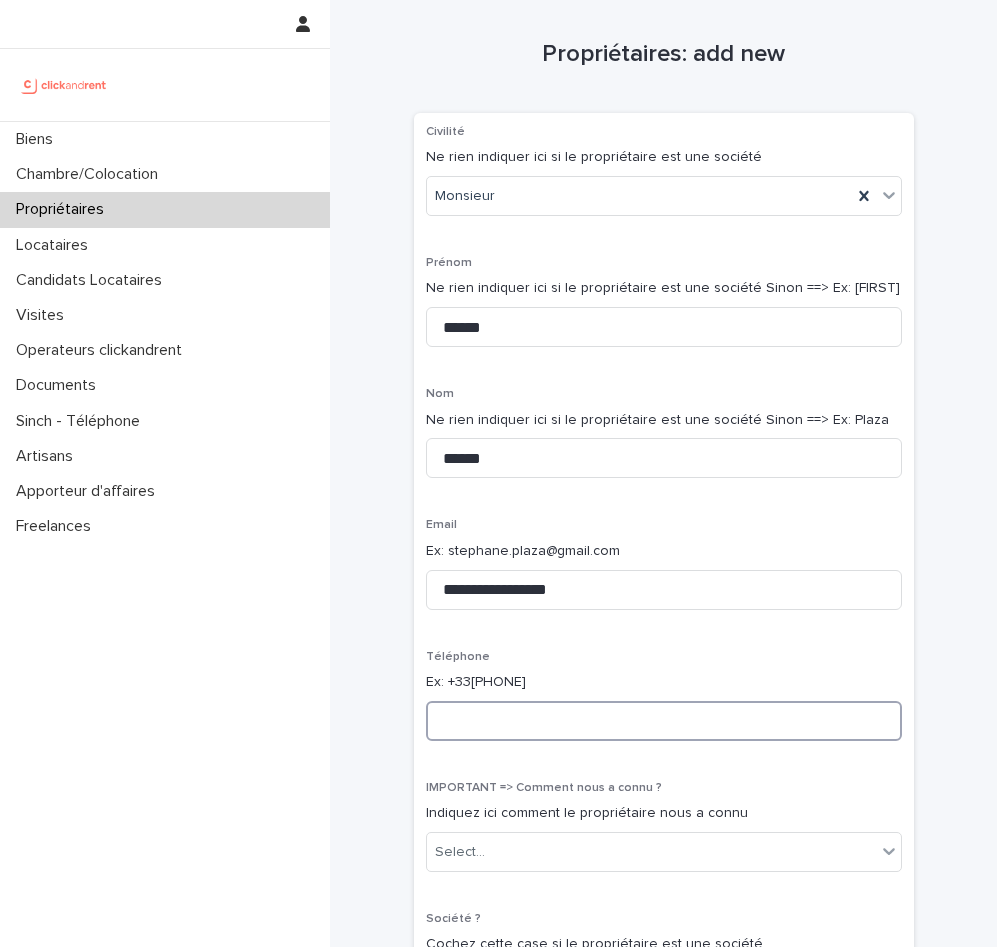 click at bounding box center (664, 721) 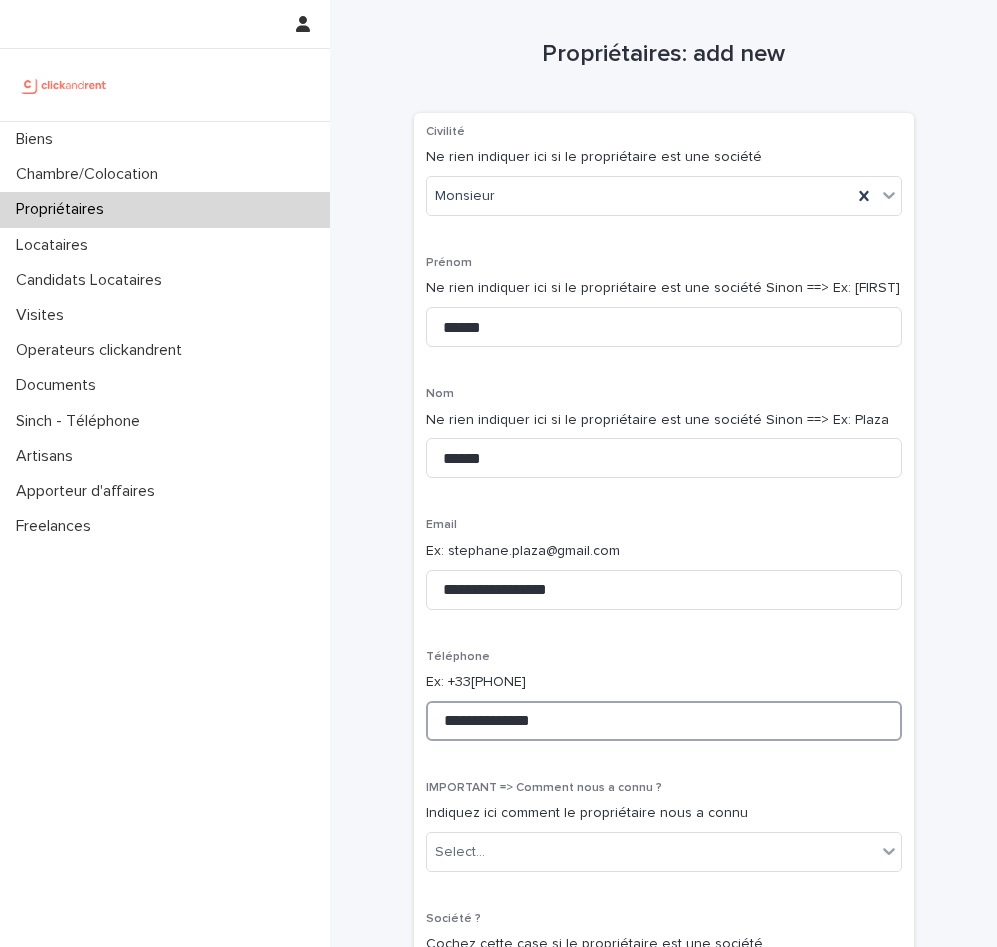 click on "**********" at bounding box center [664, 721] 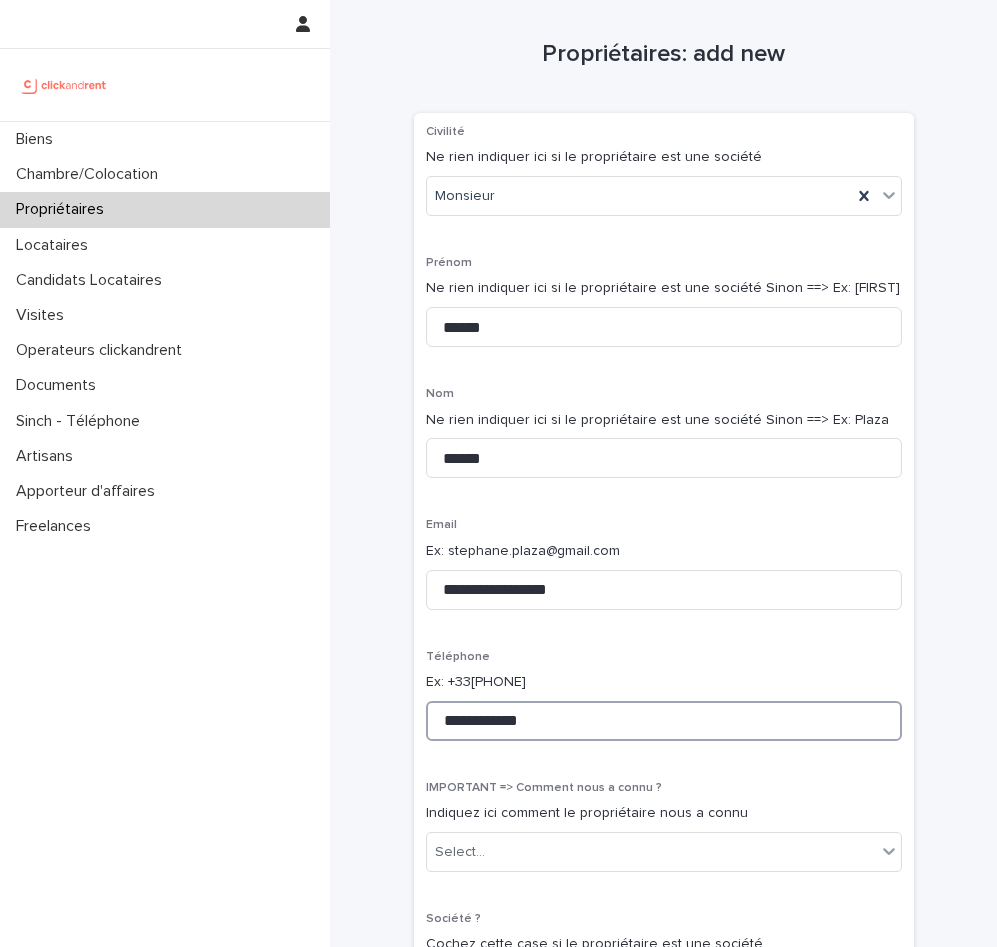 type on "**********" 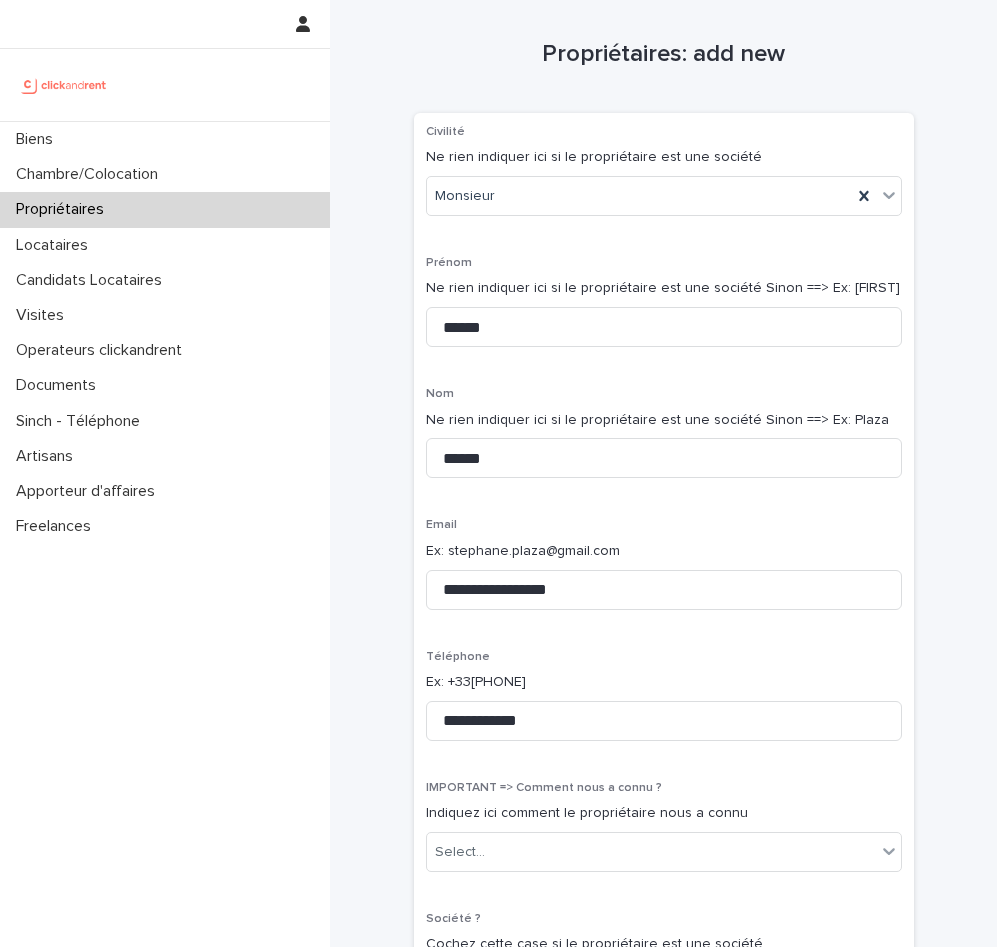 click on "Ex: +33[PHONE]" at bounding box center (664, 682) 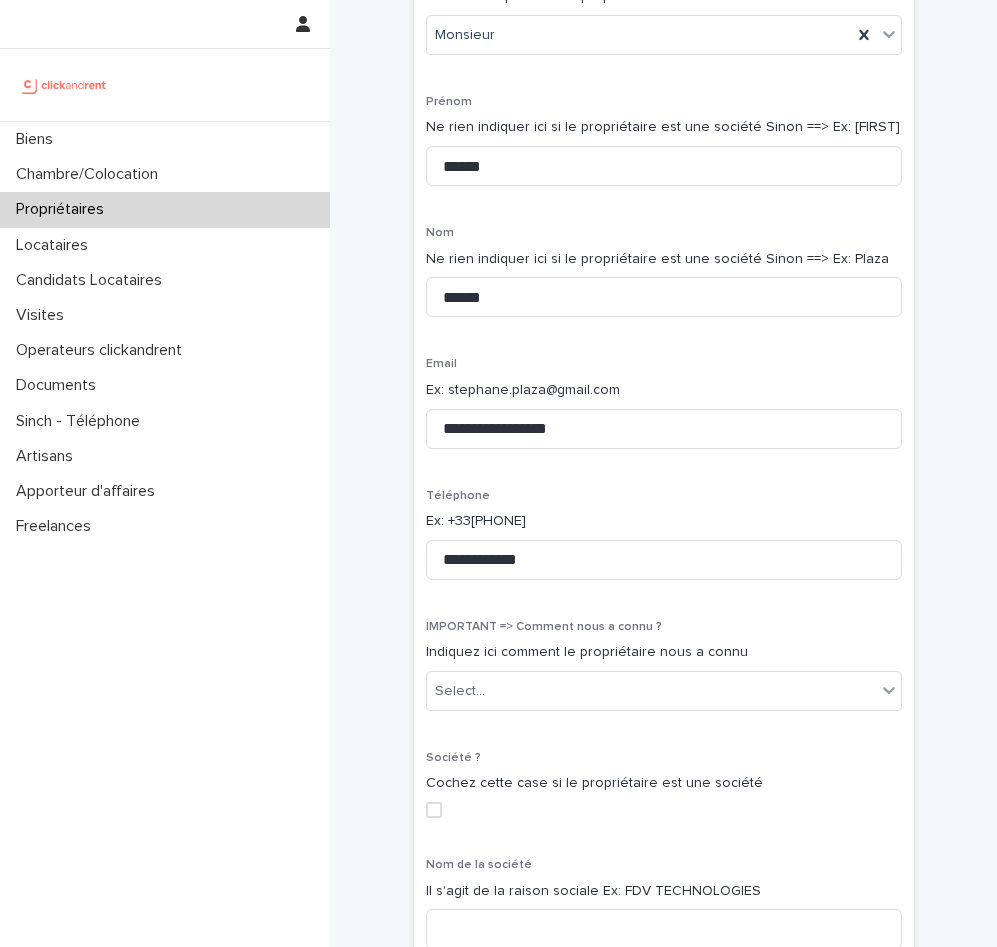 scroll, scrollTop: 205, scrollLeft: 0, axis: vertical 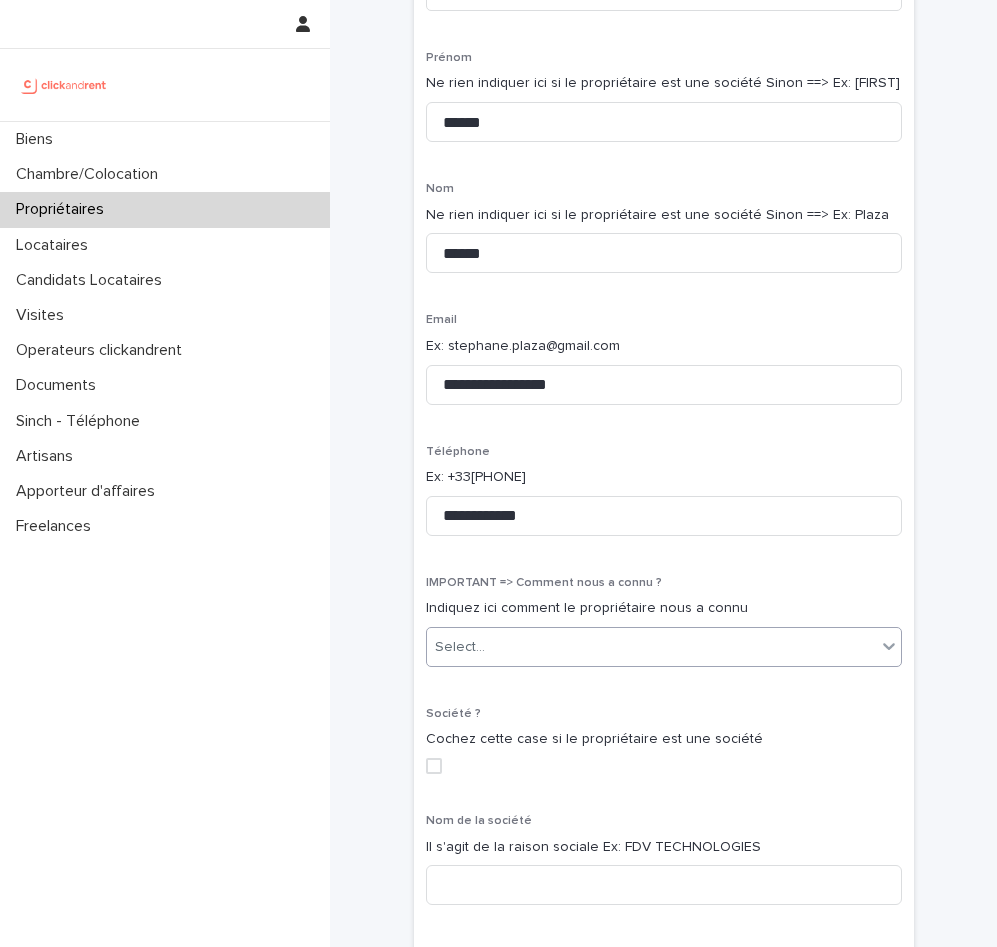click on "Select..." at bounding box center [651, 647] 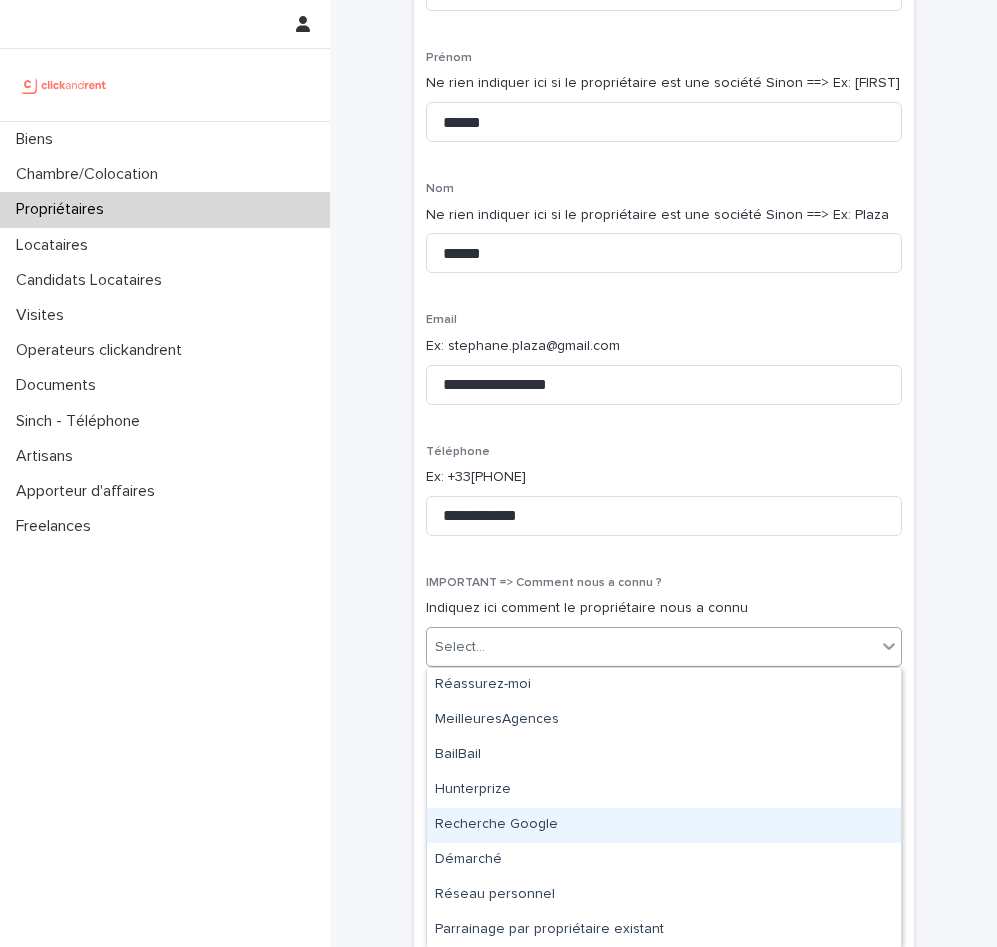 click on "Recherche Google" at bounding box center (664, 825) 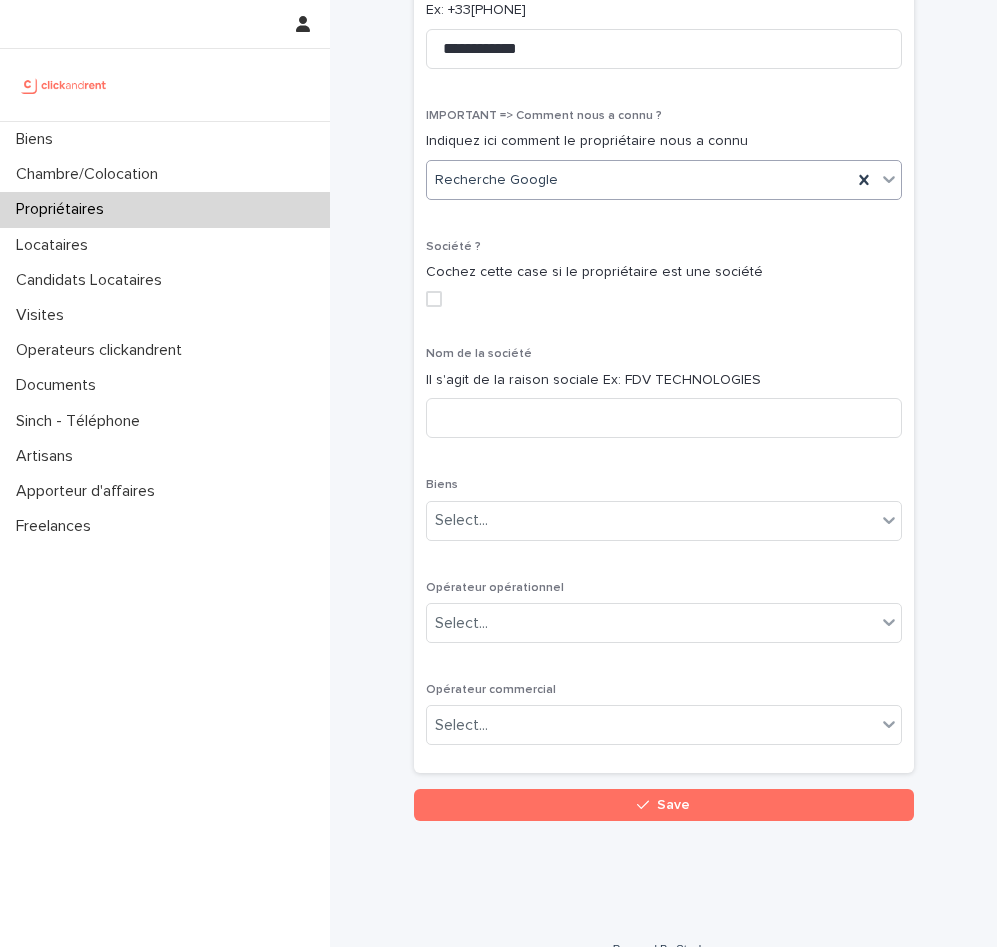scroll, scrollTop: 703, scrollLeft: 0, axis: vertical 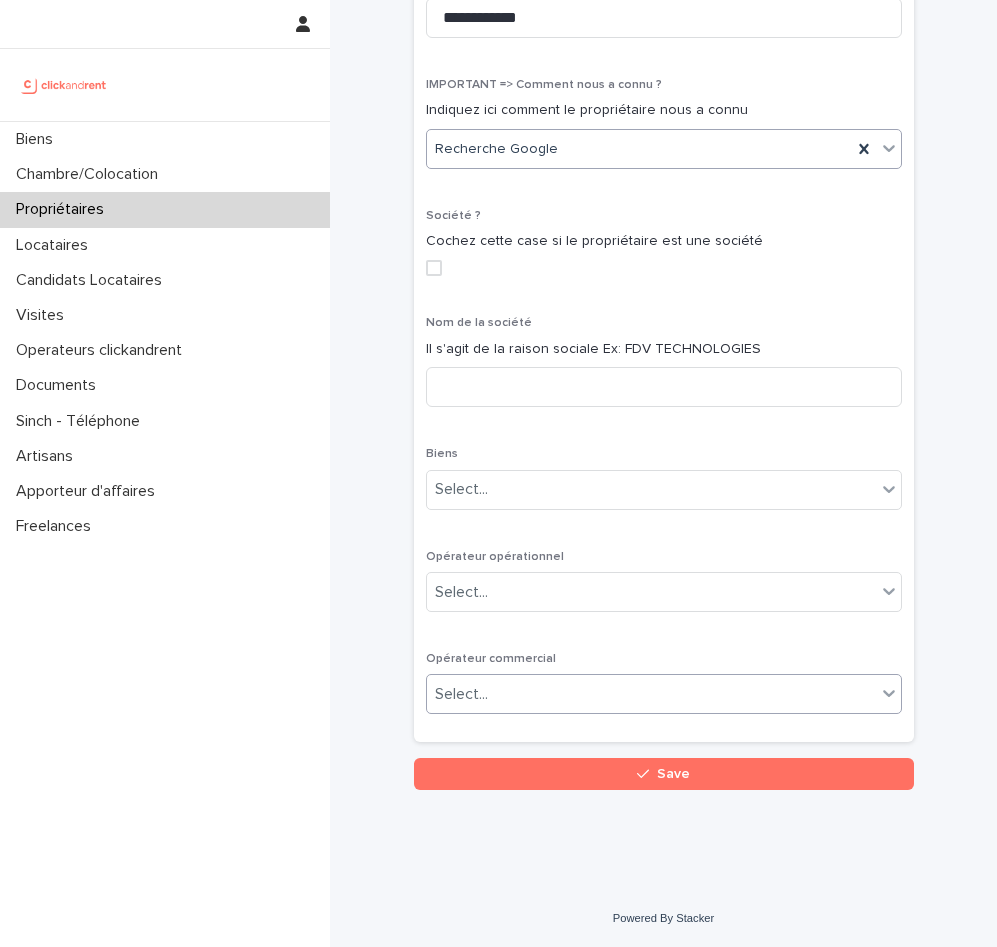 click on "Select..." at bounding box center (651, 694) 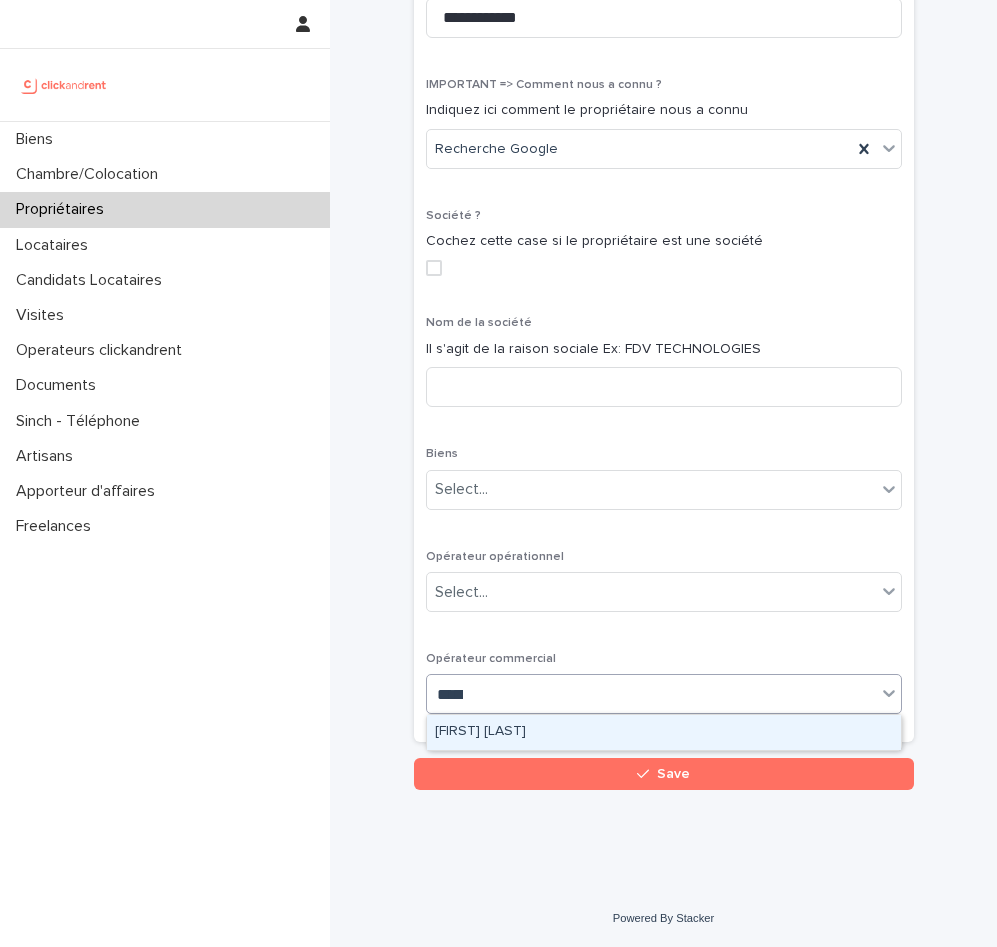 type on "******" 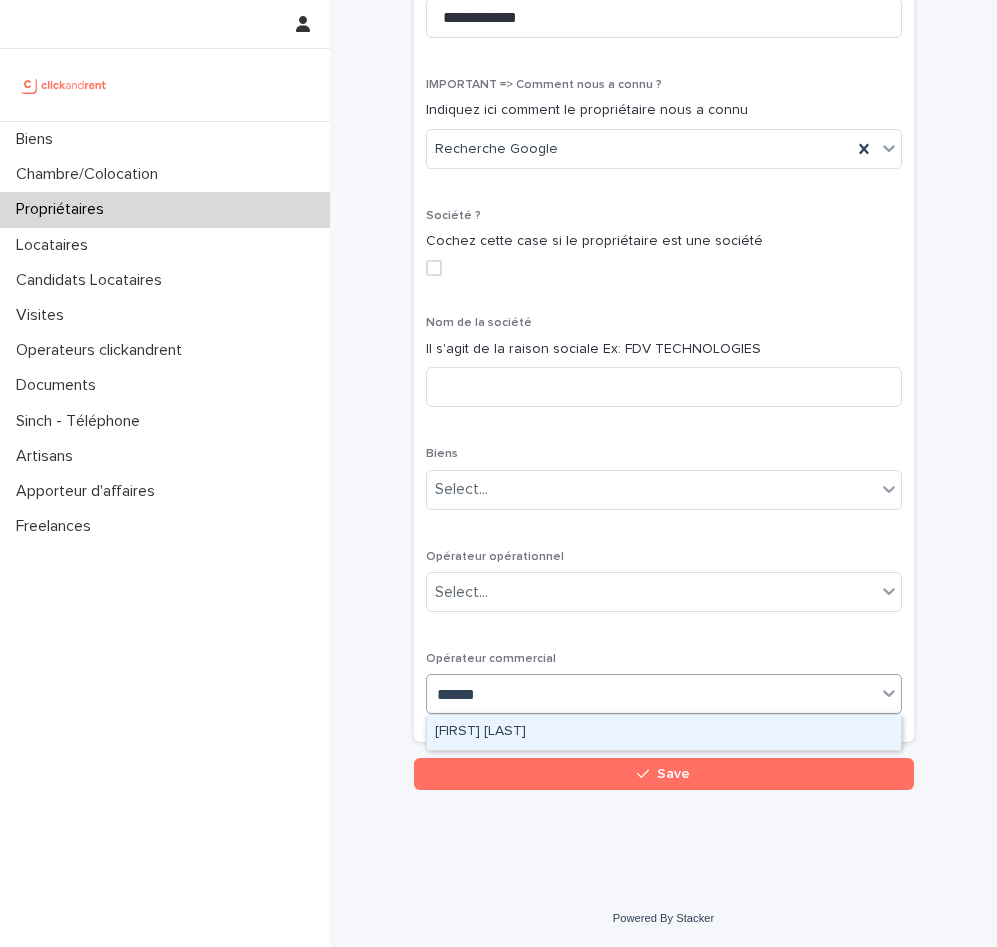 type 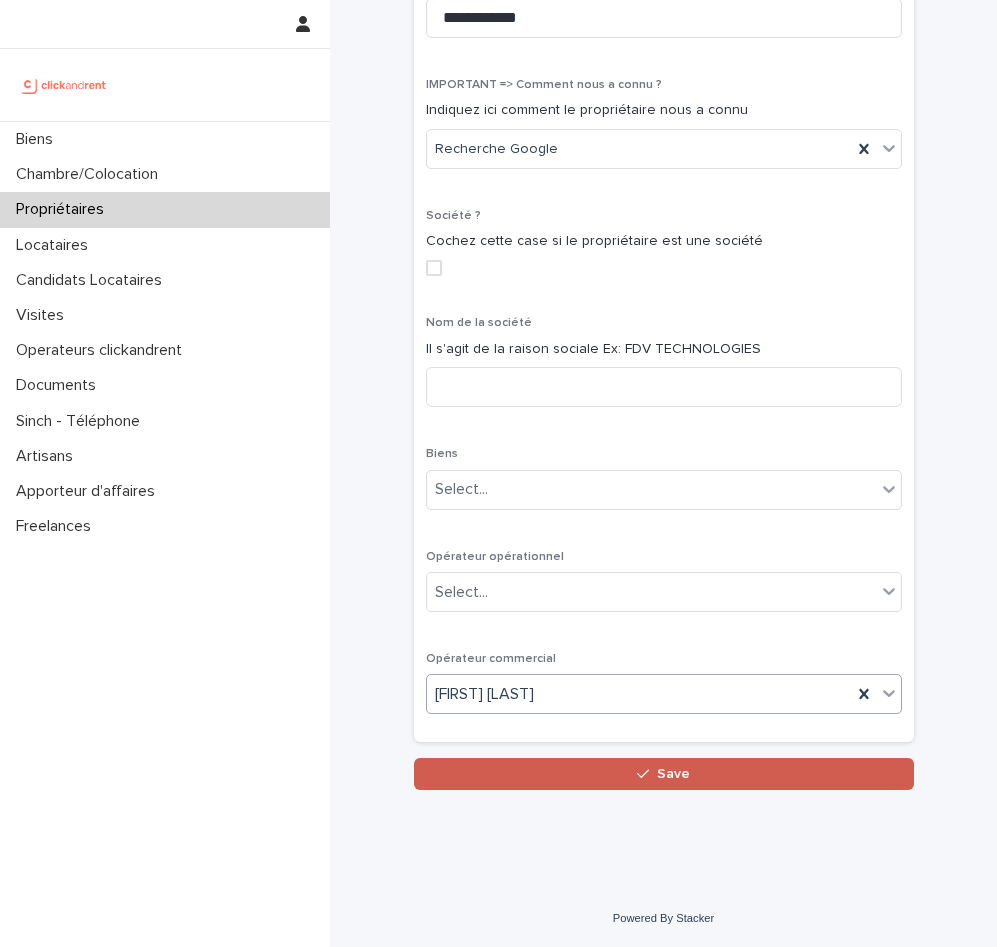 click on "Save" at bounding box center (664, 774) 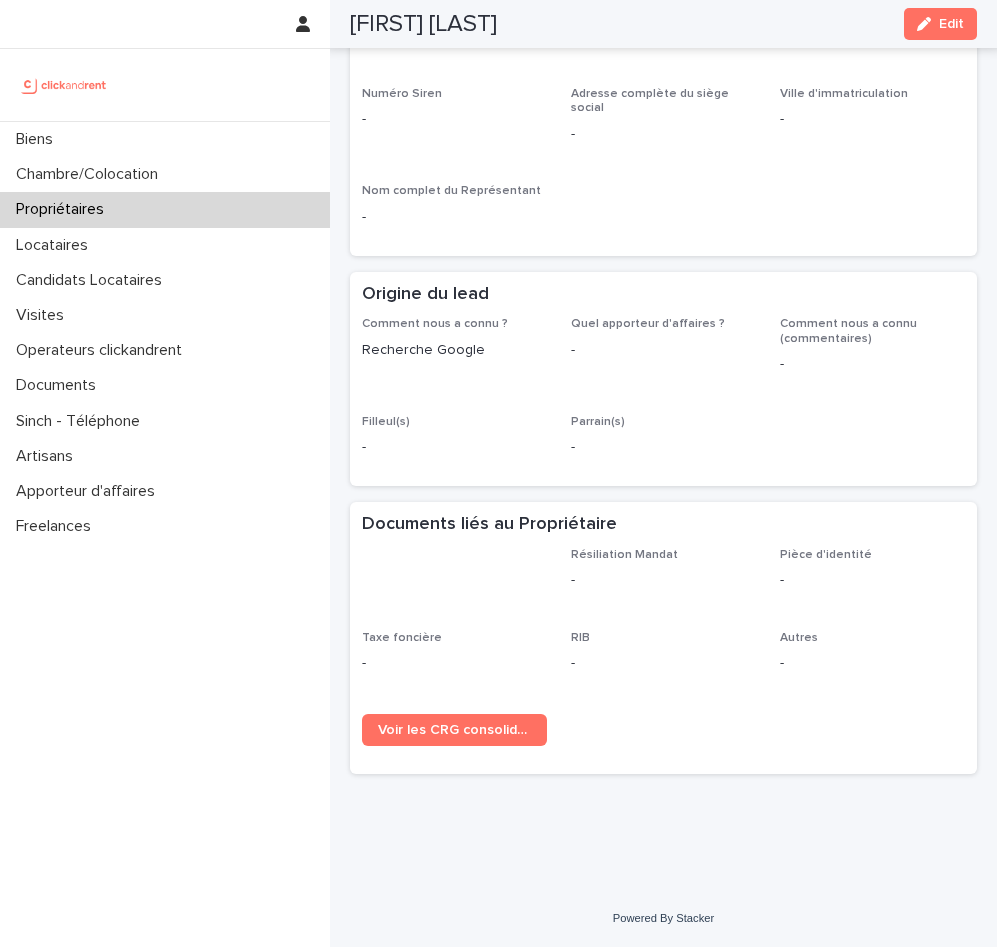 scroll, scrollTop: 0, scrollLeft: 0, axis: both 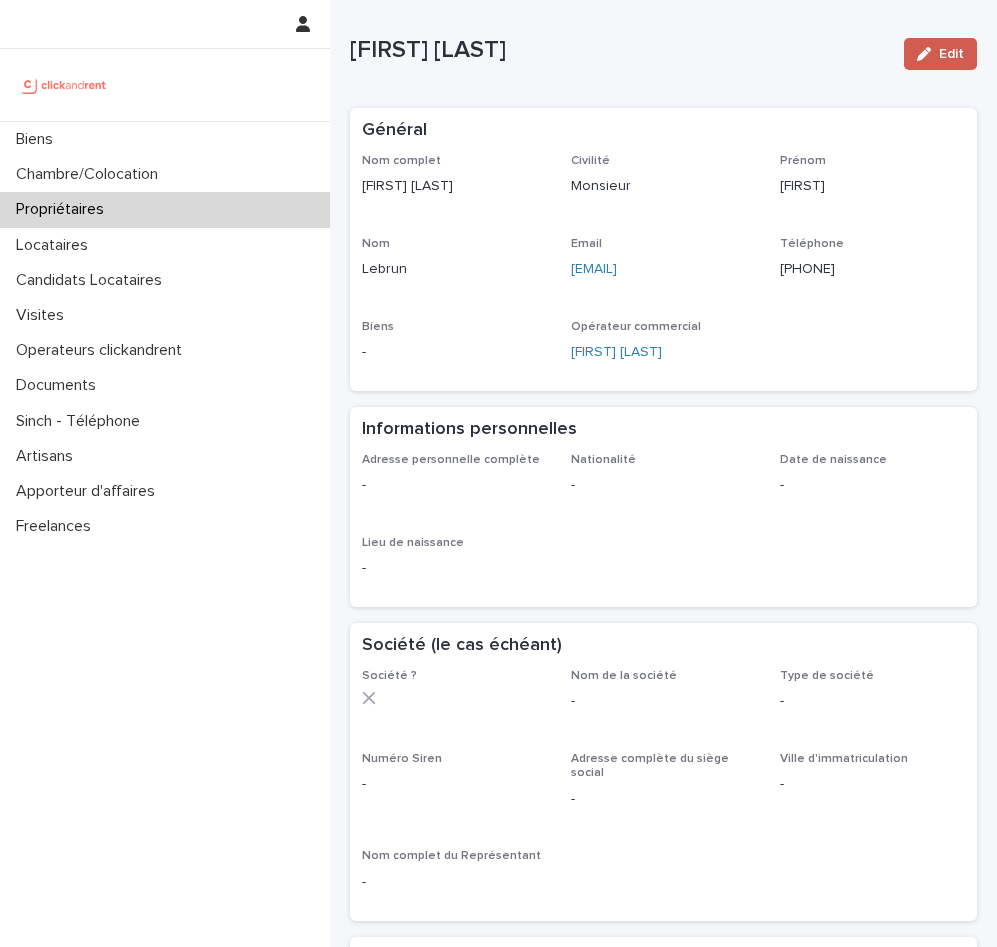 click on "Edit" at bounding box center [951, 54] 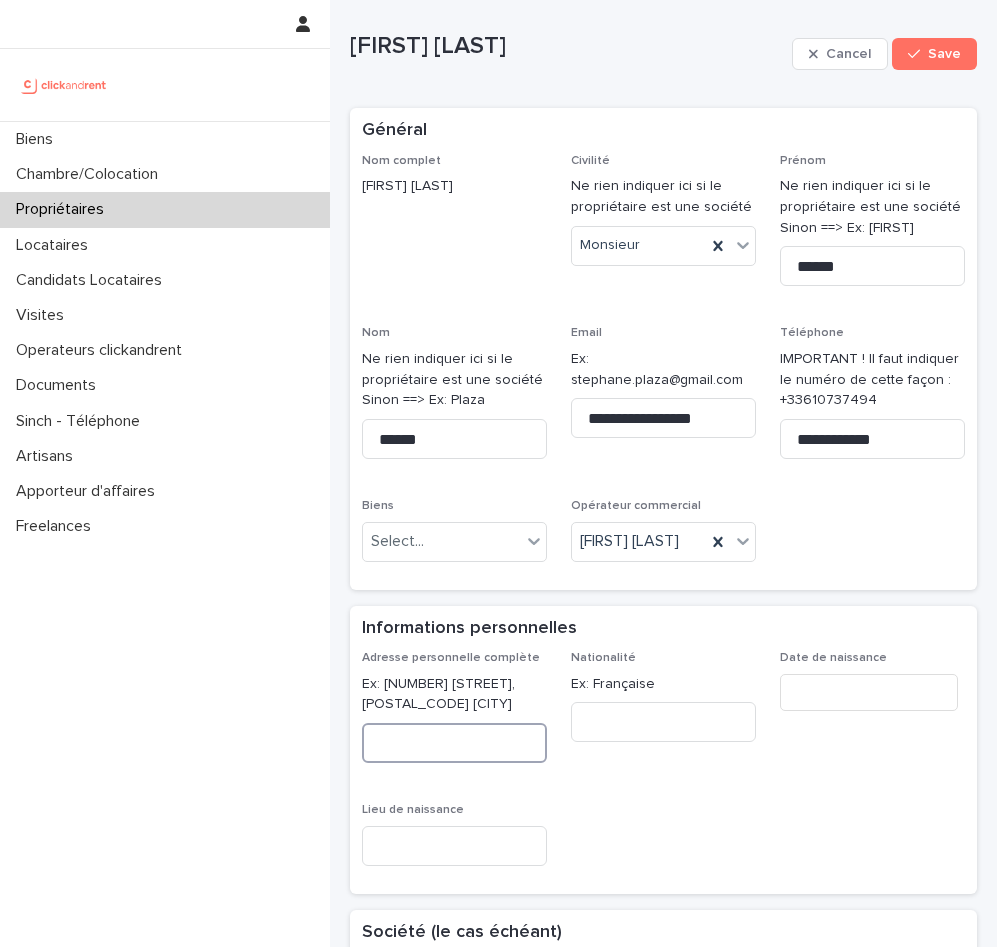 click at bounding box center [454, 743] 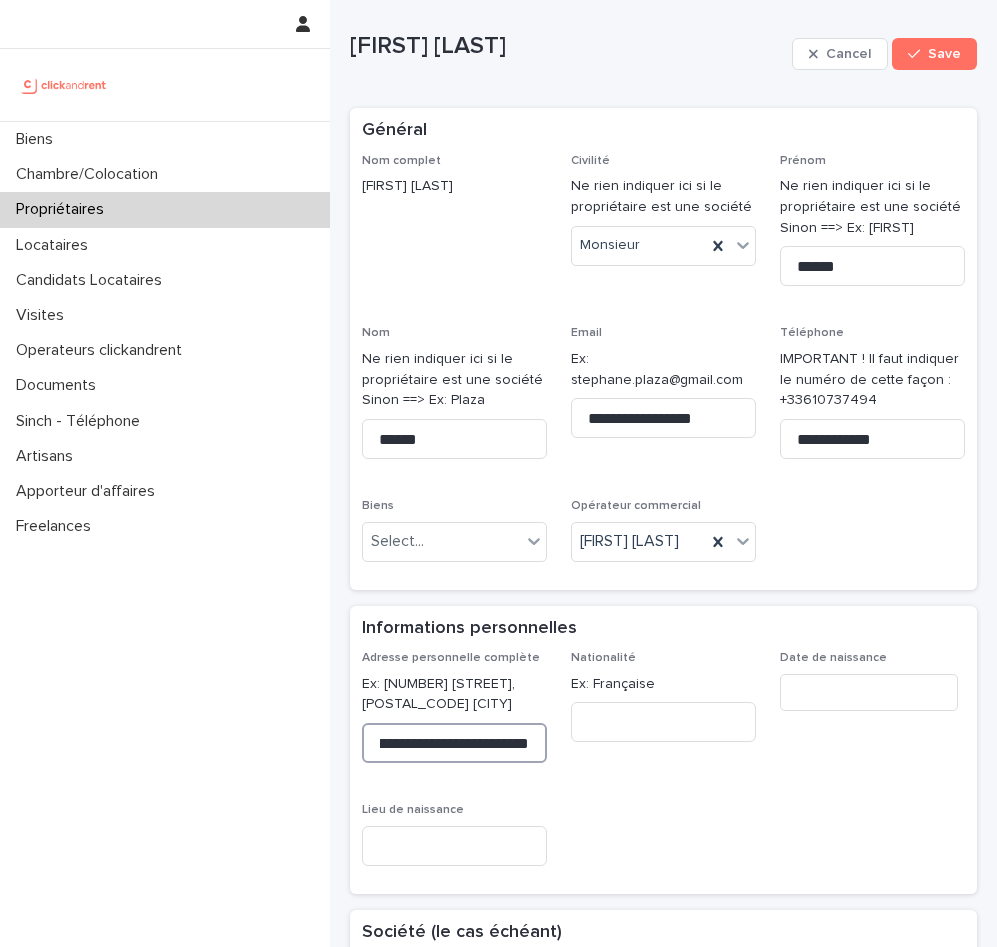 scroll, scrollTop: 0, scrollLeft: 165, axis: horizontal 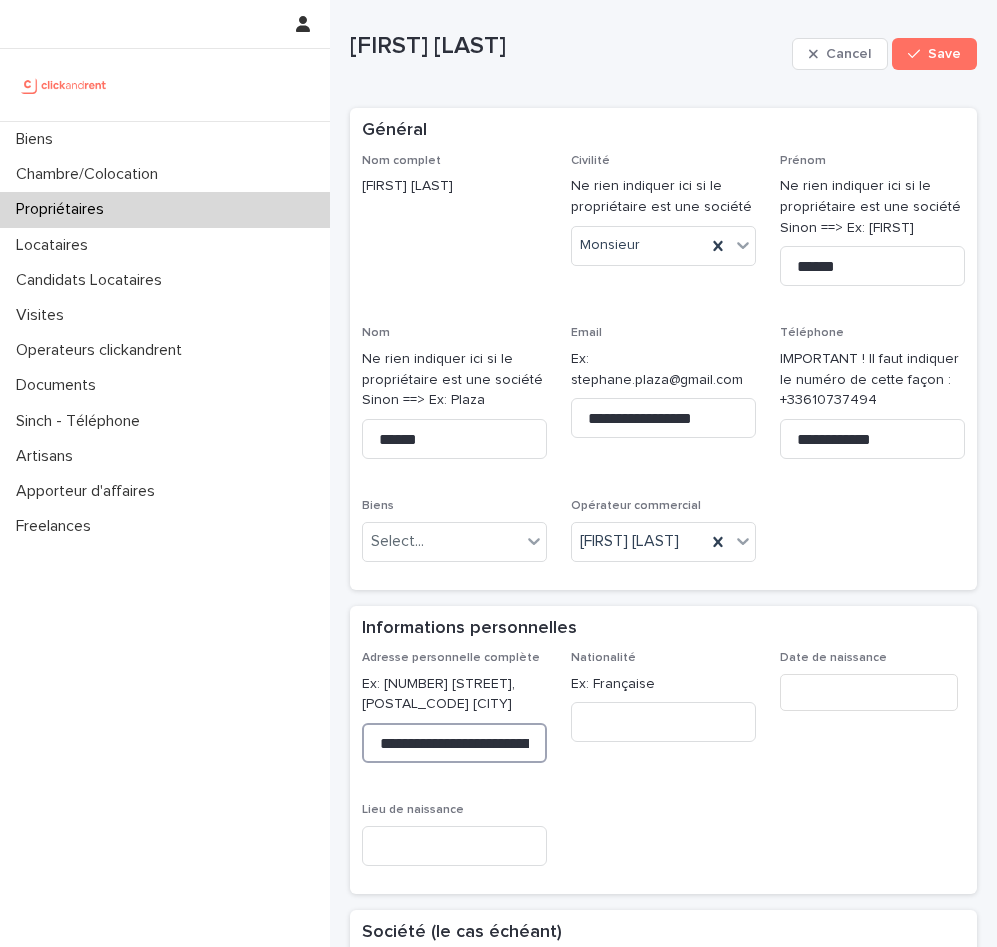 drag, startPoint x: 402, startPoint y: 746, endPoint x: 320, endPoint y: 746, distance: 82 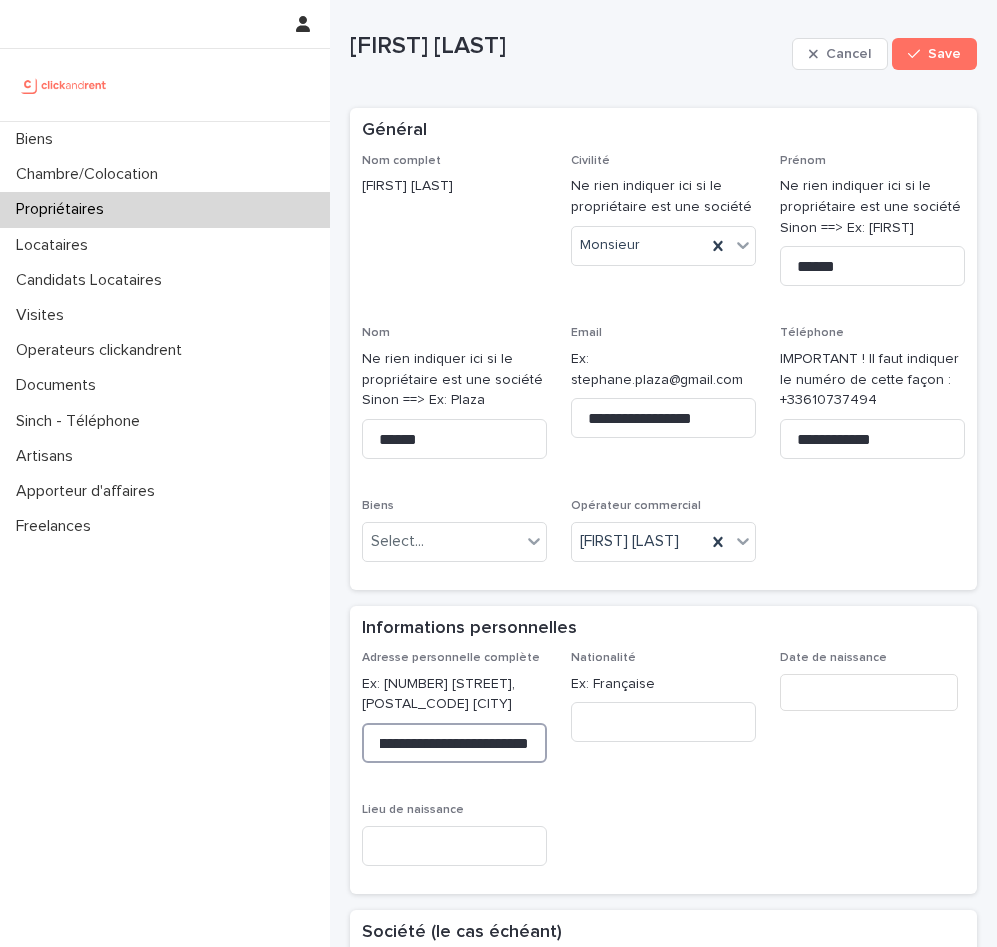drag, startPoint x: 465, startPoint y: 749, endPoint x: 592, endPoint y: 742, distance: 127.192764 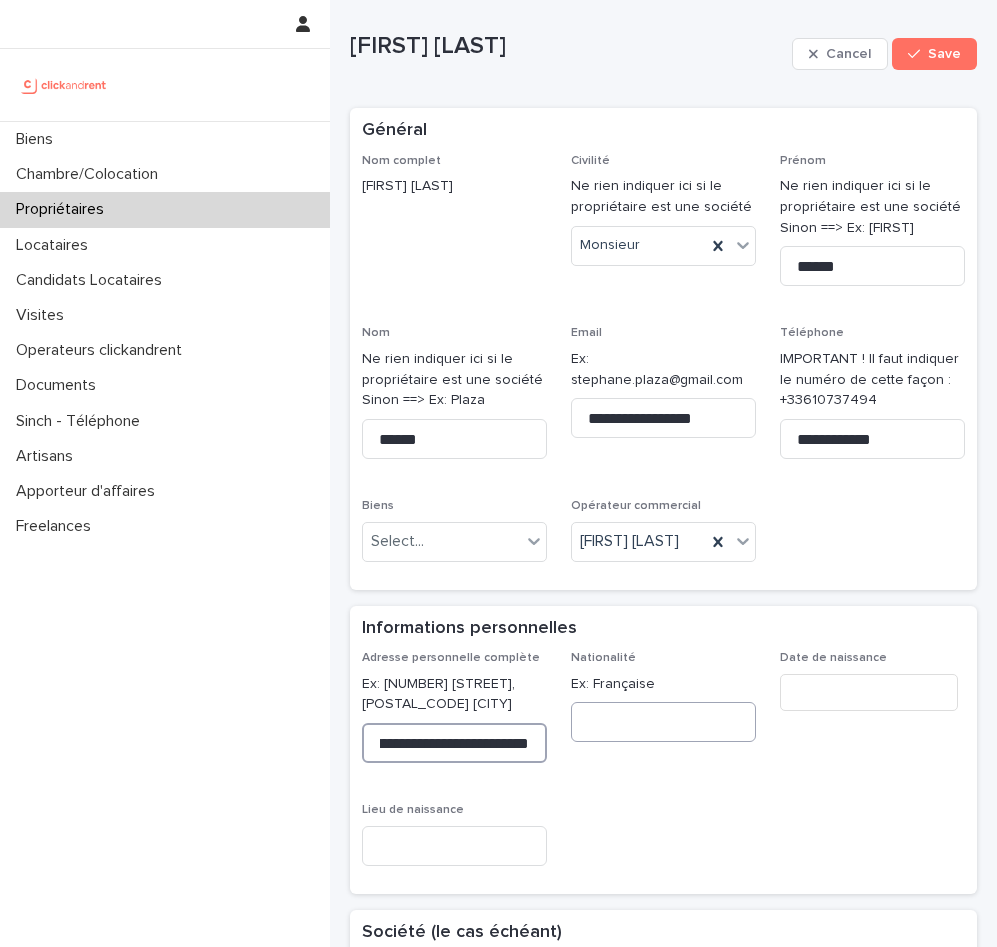 scroll, scrollTop: 0, scrollLeft: 174, axis: horizontal 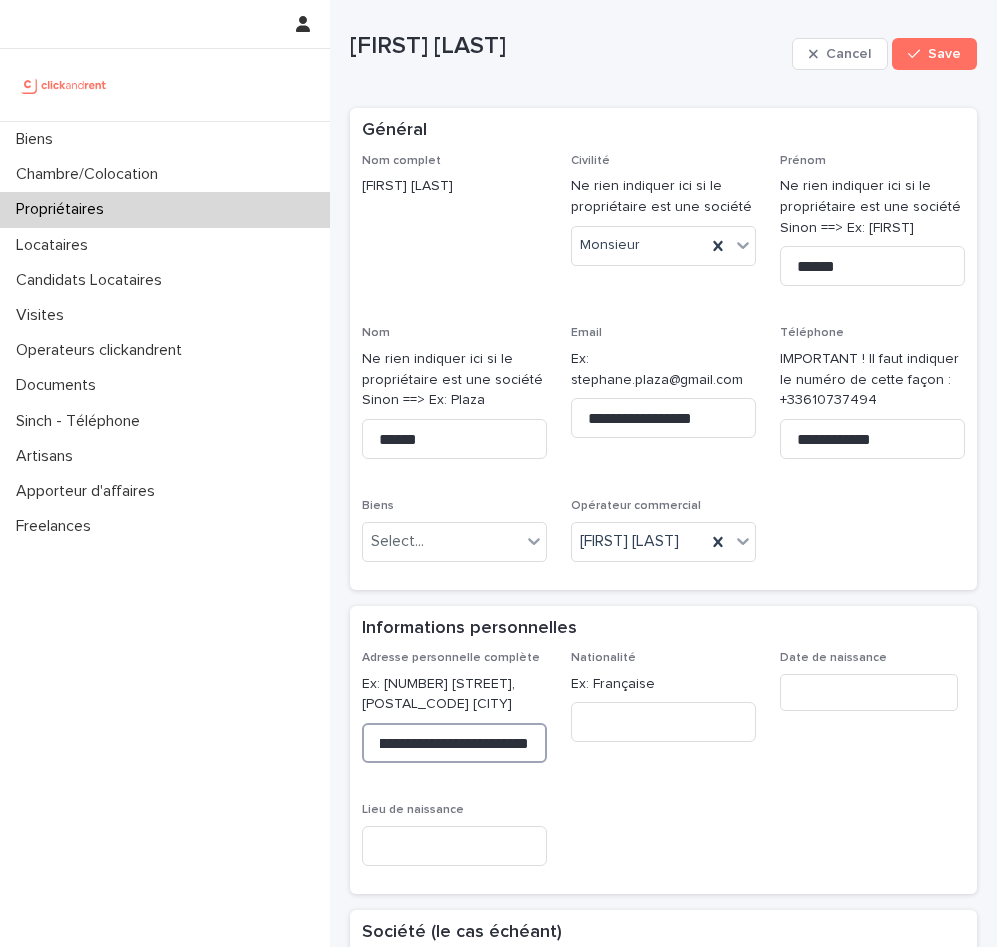drag, startPoint x: 445, startPoint y: 752, endPoint x: 628, endPoint y: 749, distance: 183.02458 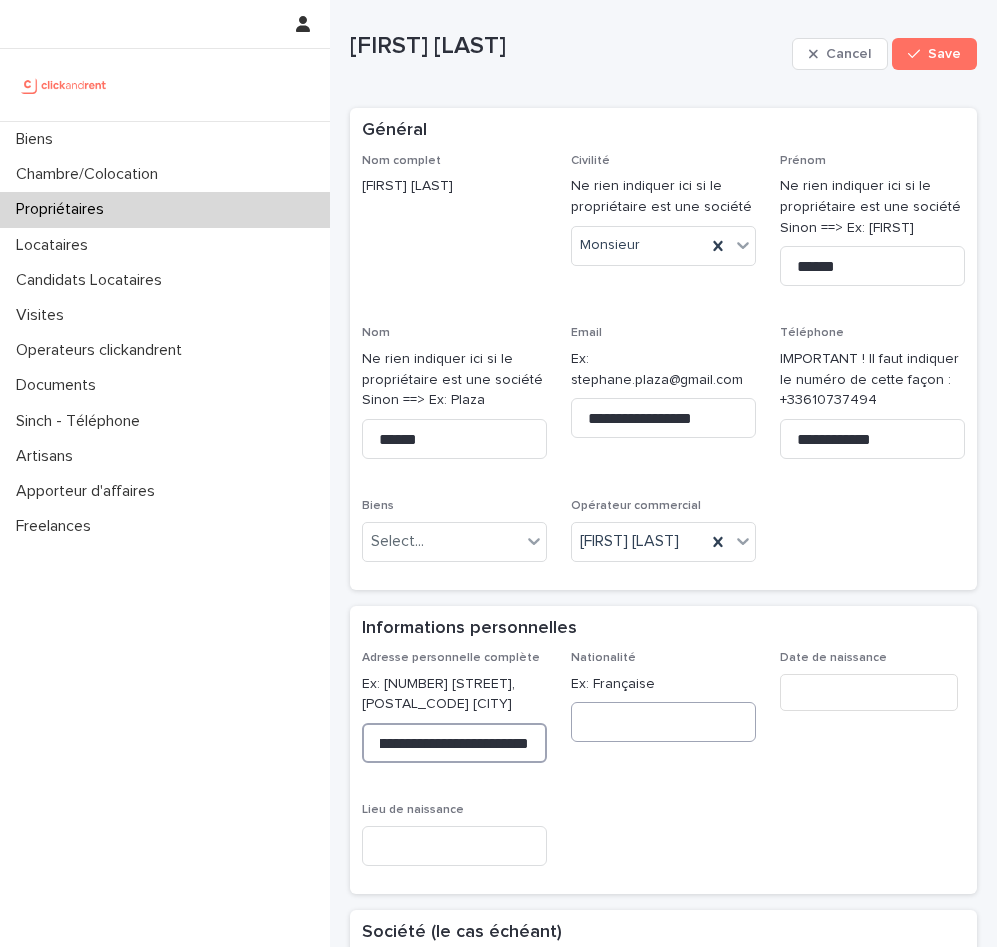 type on "**********" 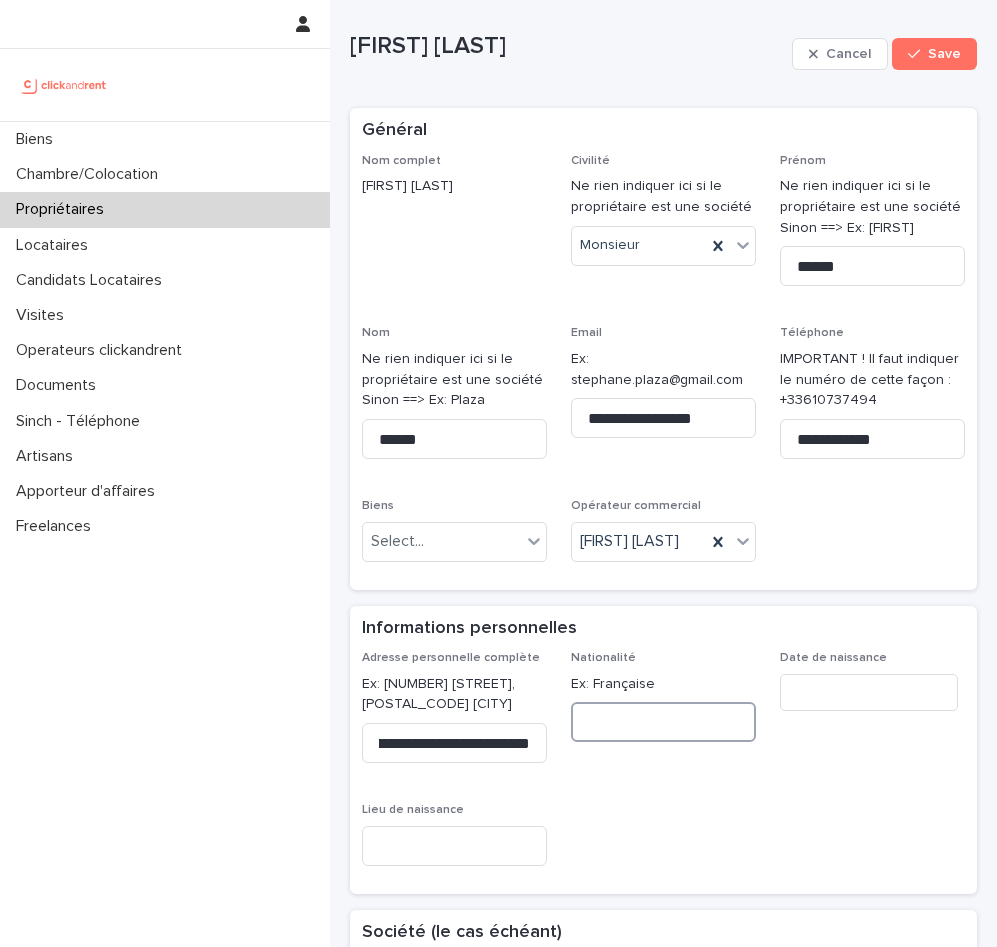 click at bounding box center (663, 722) 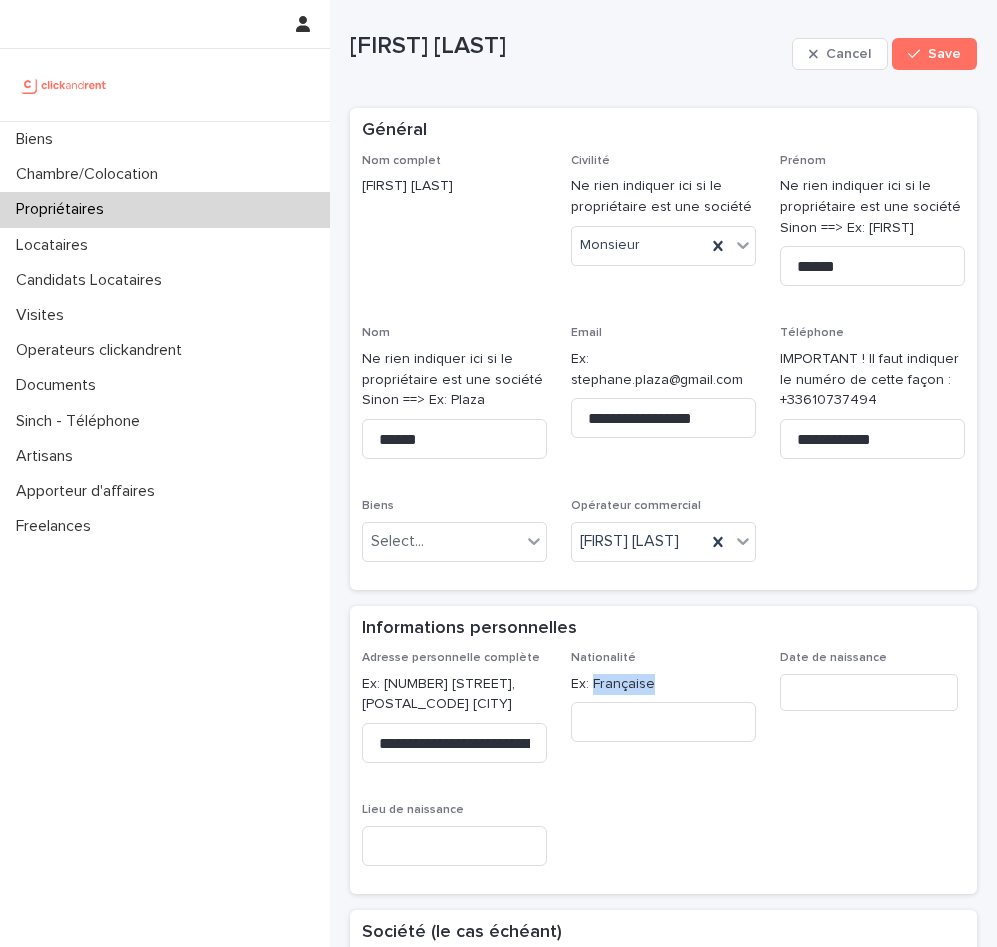 drag, startPoint x: 593, startPoint y: 680, endPoint x: 659, endPoint y: 680, distance: 66 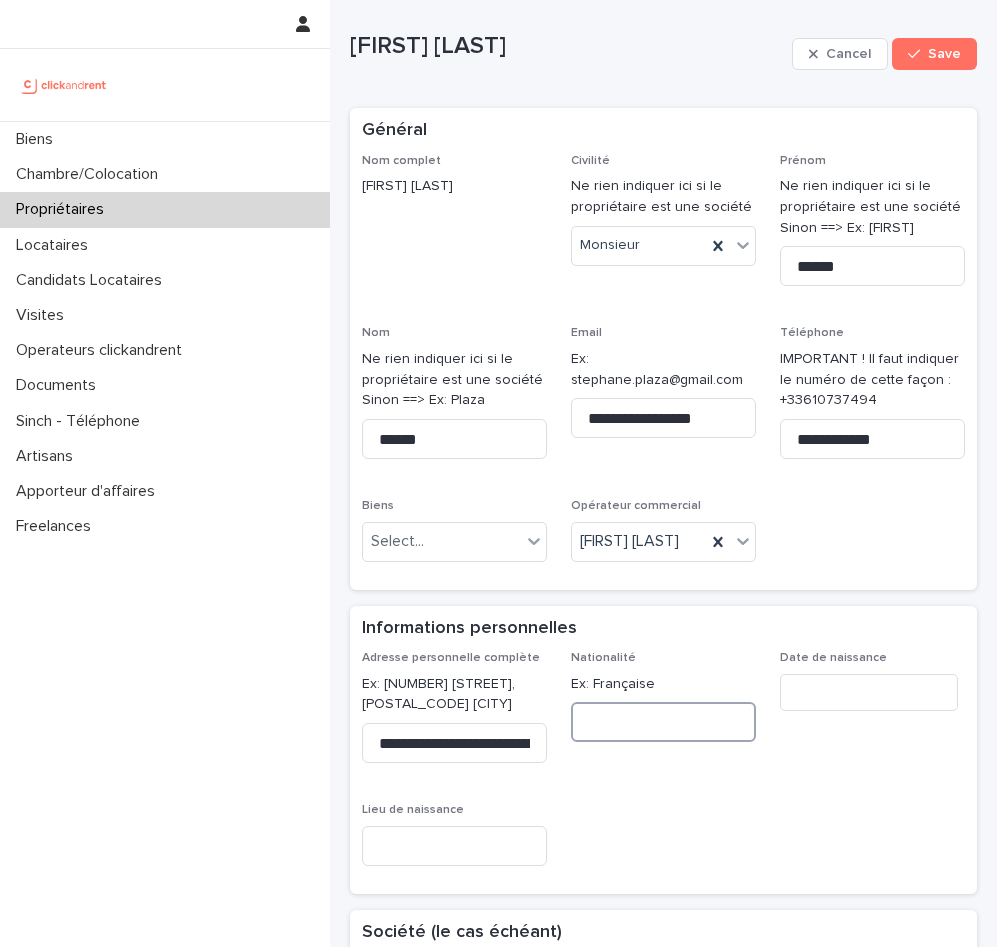 click at bounding box center (663, 722) 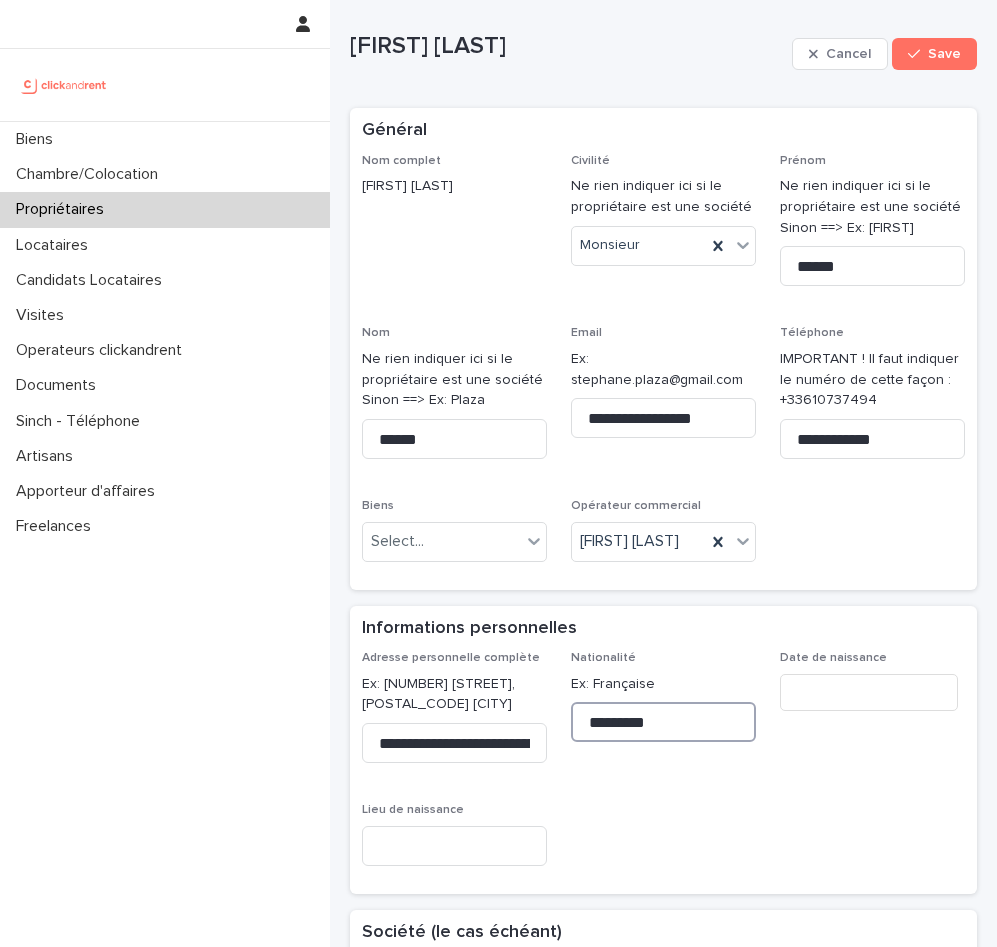 type on "*********" 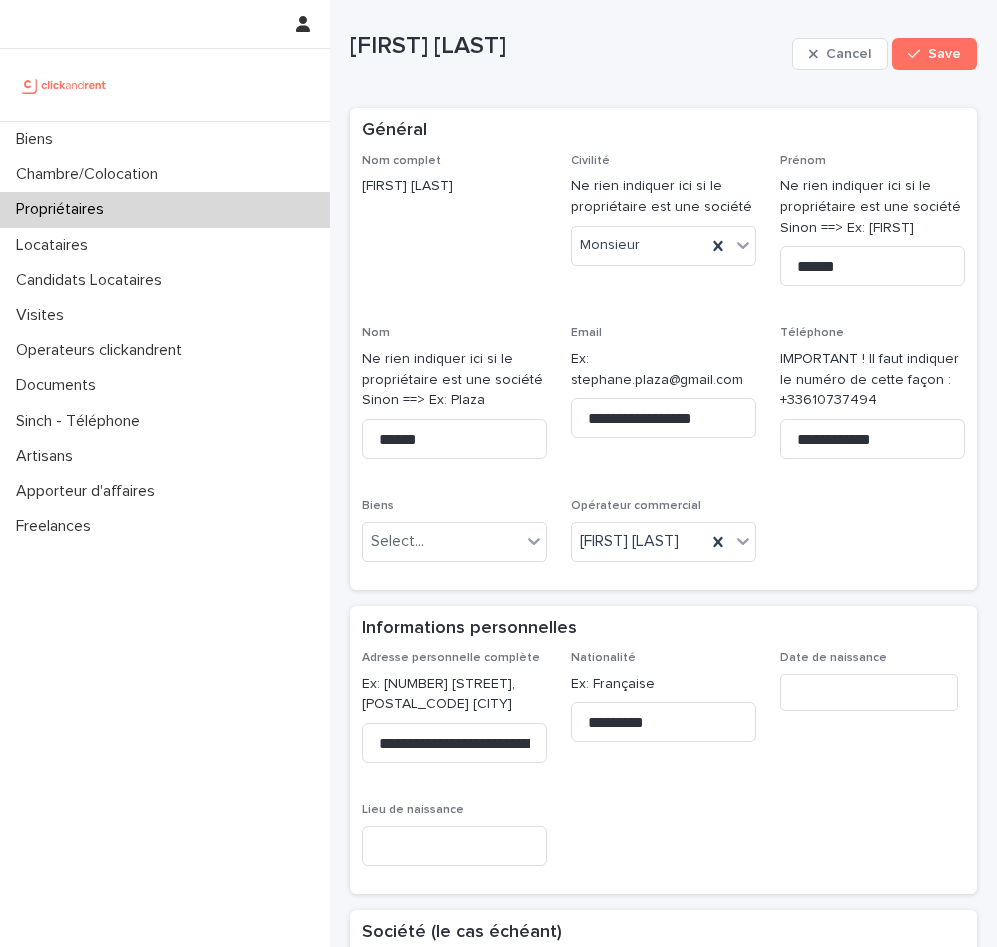 click at bounding box center [869, 692] 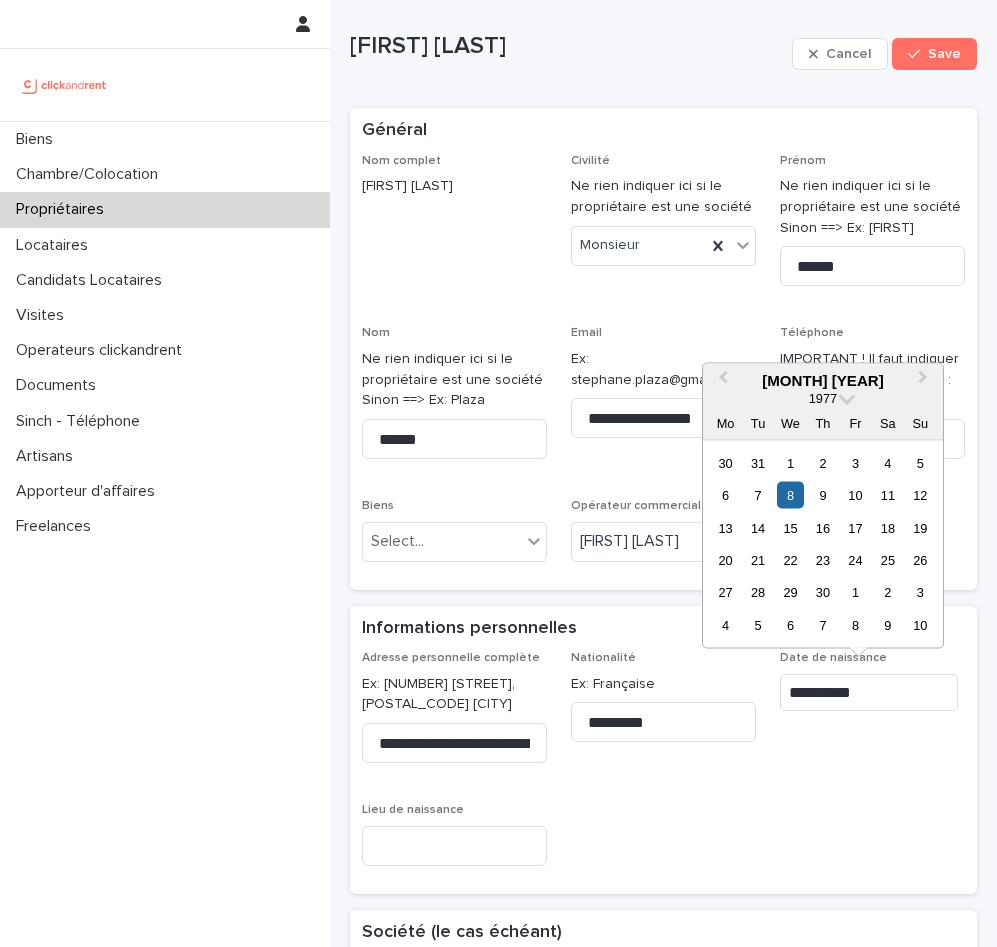 type on "********" 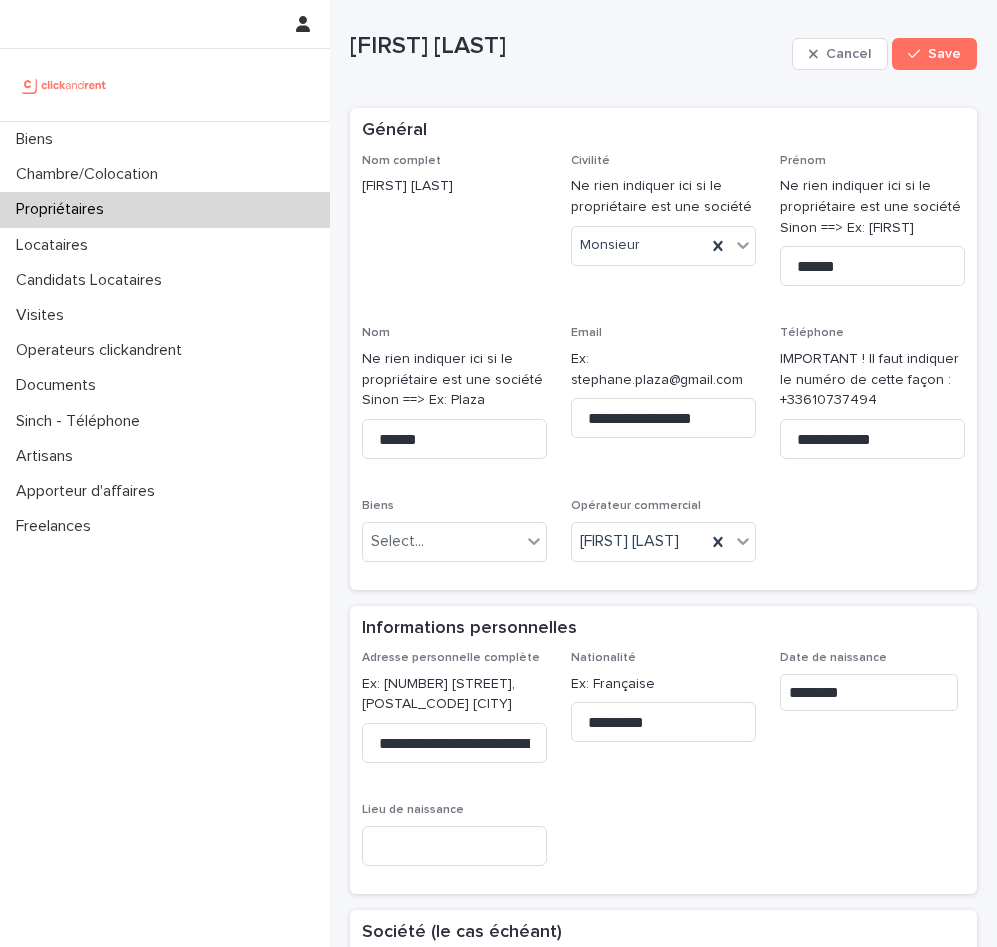 click on "Date de naissance ********" at bounding box center (872, 715) 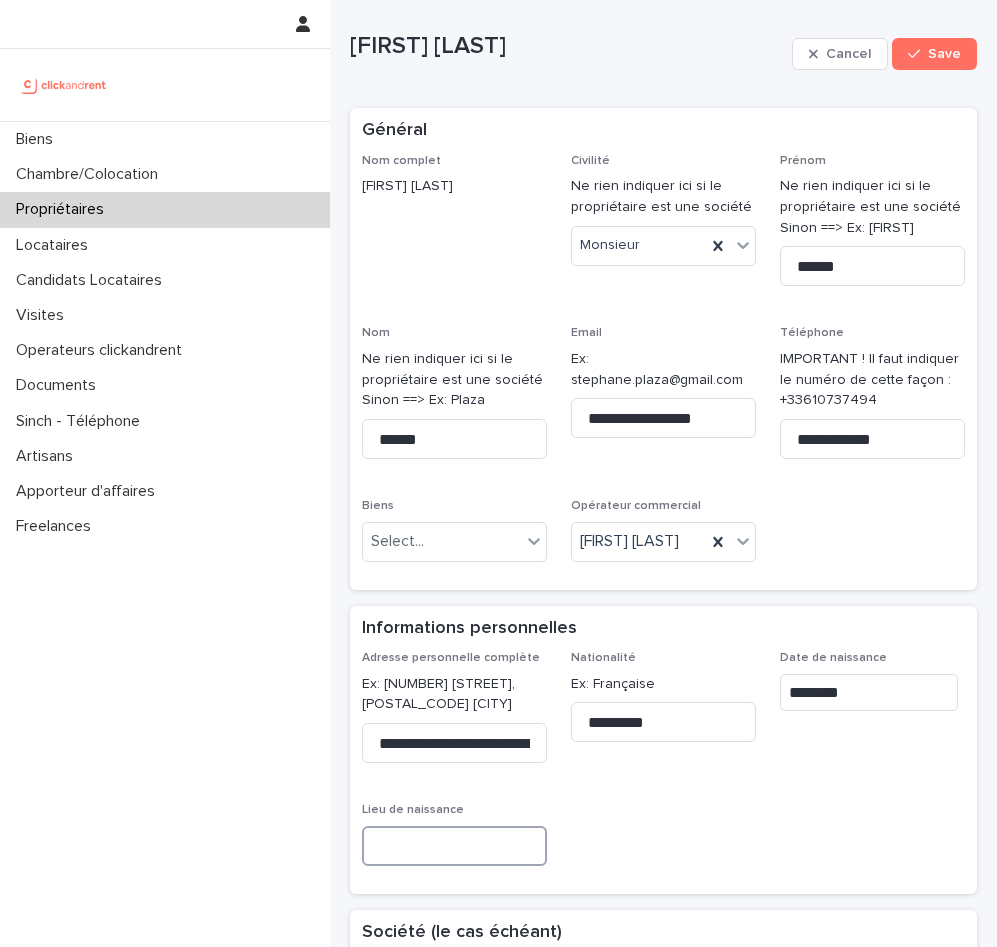 click at bounding box center (454, 846) 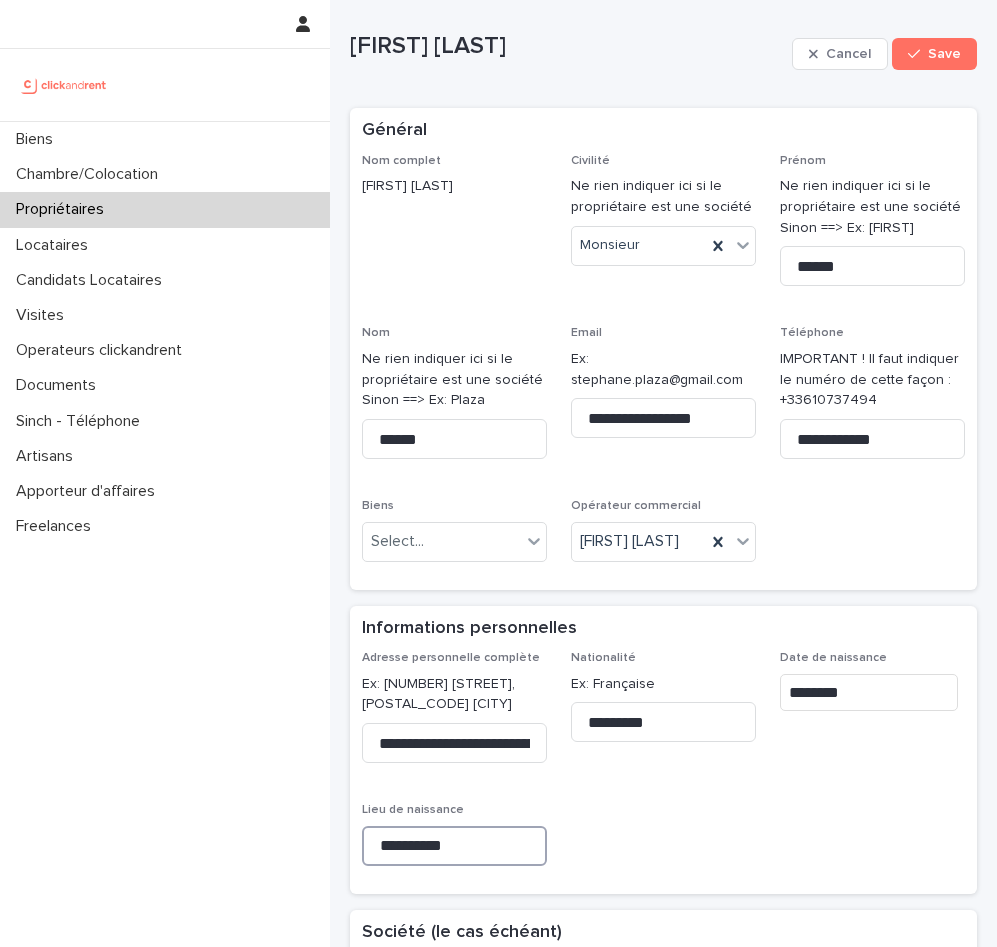 type on "**********" 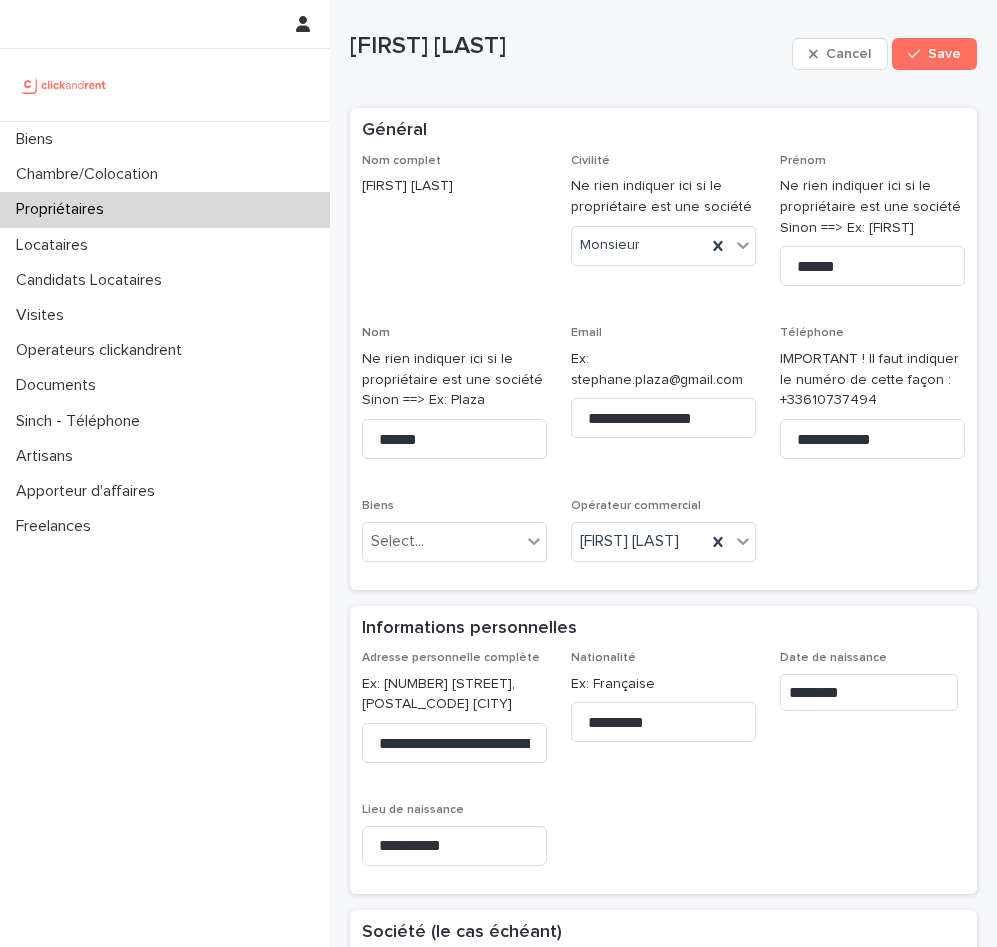 click on "**********" at bounding box center [663, 766] 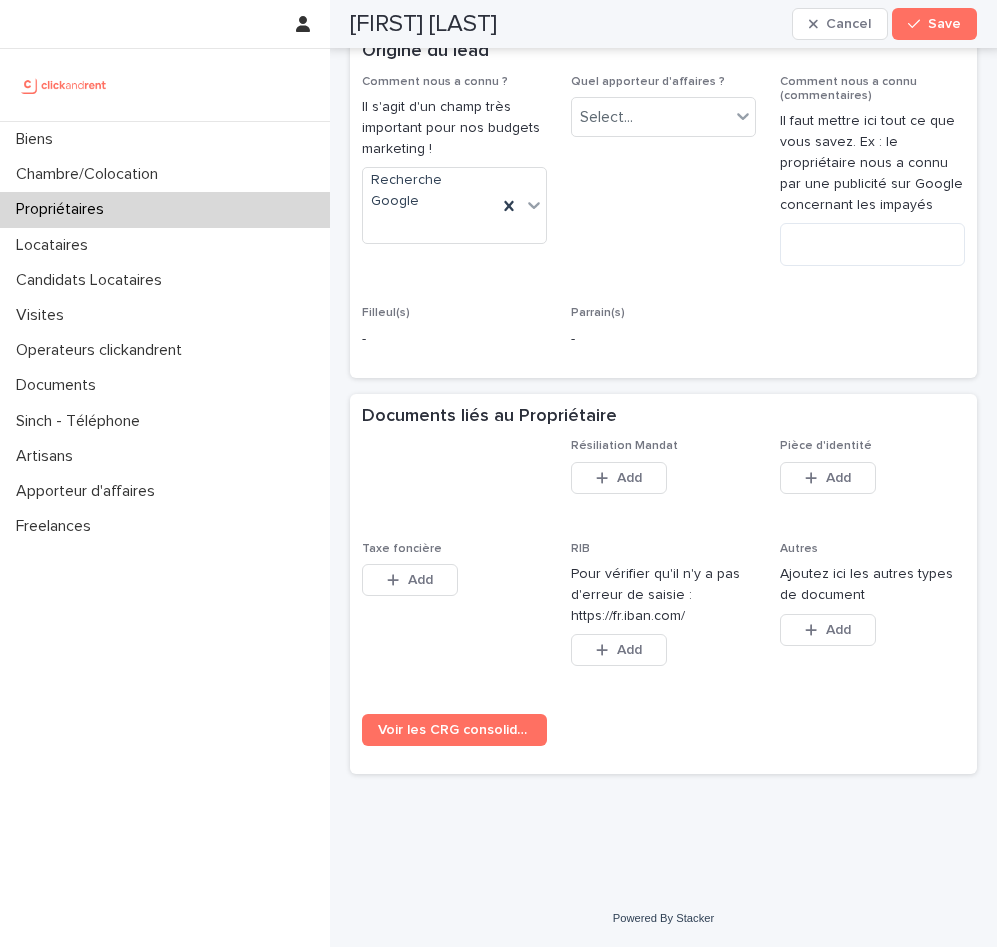 scroll, scrollTop: 1386, scrollLeft: 0, axis: vertical 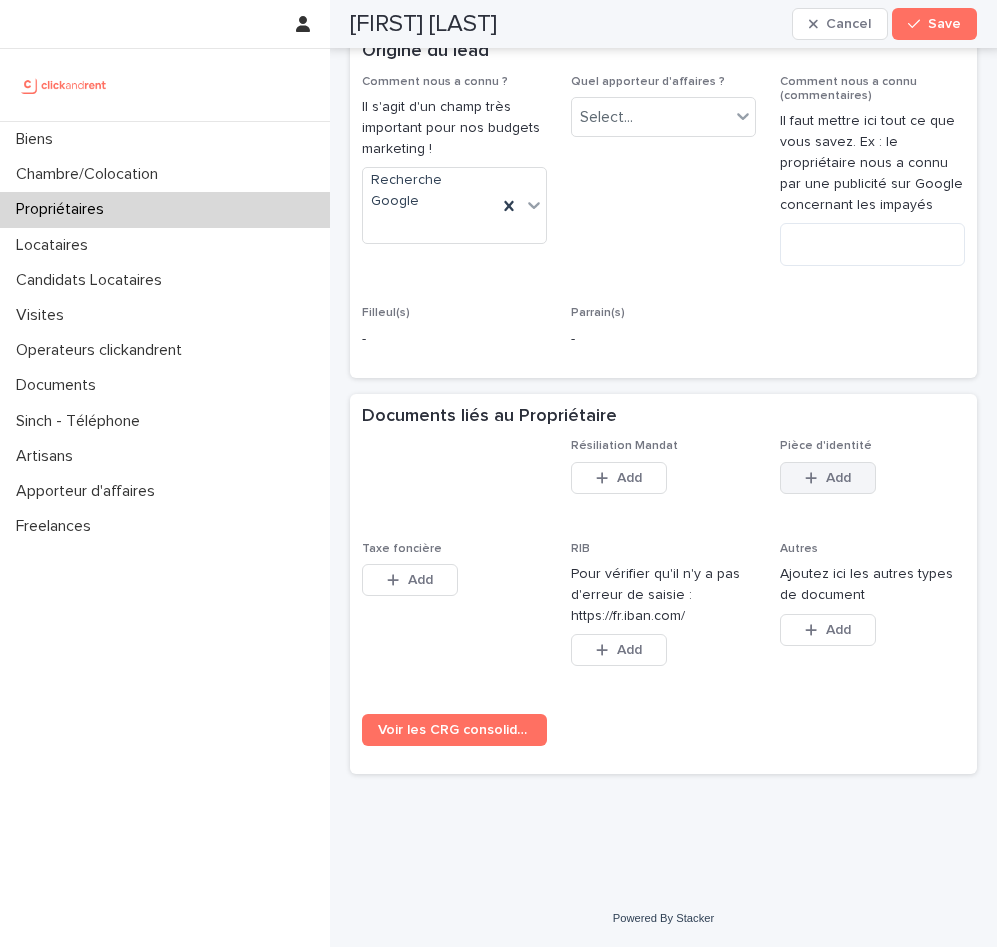 click on "Add" at bounding box center (838, 478) 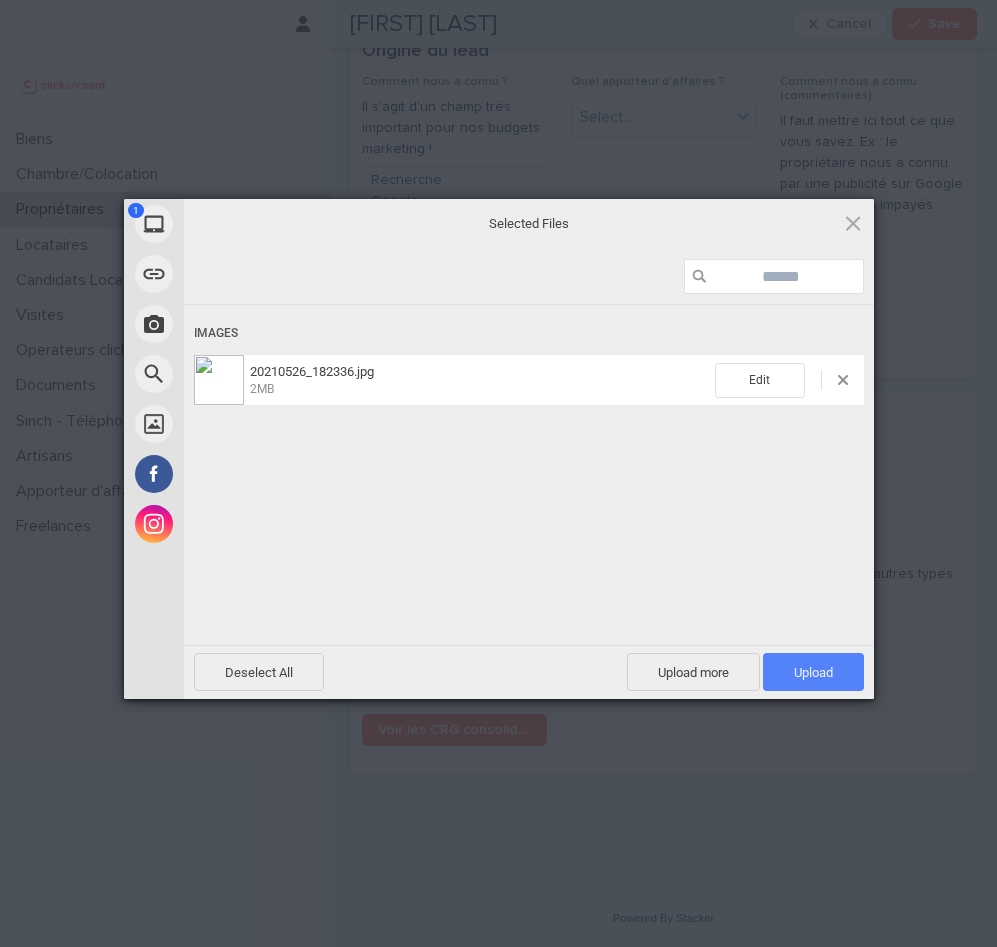 click on "Upload
1" at bounding box center [813, 672] 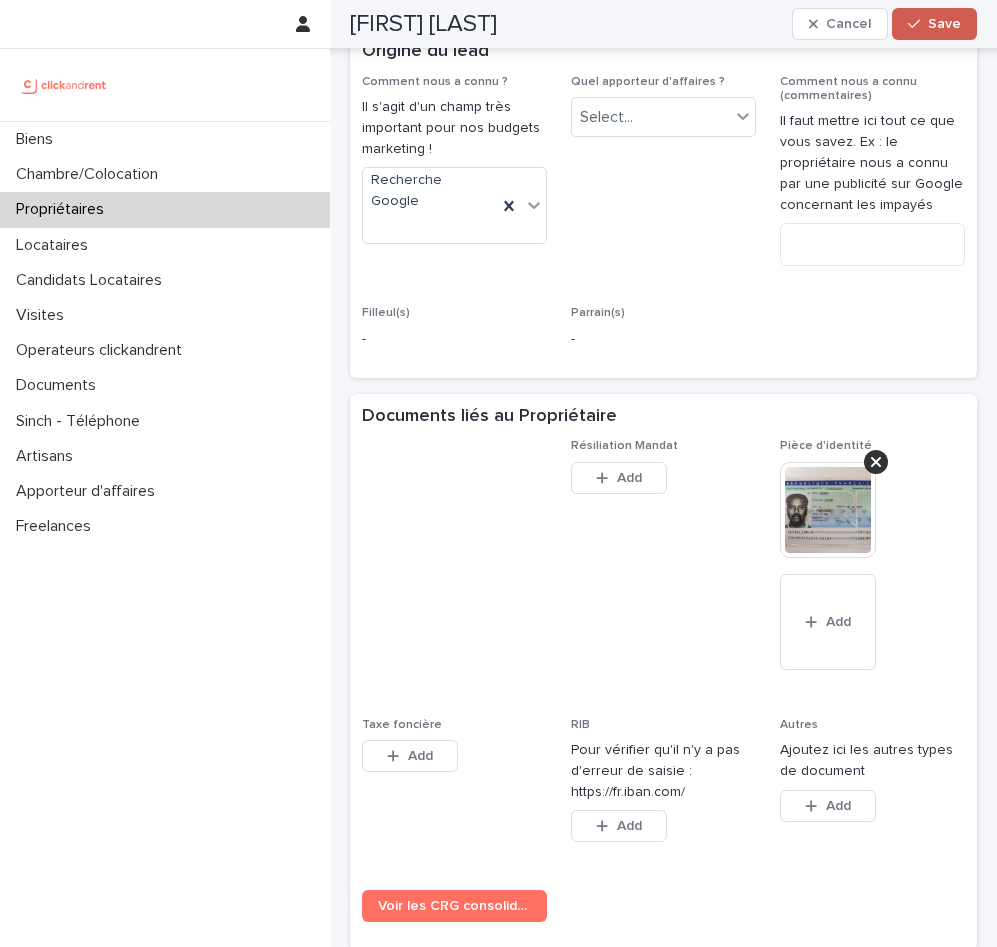 click on "Save" at bounding box center [944, 24] 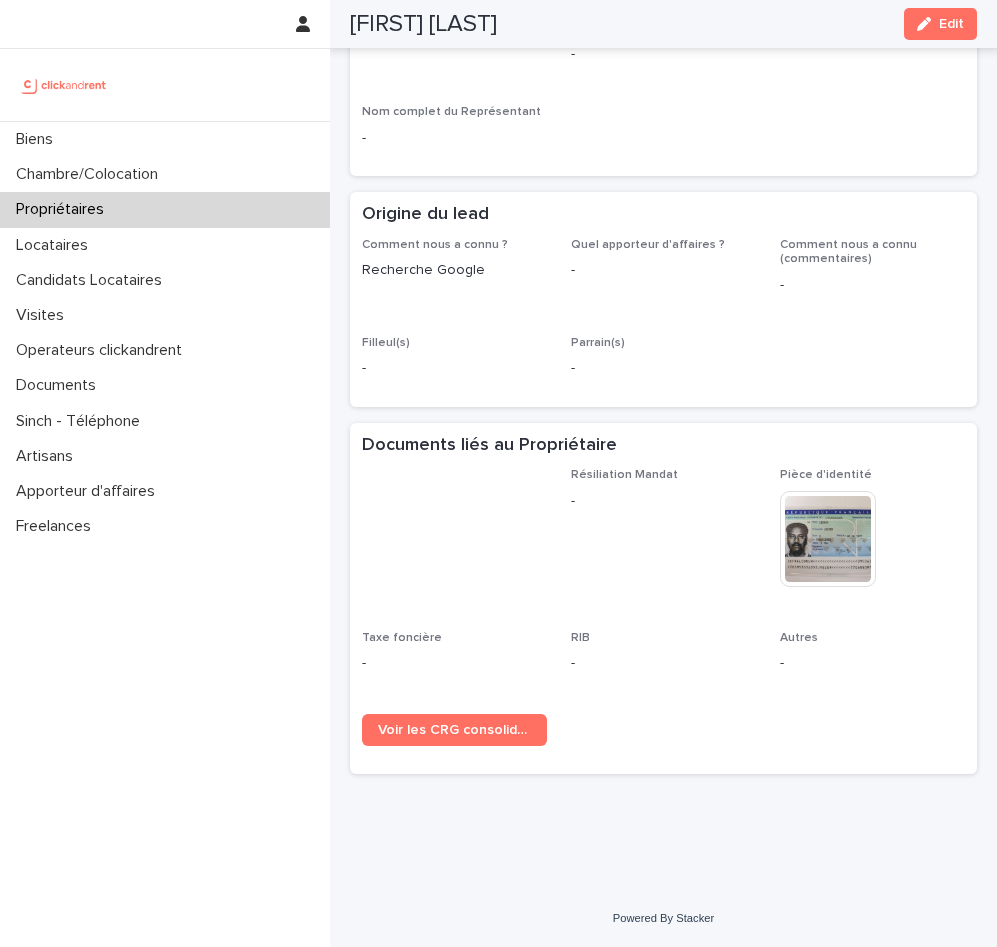 scroll, scrollTop: 750, scrollLeft: 0, axis: vertical 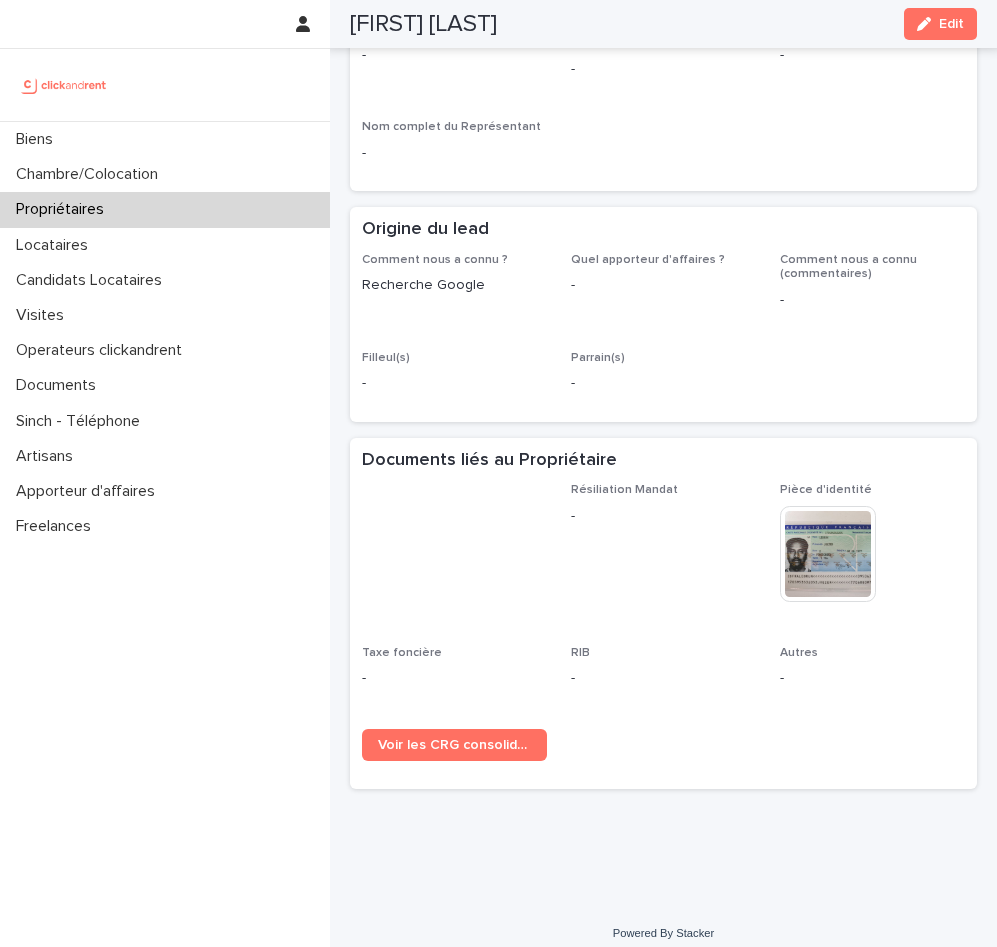 click on "Propriétaires" at bounding box center [165, 209] 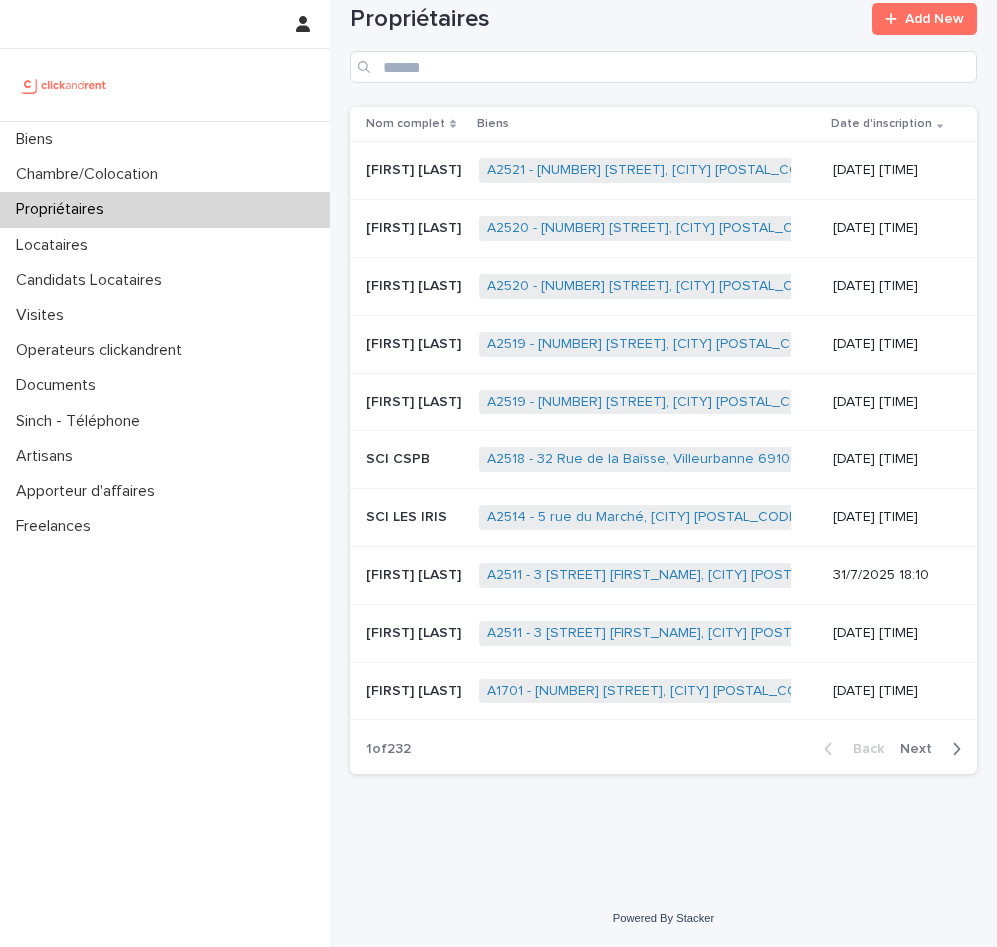 scroll, scrollTop: 0, scrollLeft: 0, axis: both 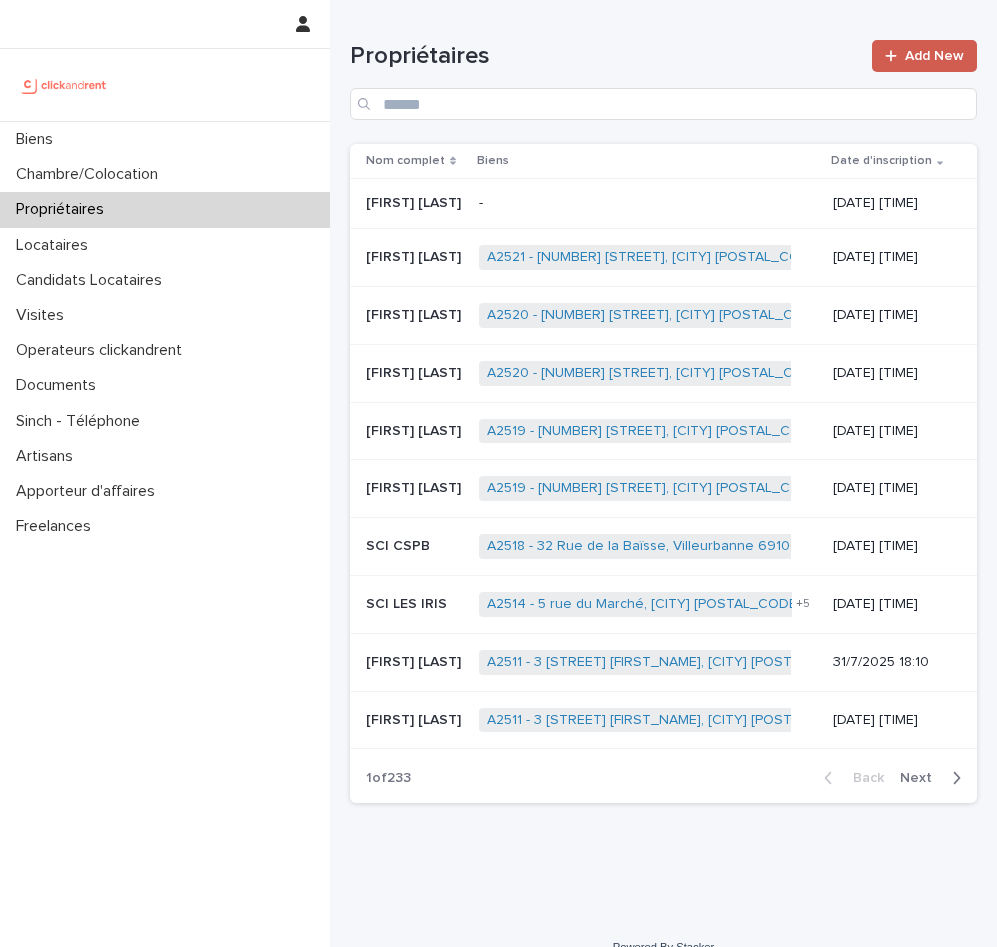 click on "Add New" at bounding box center (934, 56) 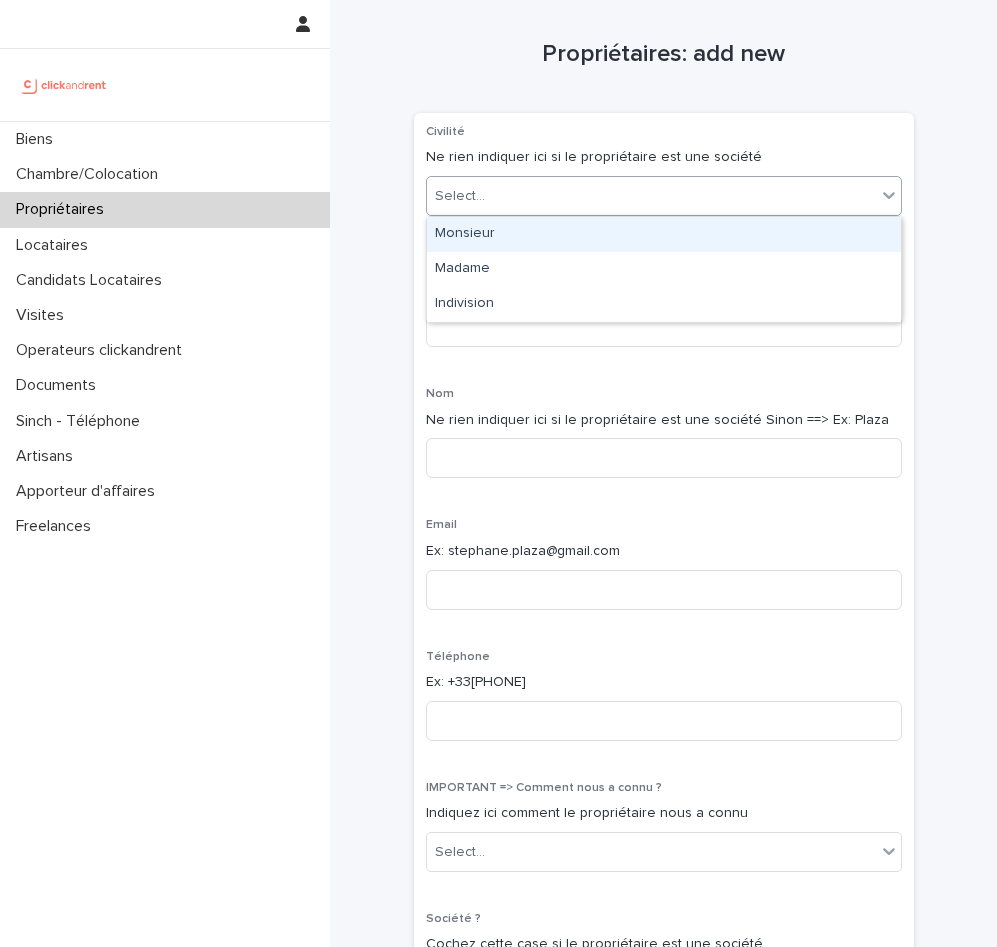 click on "Select..." at bounding box center [651, 196] 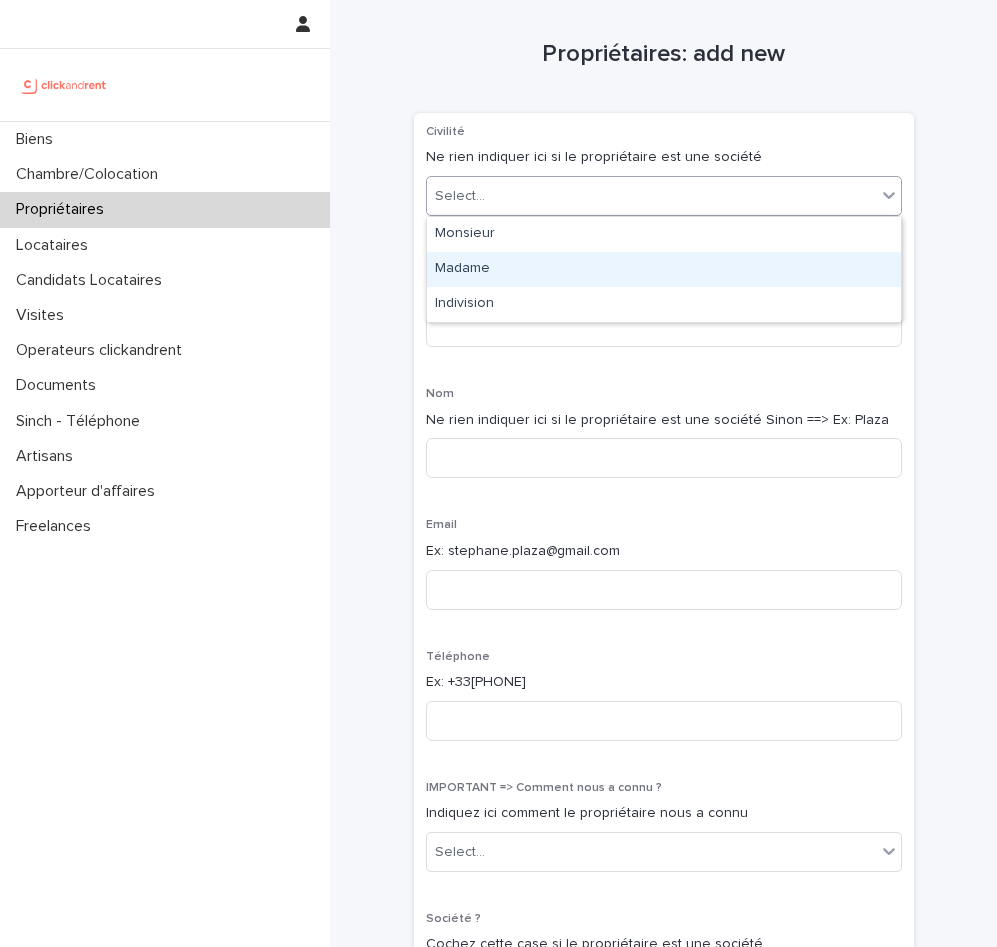 click on "Madame" at bounding box center (664, 269) 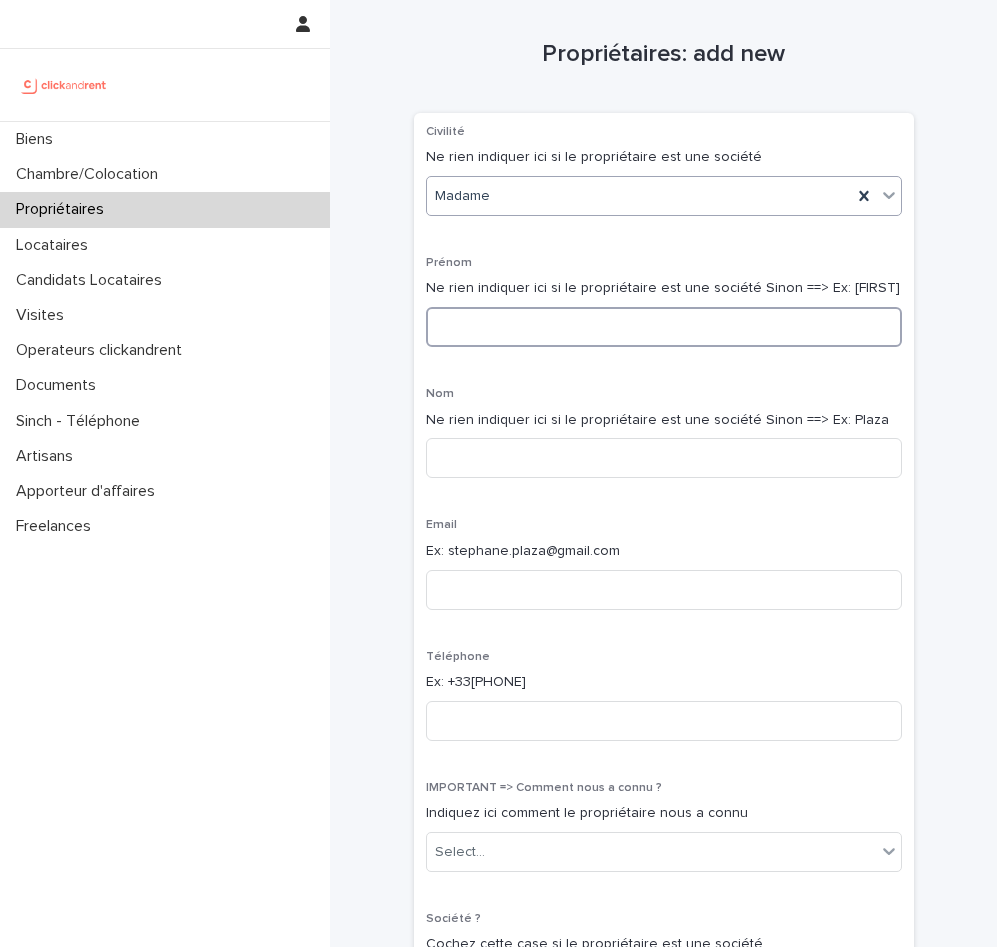 click at bounding box center (664, 327) 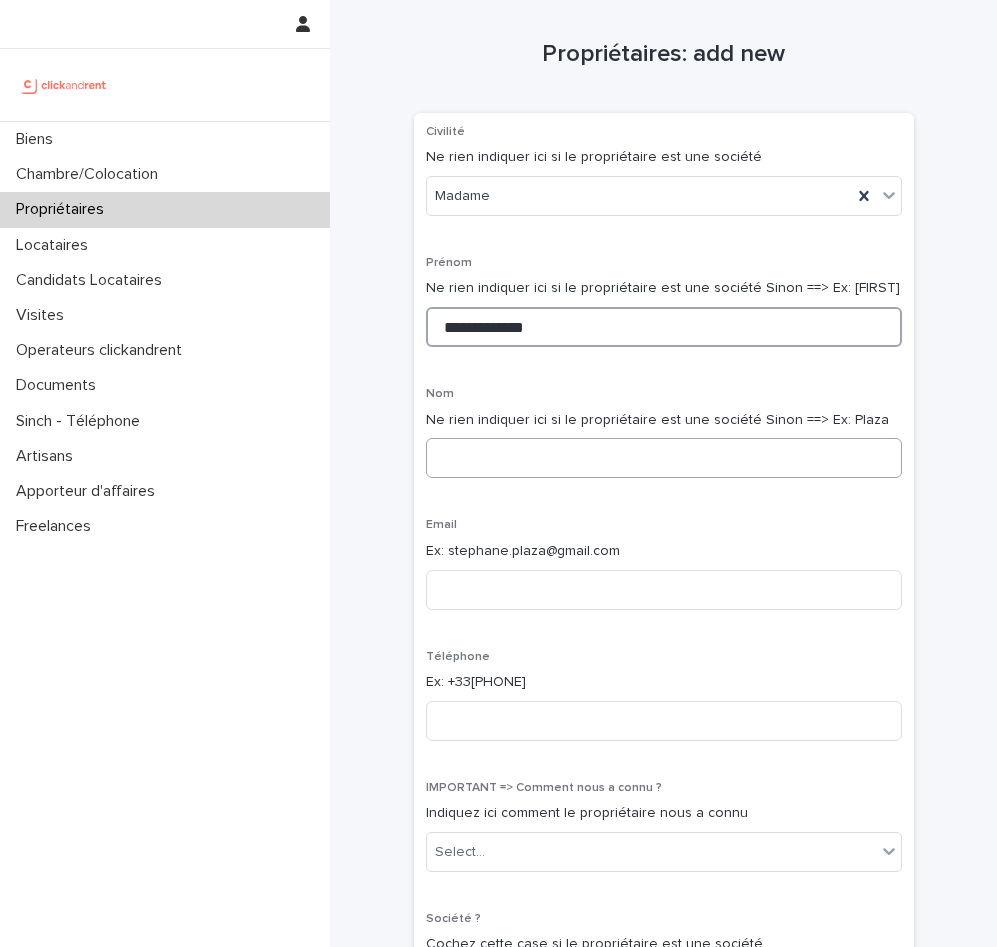 type on "**********" 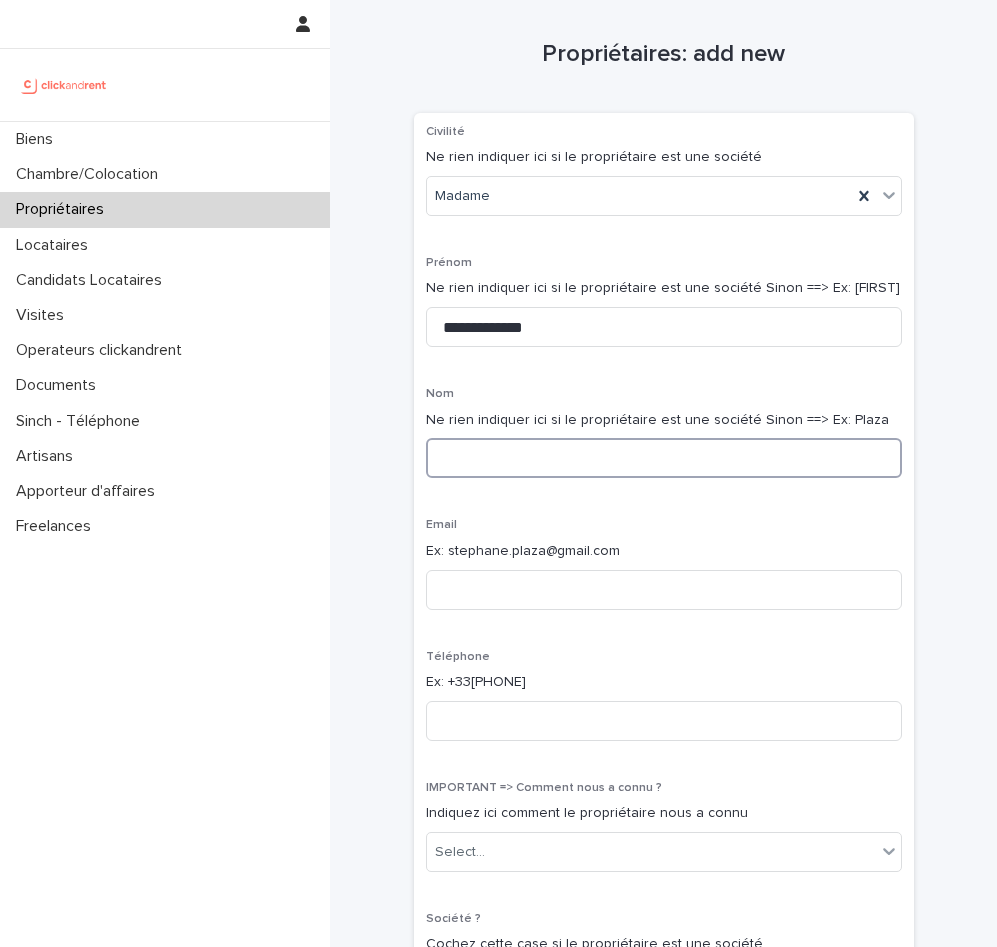 click at bounding box center [664, 458] 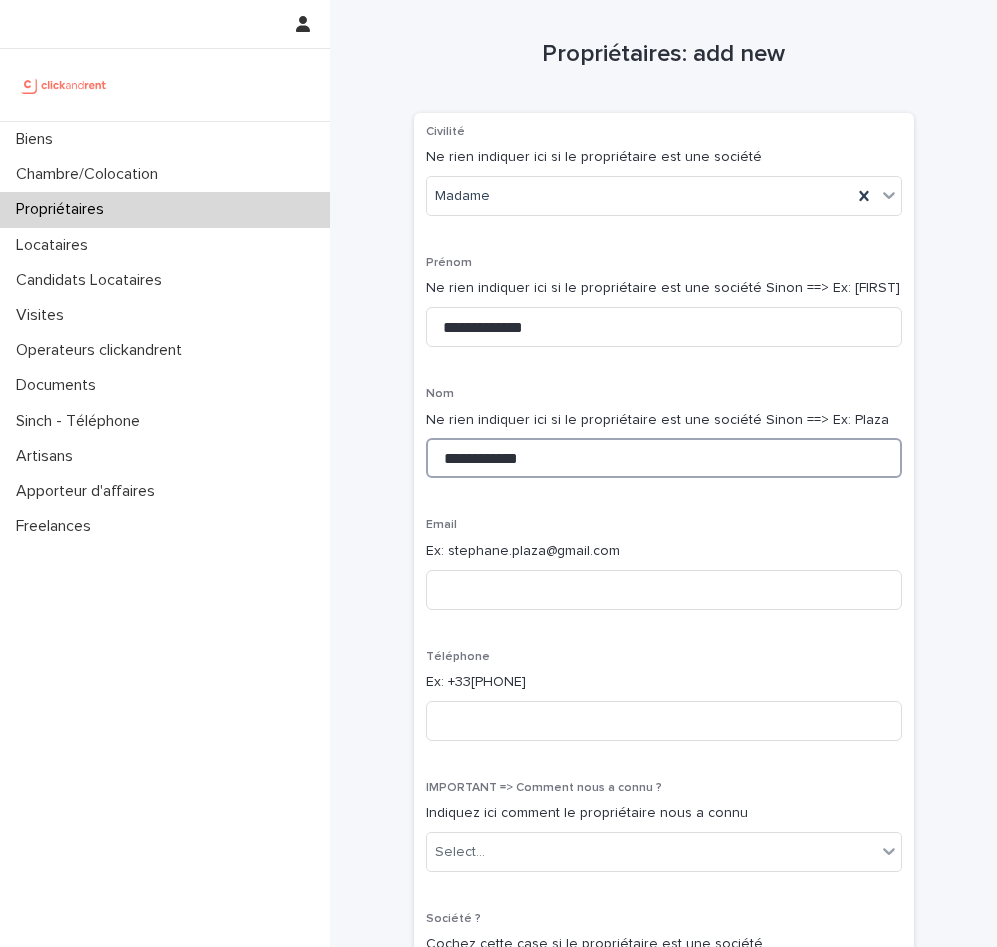 click on "**********" at bounding box center (664, 458) 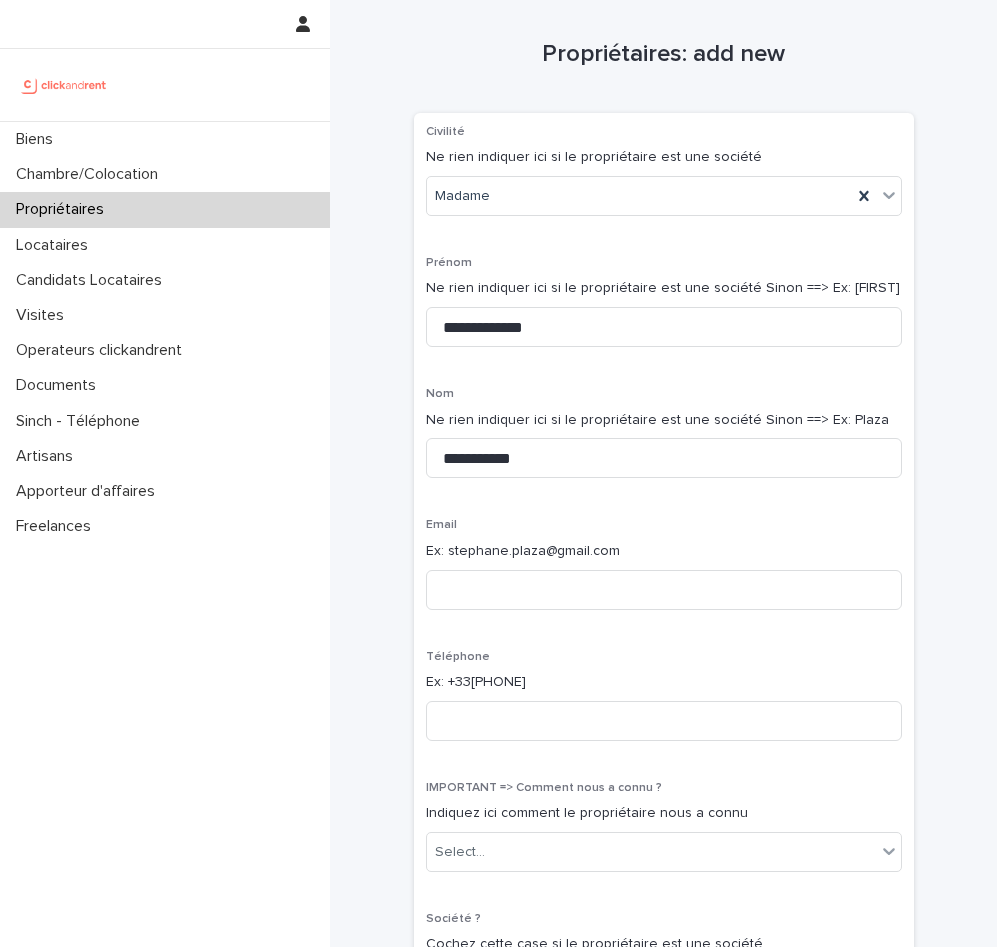 click on "**********" at bounding box center [664, 440] 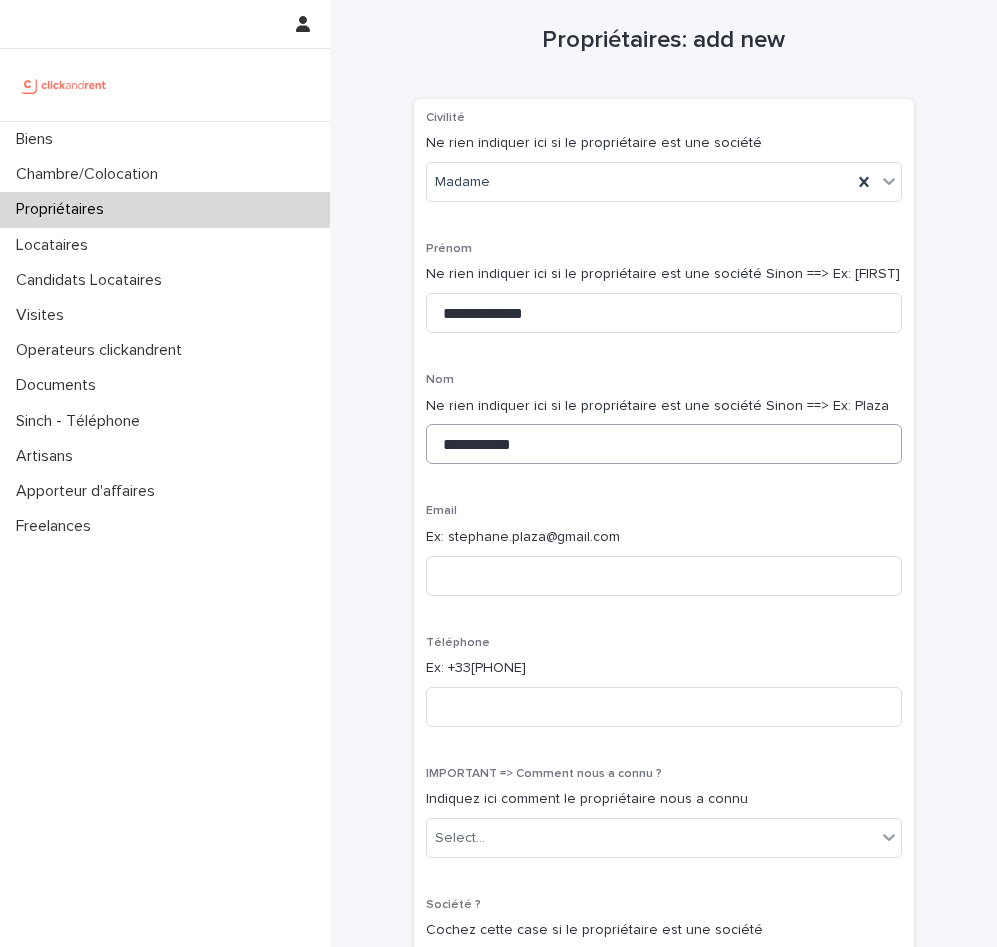 scroll, scrollTop: 16, scrollLeft: 0, axis: vertical 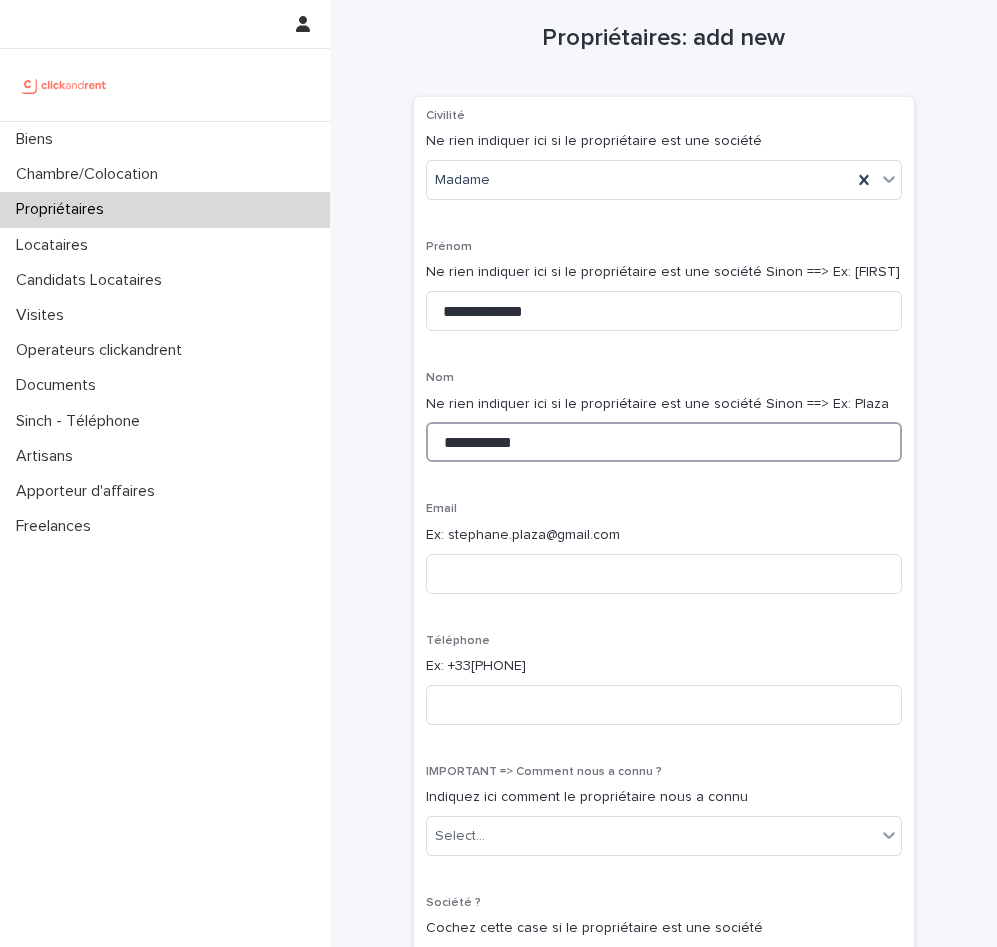 drag, startPoint x: 552, startPoint y: 448, endPoint x: 387, endPoint y: 436, distance: 165.43579 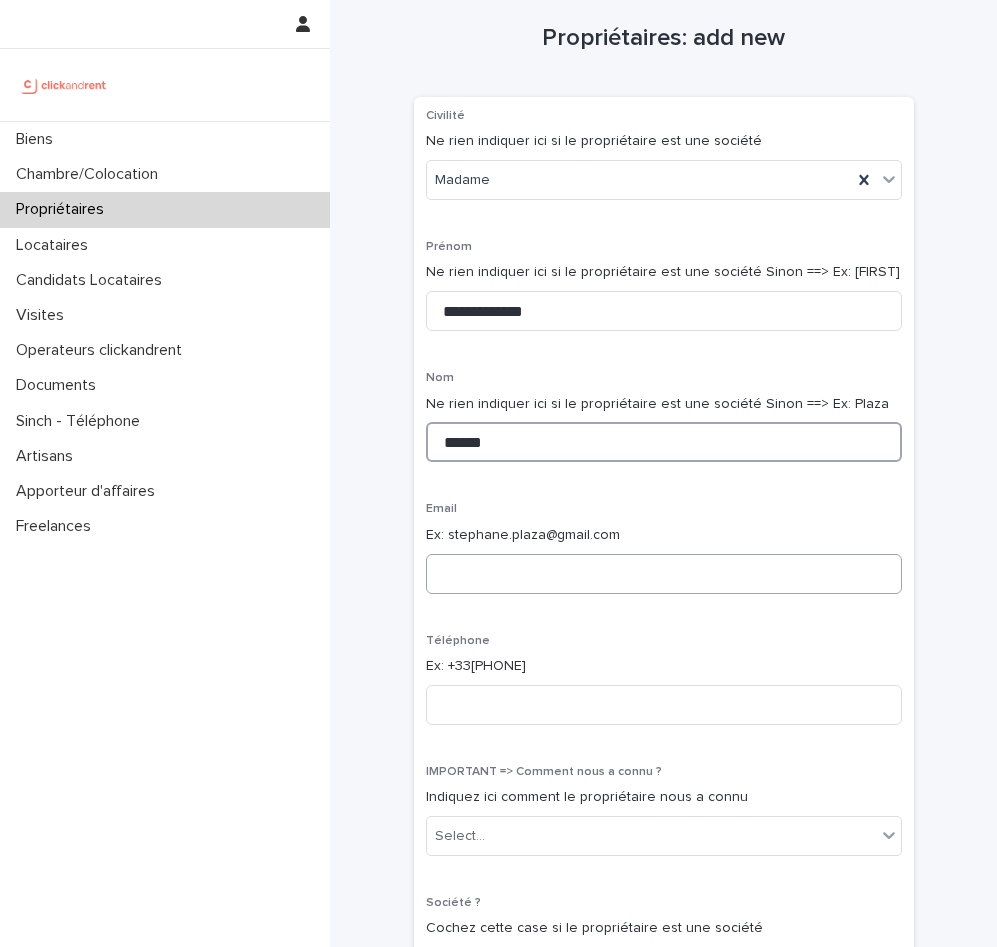type on "******" 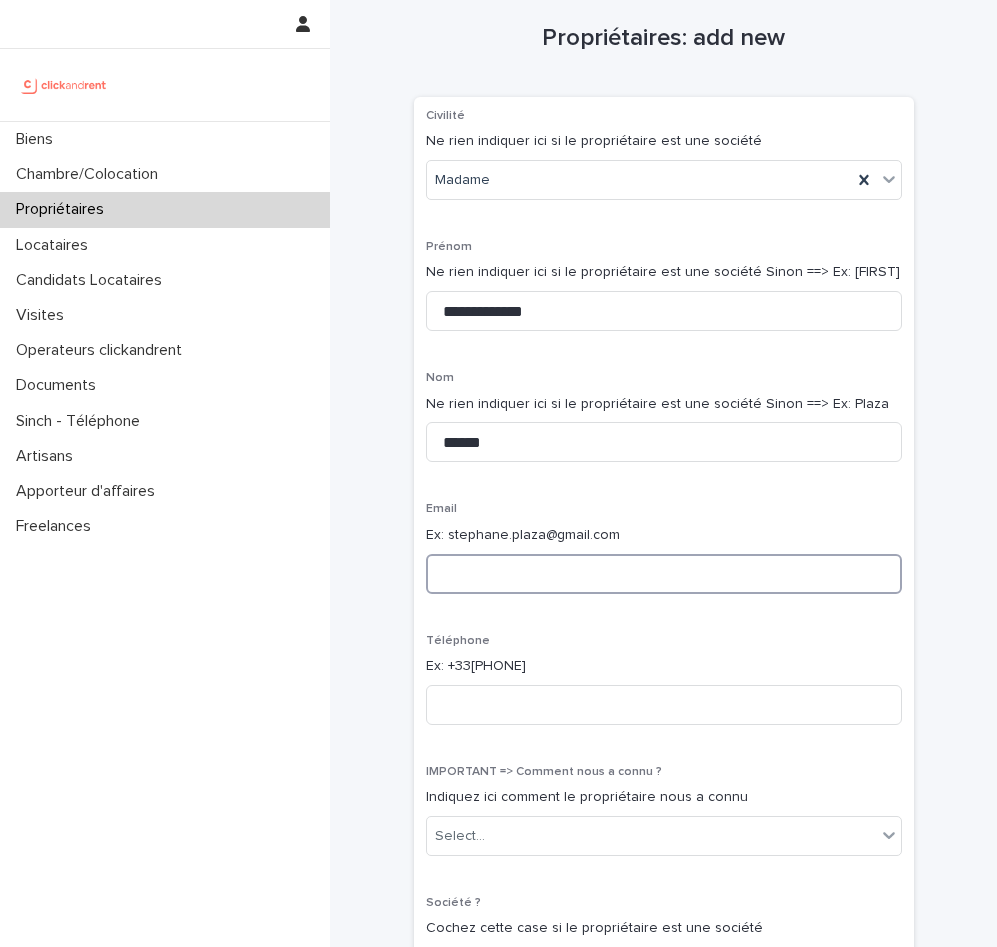 click at bounding box center [664, 574] 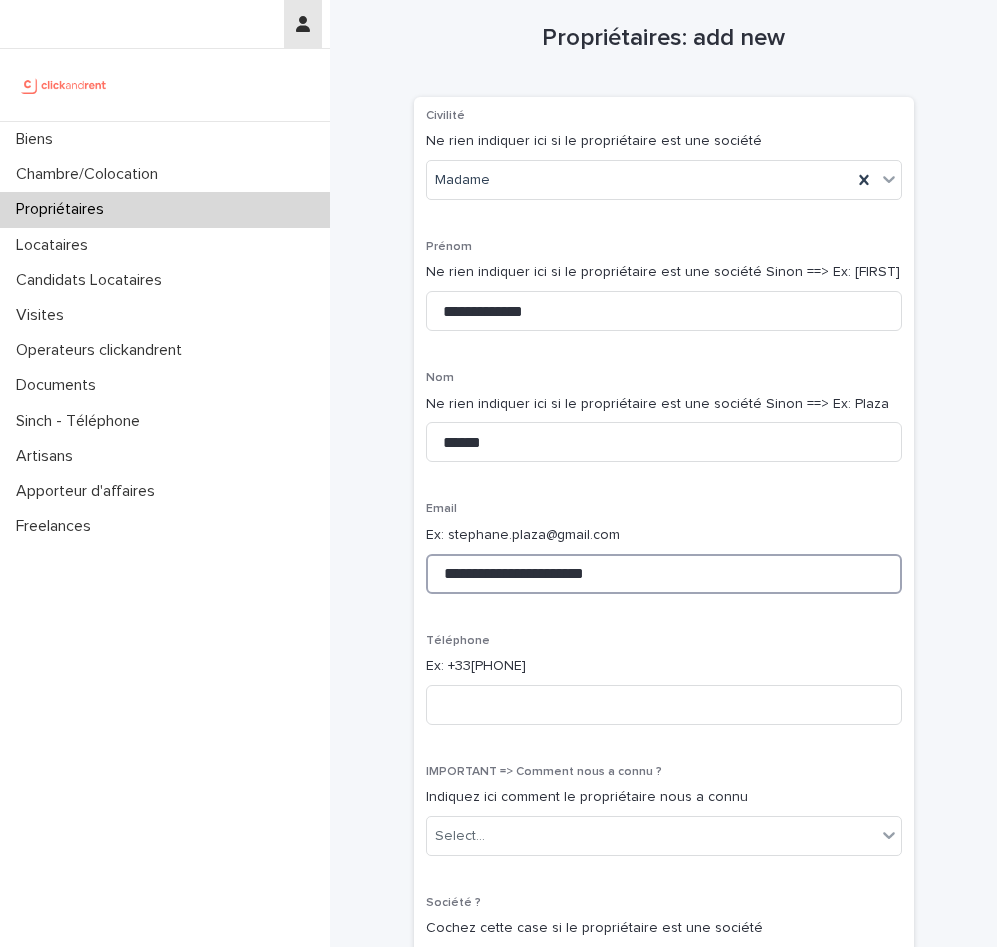 type on "**********" 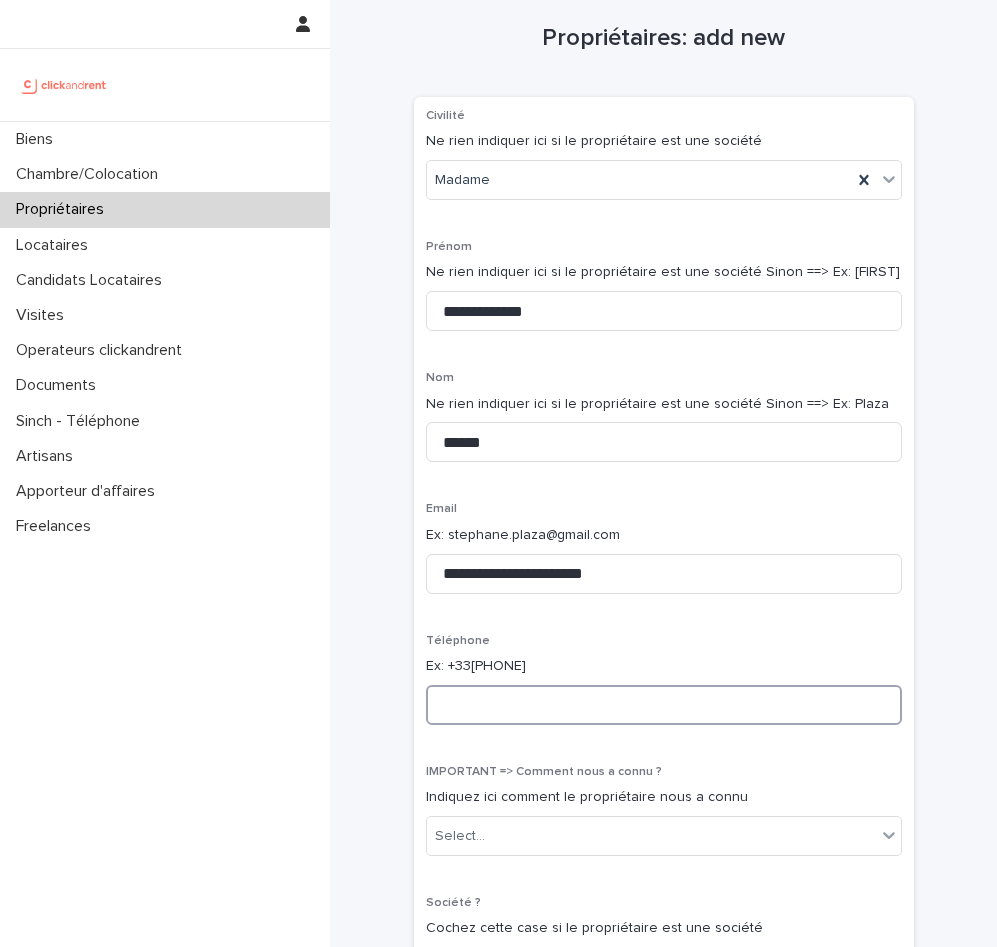 click at bounding box center [664, 705] 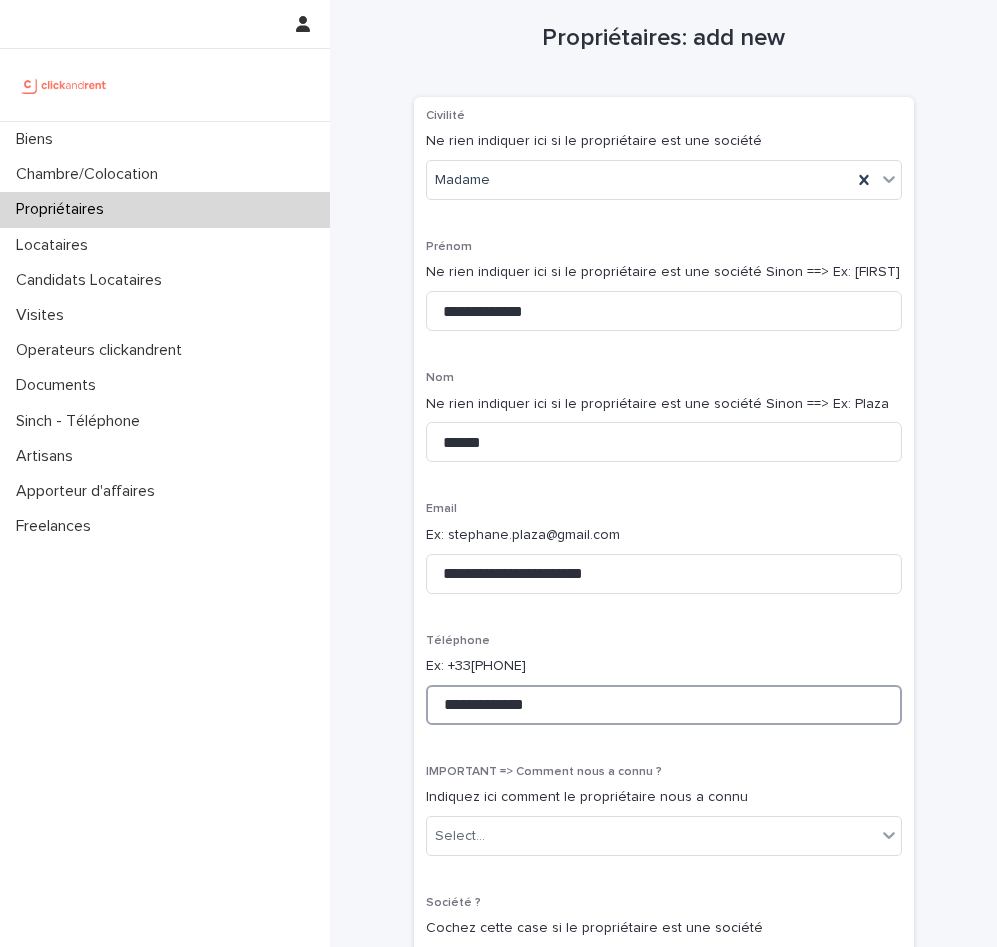 click on "**********" at bounding box center [664, 705] 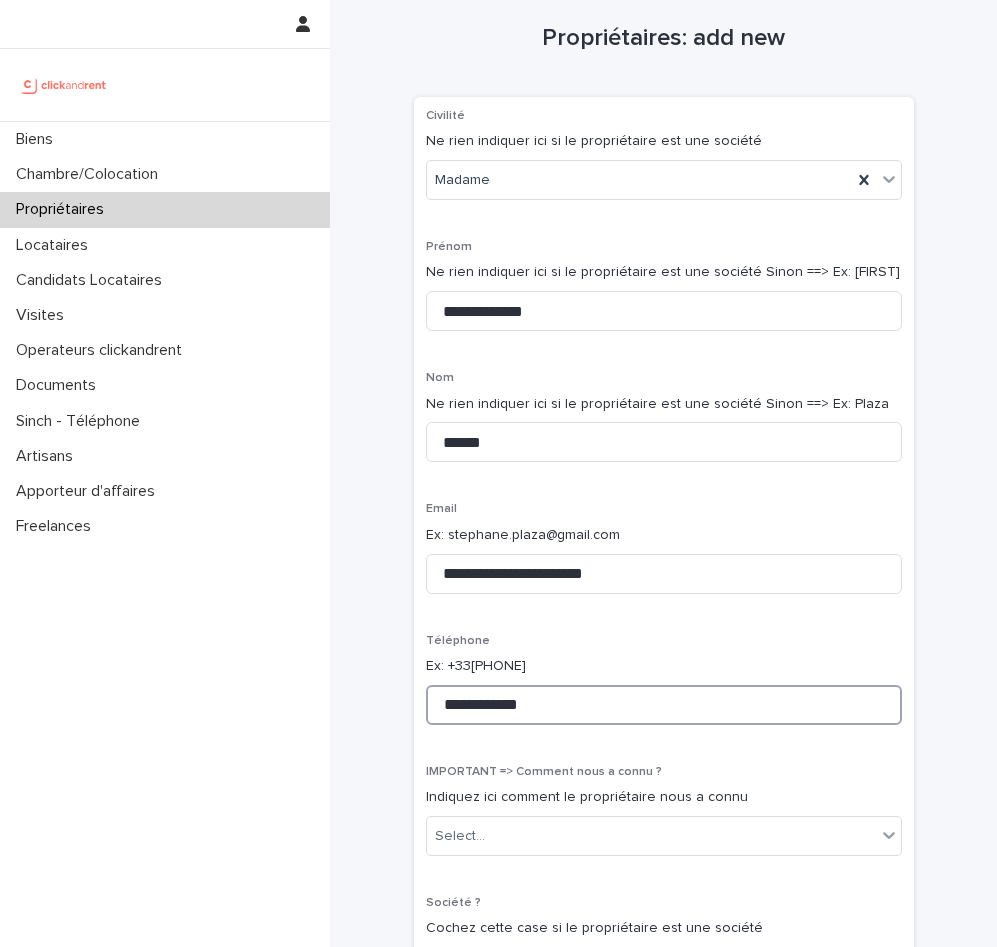 type on "**********" 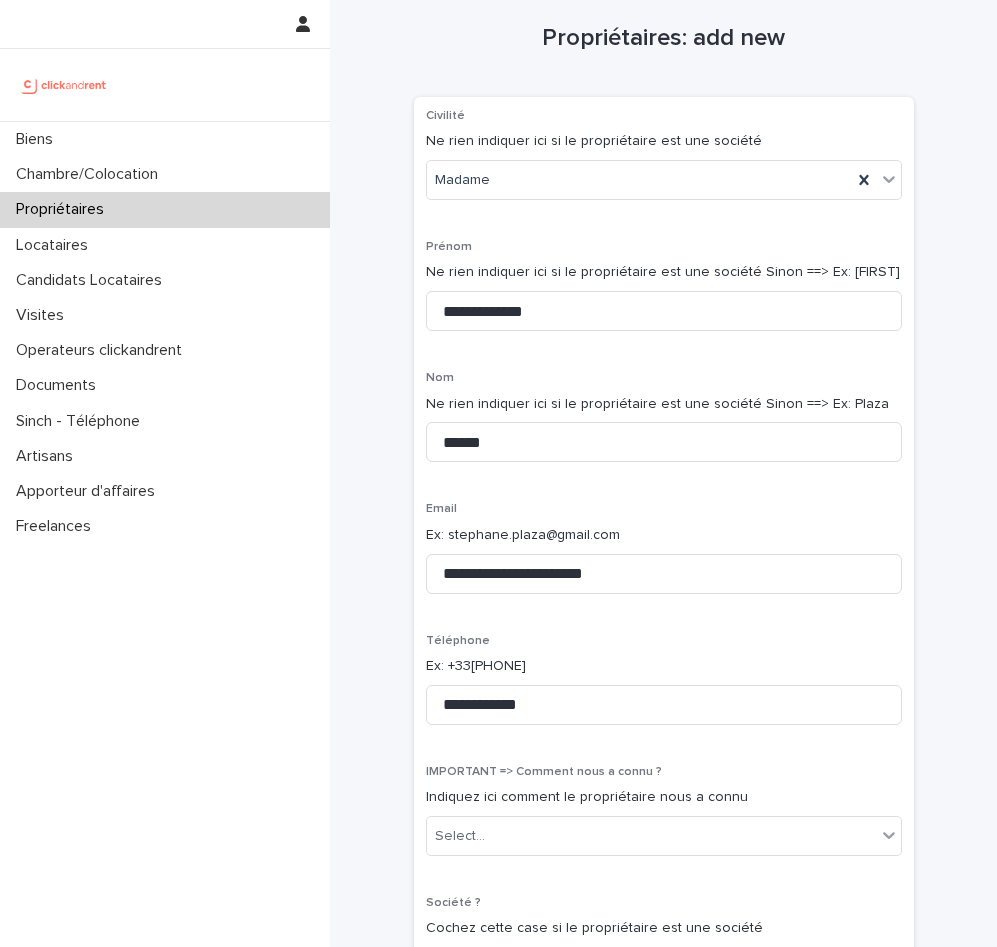 click on "Ex: +33[PHONE]" at bounding box center [664, 666] 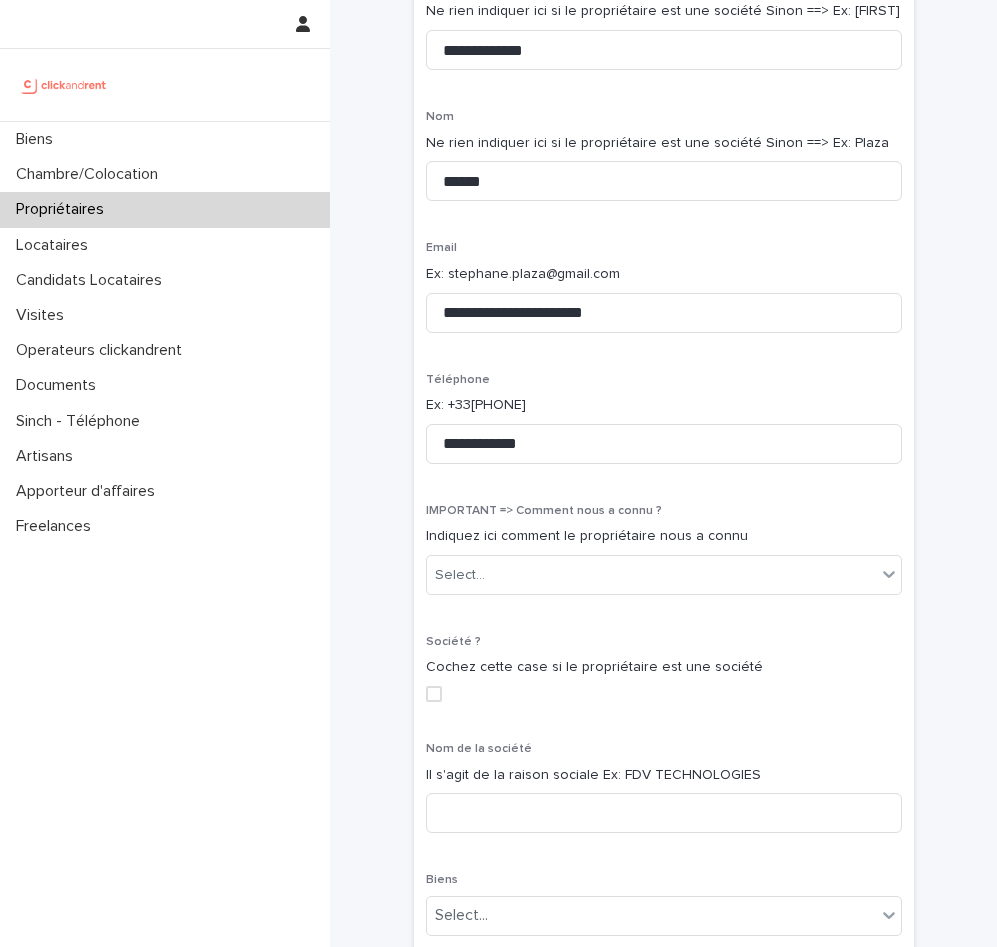 scroll, scrollTop: 282, scrollLeft: 0, axis: vertical 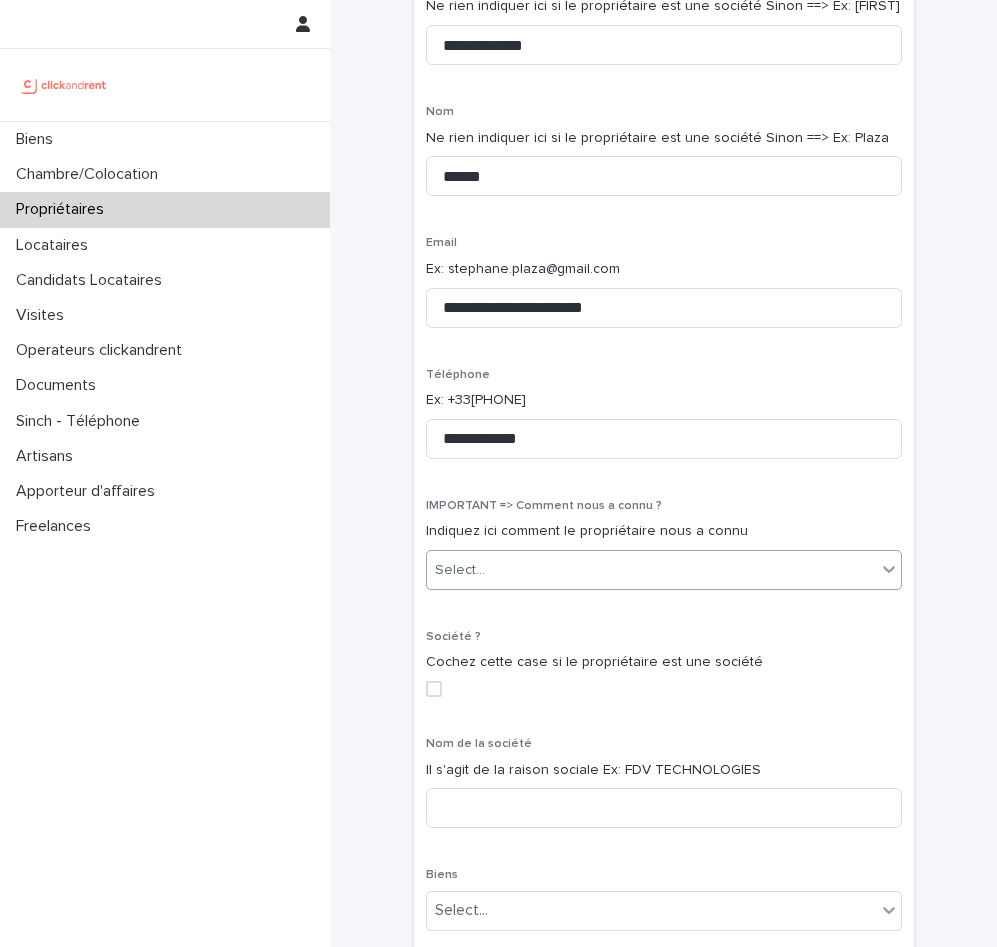 click on "Select..." at bounding box center (651, 570) 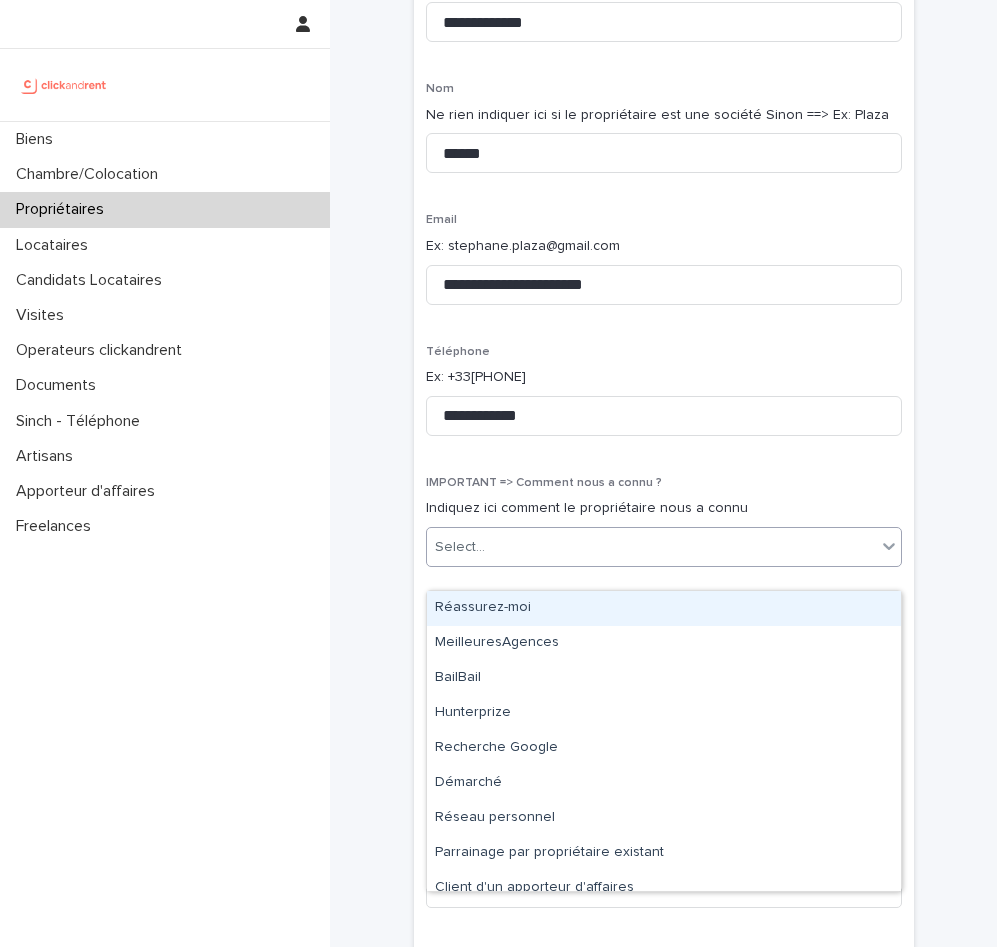 scroll, scrollTop: 327, scrollLeft: 0, axis: vertical 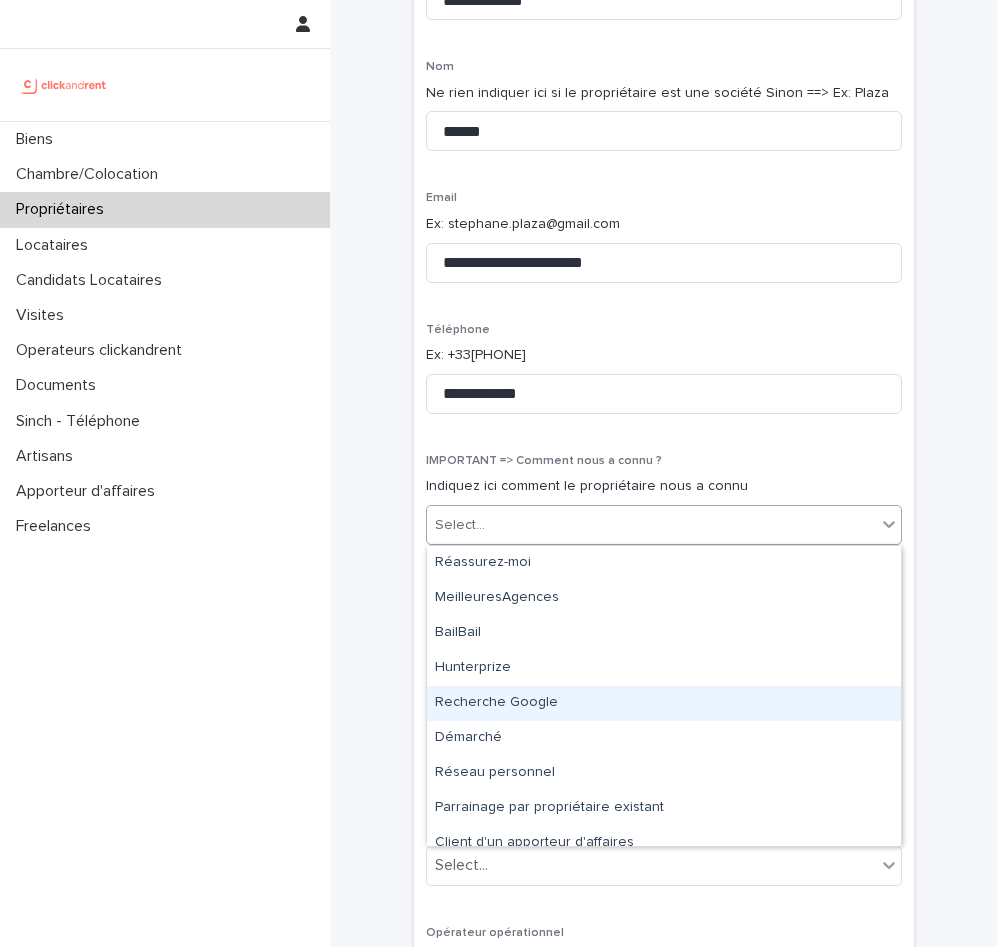 click on "Recherche Google" at bounding box center [664, 703] 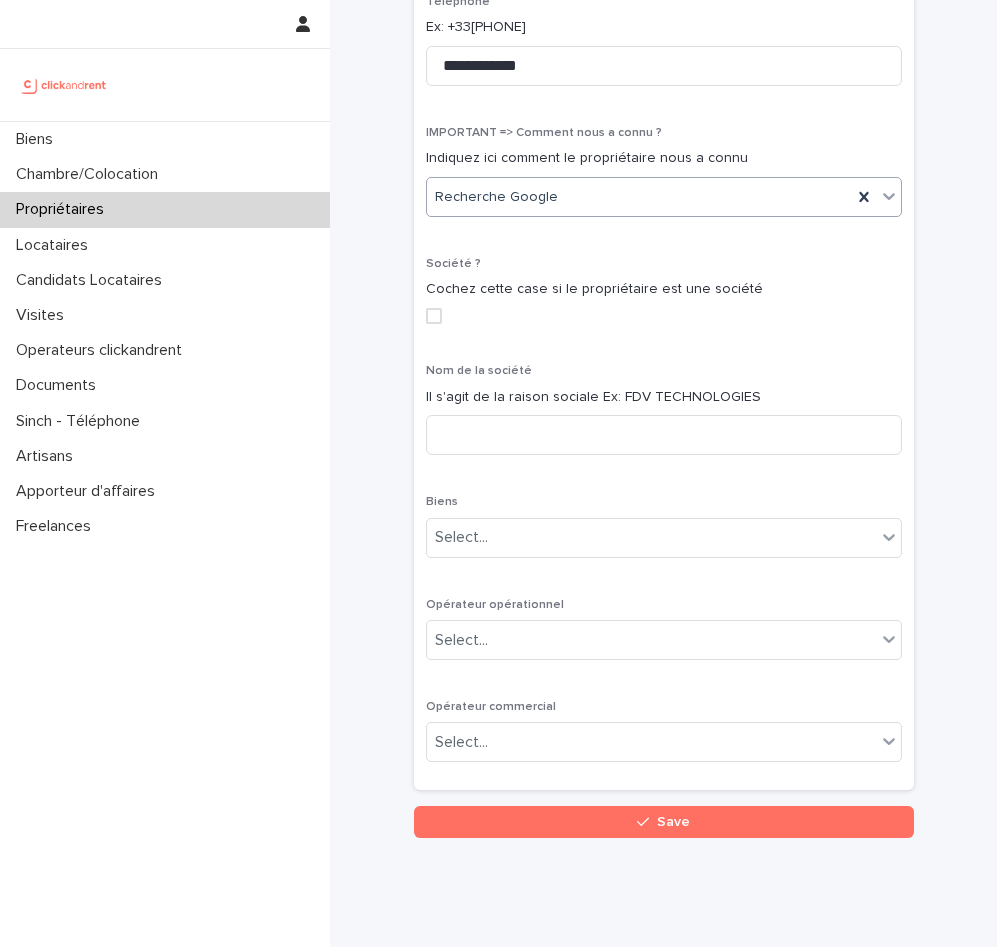 scroll, scrollTop: 703, scrollLeft: 0, axis: vertical 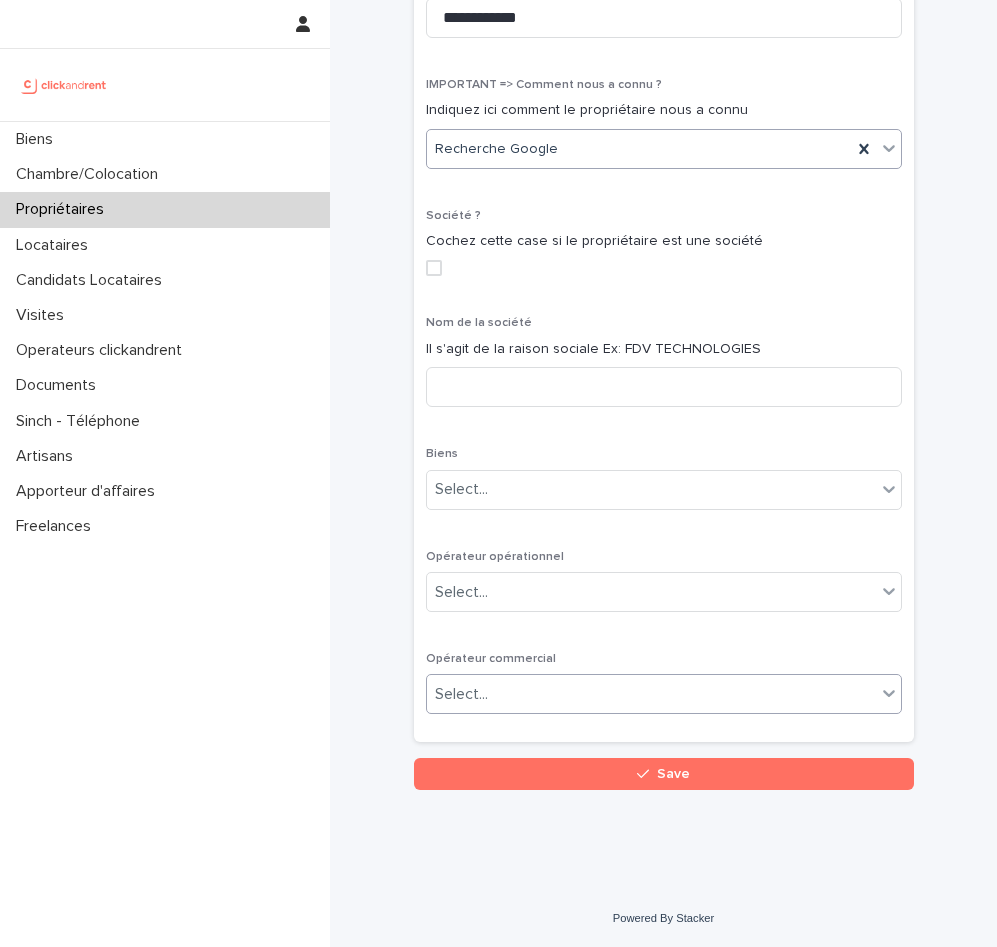 click on "Select..." at bounding box center (651, 694) 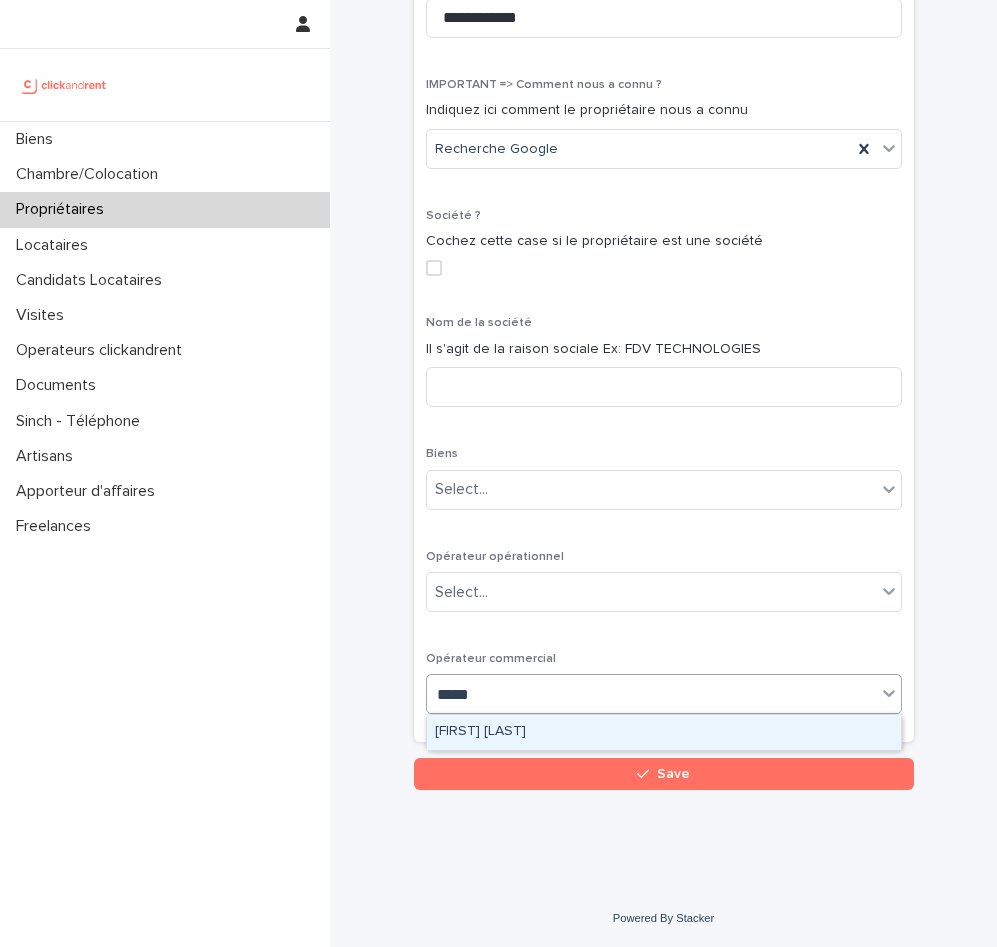 type on "******" 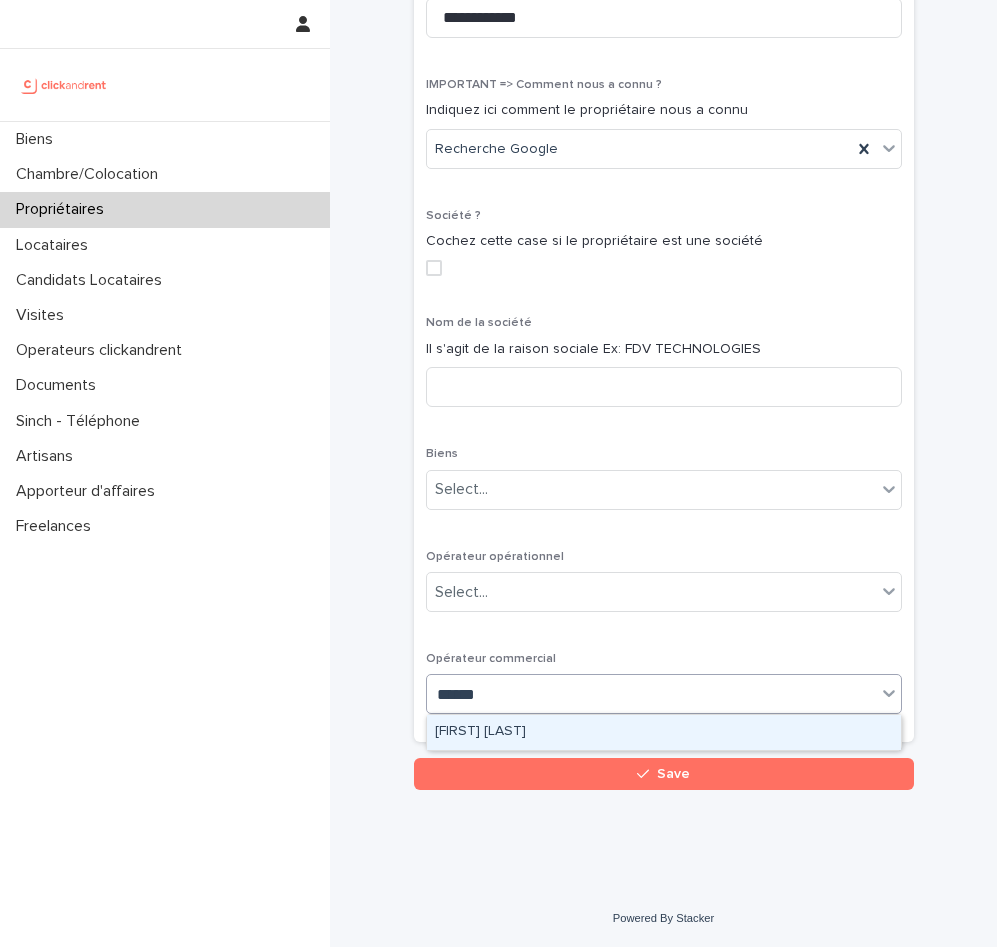 type 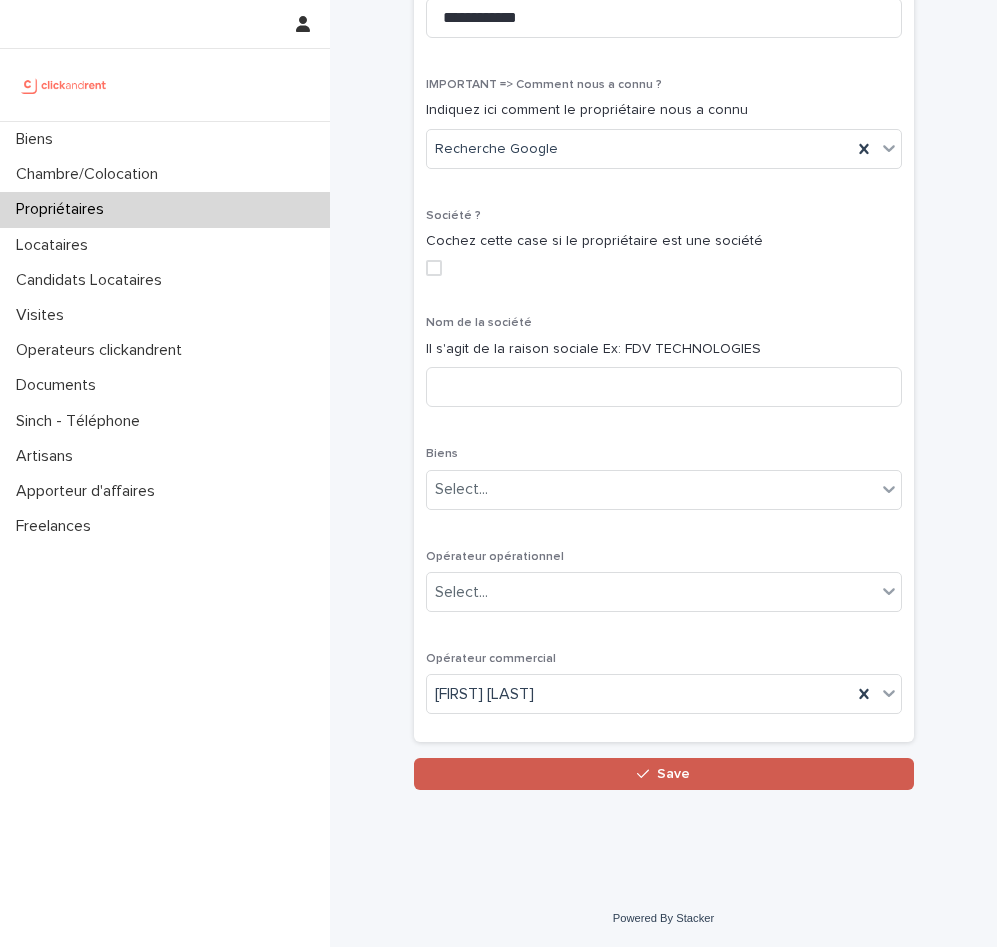 click on "Save" at bounding box center [664, 774] 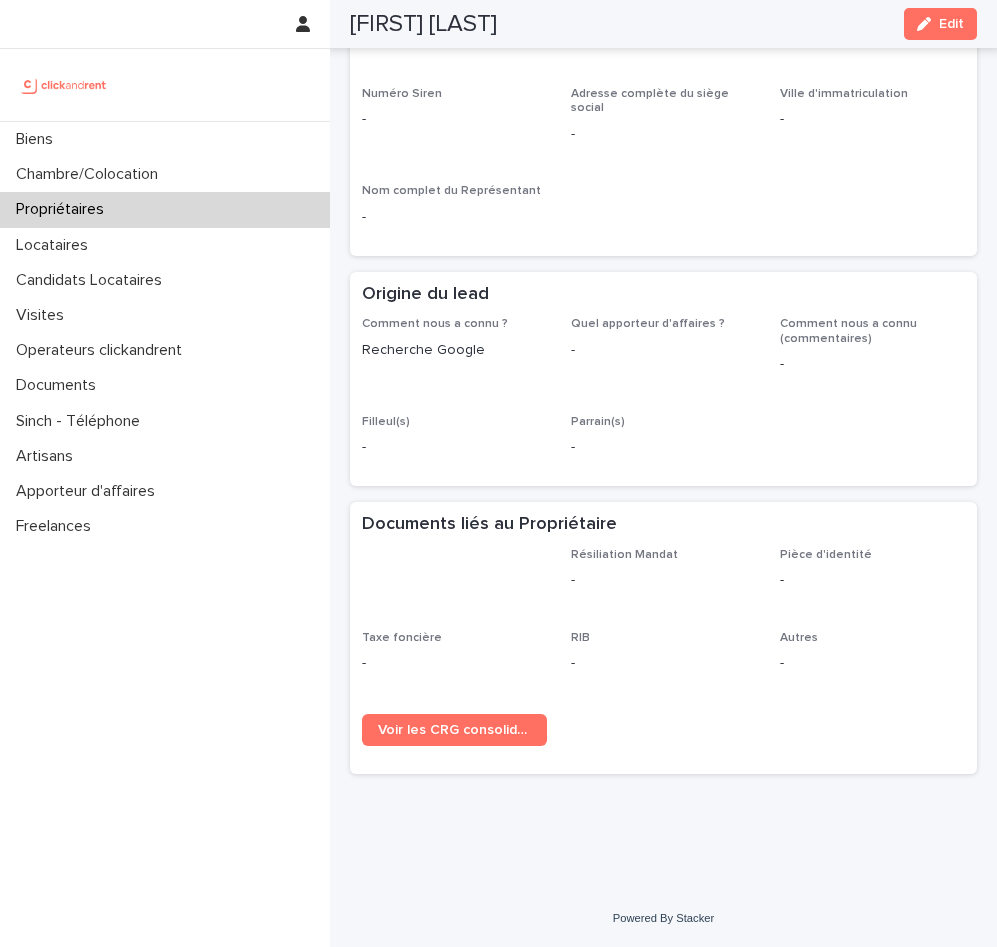 scroll, scrollTop: 0, scrollLeft: 0, axis: both 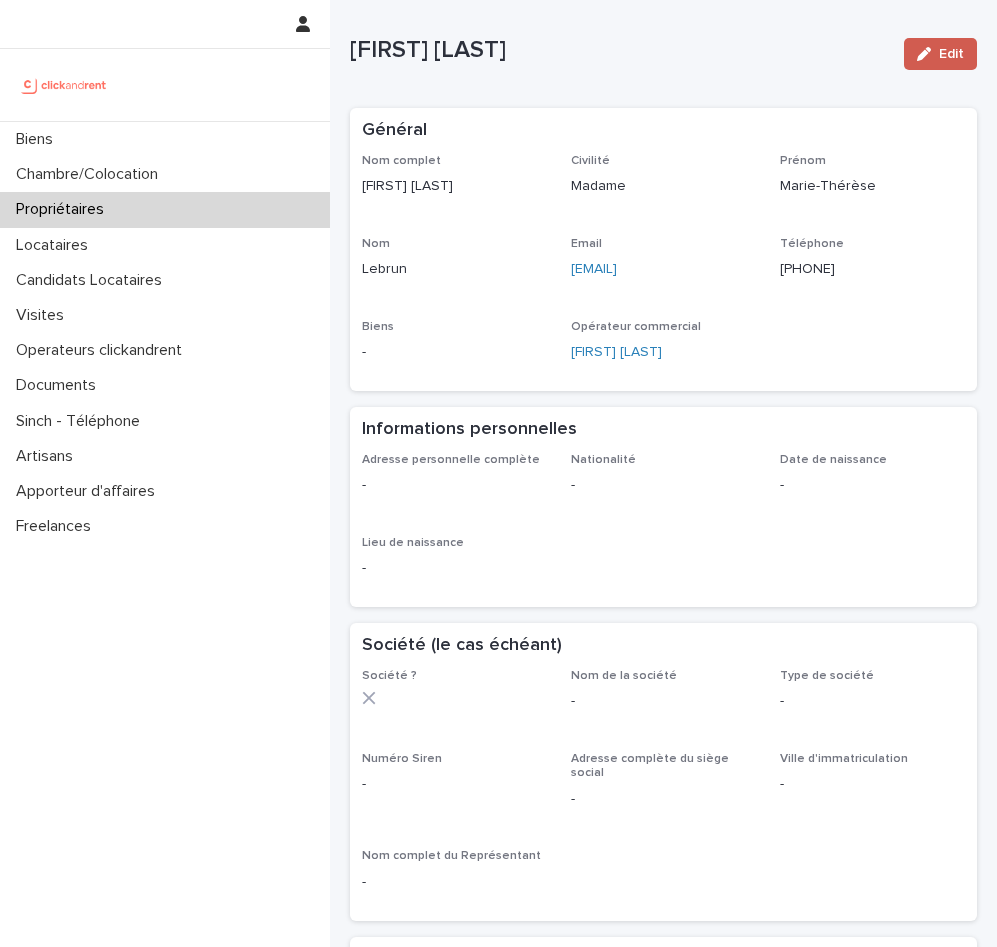 click on "Edit" at bounding box center (940, 54) 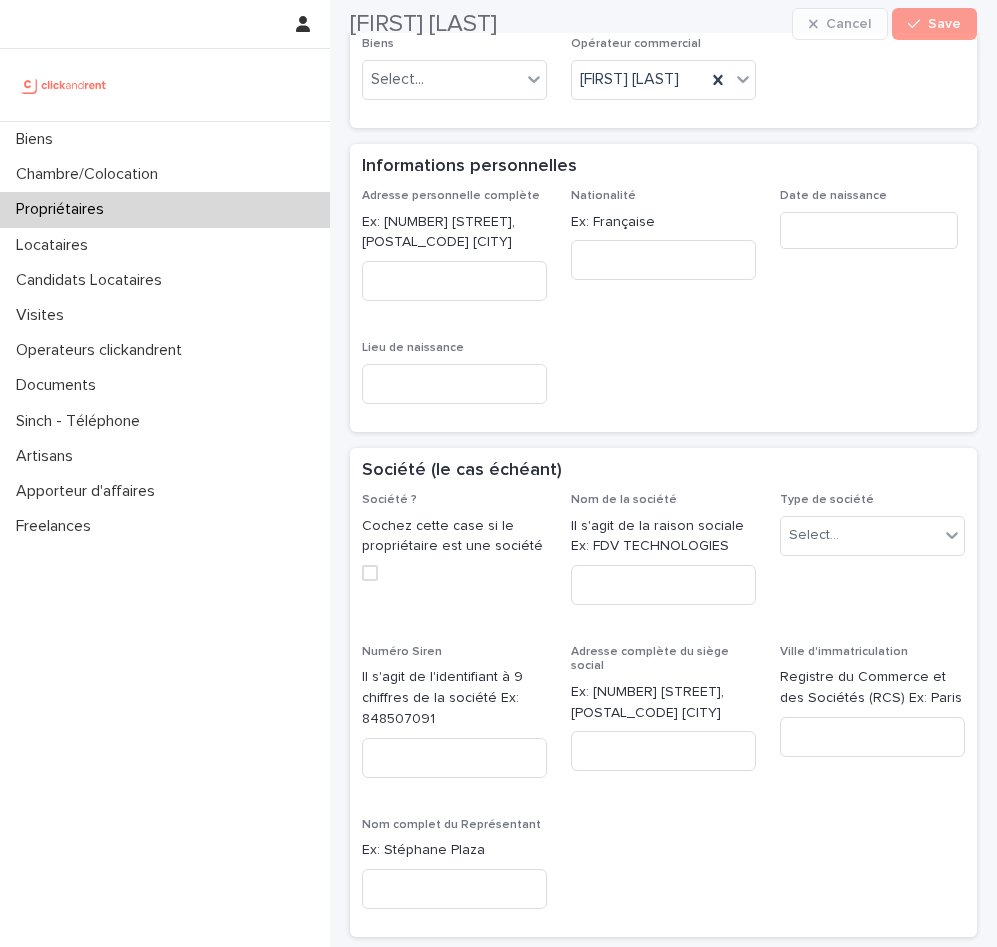 scroll, scrollTop: 515, scrollLeft: 0, axis: vertical 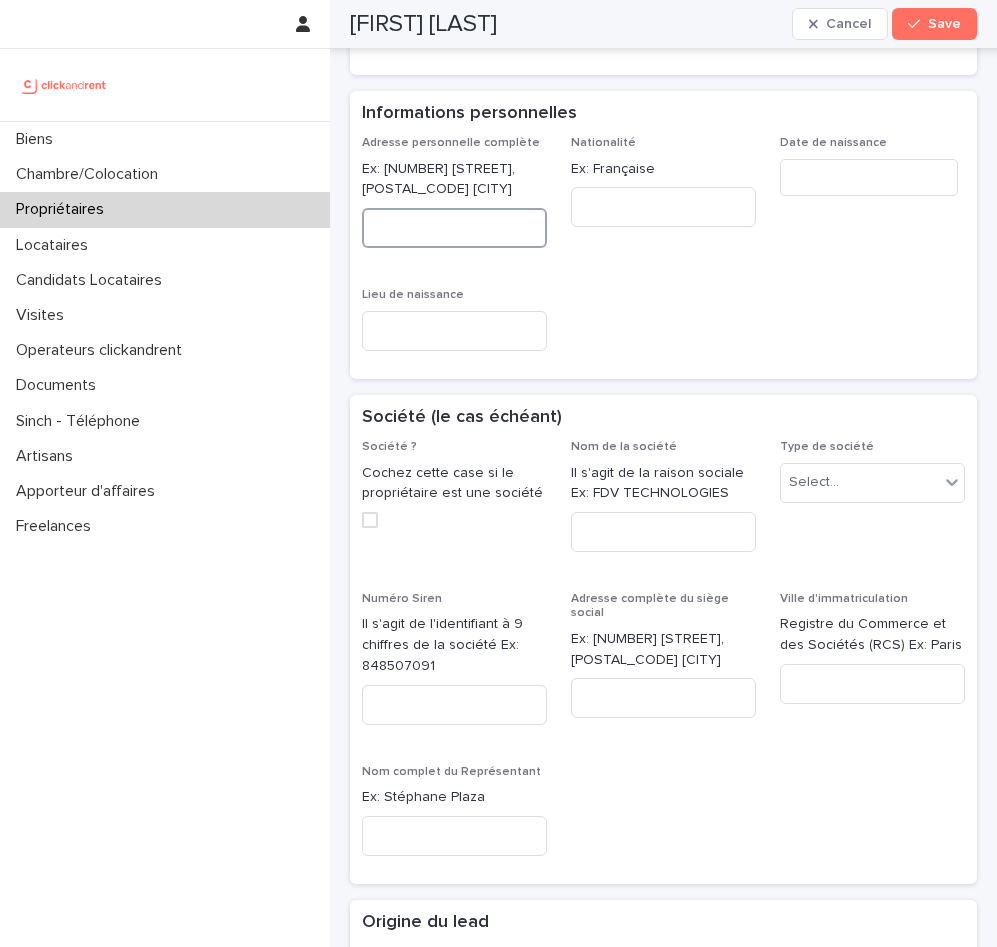 click at bounding box center [454, 228] 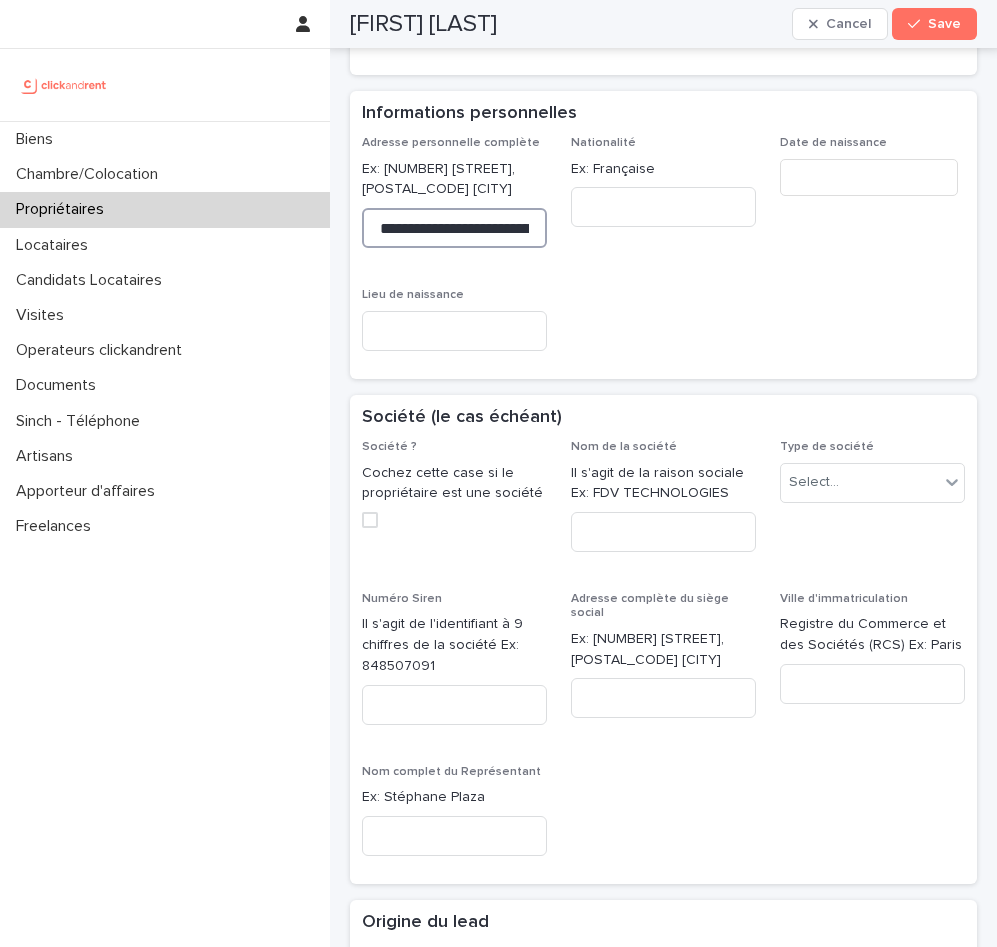 scroll, scrollTop: 0, scrollLeft: 171, axis: horizontal 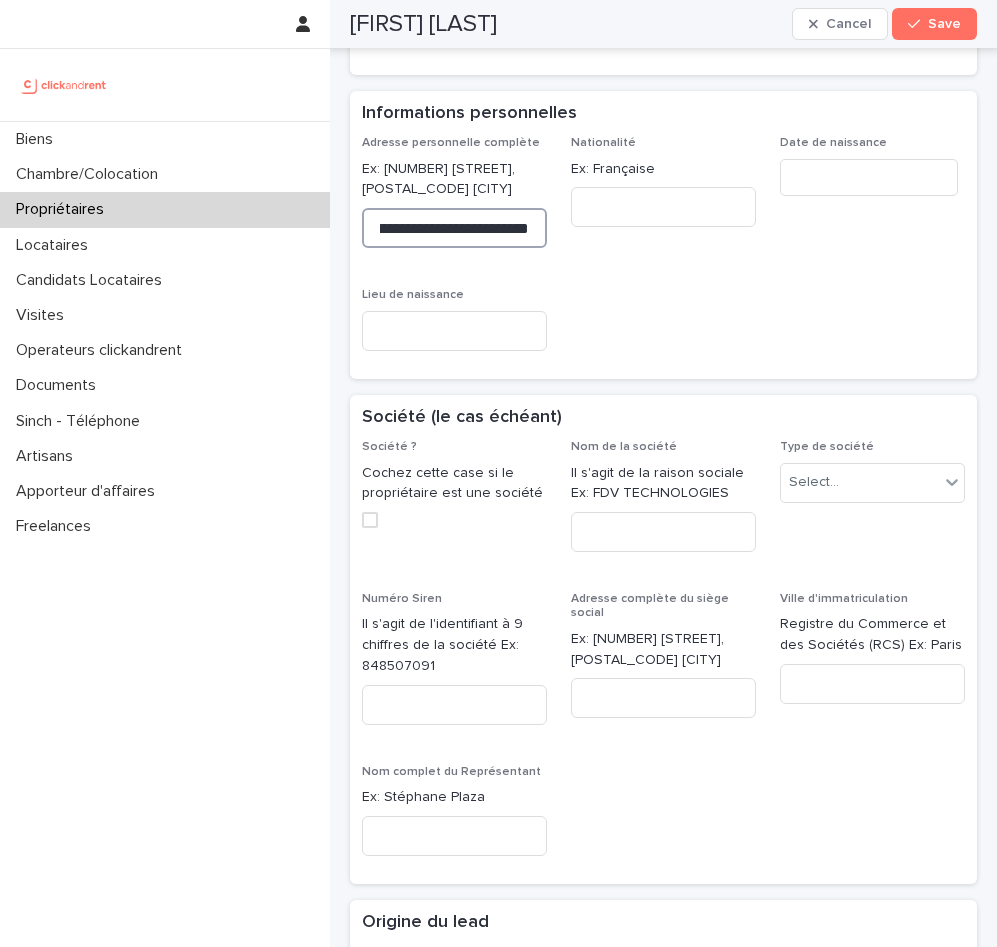 drag, startPoint x: 511, startPoint y: 227, endPoint x: 537, endPoint y: 227, distance: 26 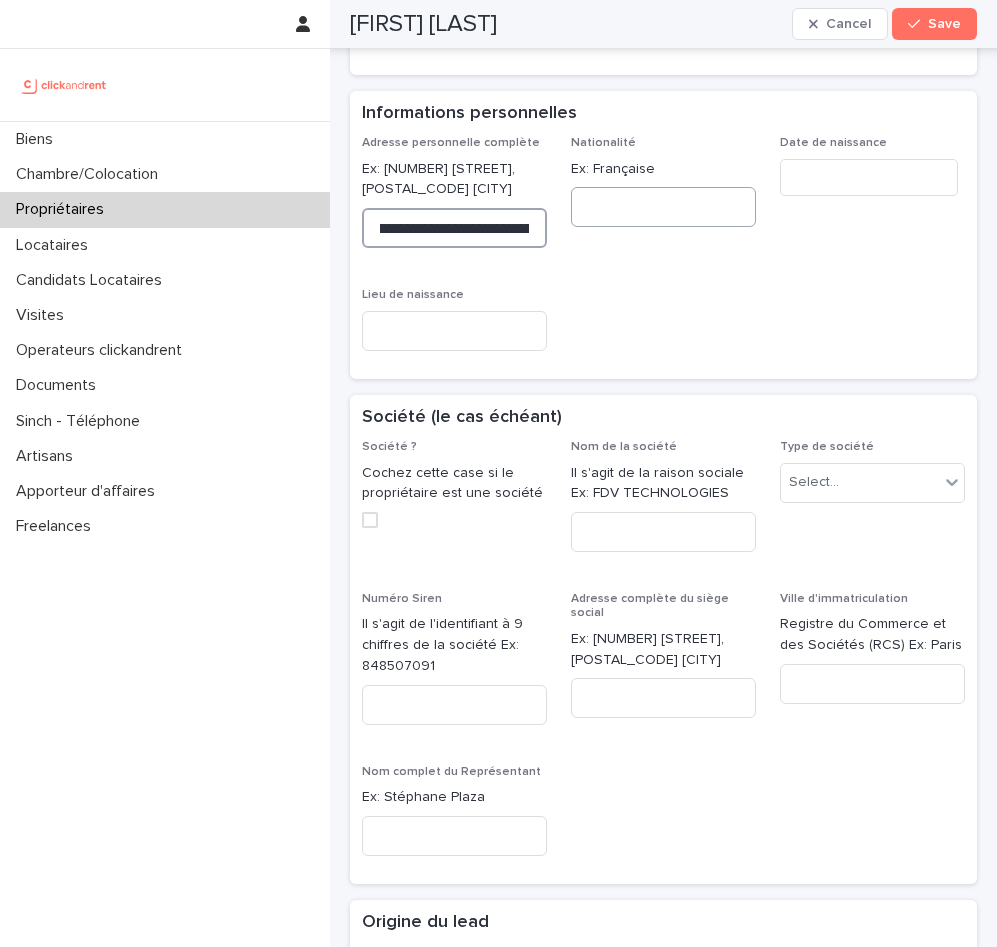 scroll, scrollTop: 0, scrollLeft: 174, axis: horizontal 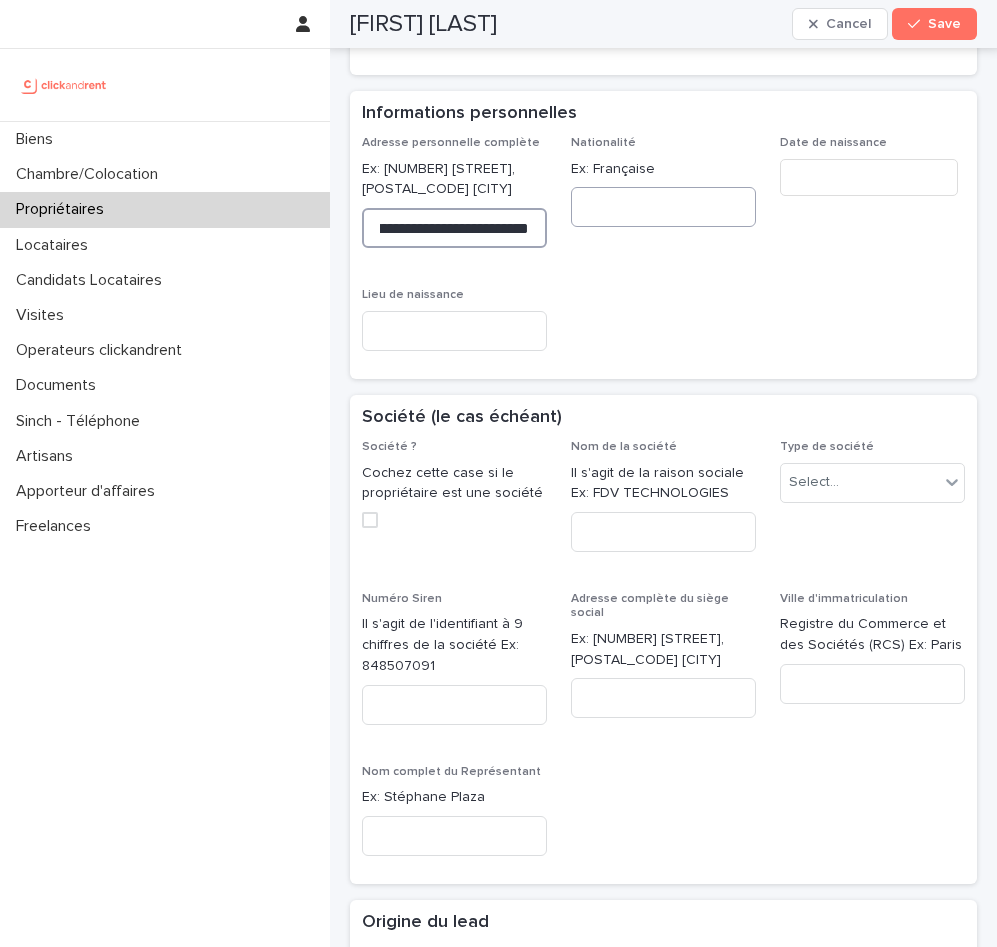 drag, startPoint x: 471, startPoint y: 225, endPoint x: 617, endPoint y: 222, distance: 146.03082 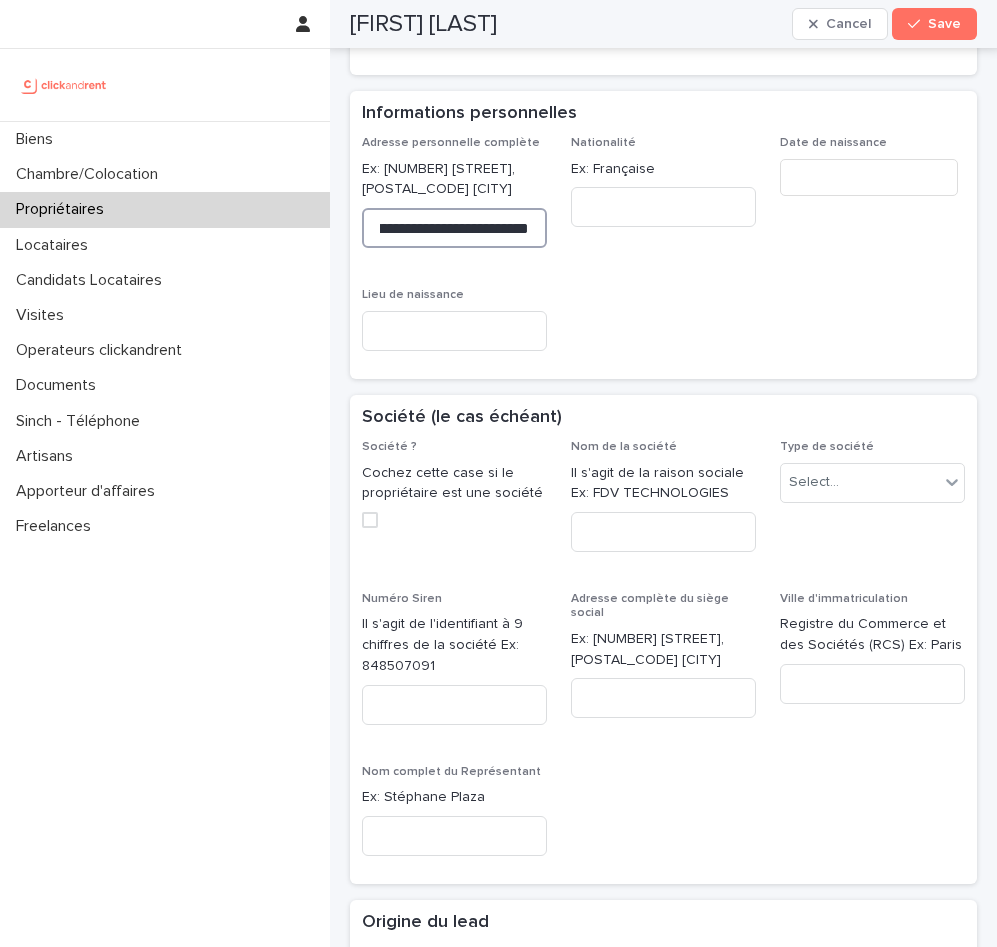 click on "**********" at bounding box center (454, 228) 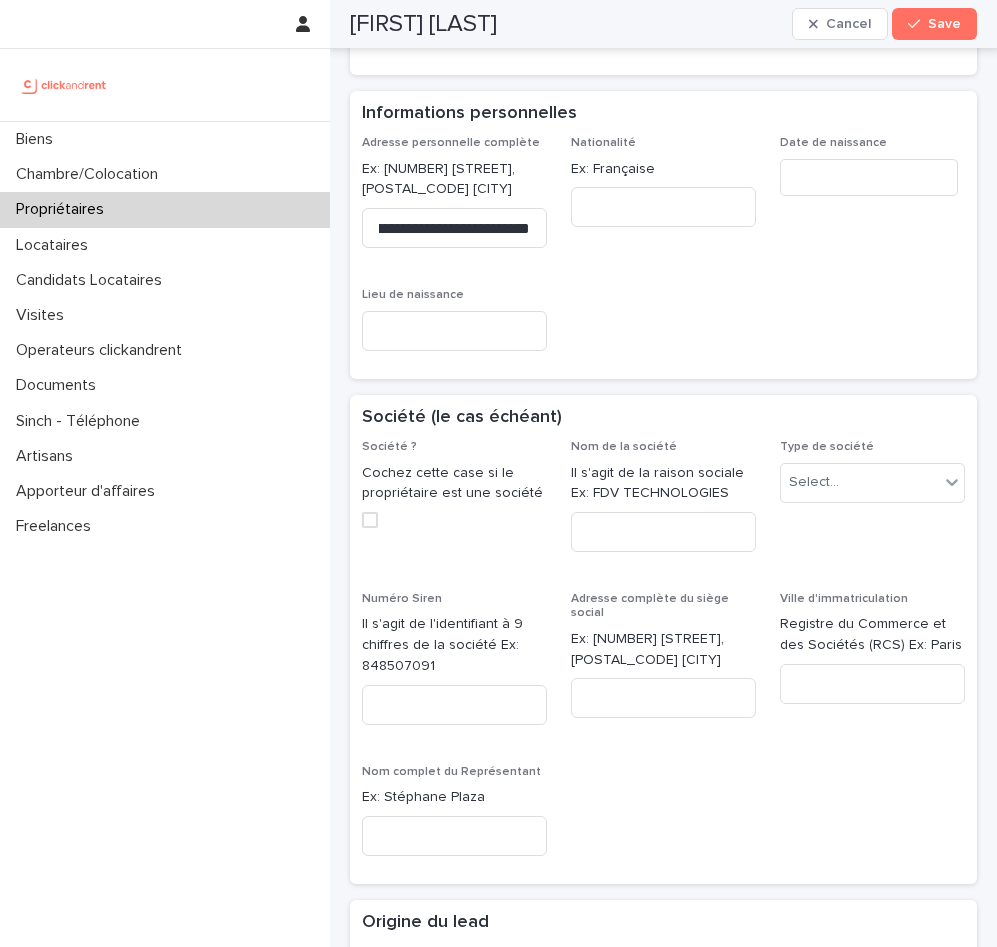 click on "**********" at bounding box center (663, 251) 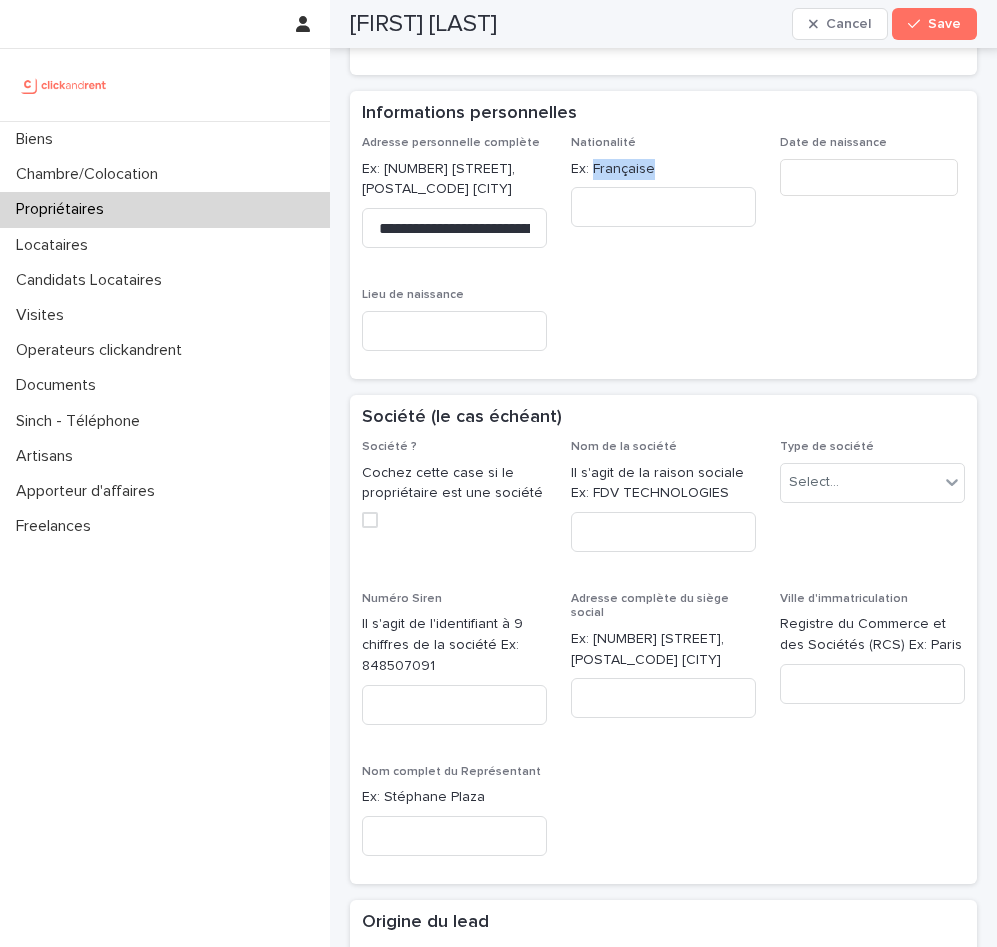drag, startPoint x: 592, startPoint y: 169, endPoint x: 657, endPoint y: 169, distance: 65 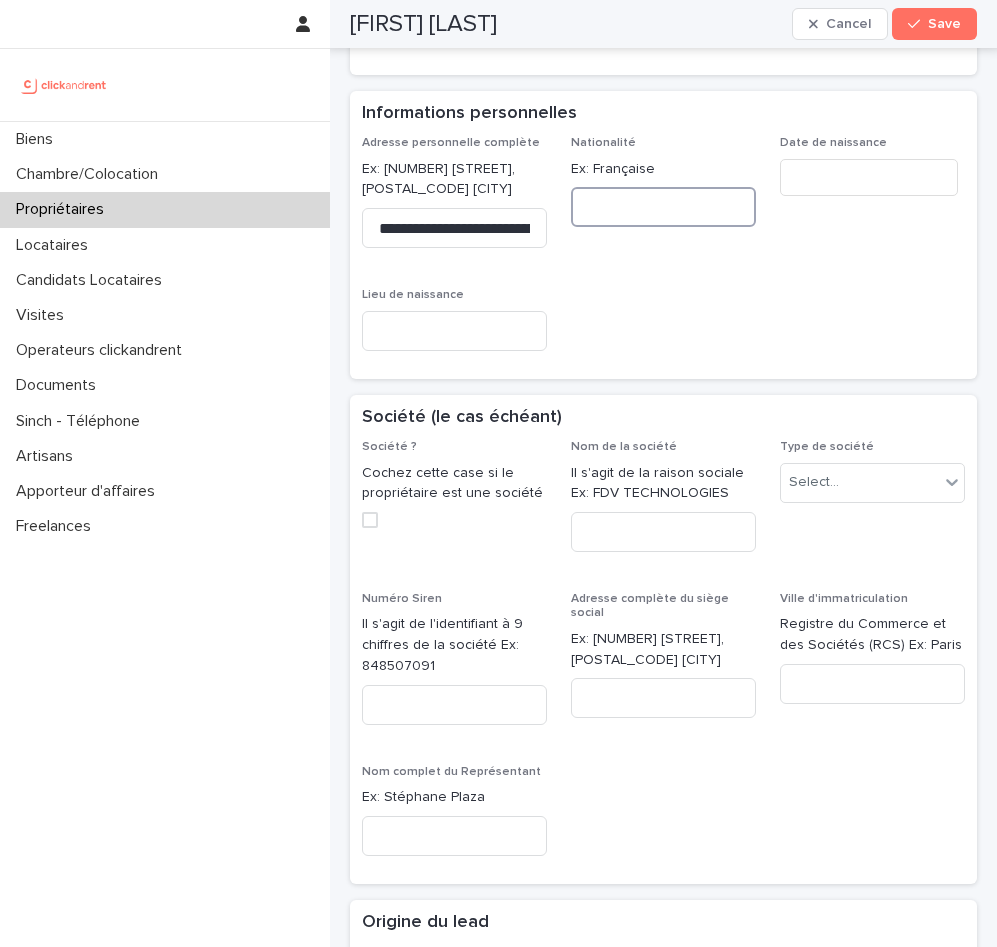 click at bounding box center [663, 207] 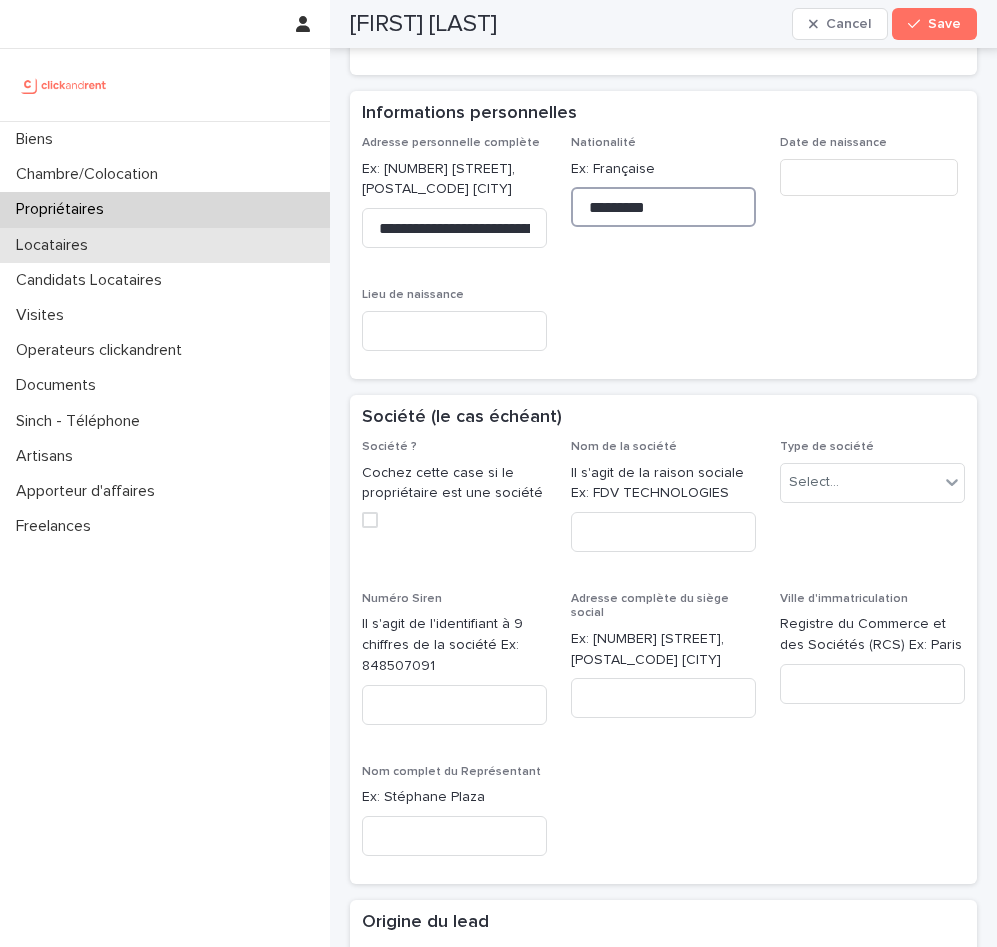 type on "*********" 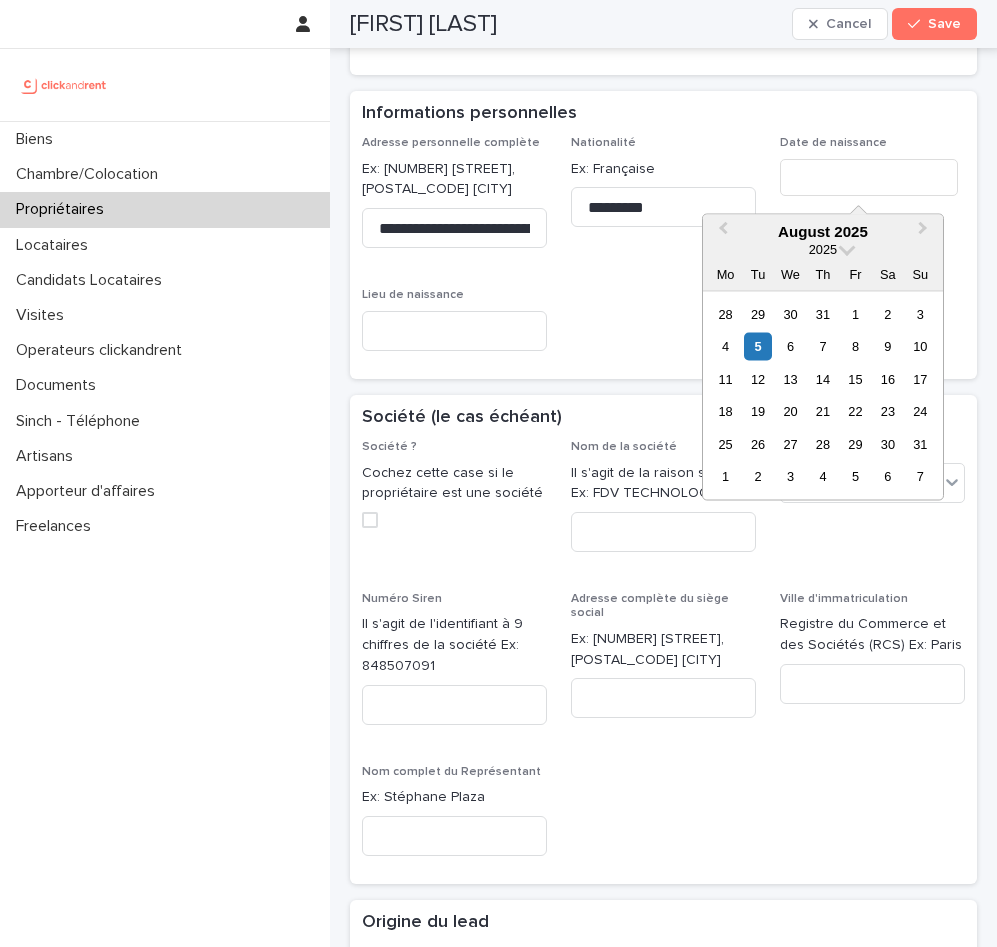 click at bounding box center (869, 177) 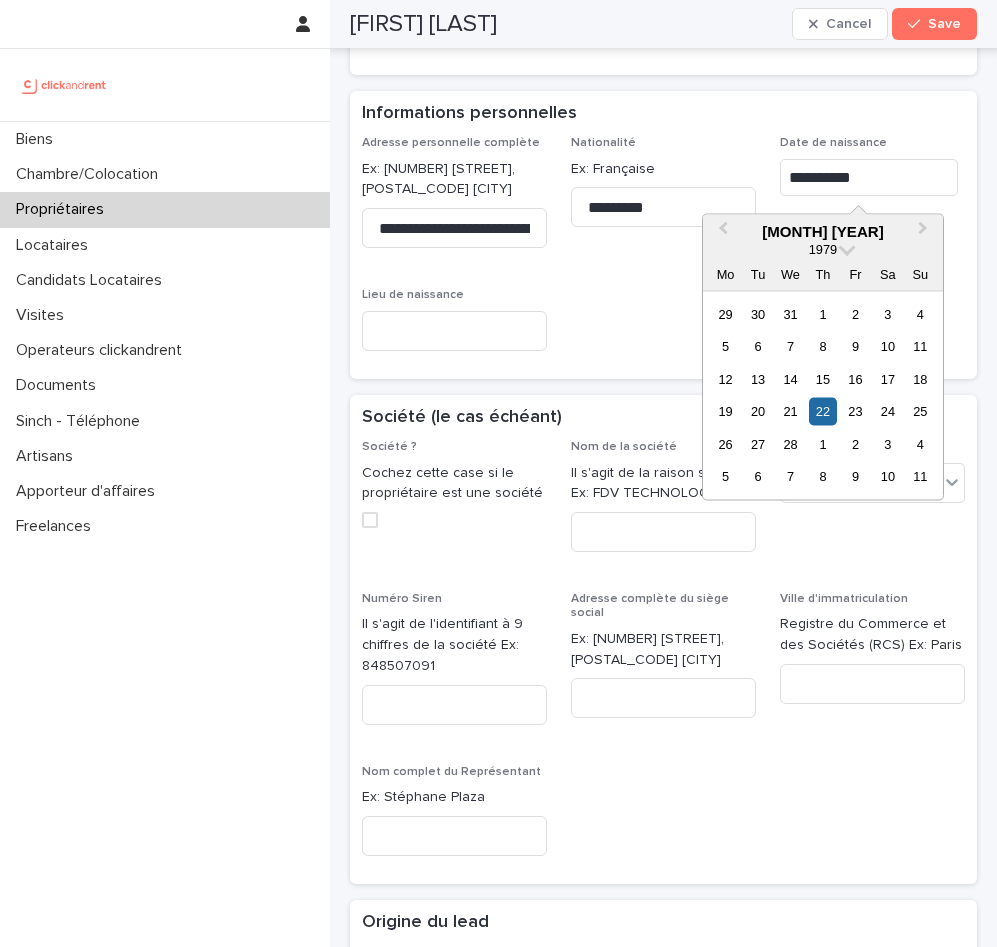 type on "*********" 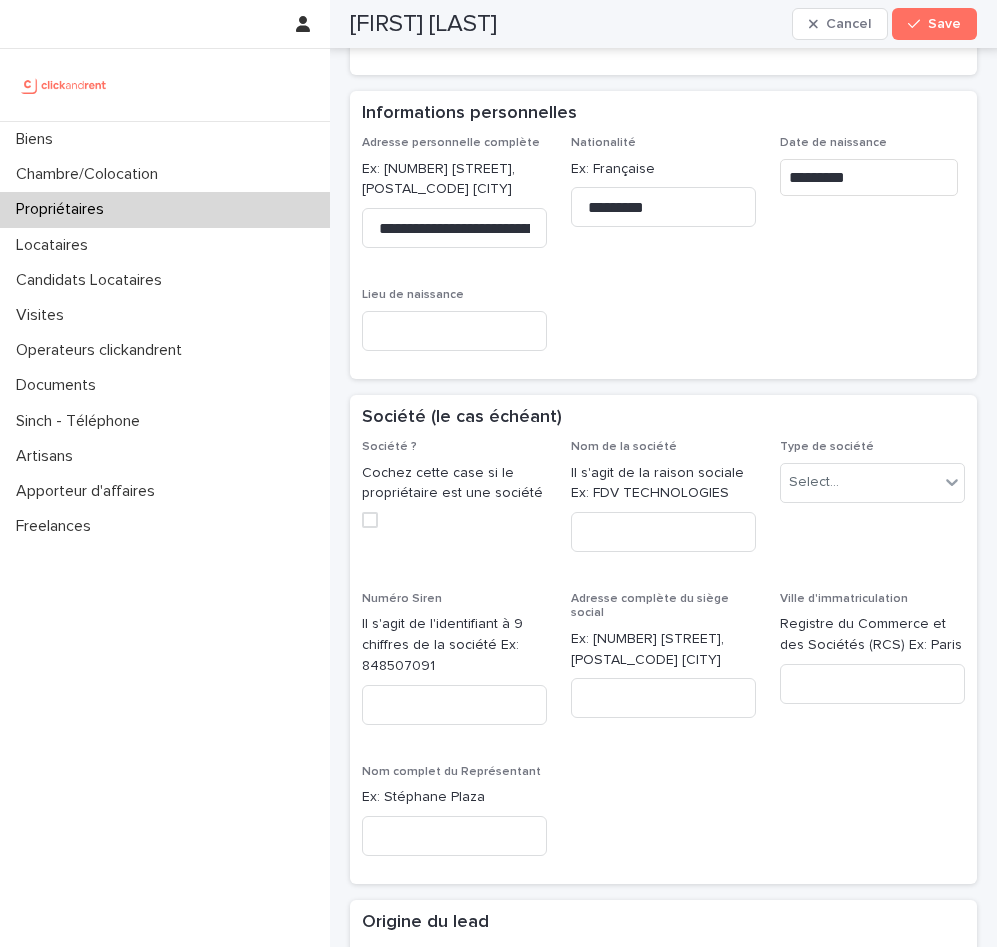 click on "Type de société Select..." at bounding box center (872, 479) 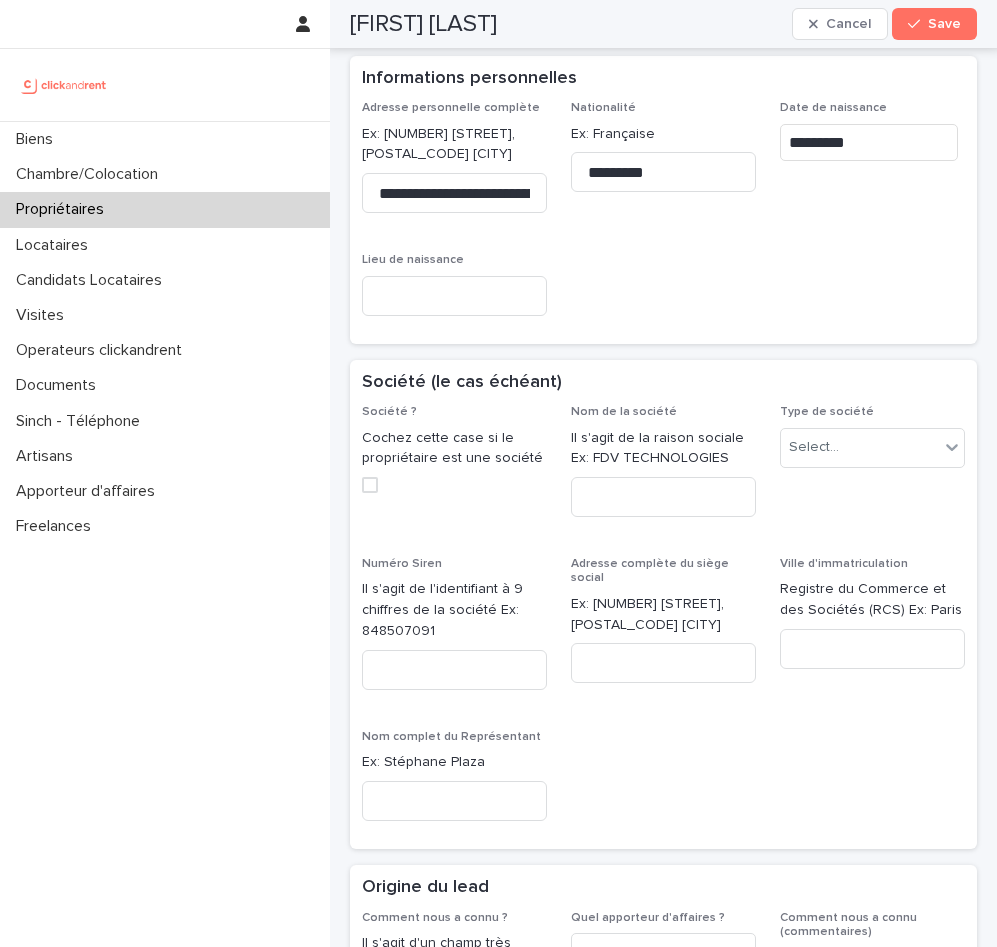 scroll, scrollTop: 553, scrollLeft: 0, axis: vertical 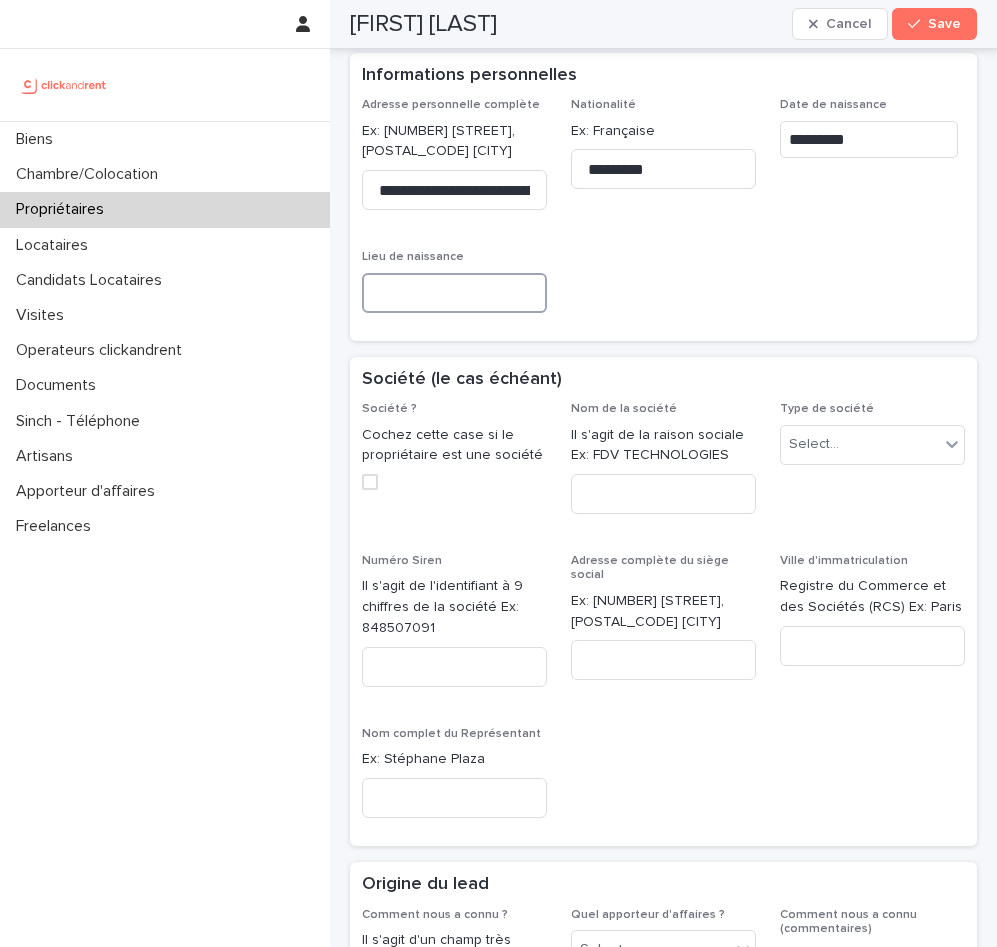 click at bounding box center [454, 293] 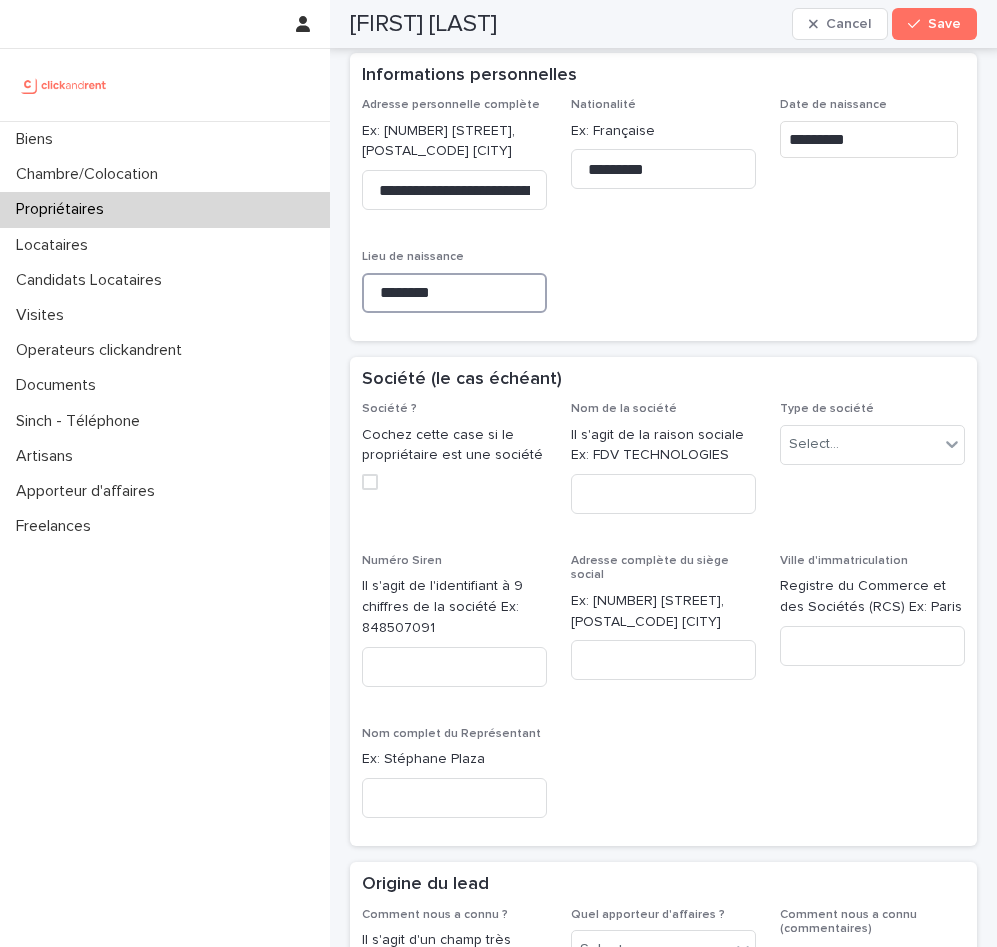type on "********" 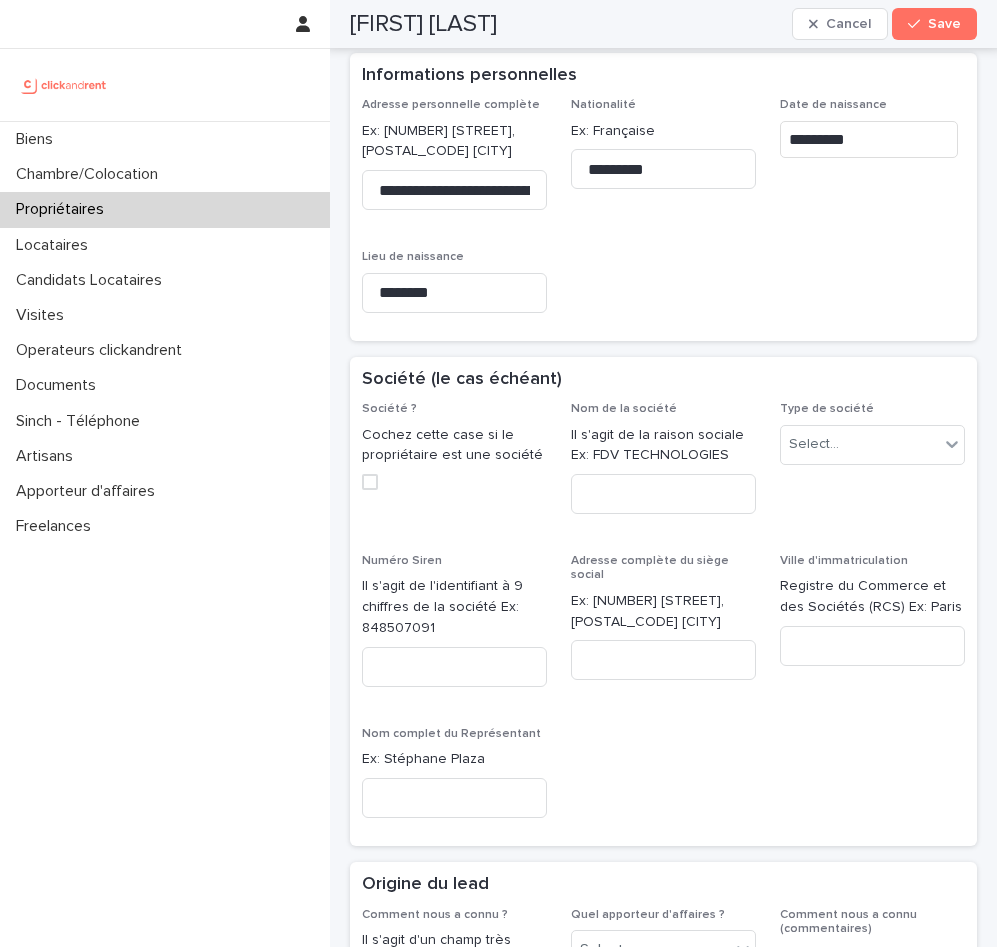 click on "**********" at bounding box center (663, 213) 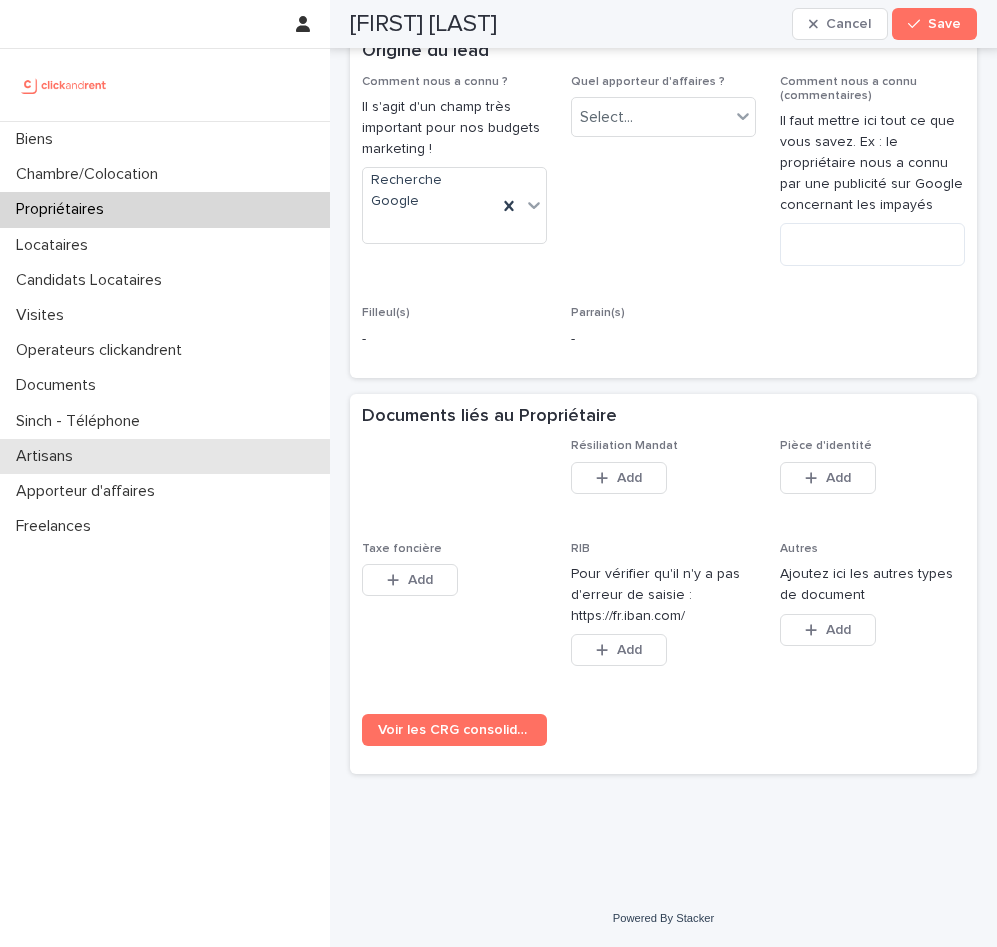 scroll, scrollTop: 1375, scrollLeft: 0, axis: vertical 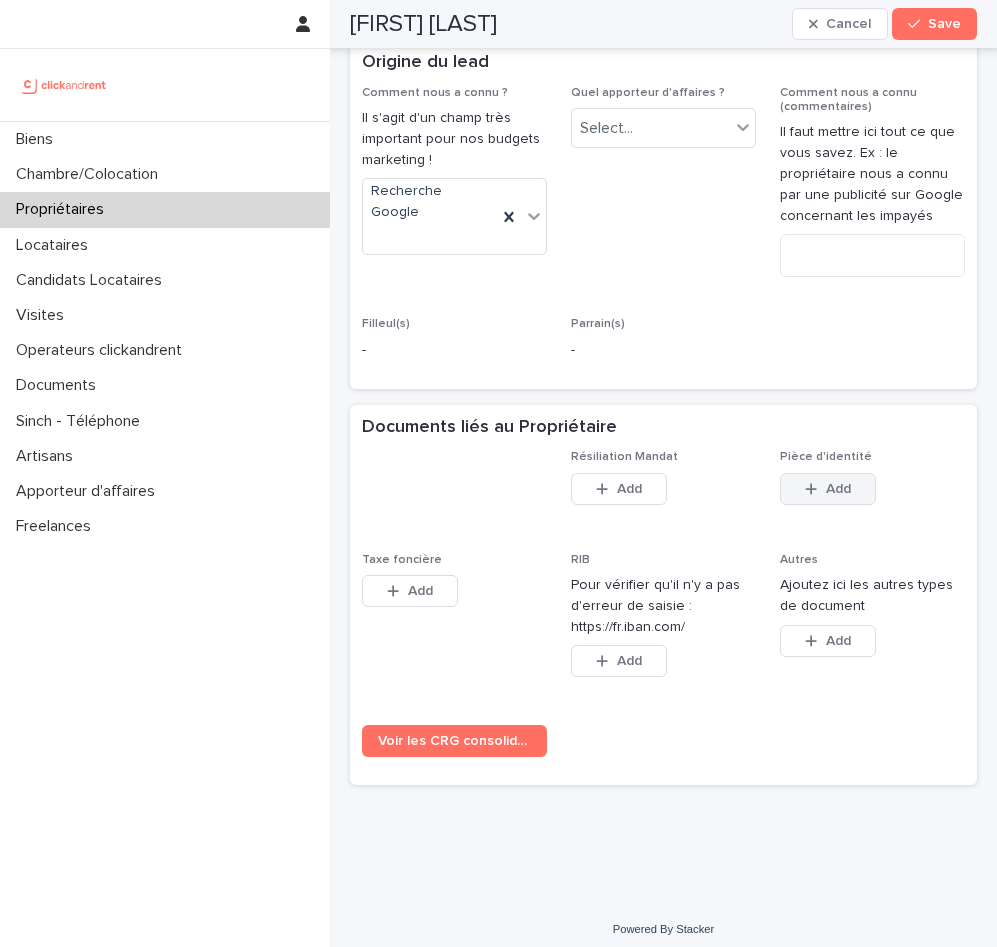click 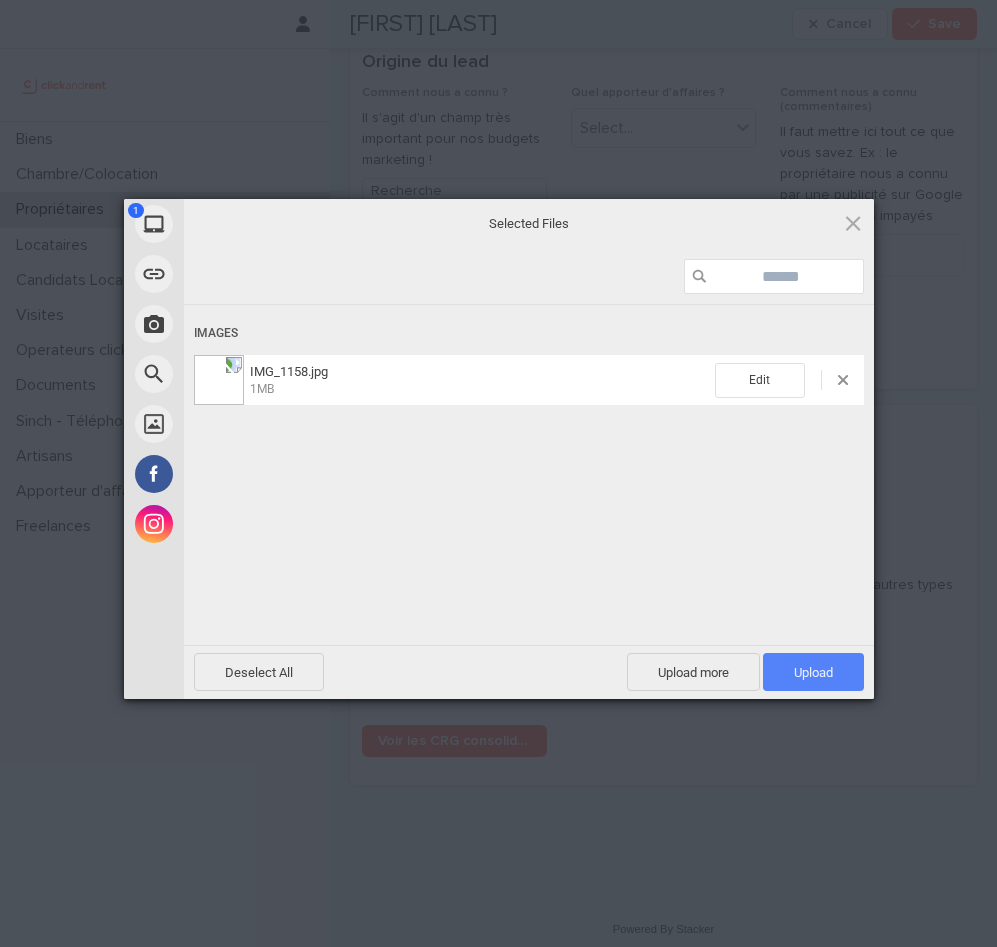 click on "Upload
1" at bounding box center (813, 672) 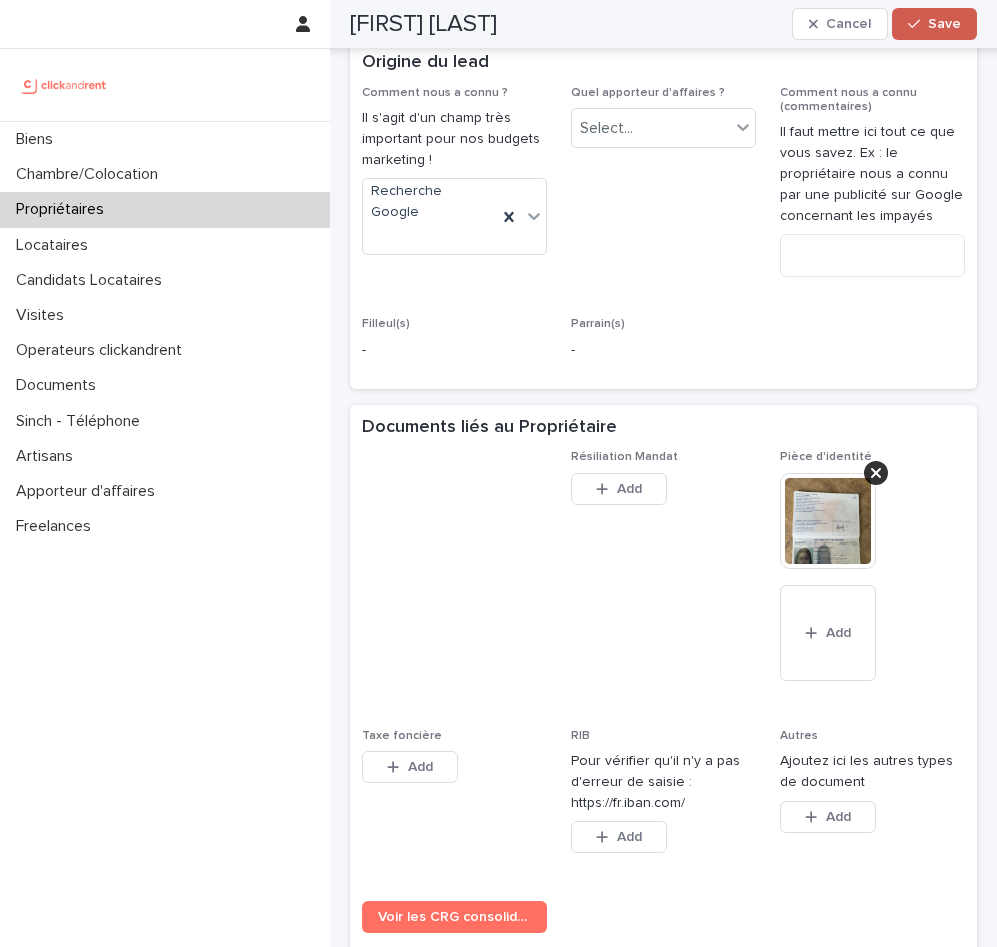 click on "Save" at bounding box center [934, 24] 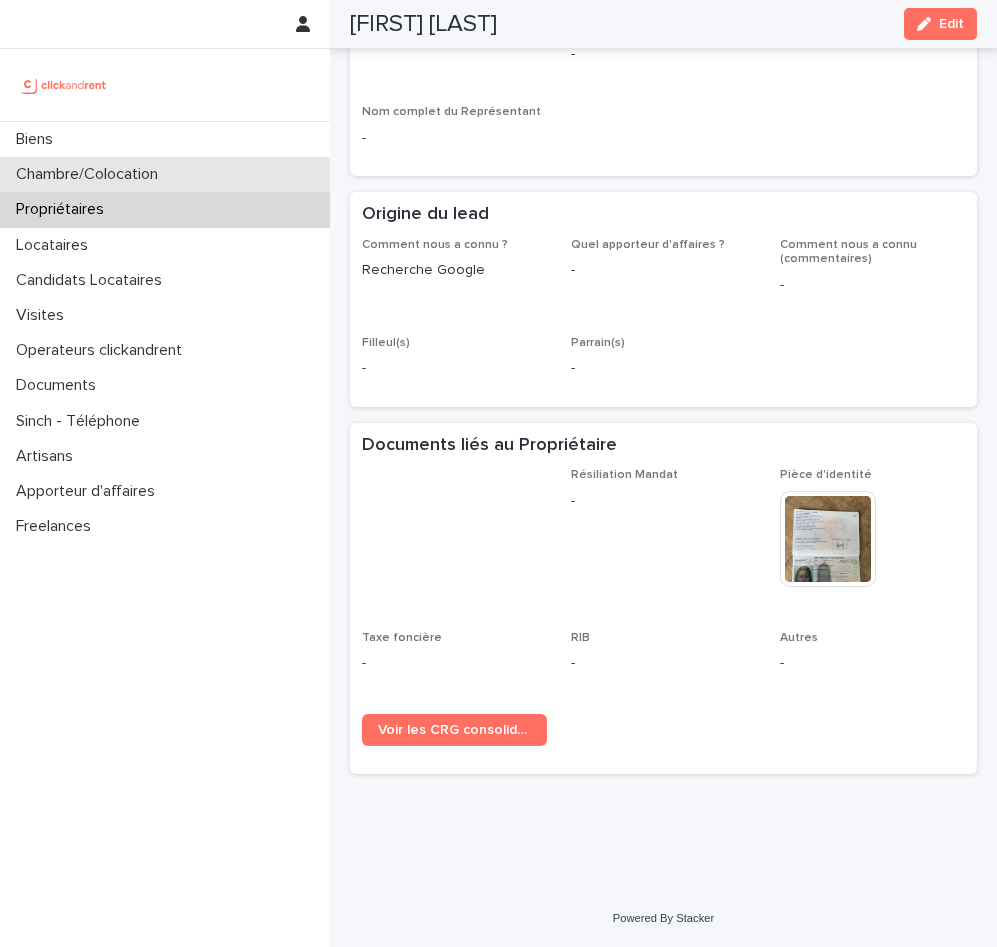 scroll, scrollTop: 750, scrollLeft: 0, axis: vertical 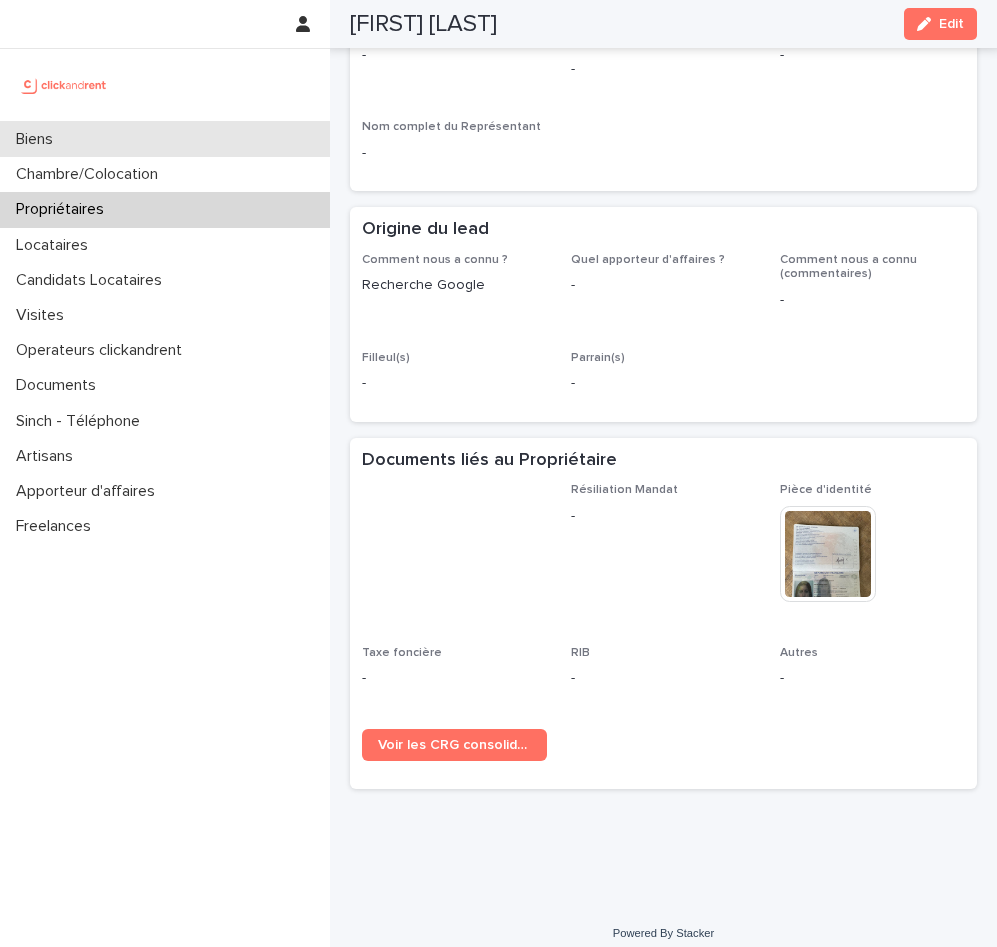 click on "Biens" at bounding box center (165, 139) 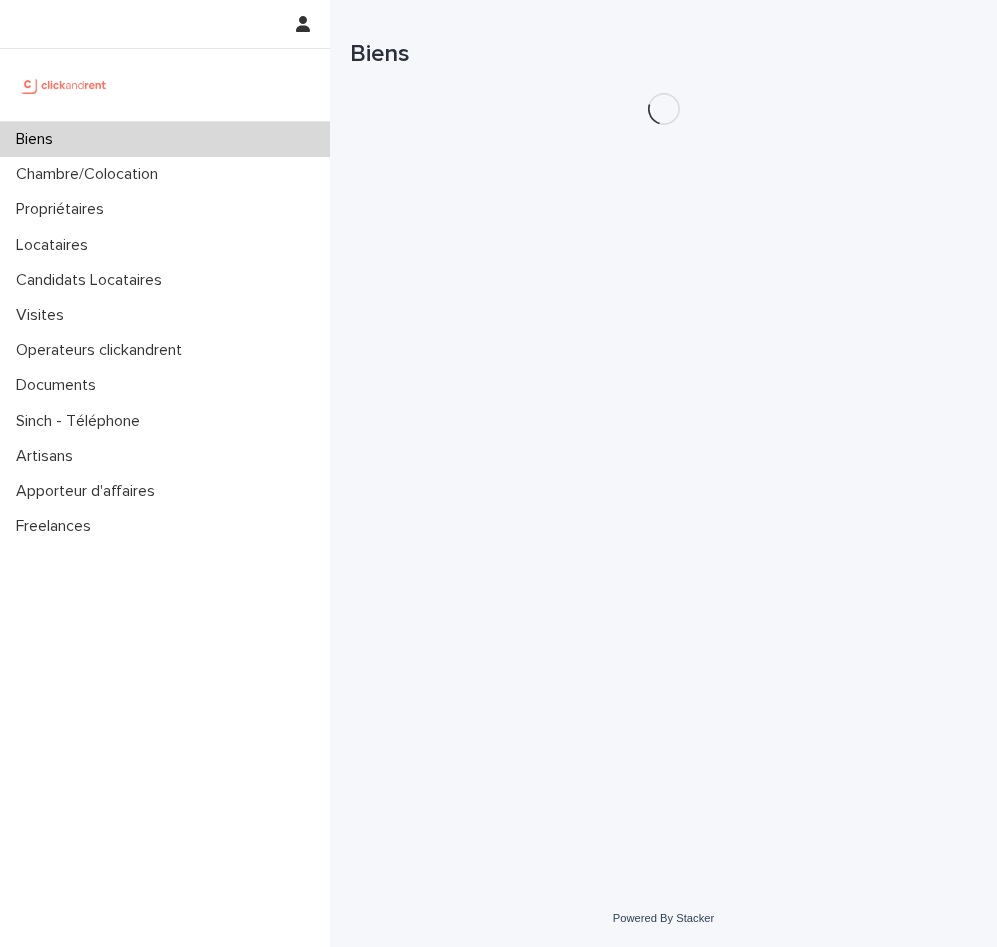 scroll, scrollTop: 0, scrollLeft: 0, axis: both 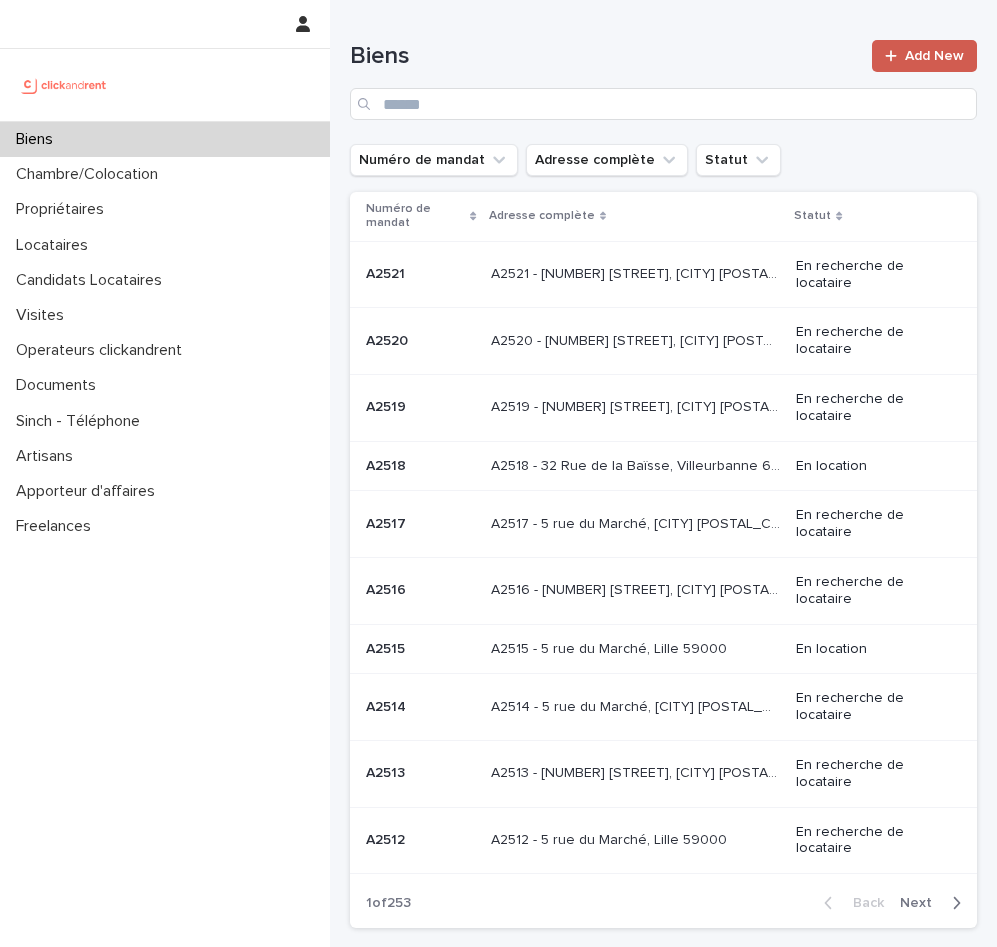 click on "Add New" at bounding box center [934, 56] 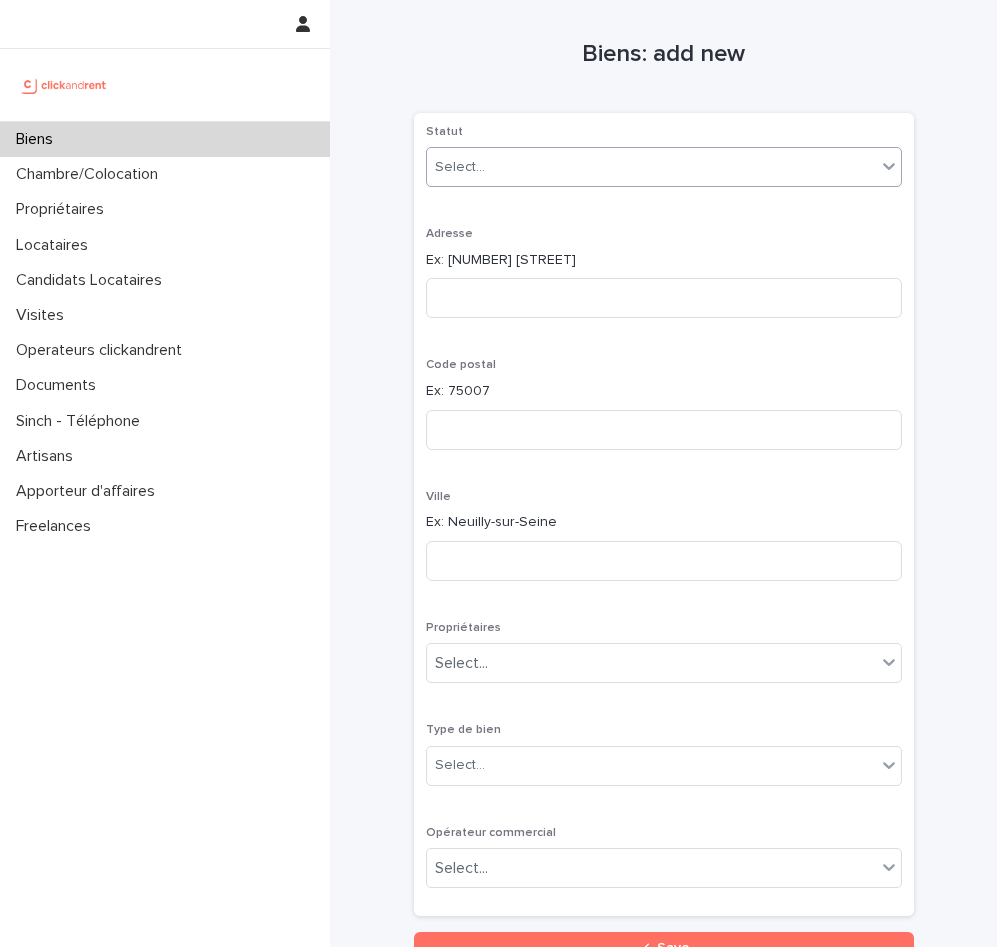 click on "Select..." at bounding box center [651, 167] 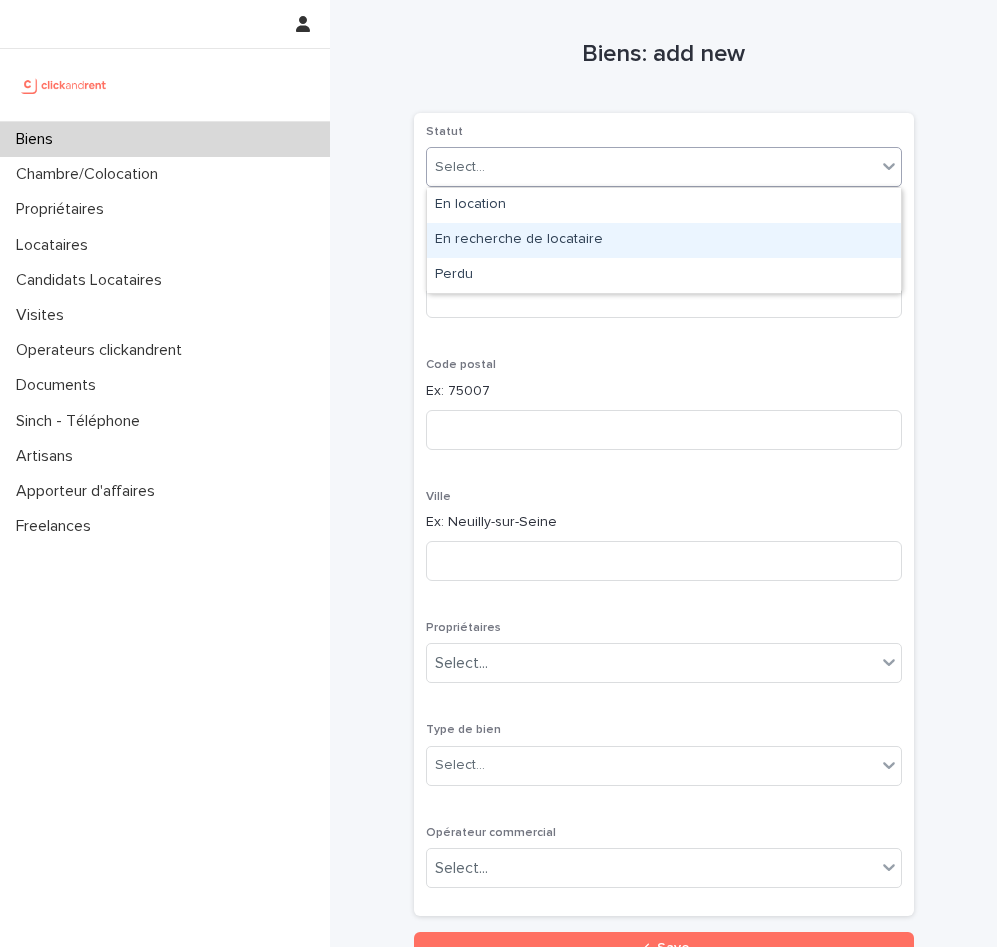 click on "En recherche de locataire" at bounding box center [664, 240] 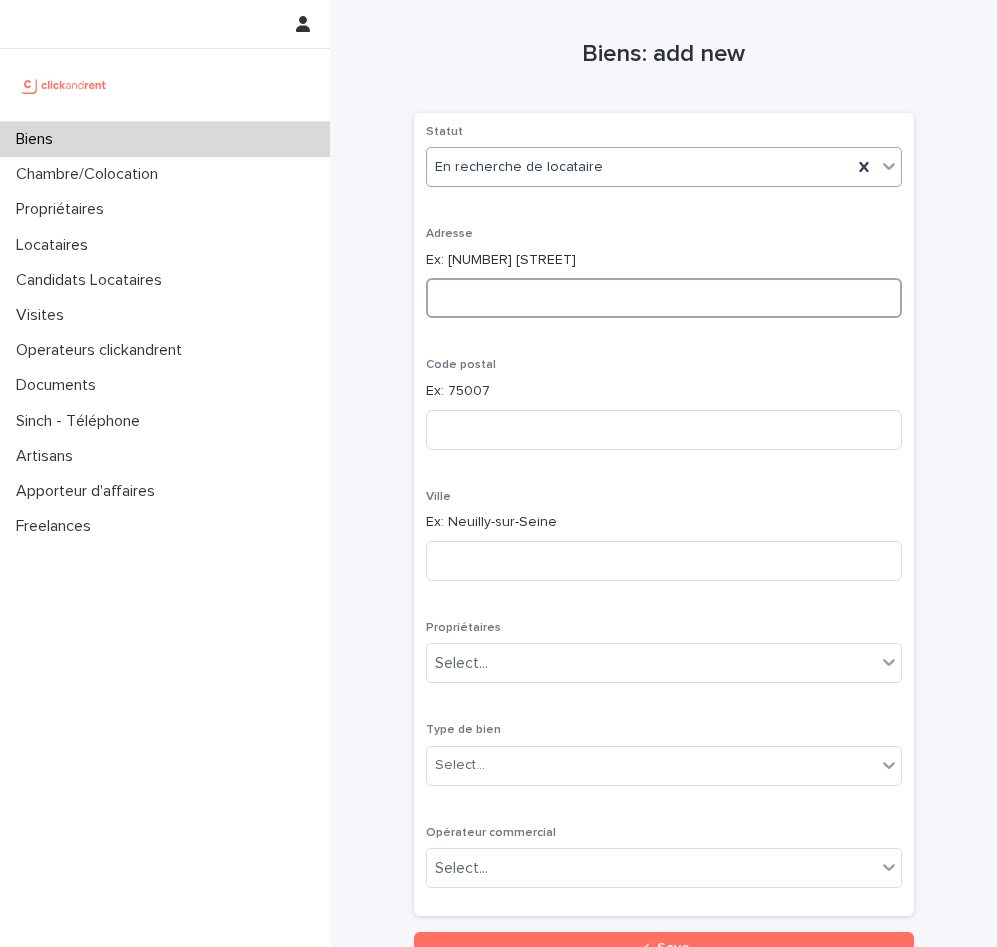 click at bounding box center [664, 298] 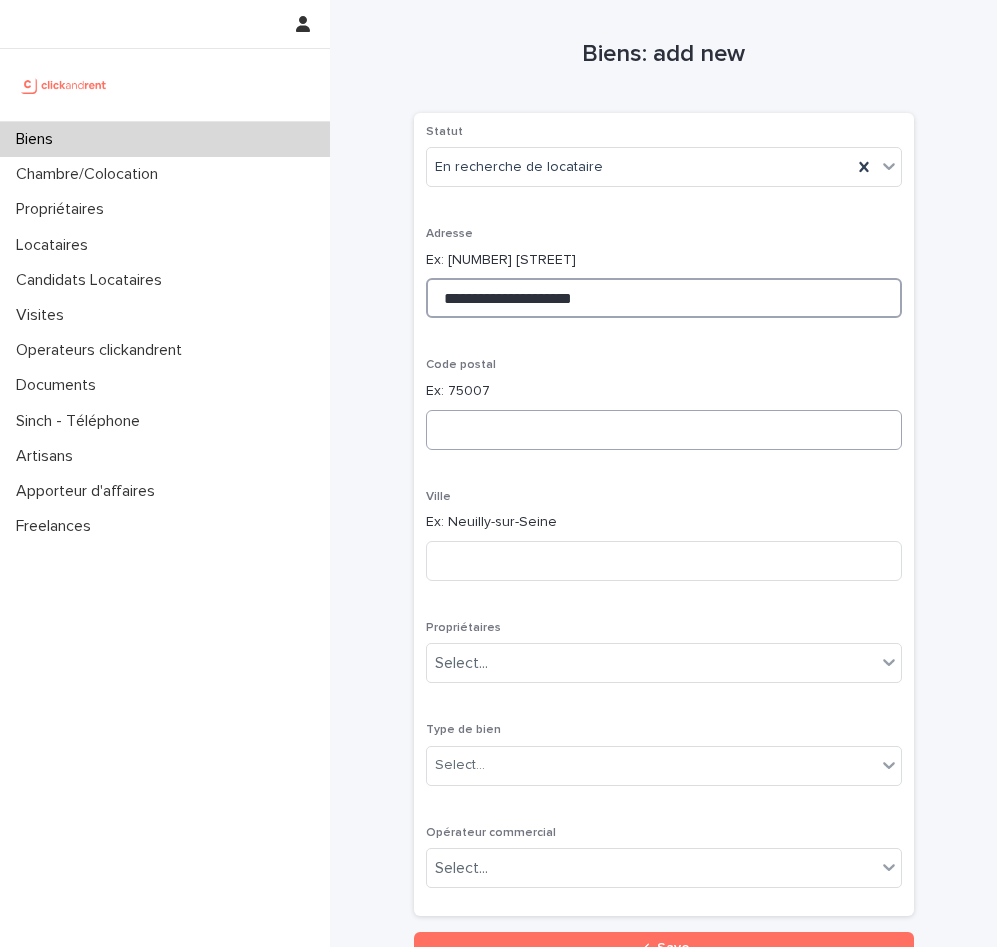 type on "**********" 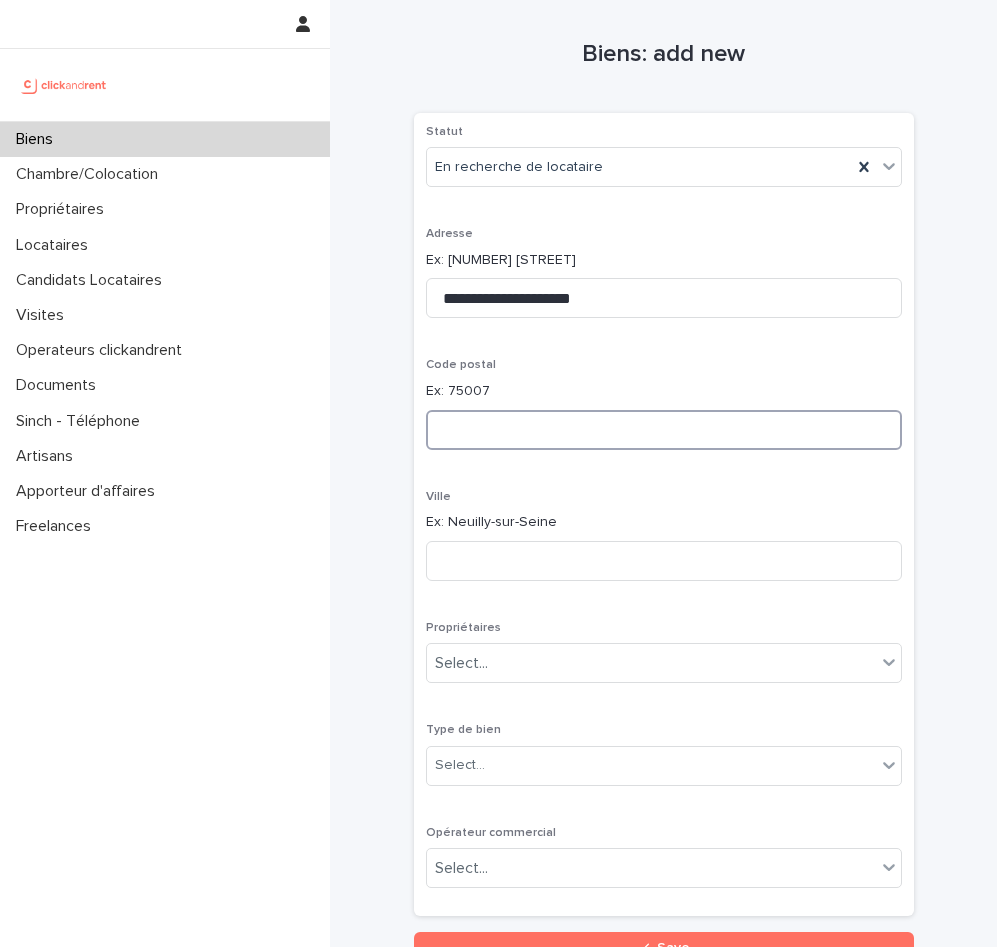 click at bounding box center [664, 430] 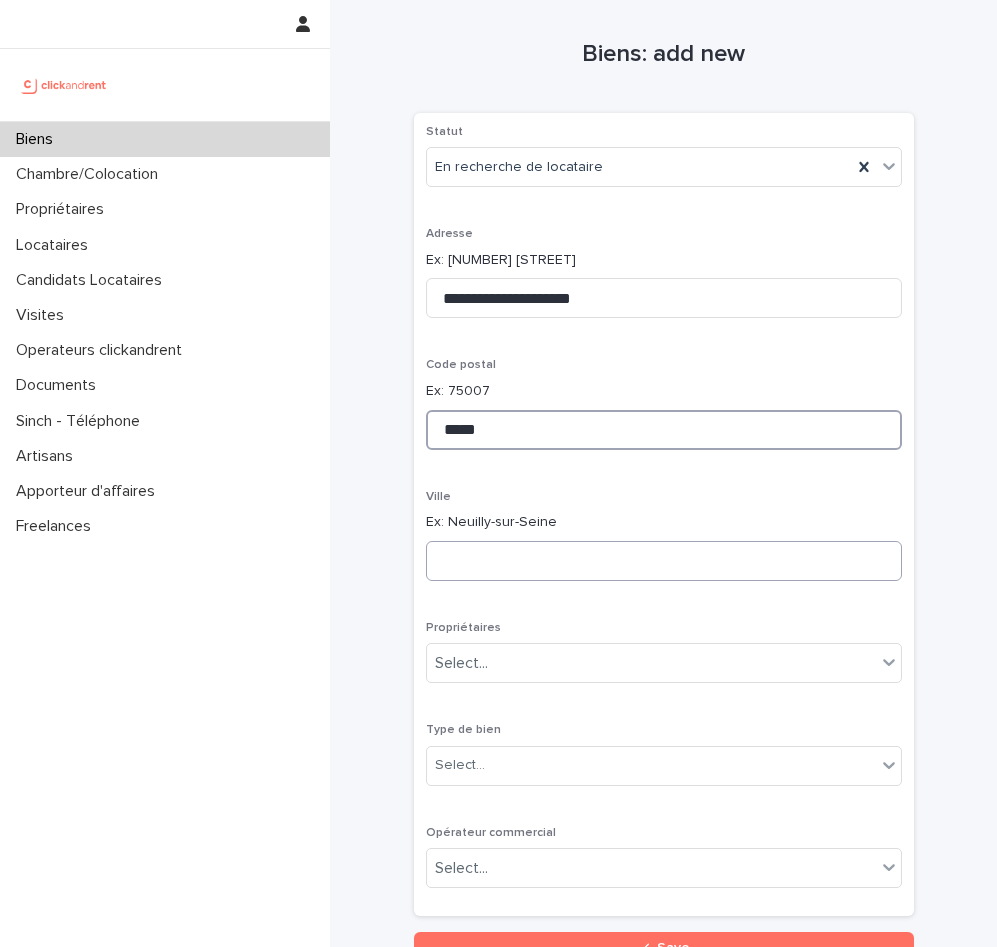 type on "*****" 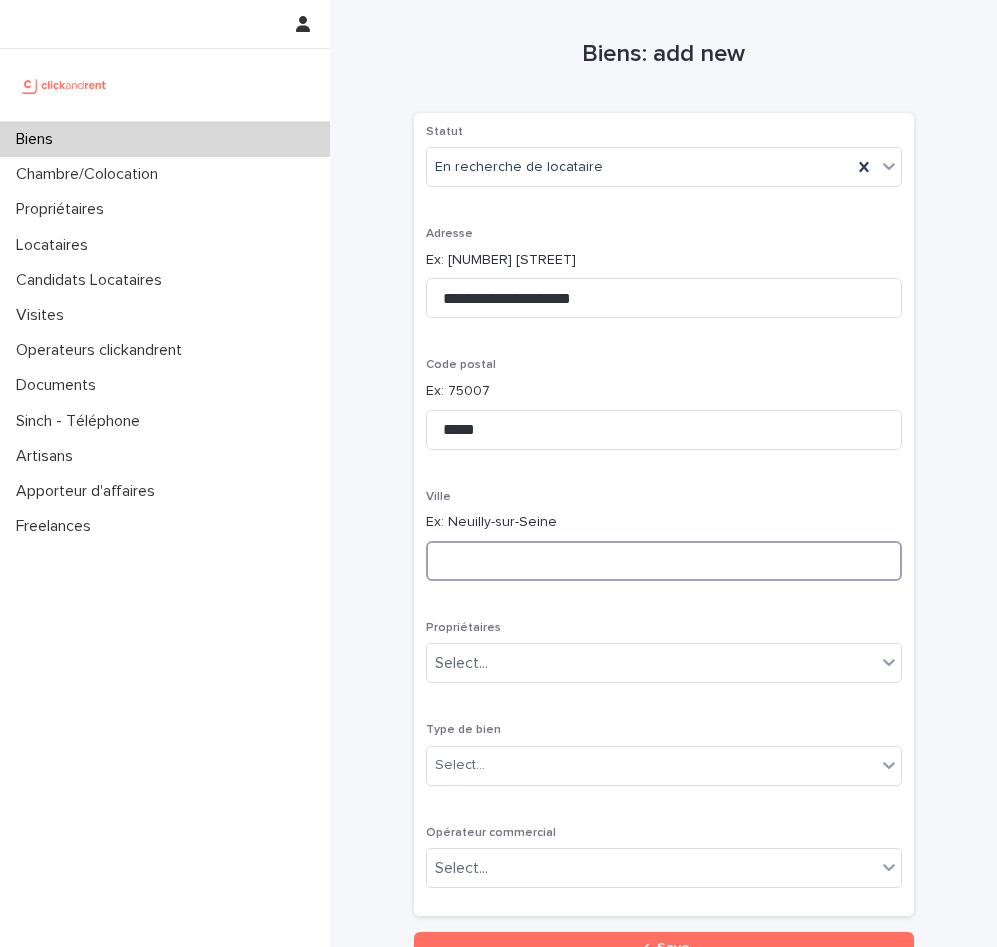 click at bounding box center (664, 561) 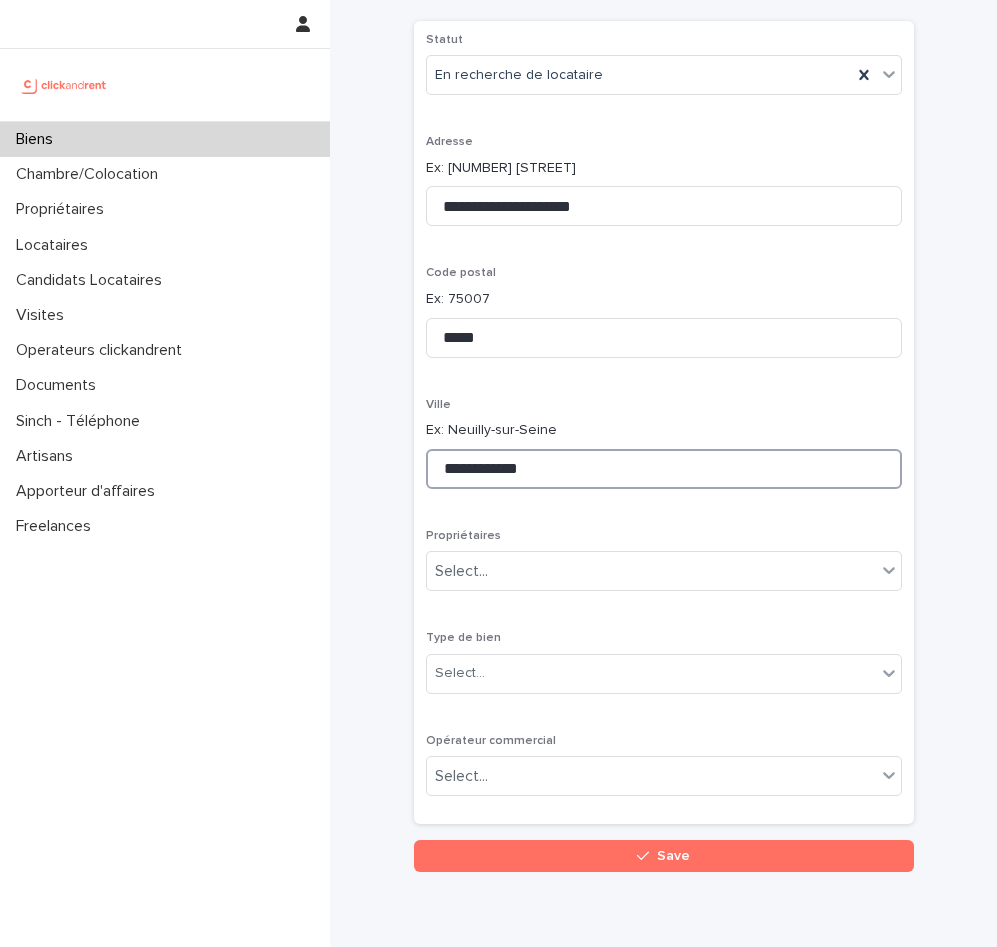 scroll, scrollTop: 101, scrollLeft: 0, axis: vertical 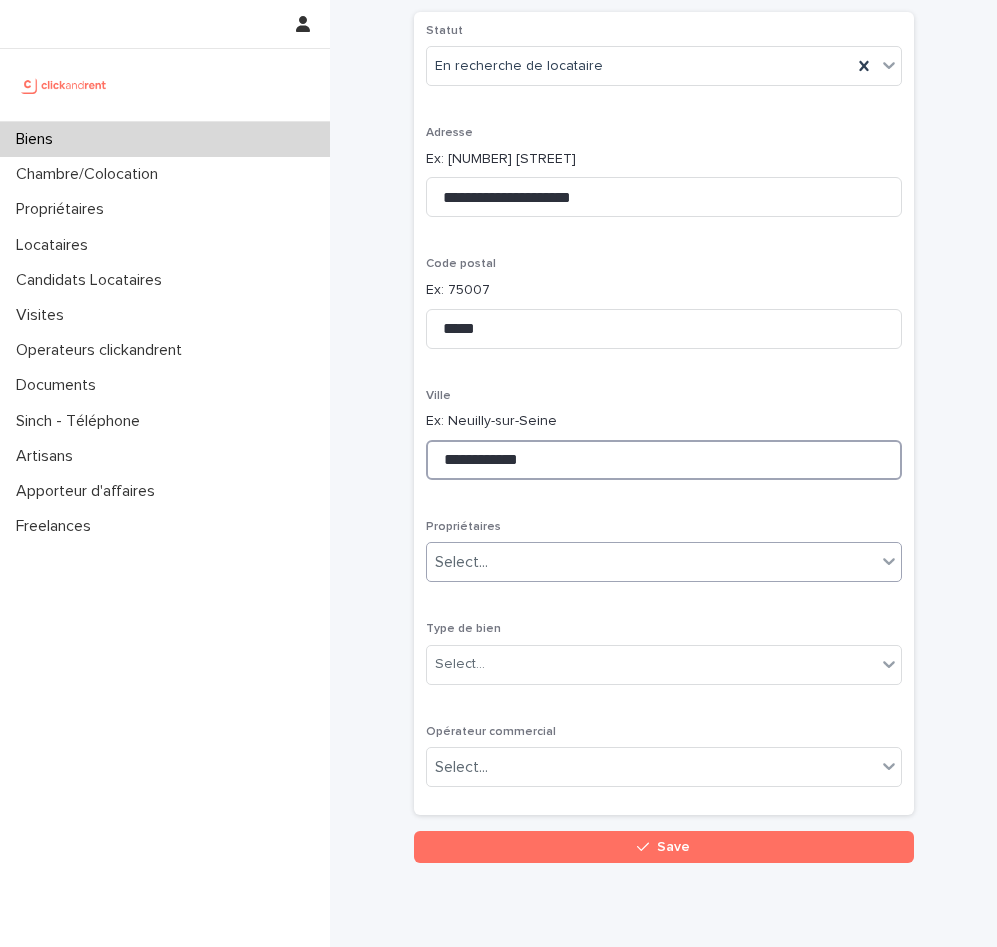 type on "**********" 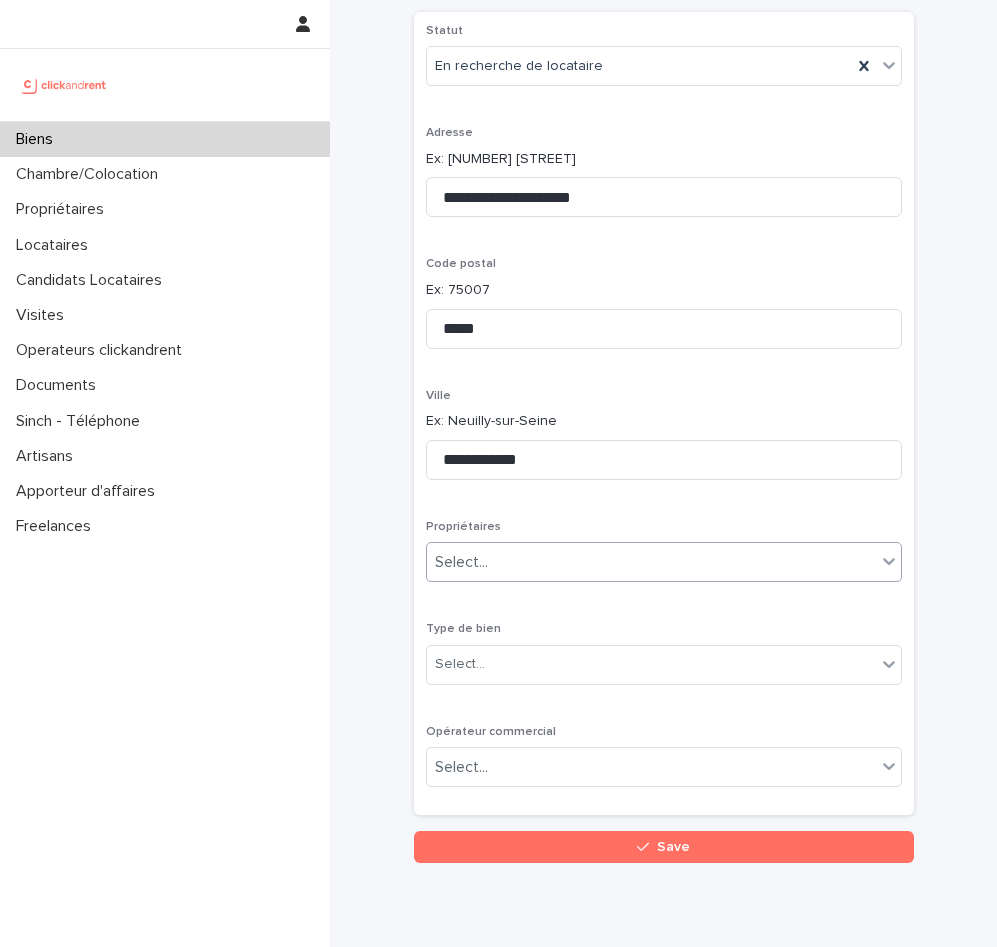 click on "Select..." at bounding box center (651, 562) 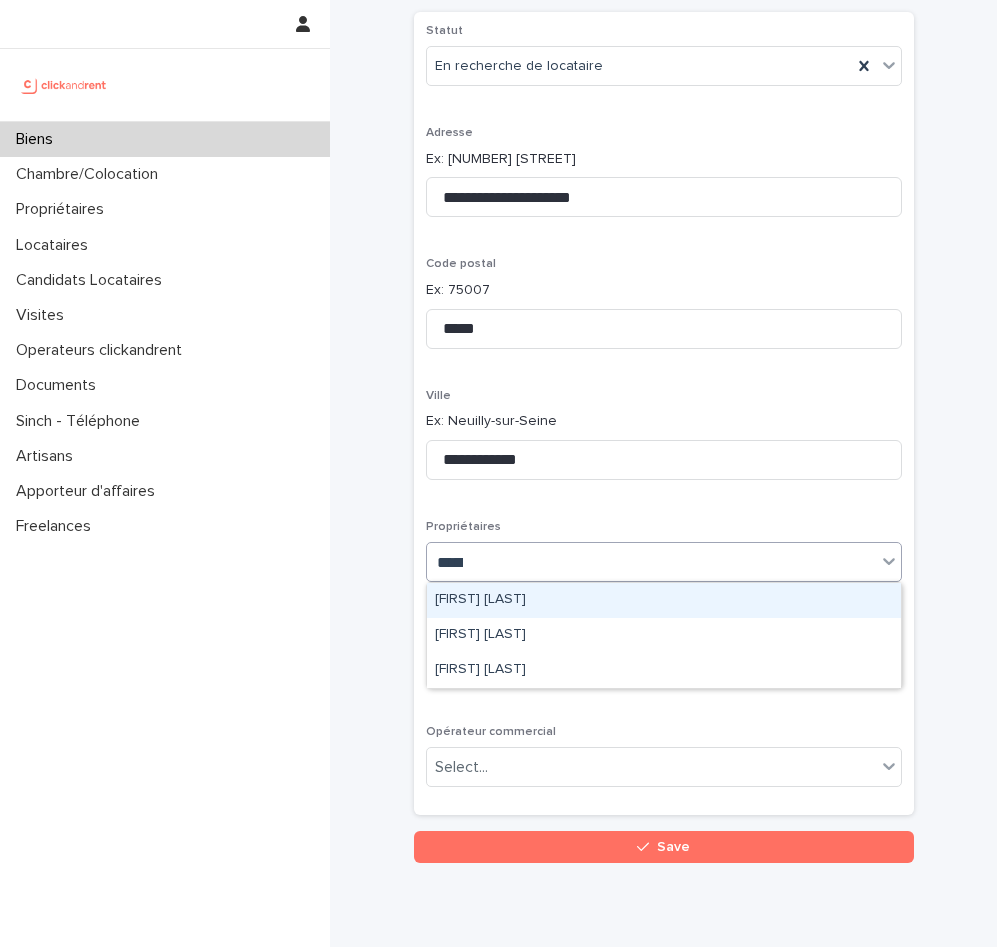 type on "******" 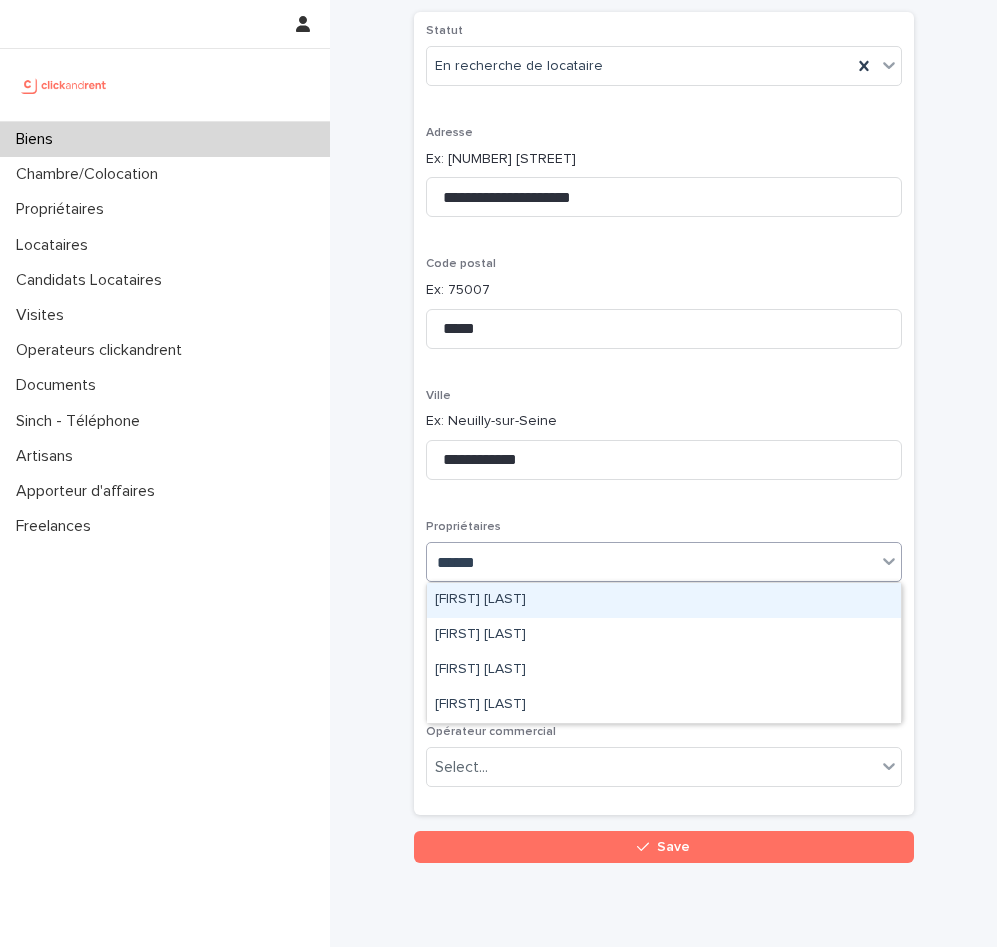 click on "[FIRST] [LAST]" at bounding box center [664, 600] 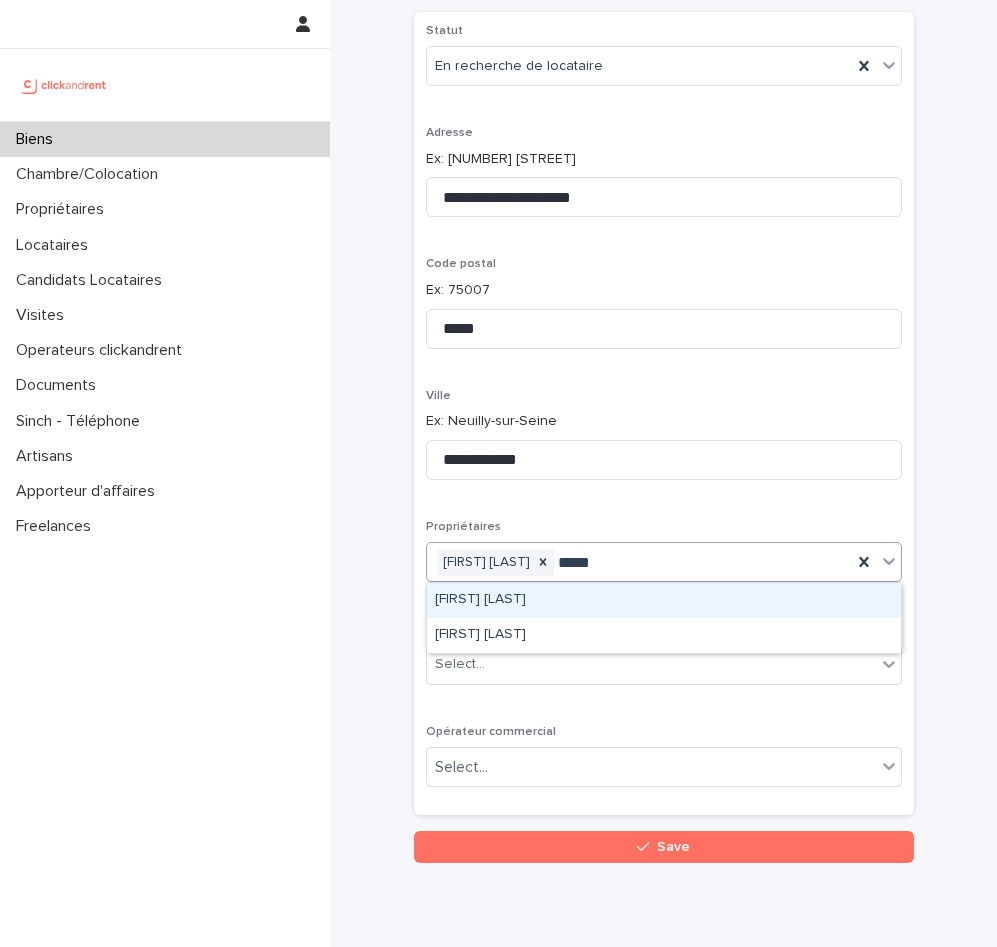 type on "******" 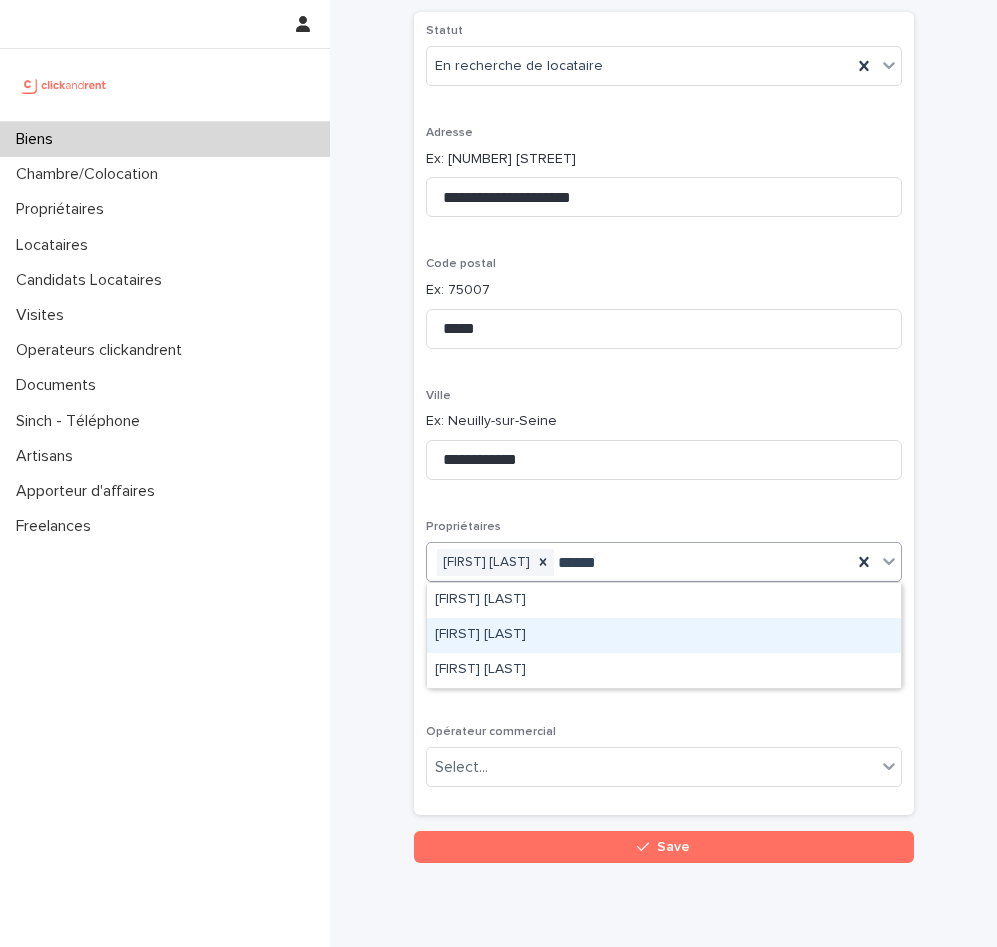 click on "[FIRST] [LAST]" at bounding box center (664, 635) 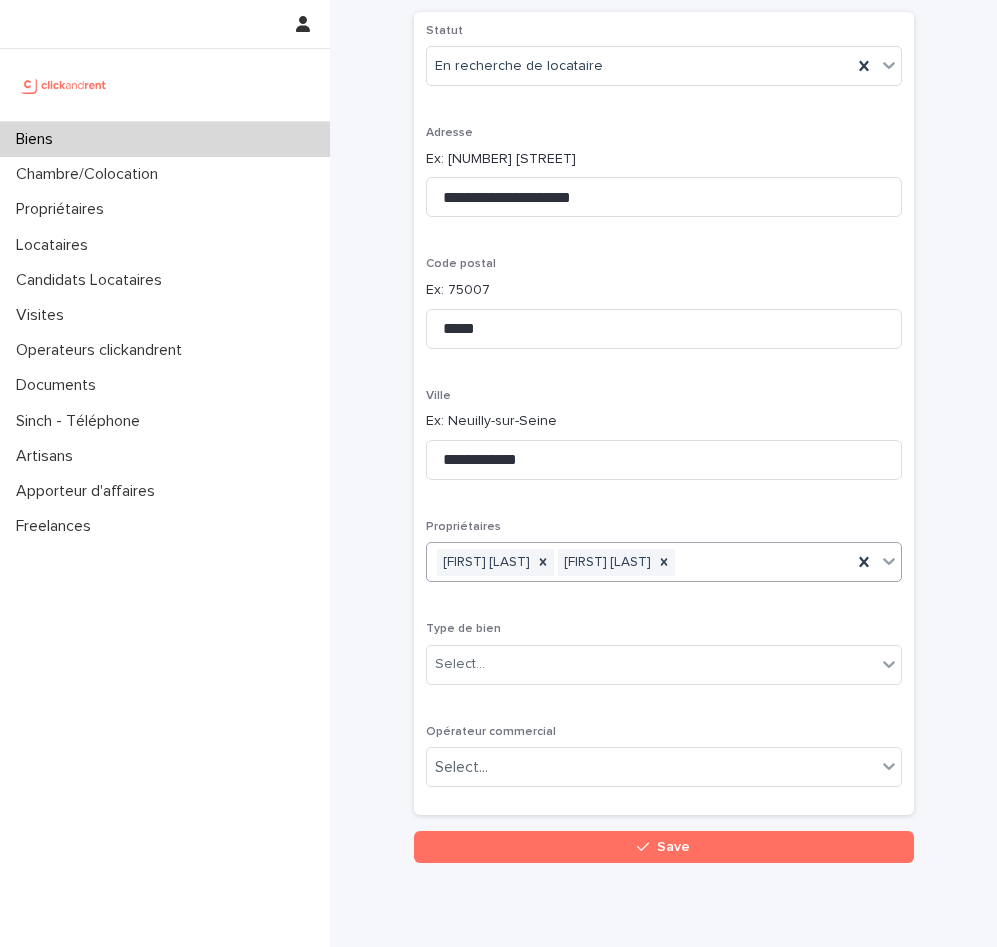 scroll, scrollTop: 174, scrollLeft: 0, axis: vertical 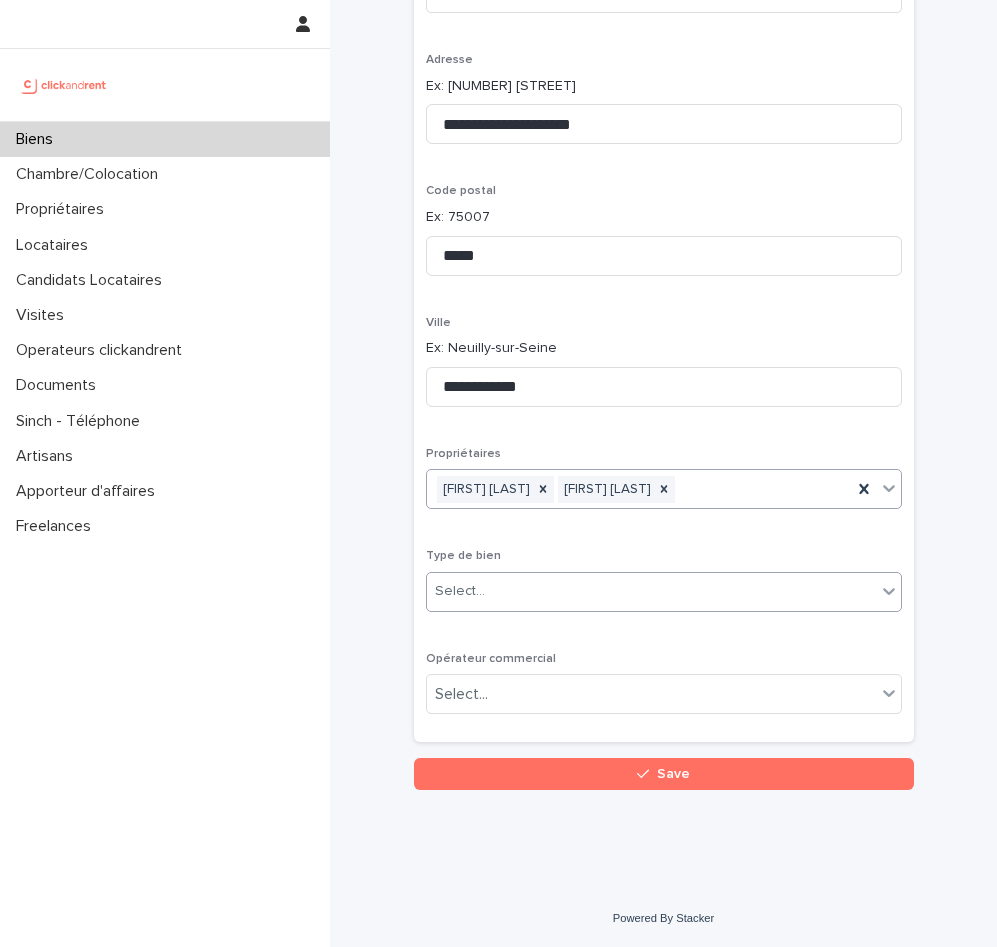 click on "Select..." at bounding box center (651, 591) 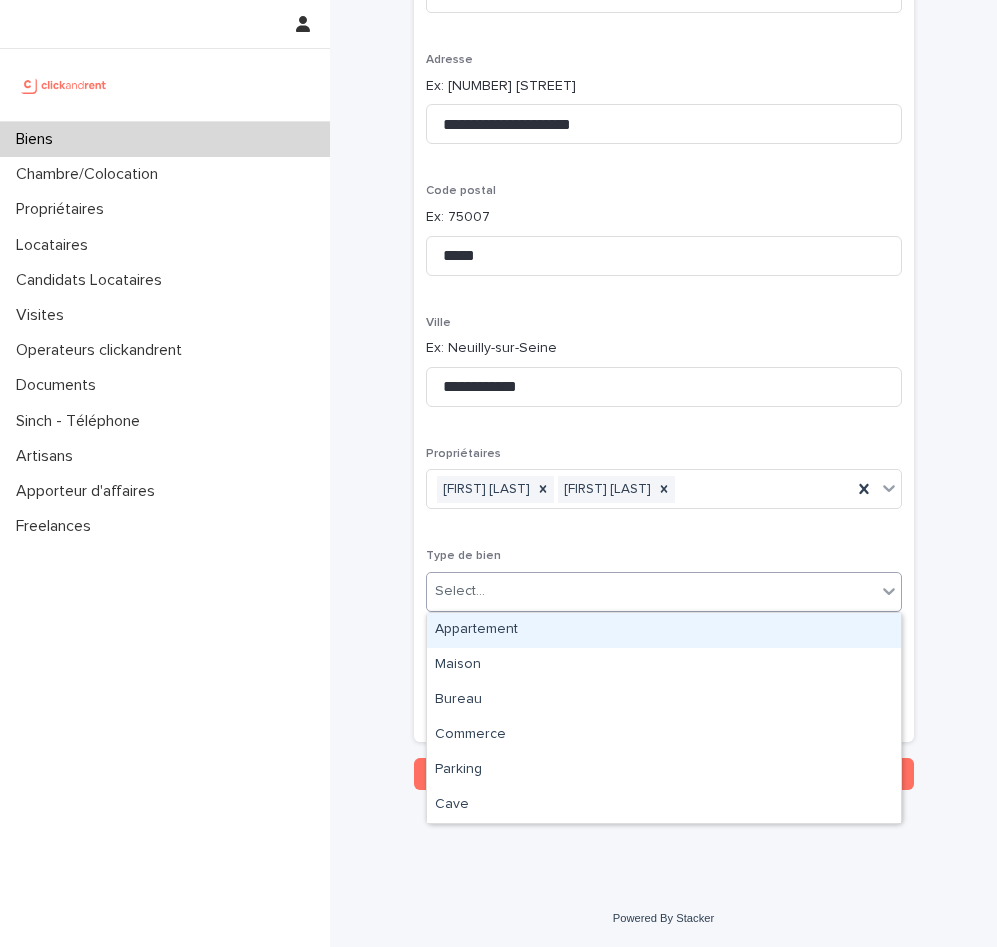 click on "Appartement" at bounding box center (664, 630) 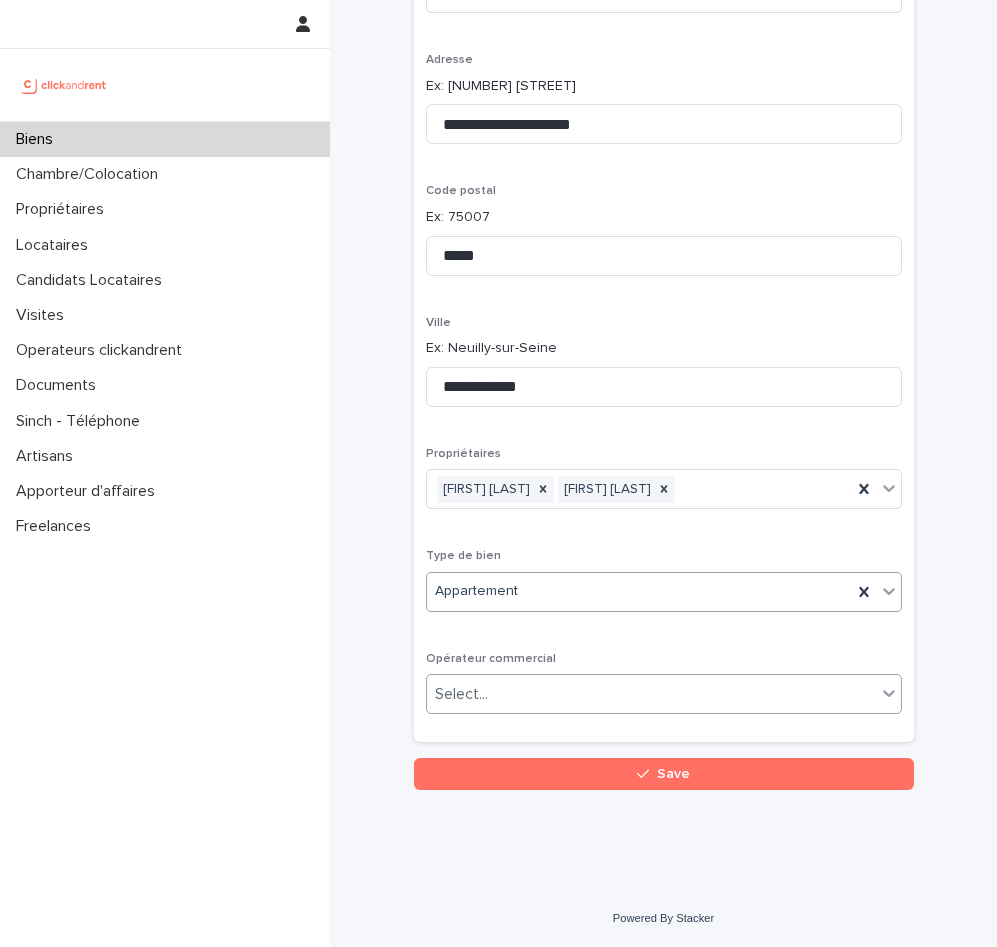 click on "Select..." at bounding box center (651, 694) 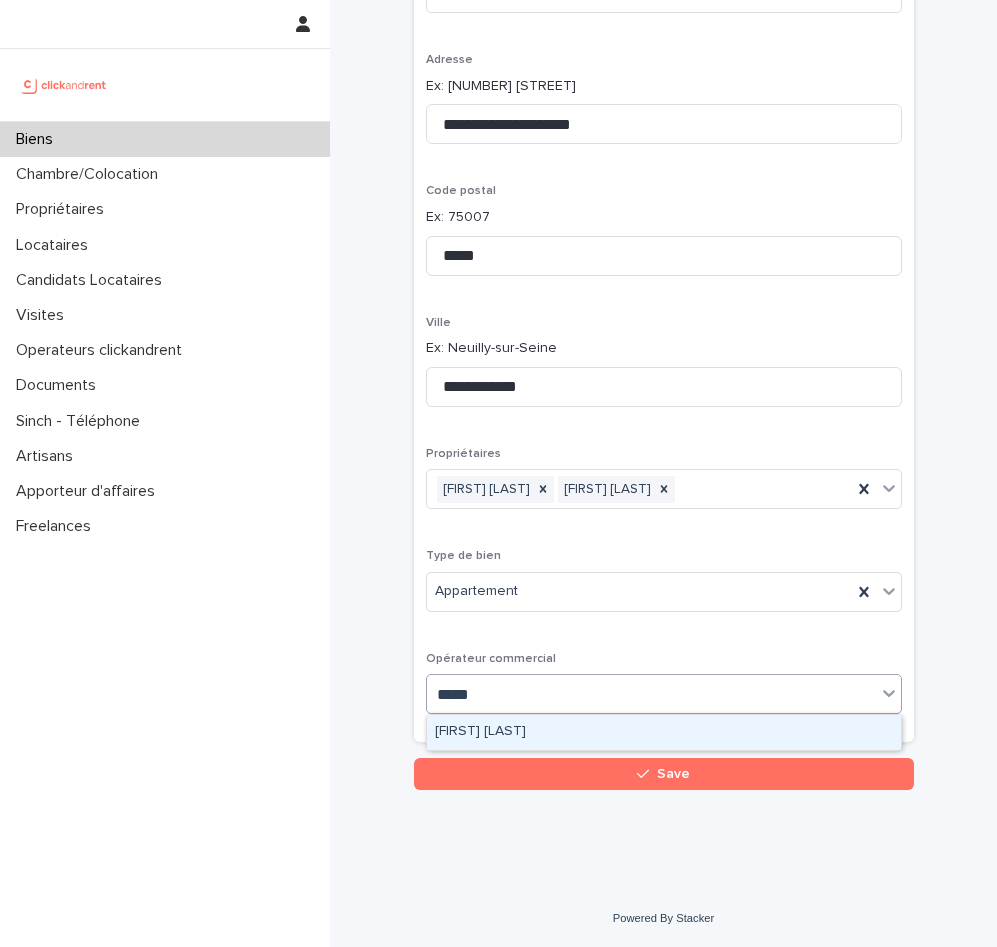 type on "******" 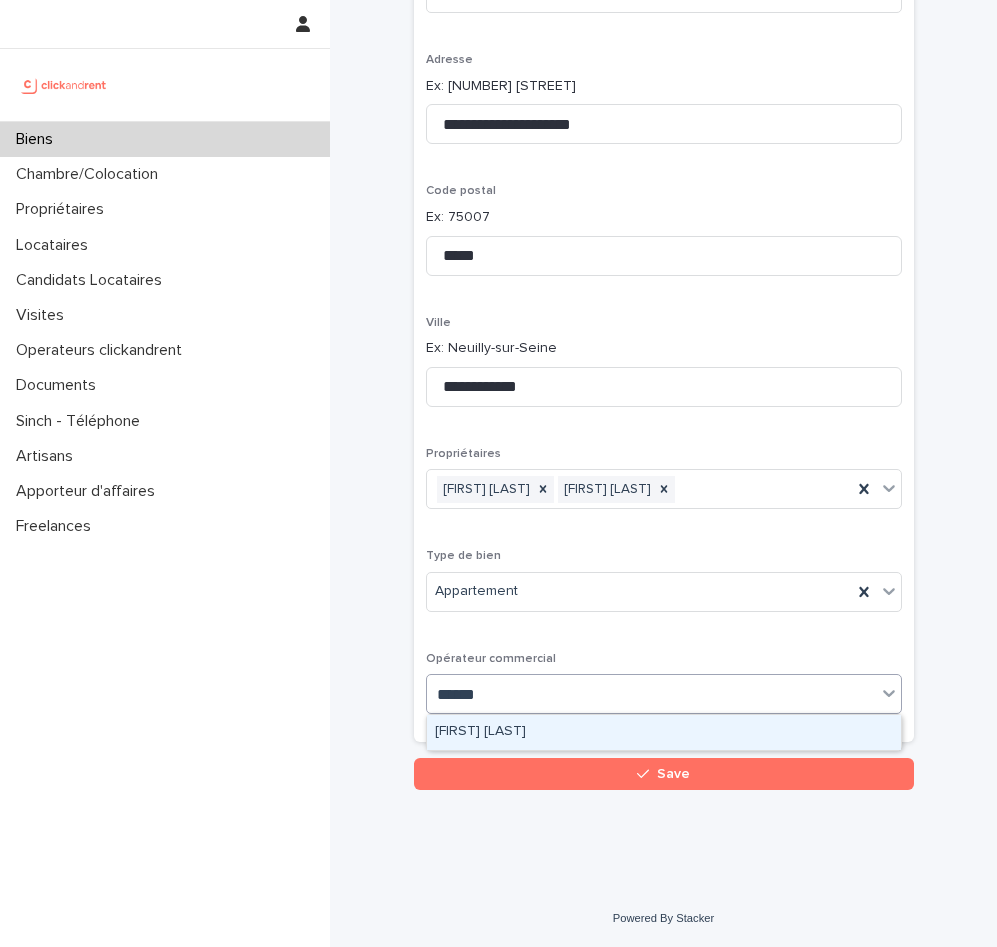 click on "[FIRST] [LAST]" at bounding box center [664, 732] 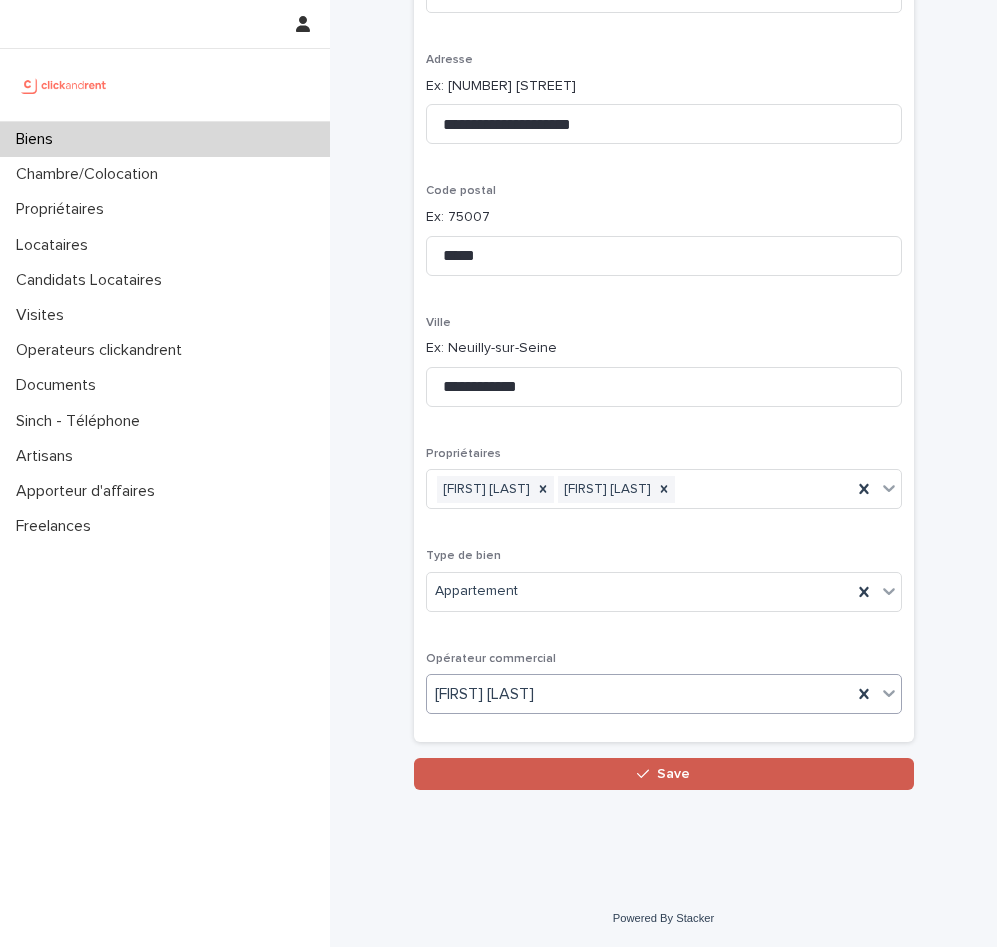 click 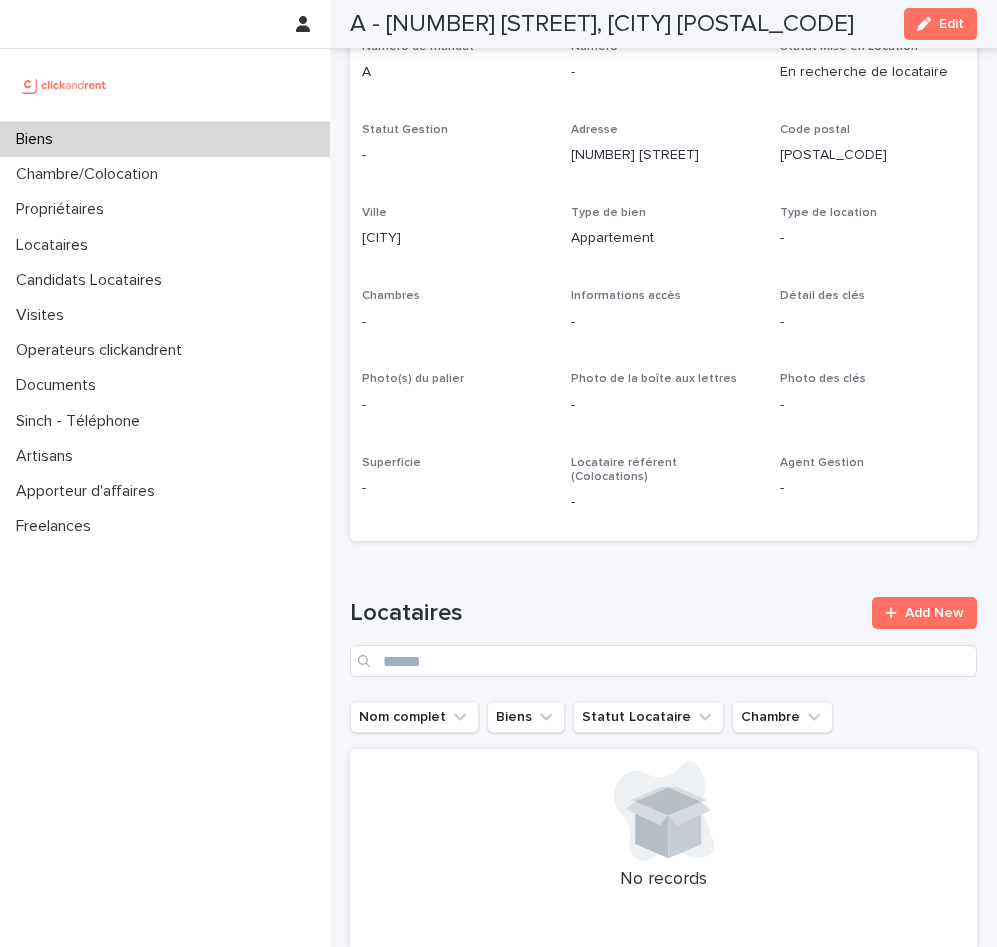 scroll, scrollTop: 0, scrollLeft: 0, axis: both 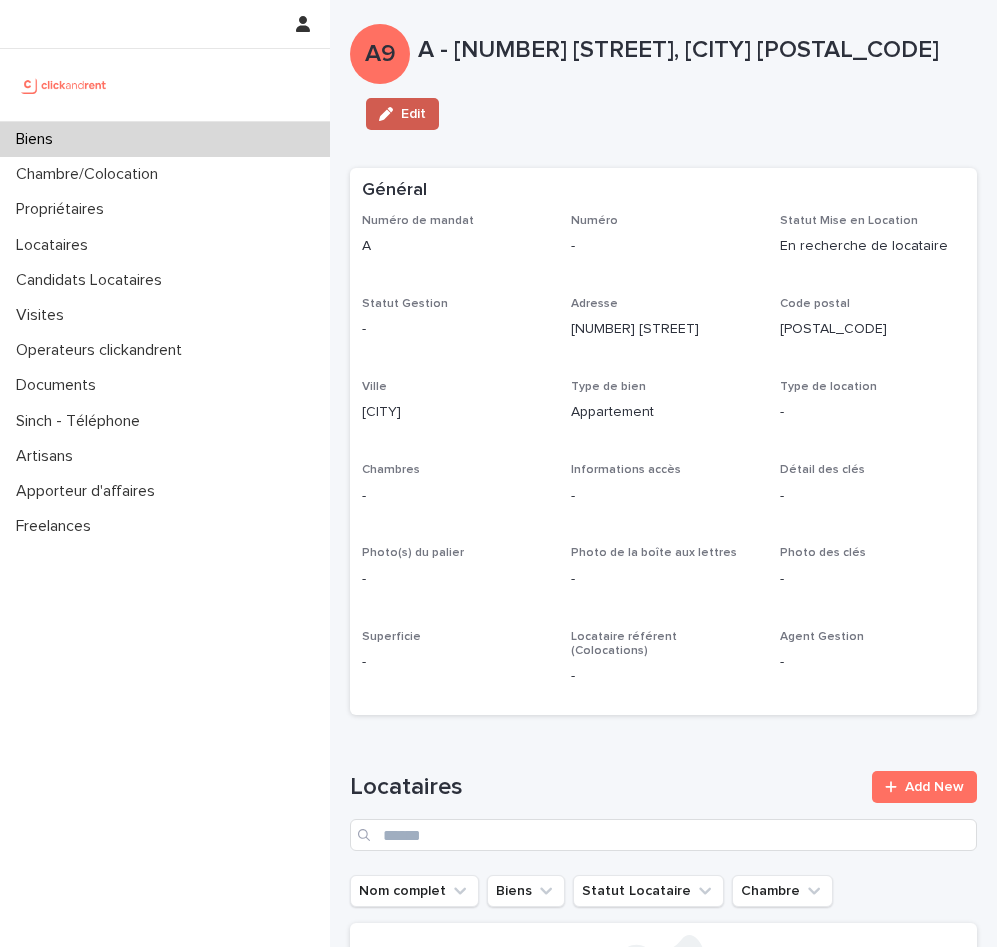 click on "Edit" at bounding box center (402, 114) 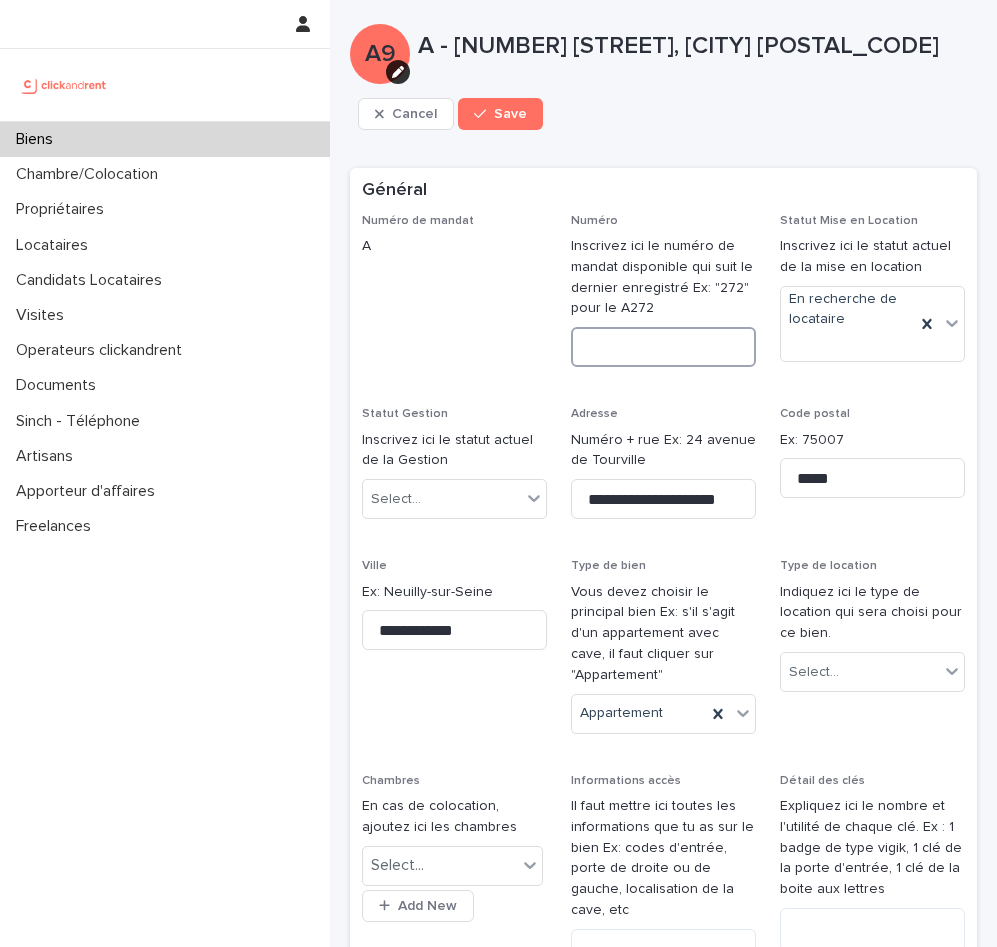 click at bounding box center [663, 347] 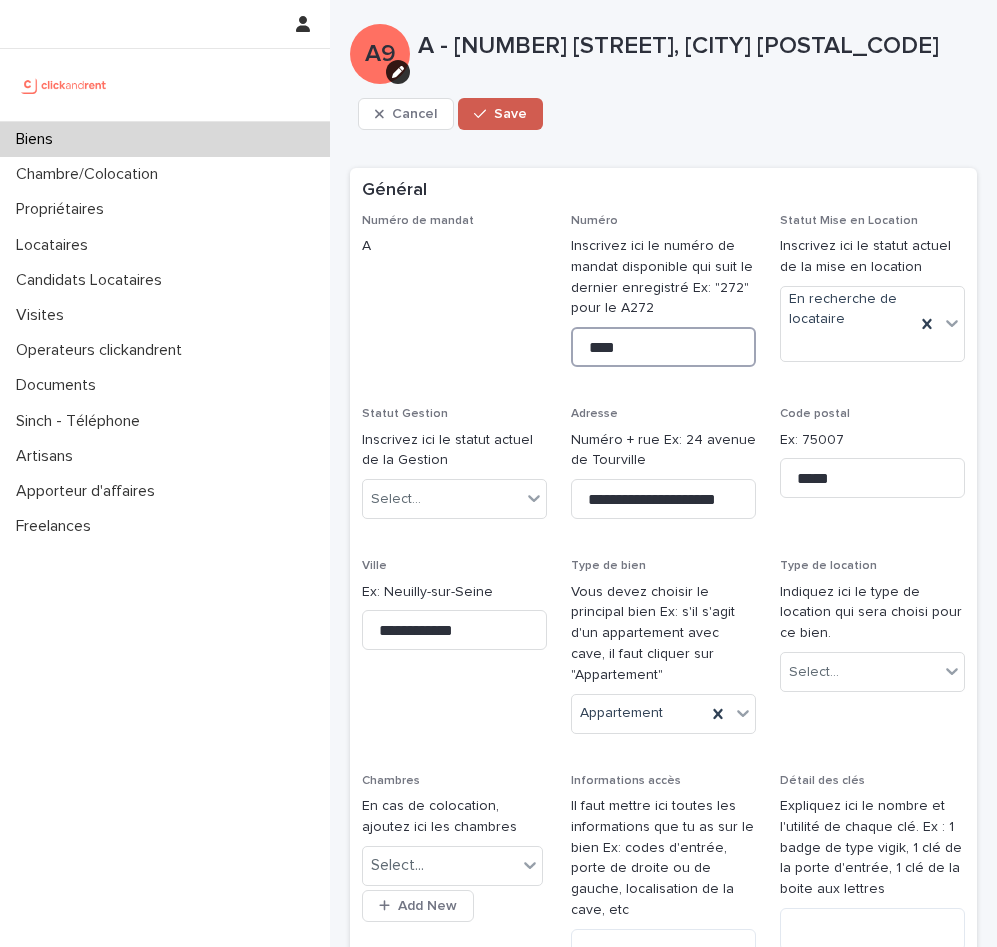 type on "****" 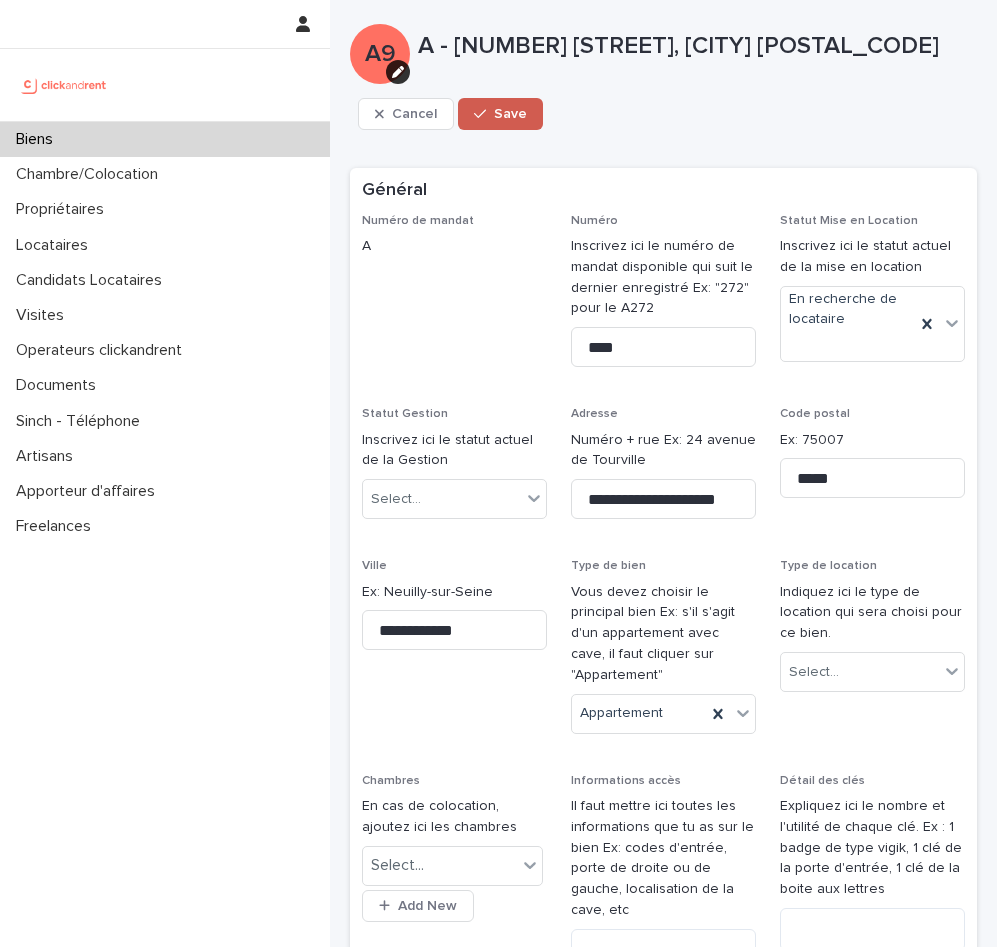 click on "Save" at bounding box center (500, 114) 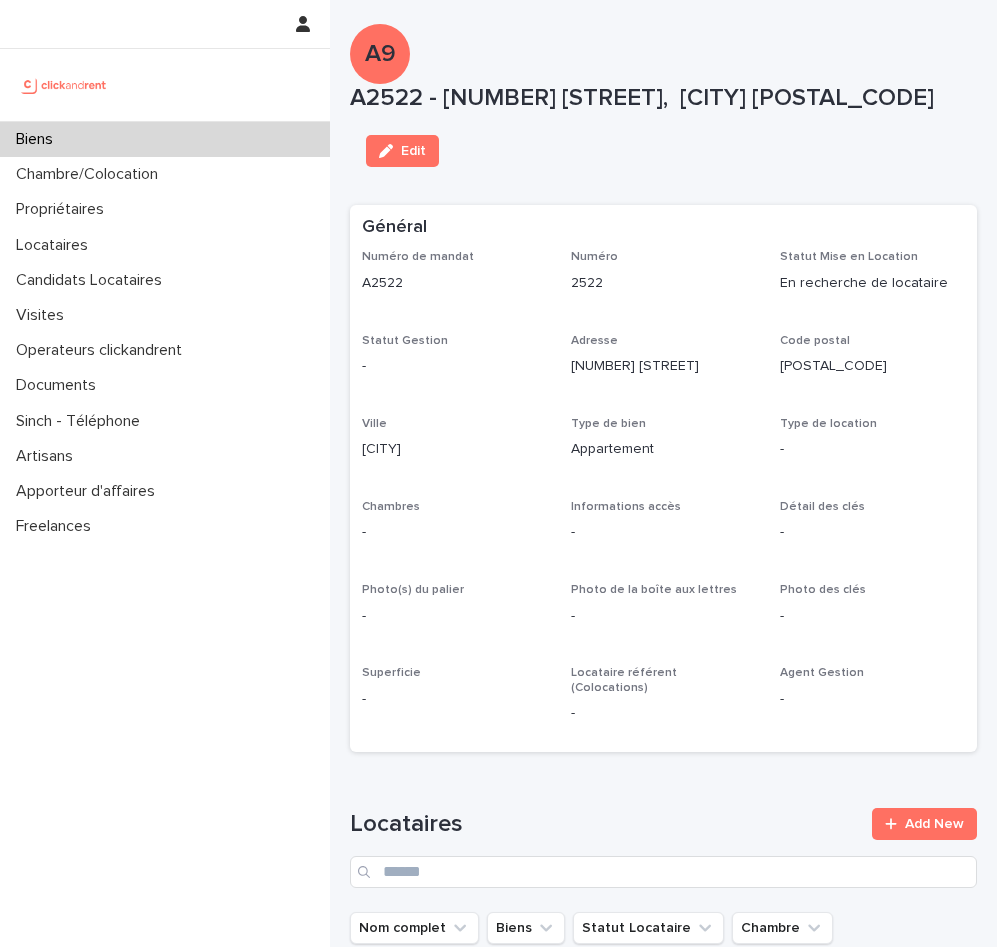 click on "Biens" at bounding box center [165, 139] 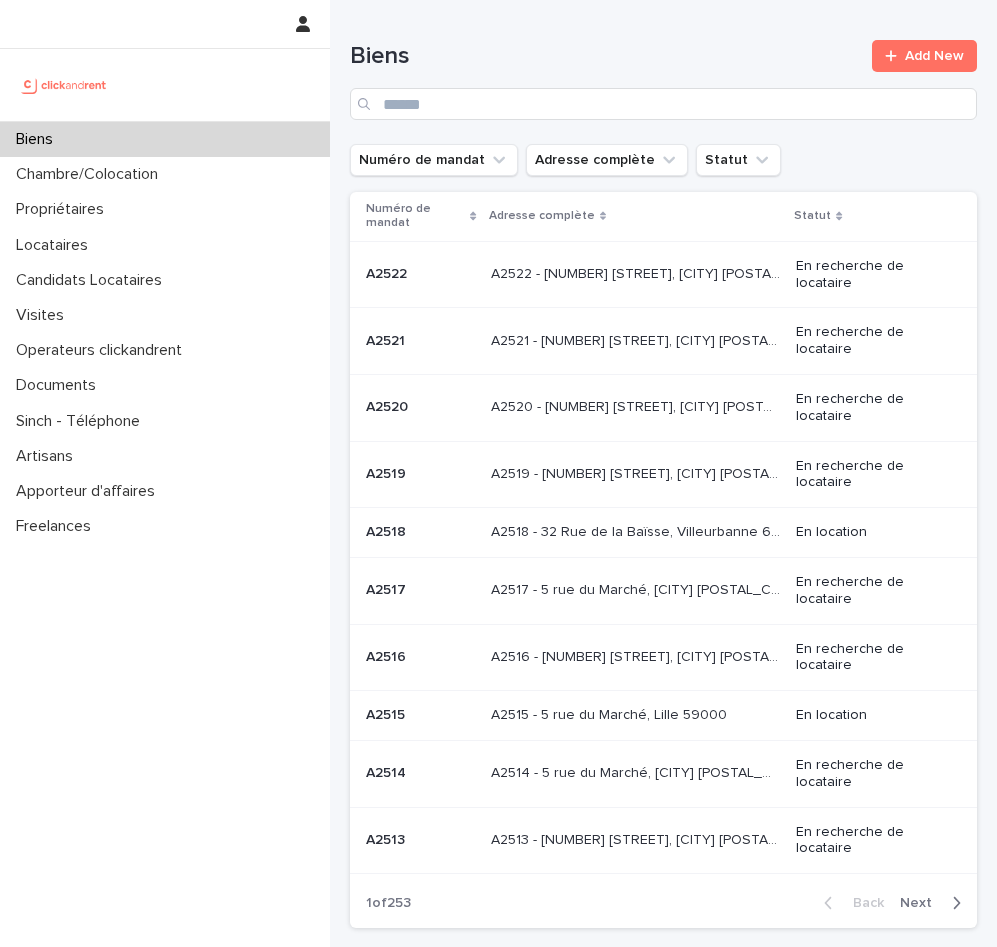 click on "A2522 A2522" at bounding box center [416, 274] 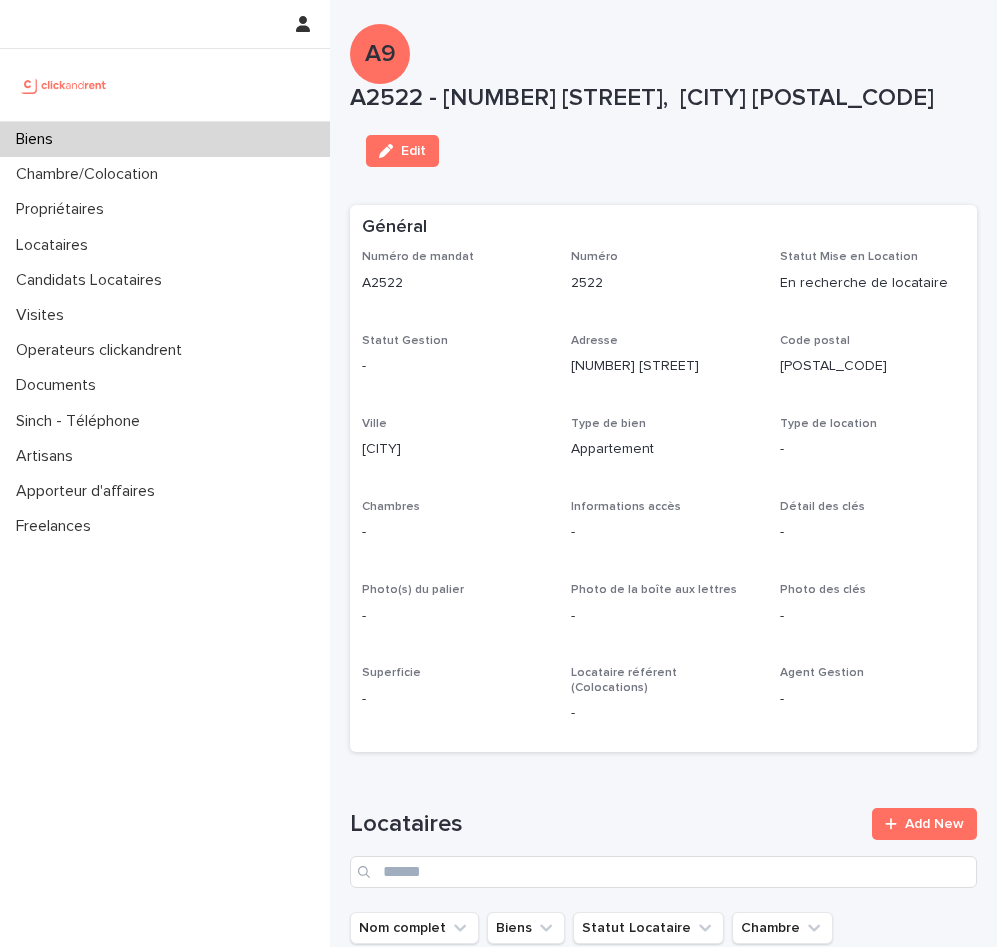 click on "Edit" at bounding box center (413, 151) 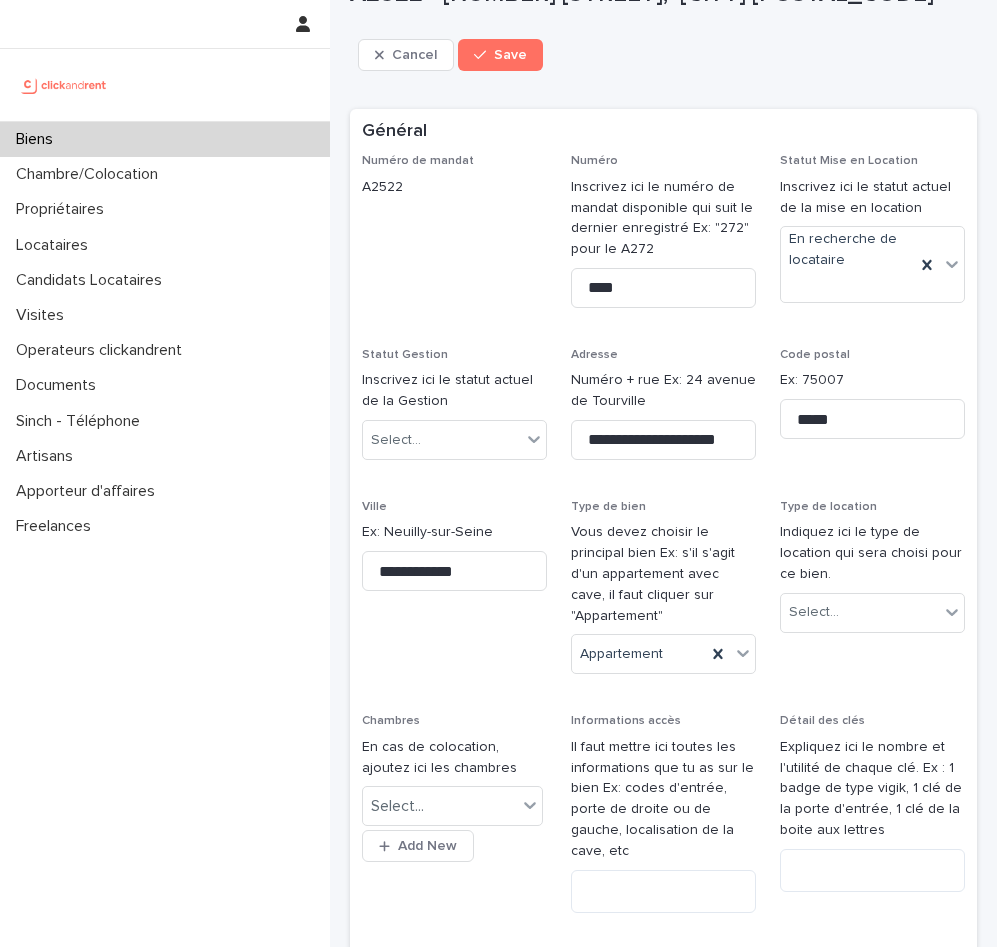 scroll, scrollTop: 108, scrollLeft: 0, axis: vertical 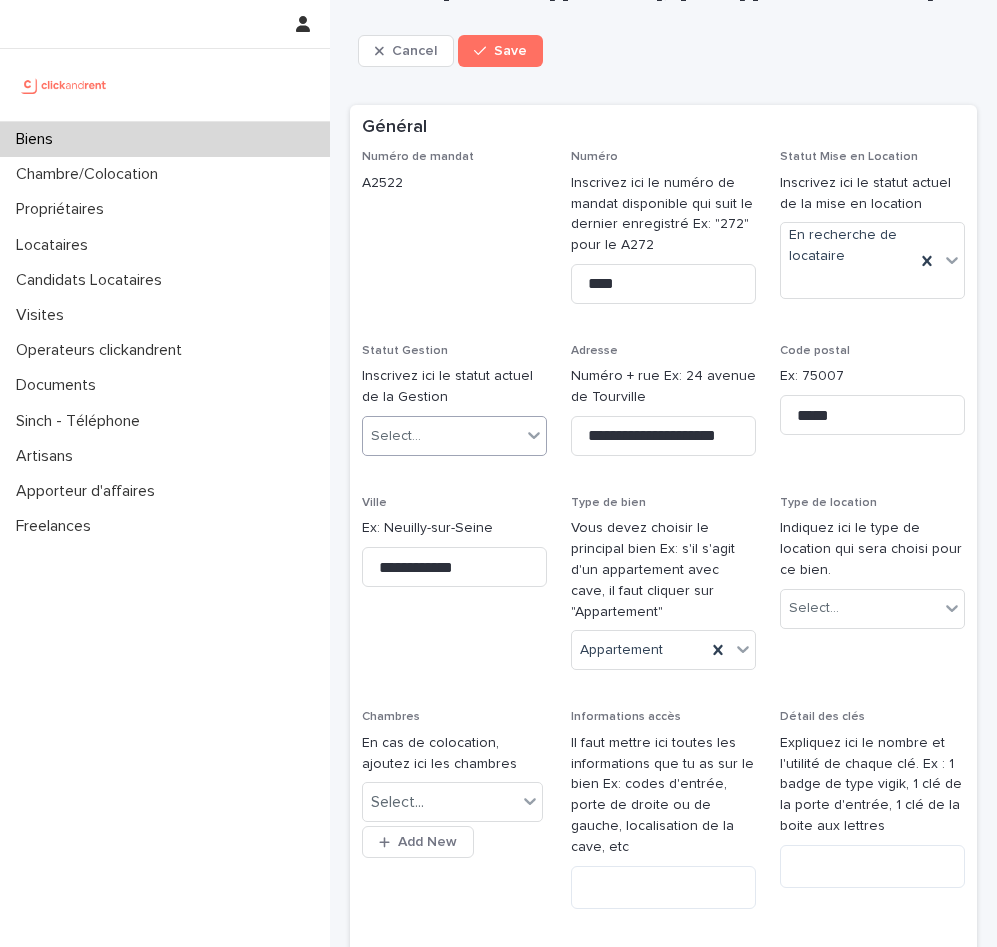 click 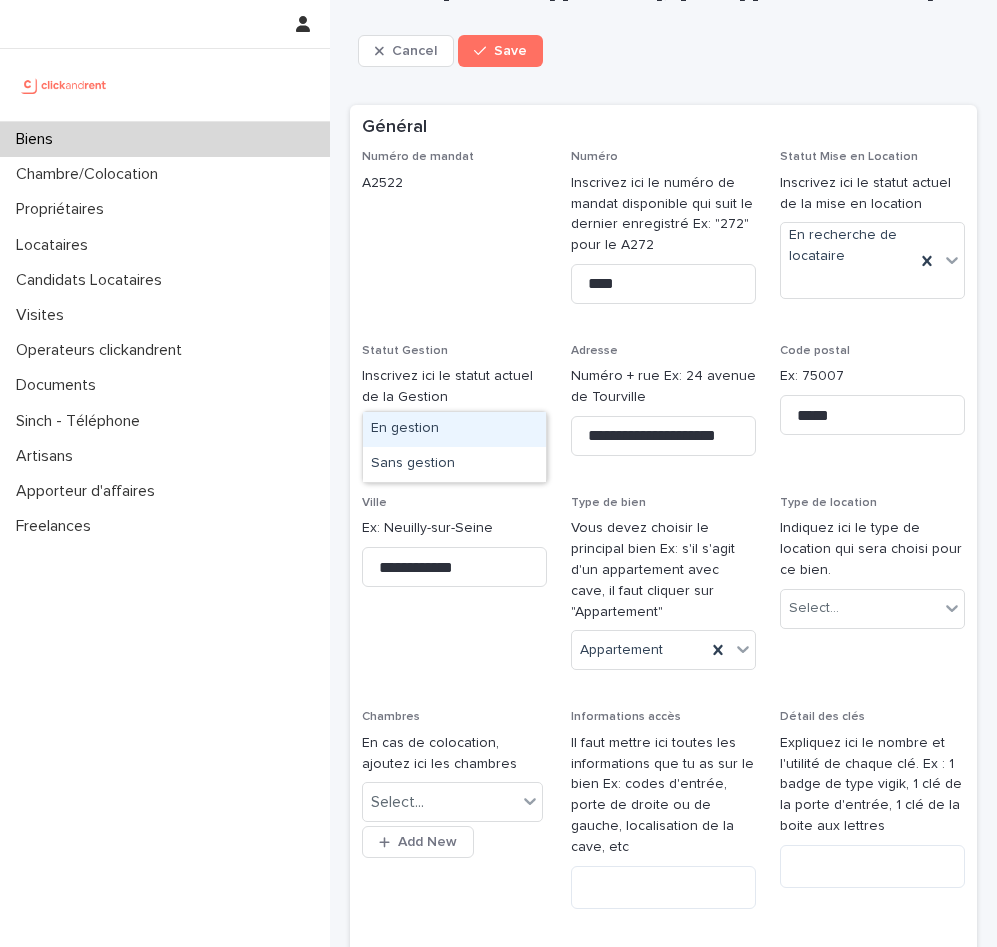 click on "En gestion" at bounding box center (454, 429) 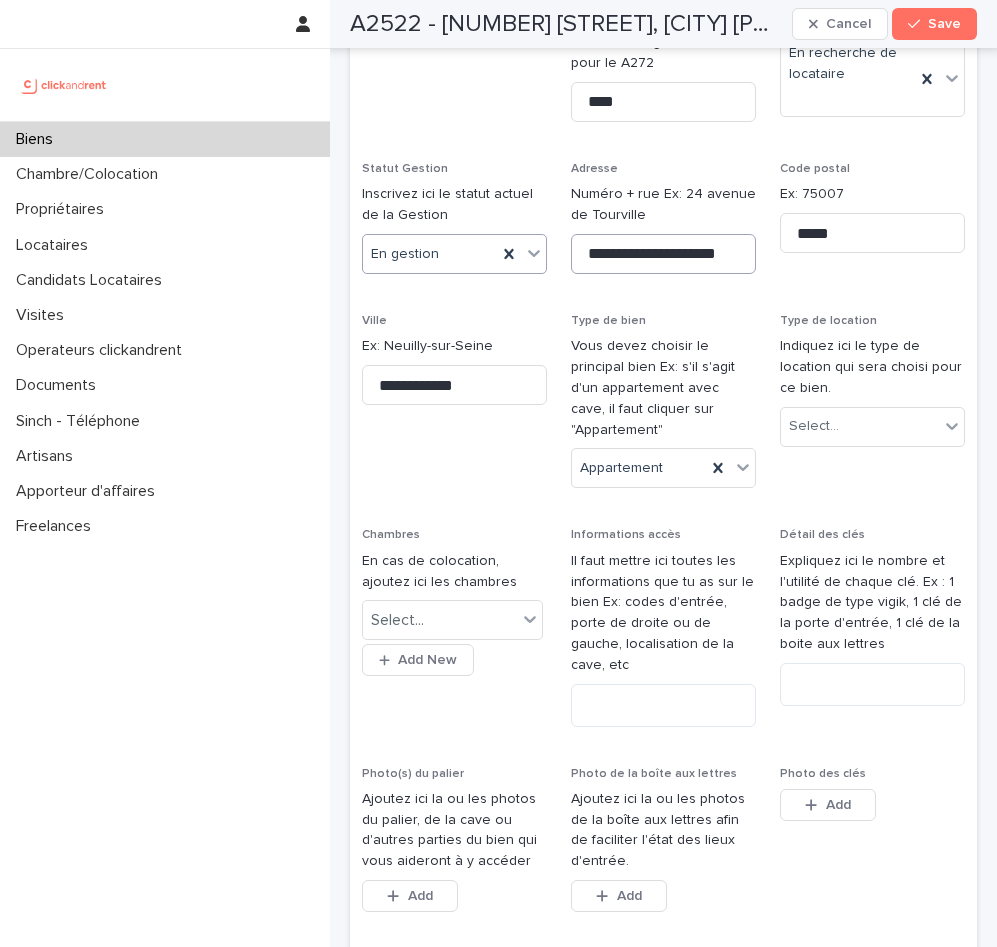 scroll, scrollTop: 306, scrollLeft: 0, axis: vertical 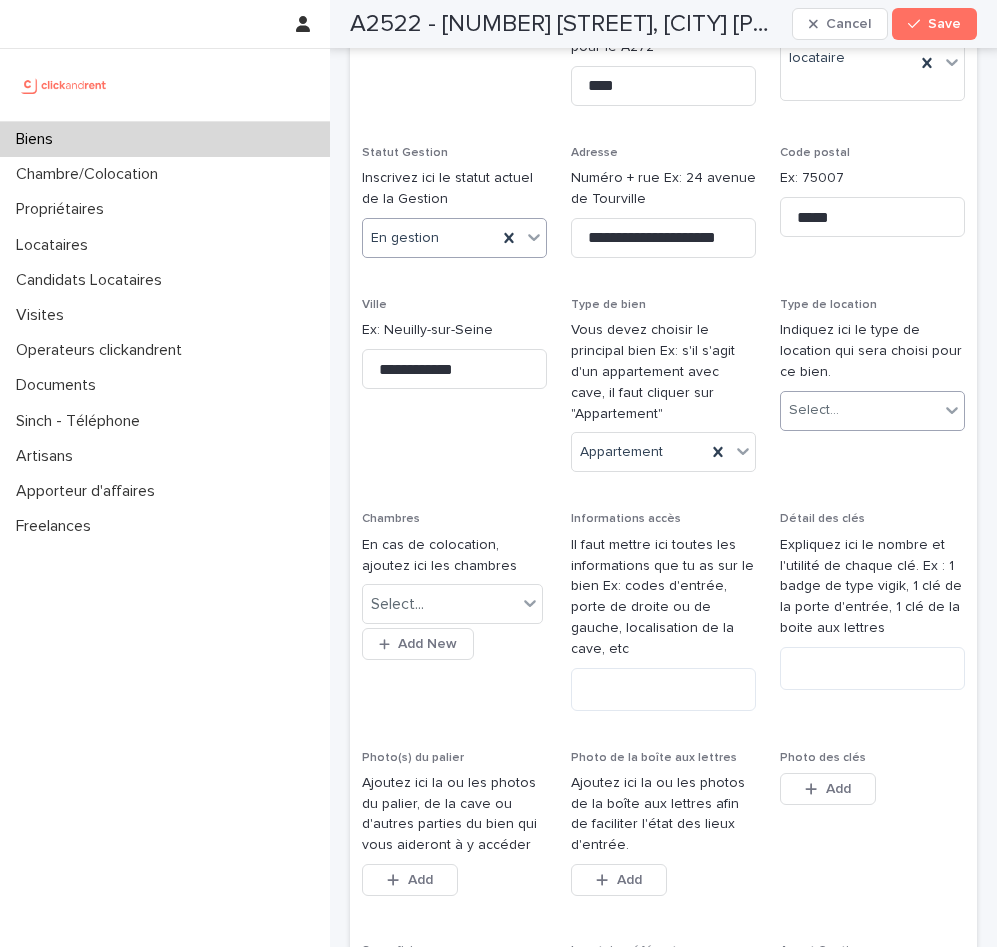click on "Select..." at bounding box center (860, 410) 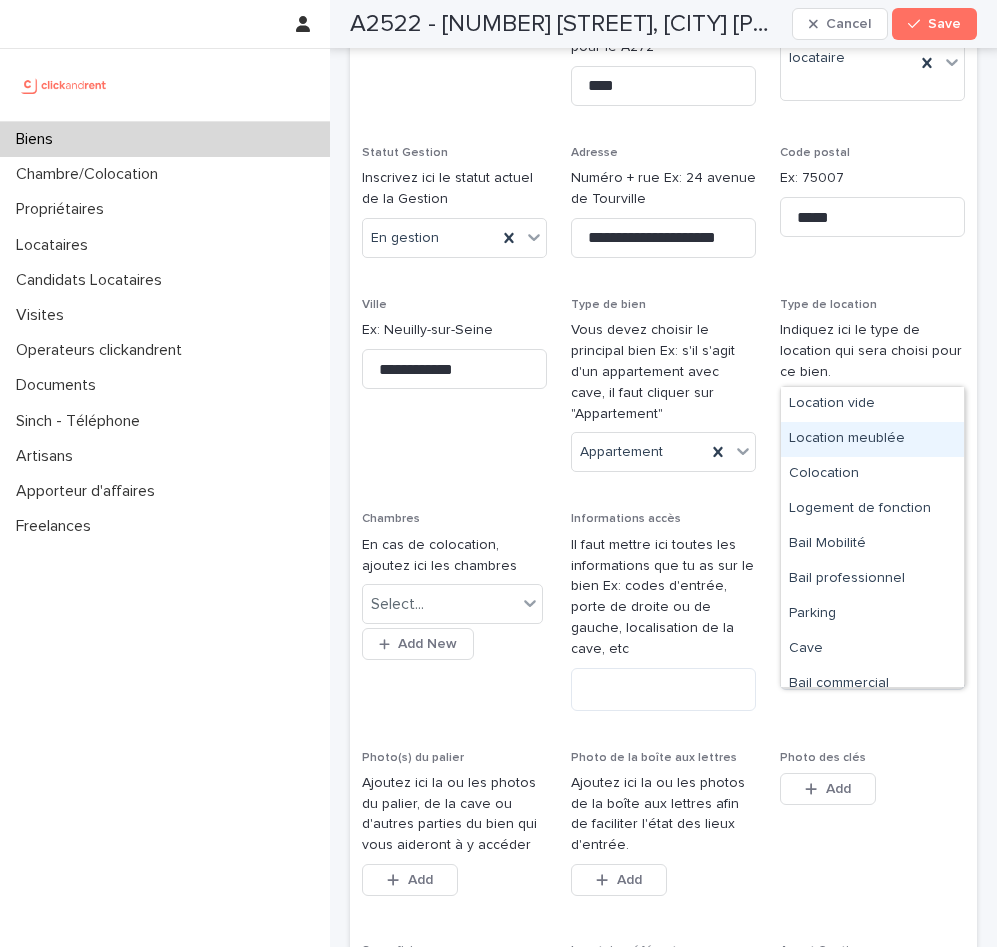 click on "Location meublée" at bounding box center [872, 439] 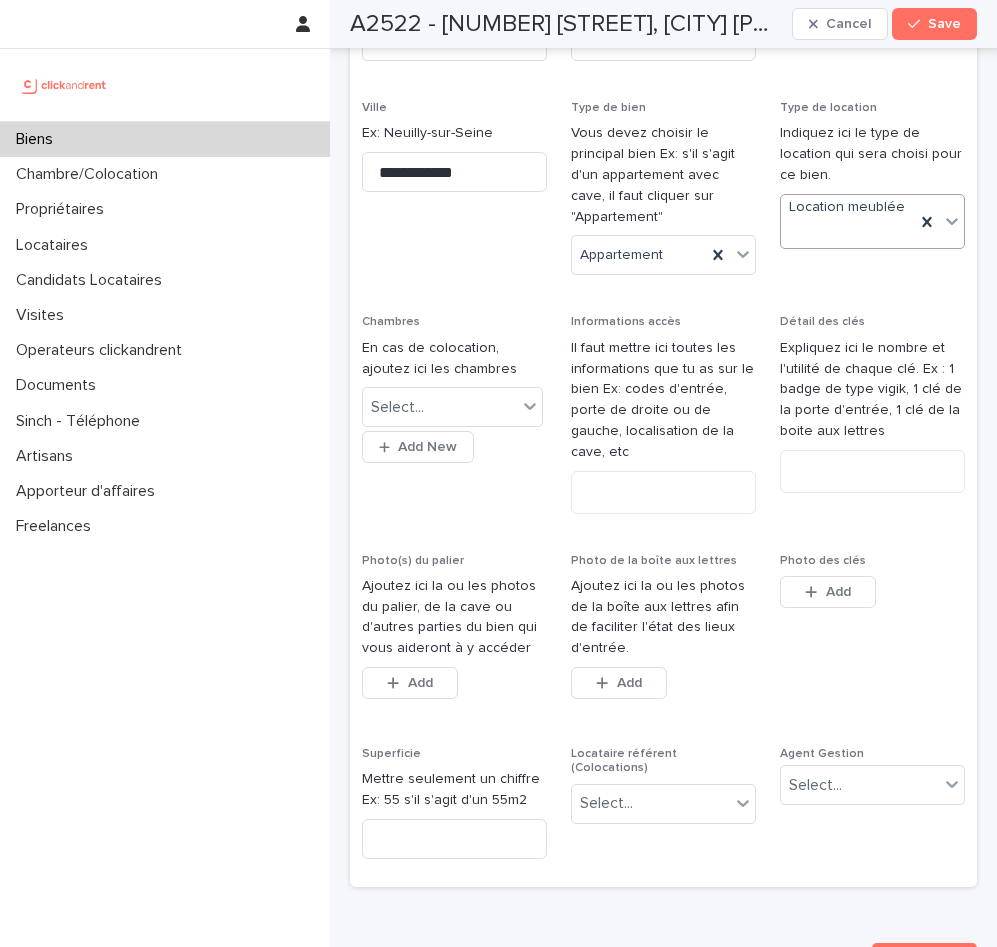 scroll, scrollTop: 508, scrollLeft: 0, axis: vertical 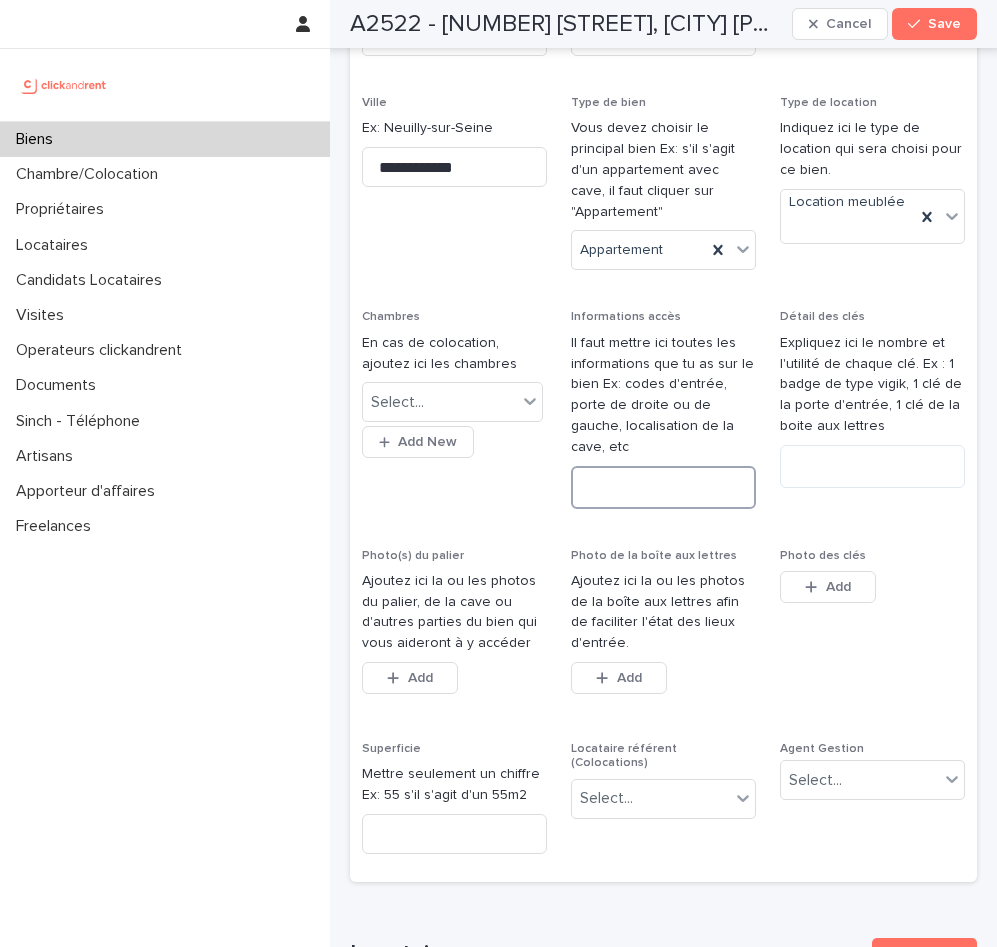 click at bounding box center (663, 487) 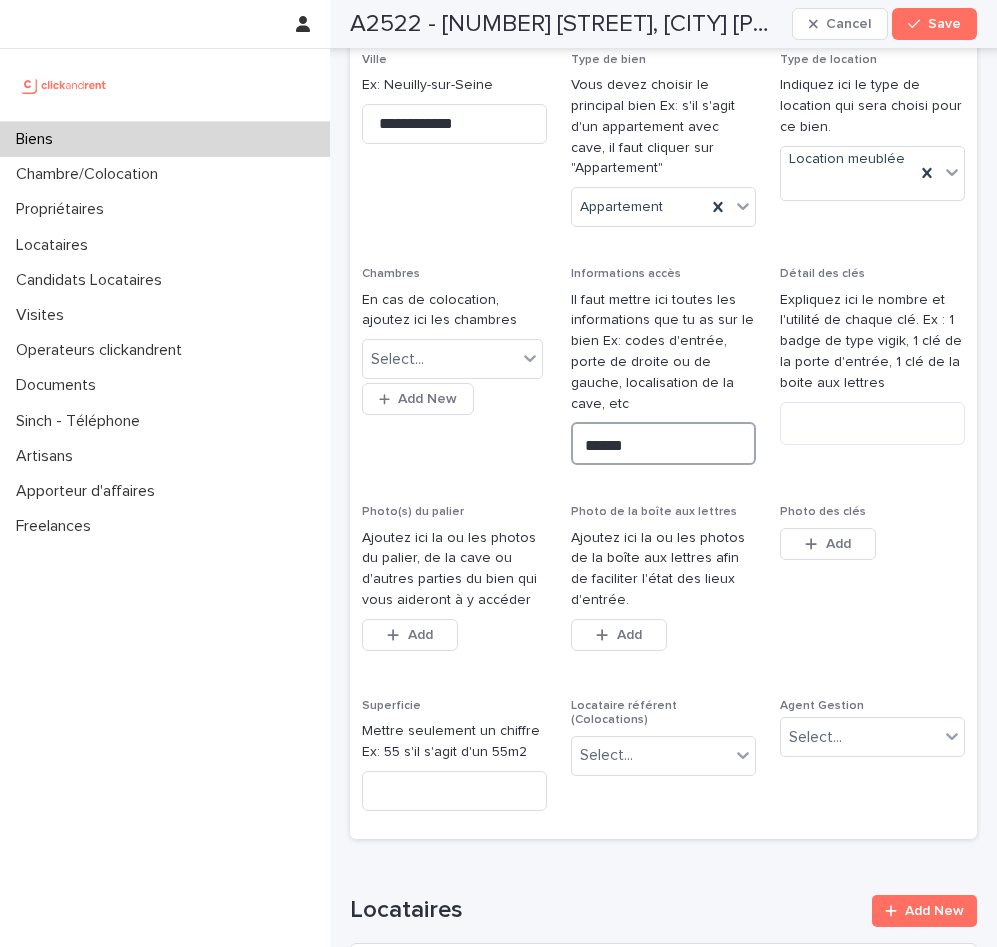 scroll, scrollTop: 665, scrollLeft: 0, axis: vertical 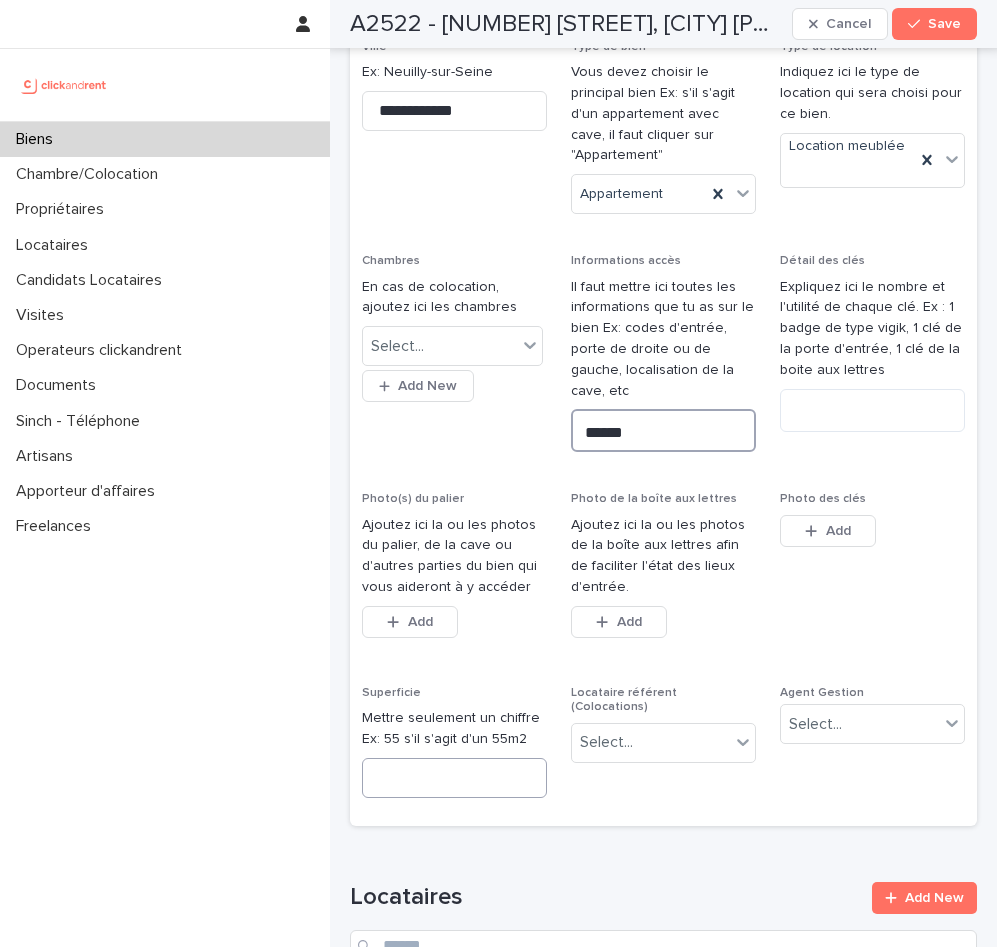 type on "******" 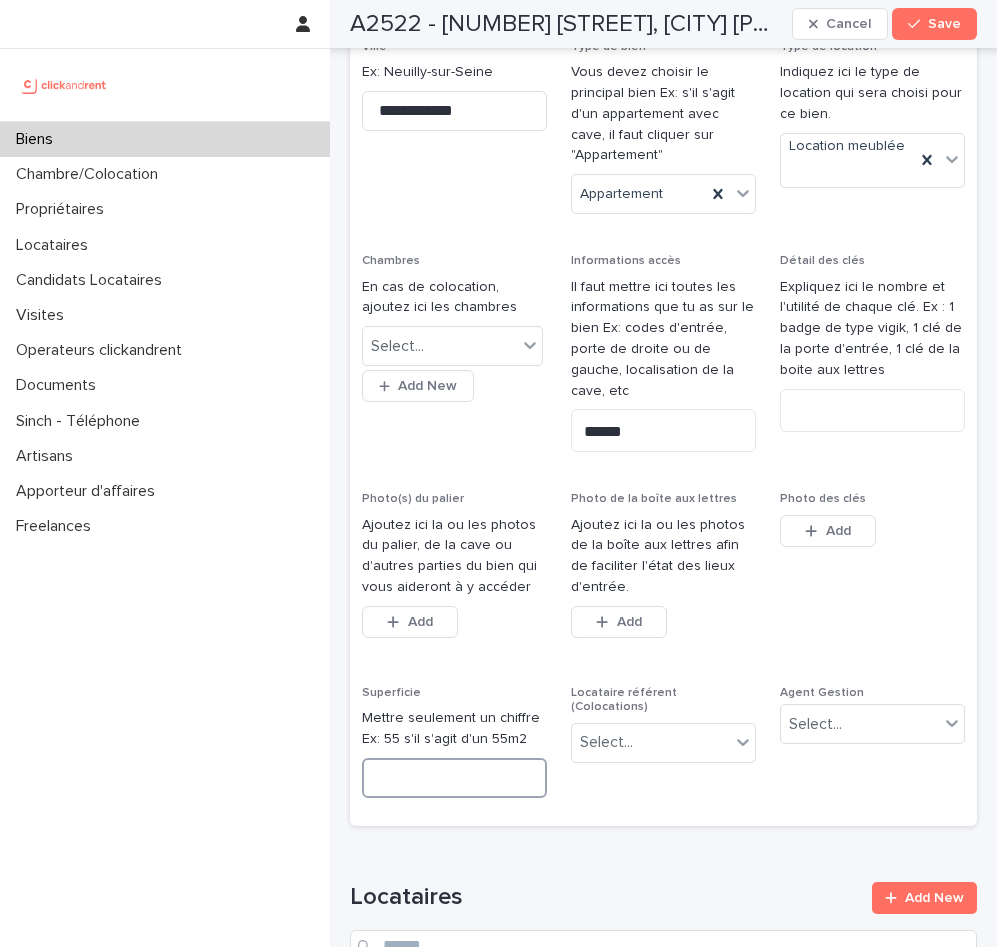 click at bounding box center (454, 778) 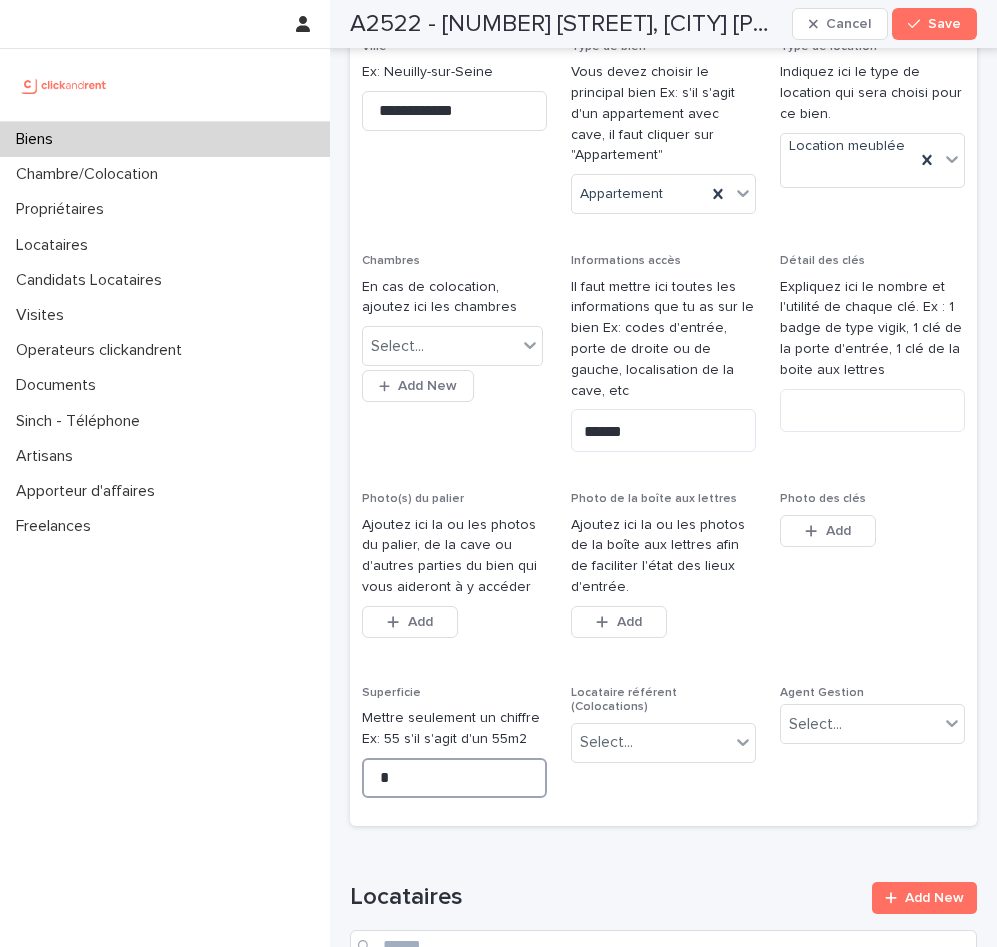 type on "**" 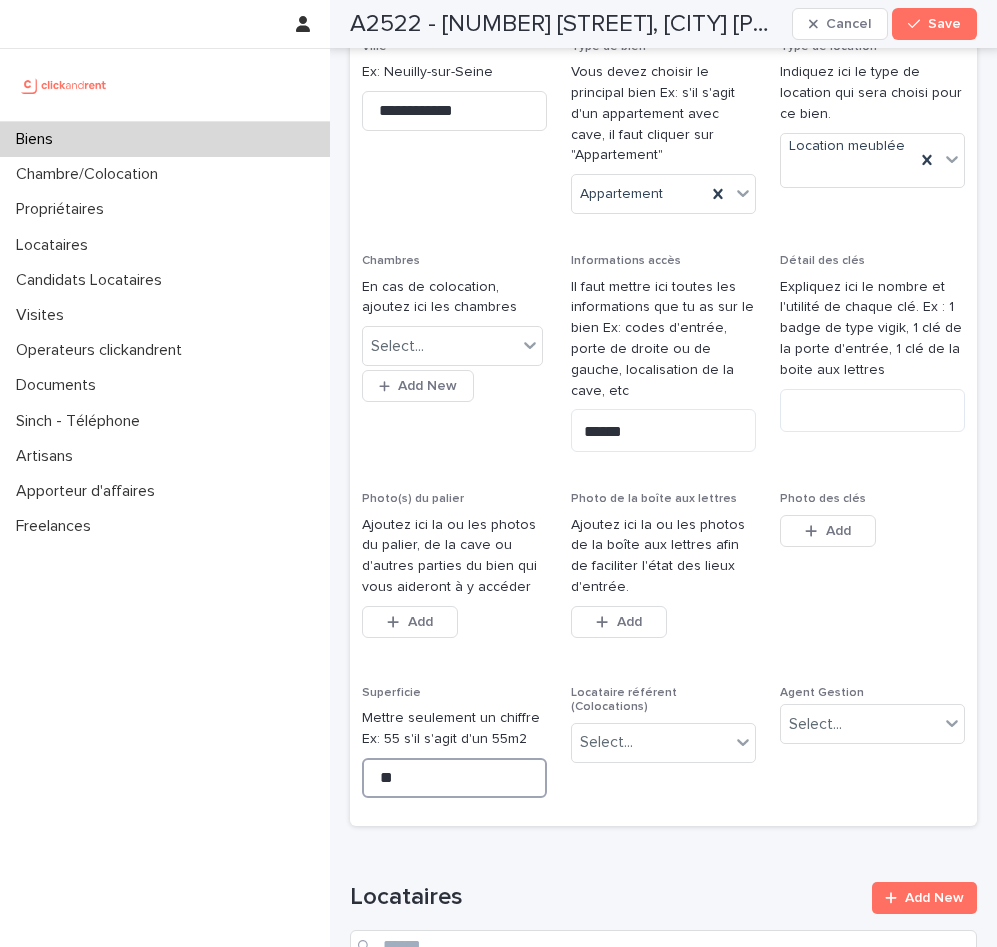 type on "**" 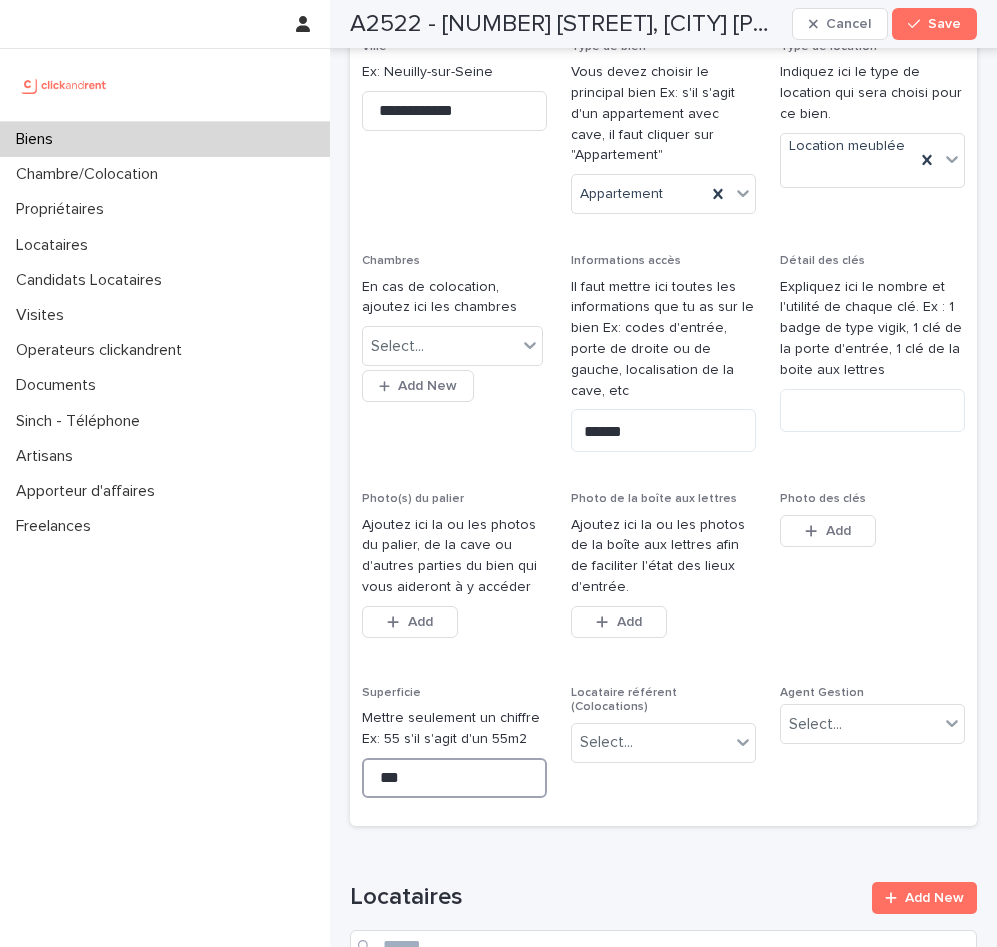 type on "***" 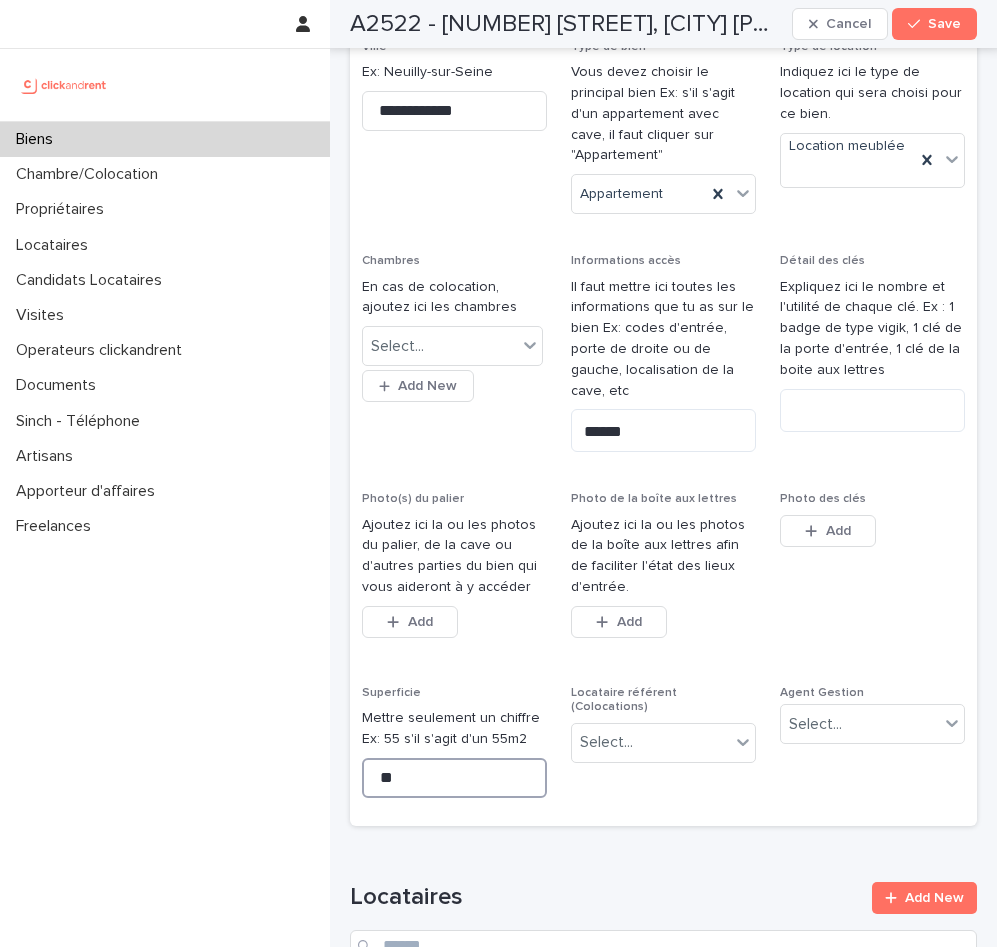 type on "**" 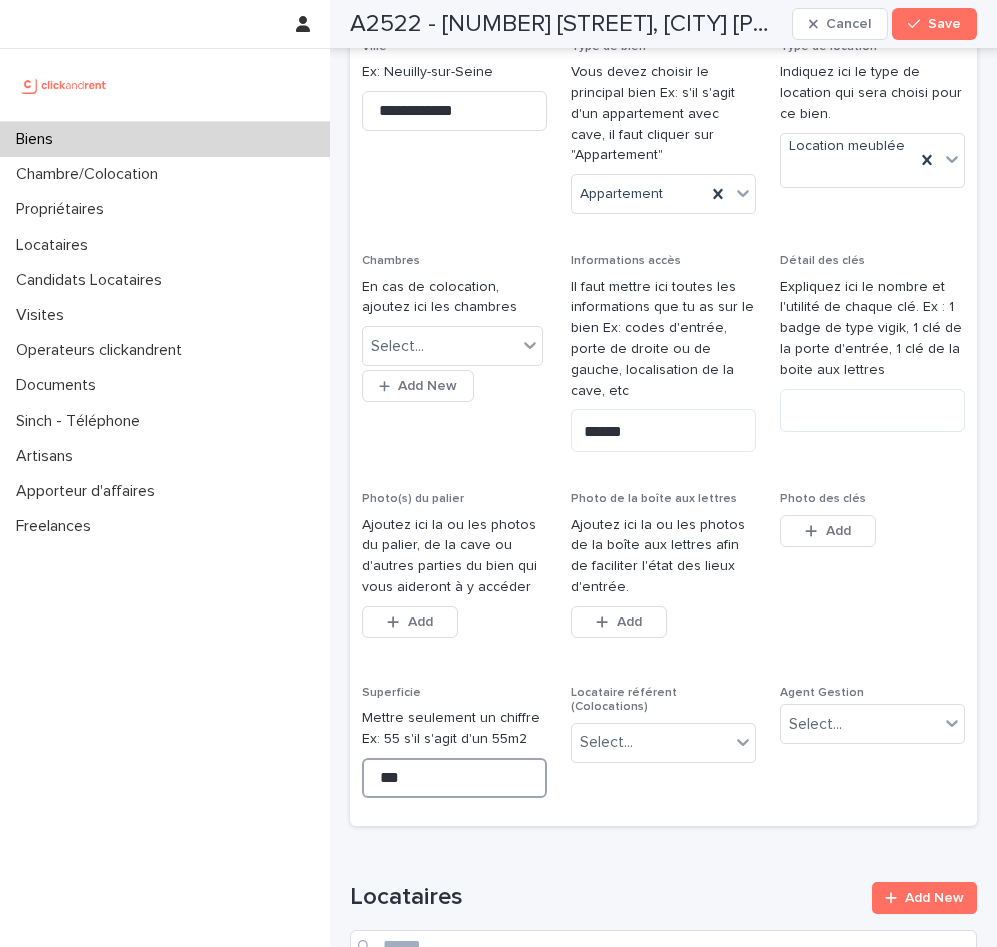 type on "****" 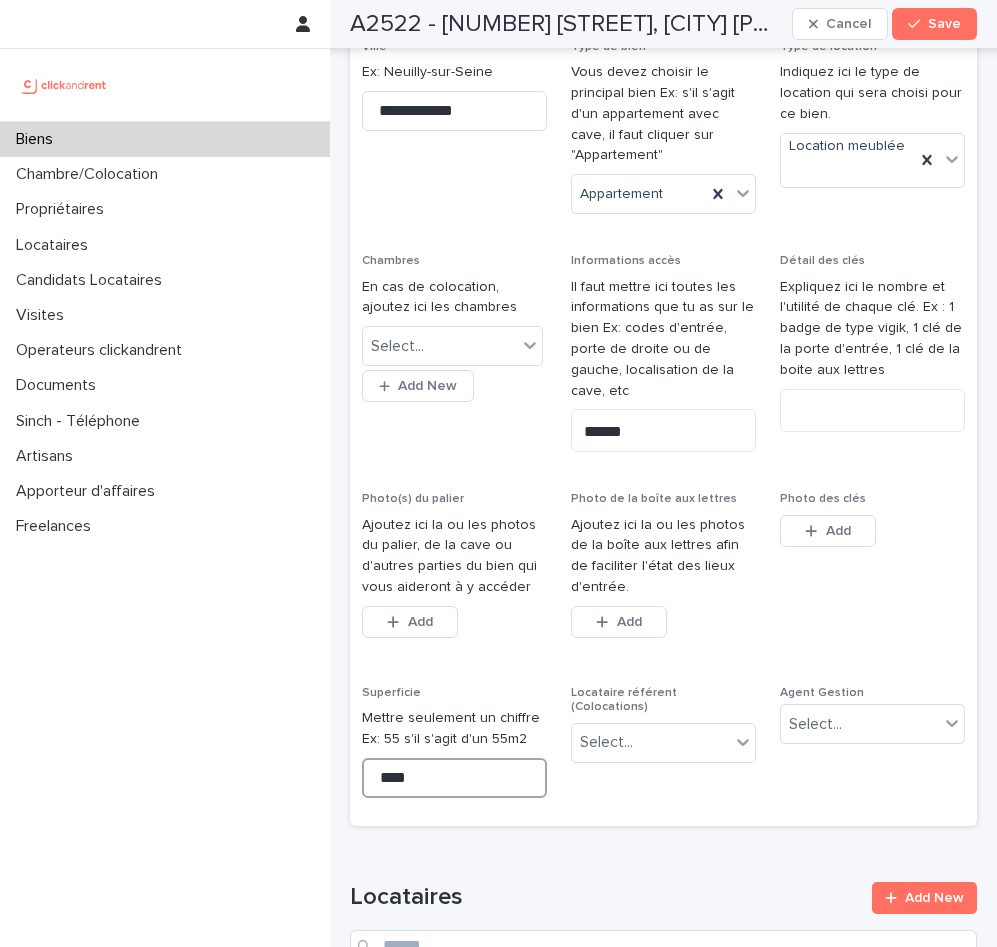 type on "****" 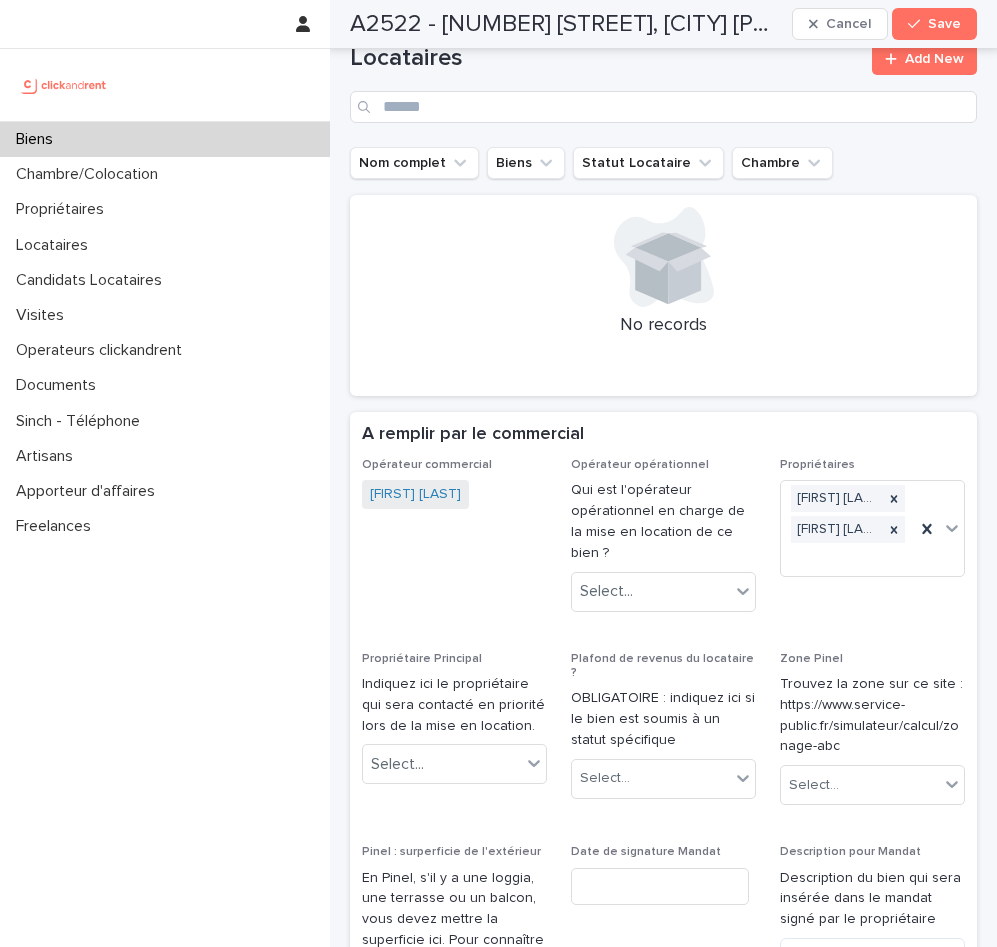 scroll, scrollTop: 1521, scrollLeft: 0, axis: vertical 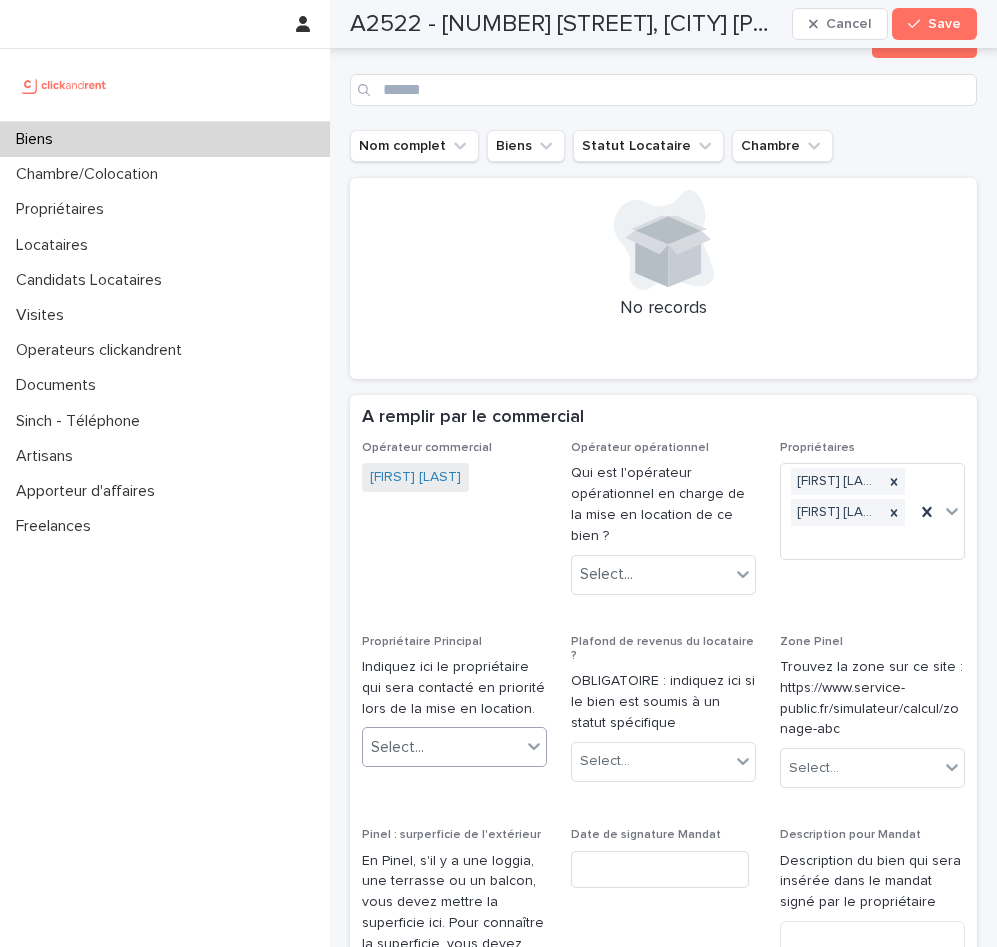 type on "****" 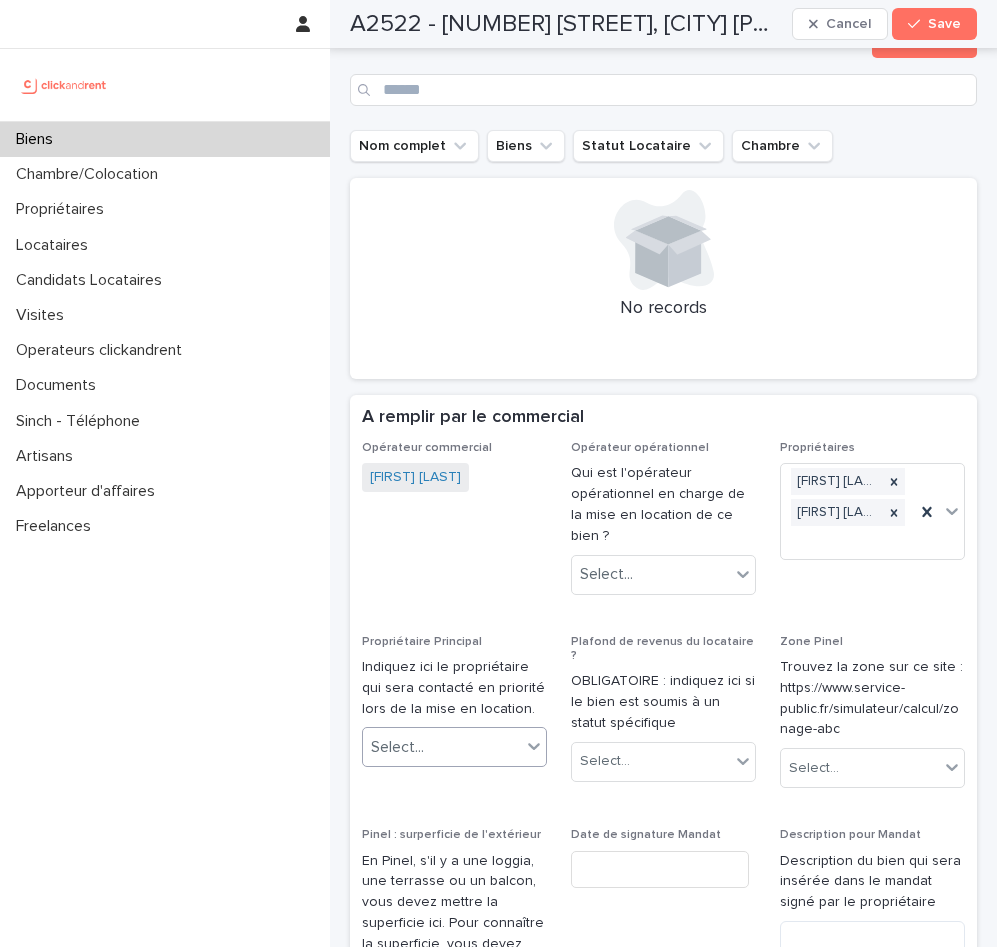 click on "Select..." at bounding box center [442, 747] 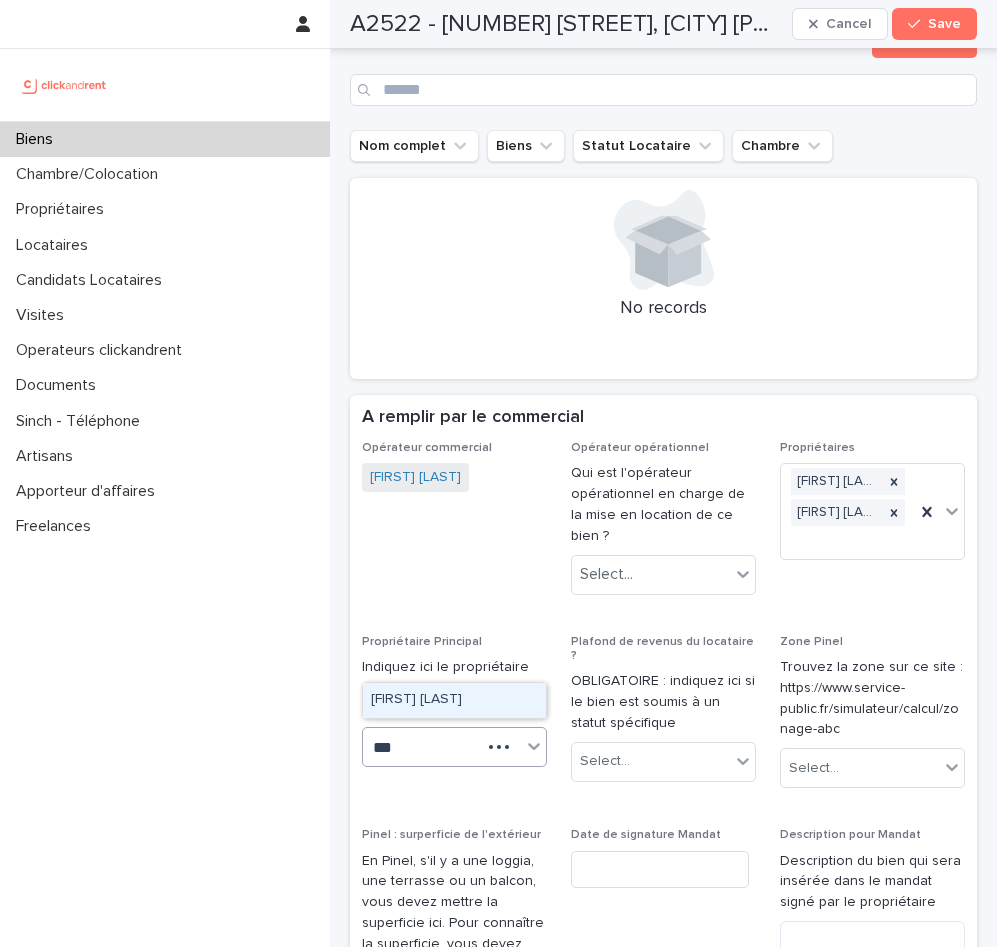 type on "****" 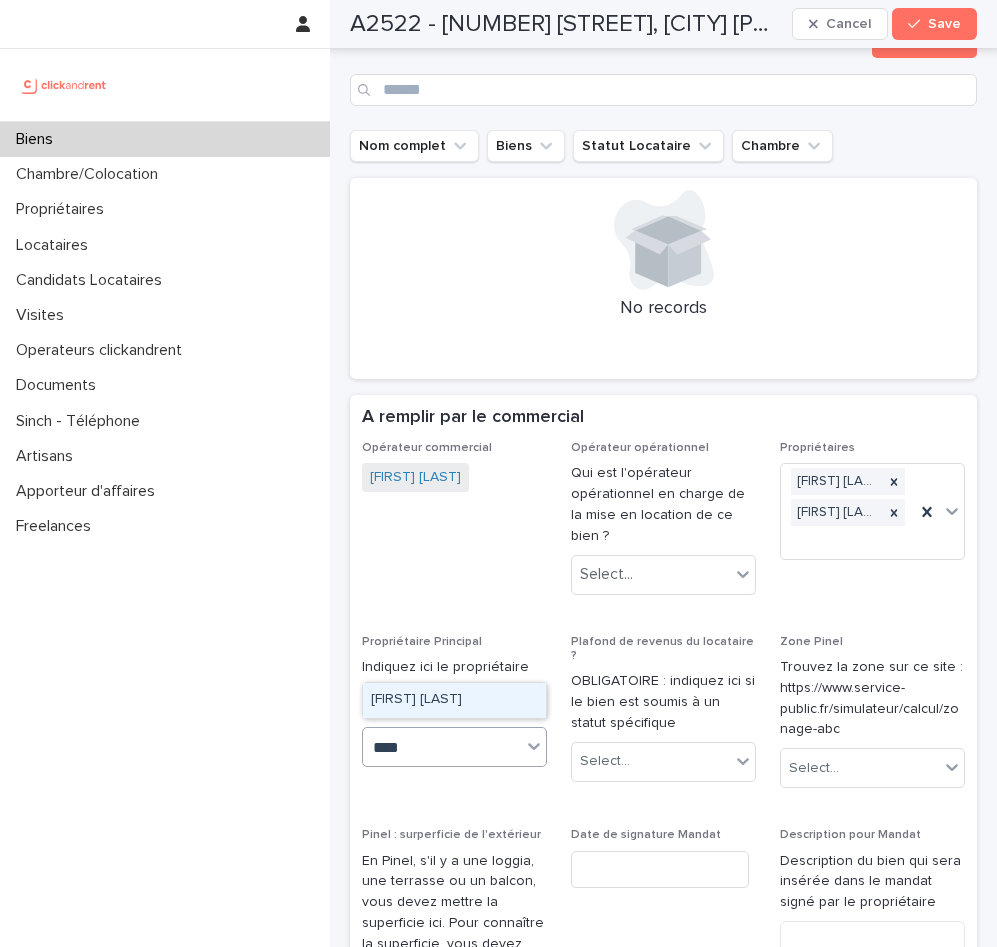 click on "[FIRST] [LAST]" at bounding box center (454, 700) 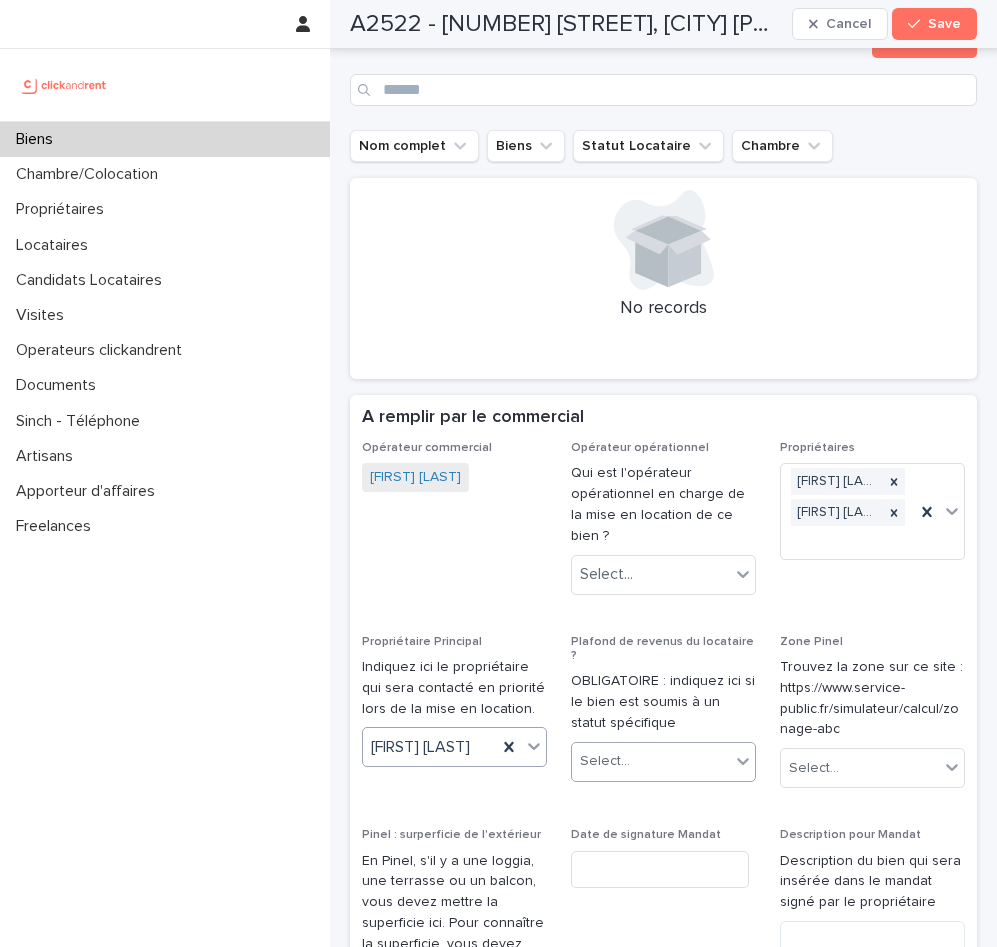 click on "Select..." at bounding box center [651, 761] 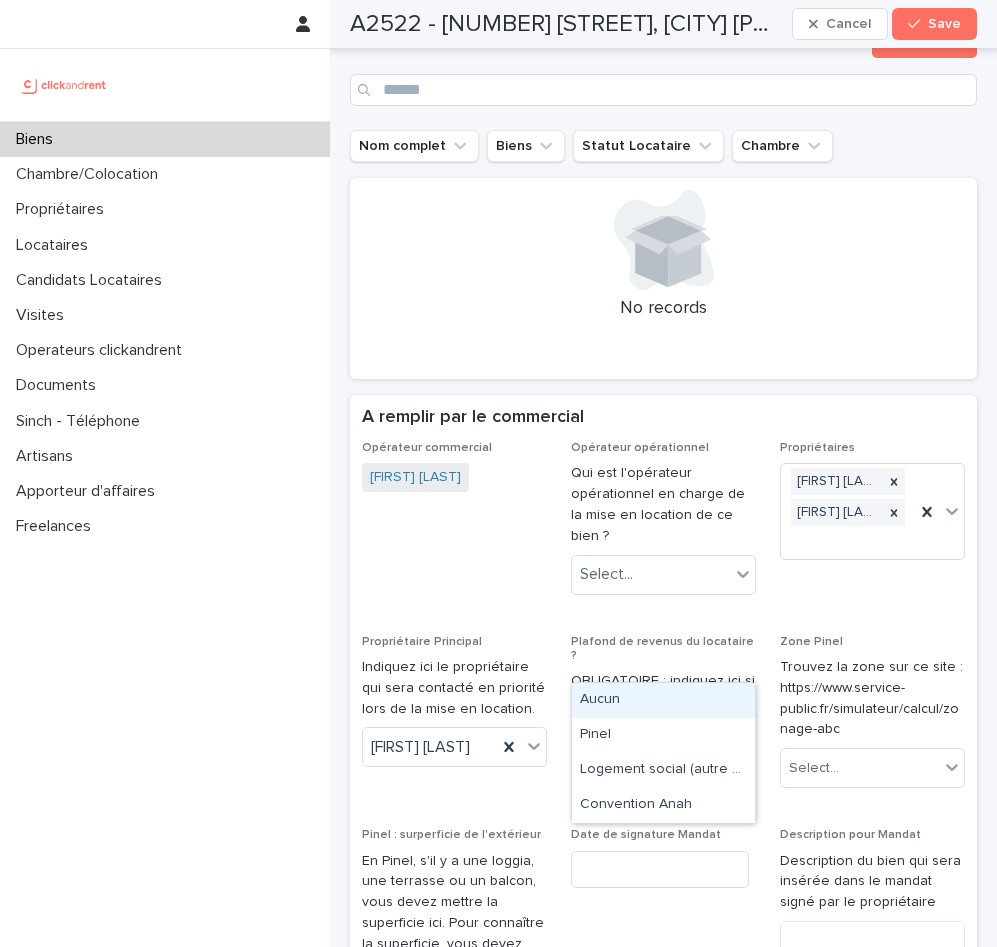click on "Aucun" at bounding box center [663, 700] 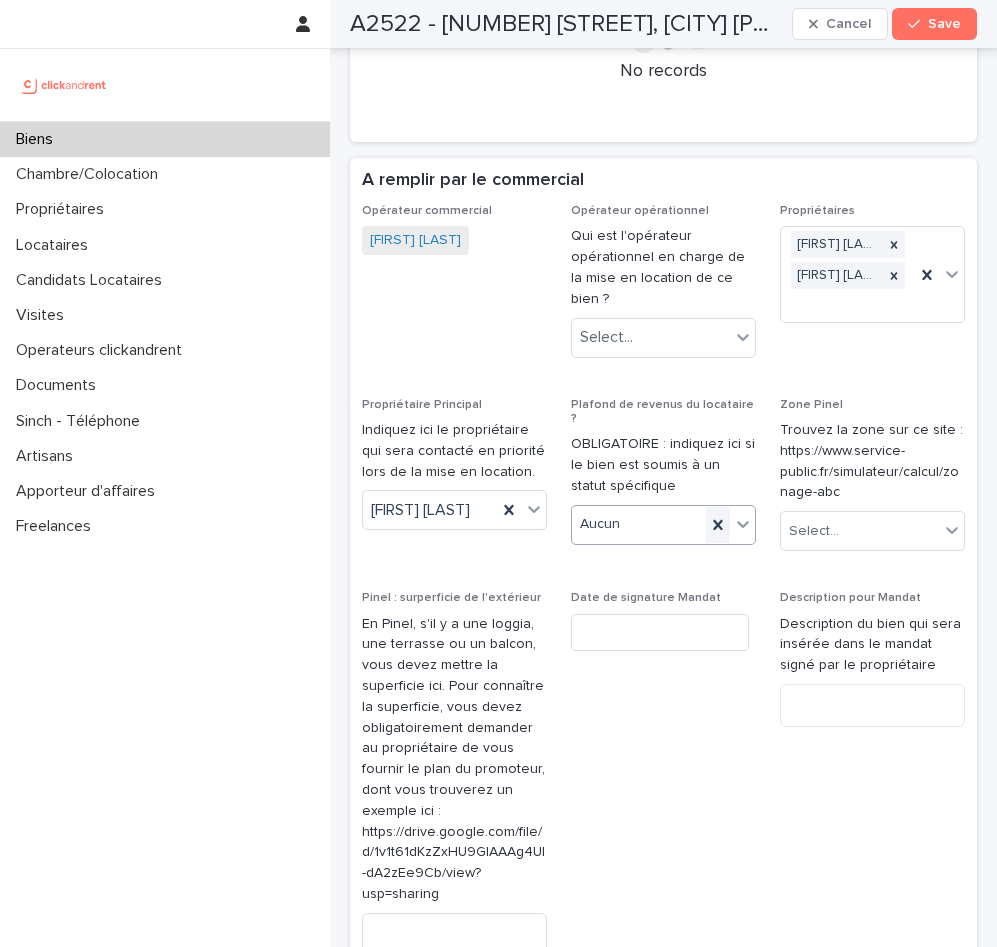 scroll, scrollTop: 1776, scrollLeft: 0, axis: vertical 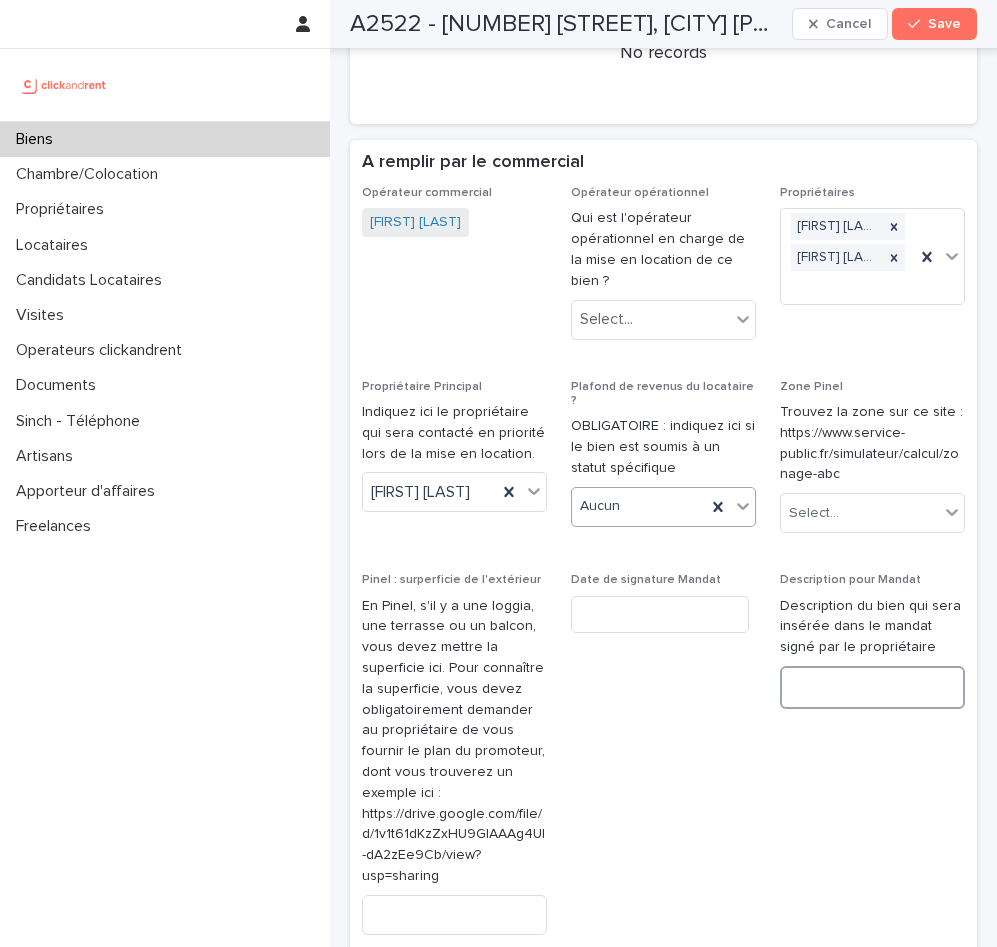 click at bounding box center [872, 687] 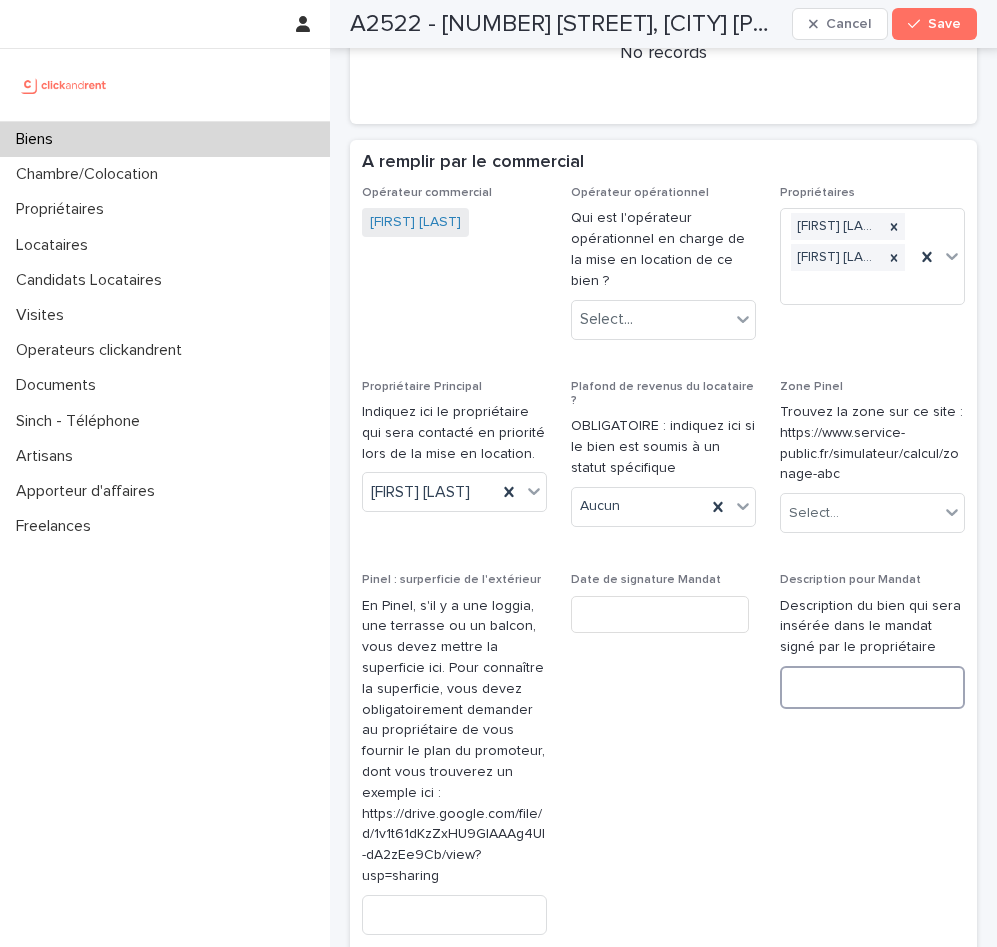 paste on "**********" 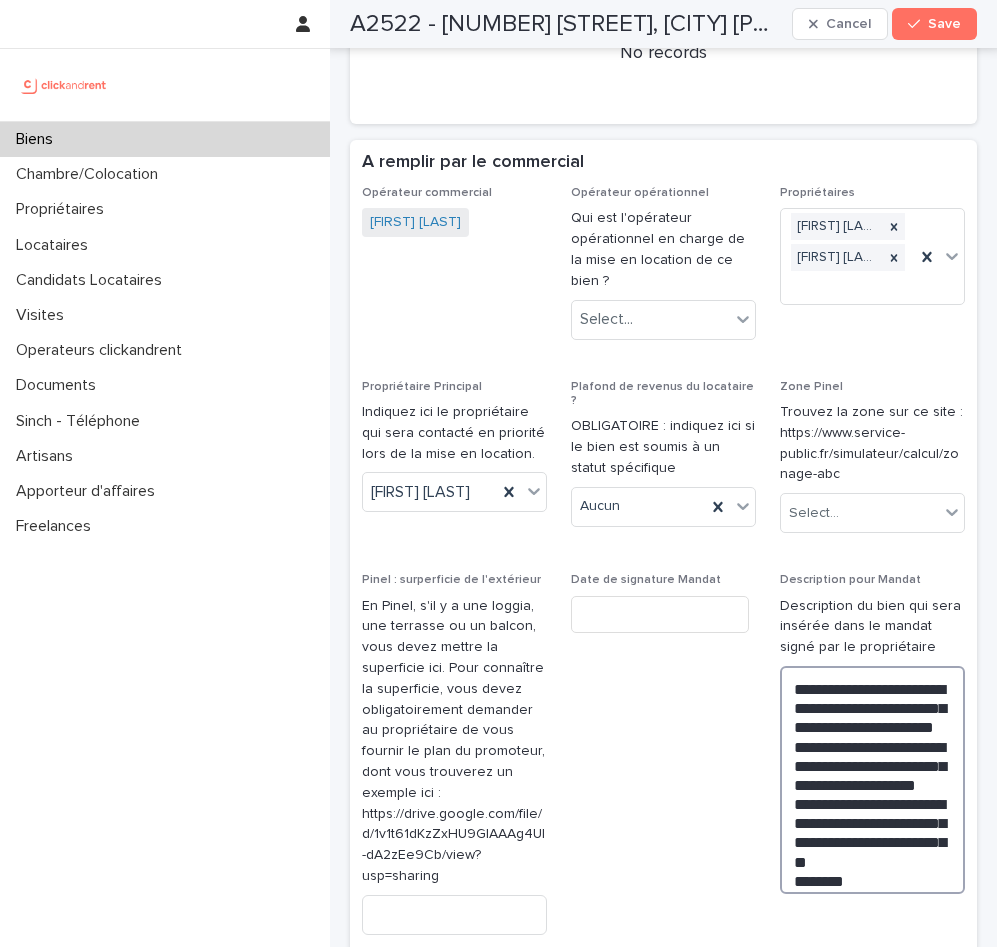 click on "**********" at bounding box center (872, 780) 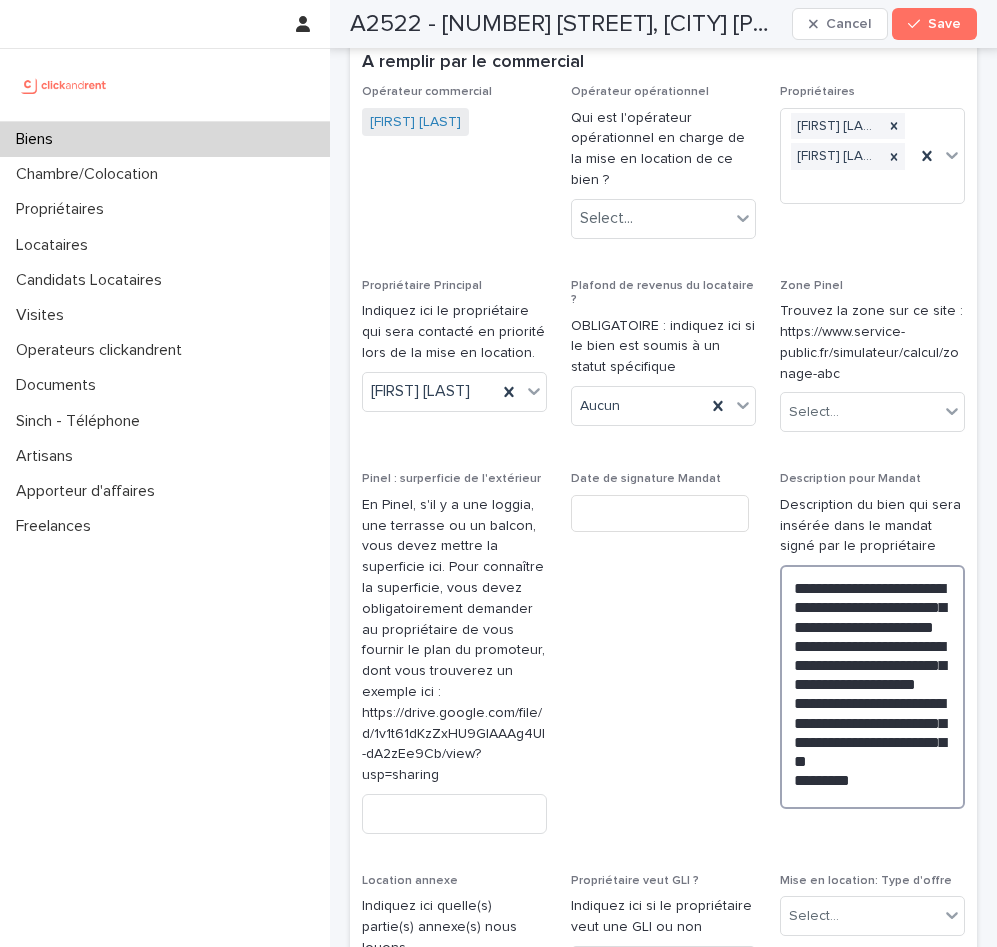 paste on "**********" 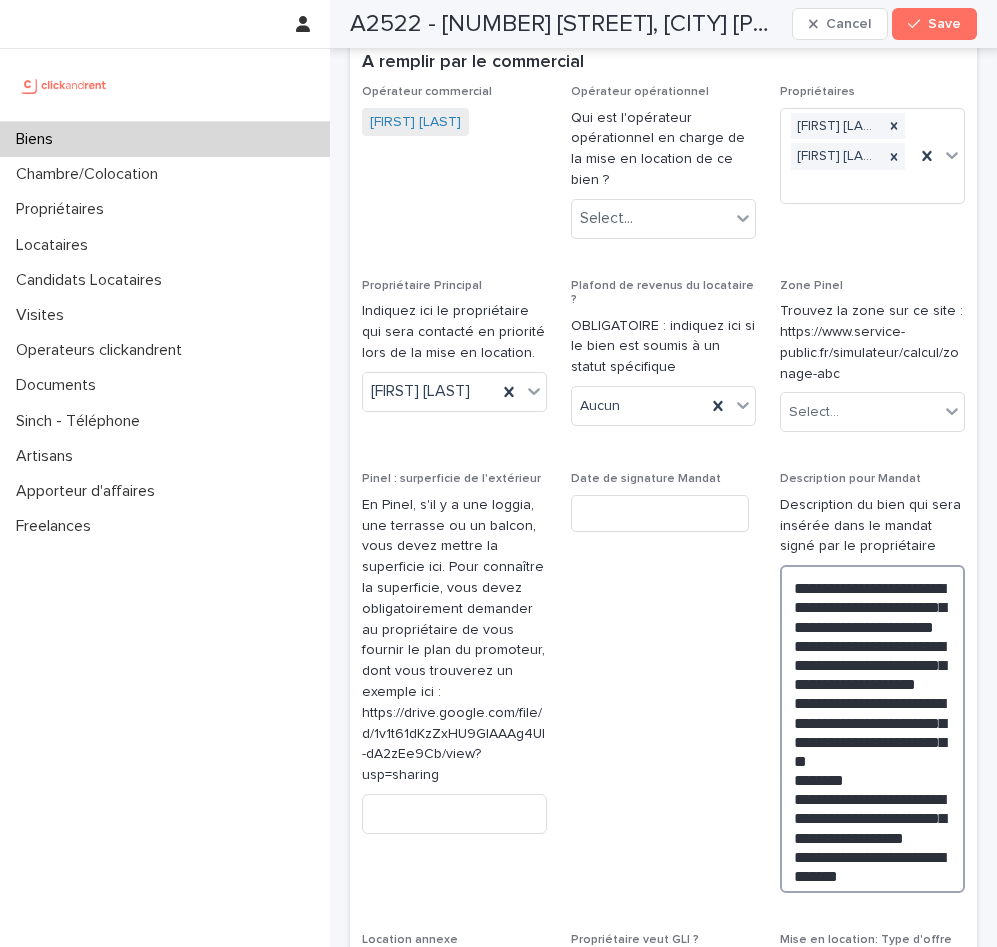 click on "**********" at bounding box center (872, 729) 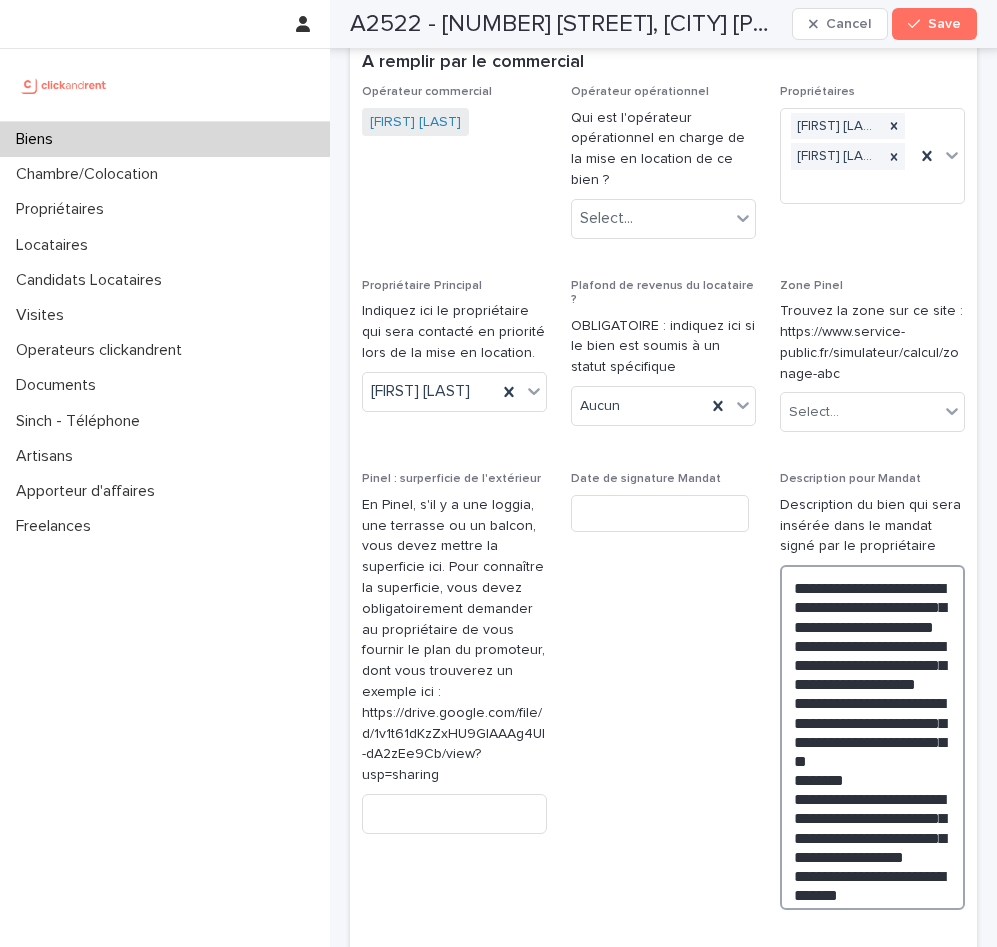 click on "**********" at bounding box center [872, 737] 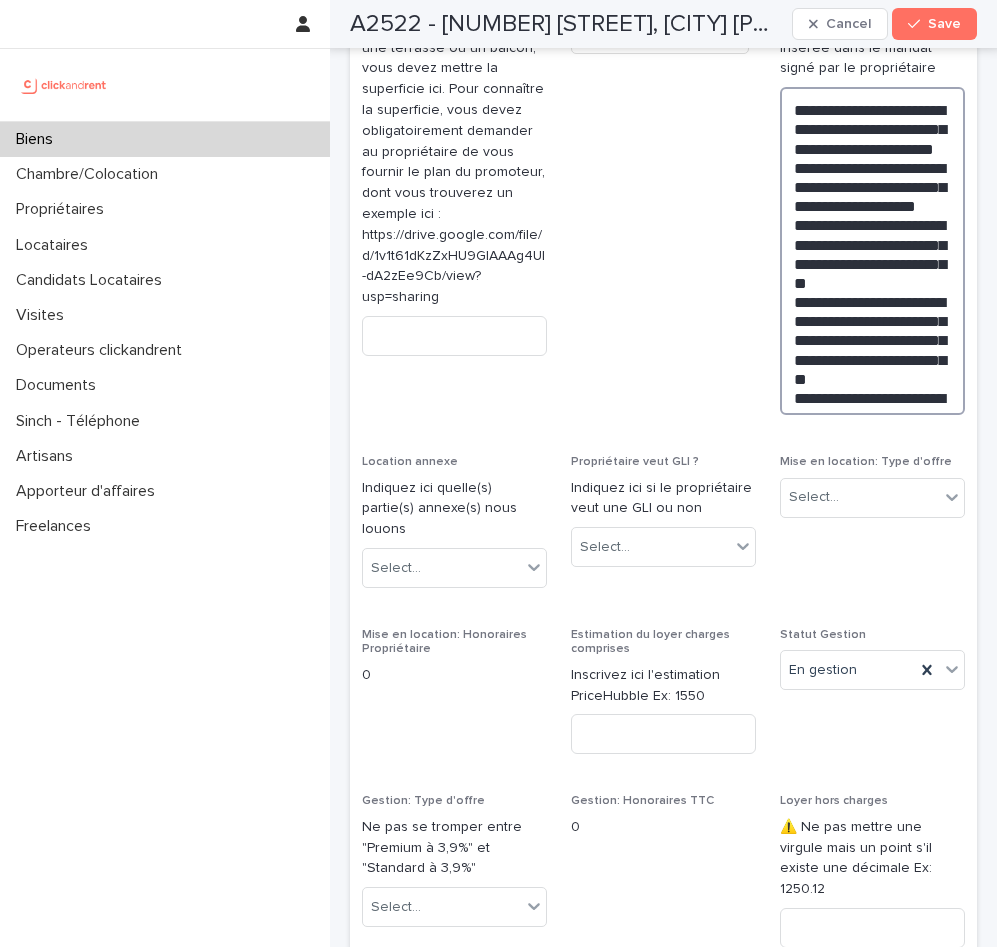 scroll, scrollTop: 2265, scrollLeft: 0, axis: vertical 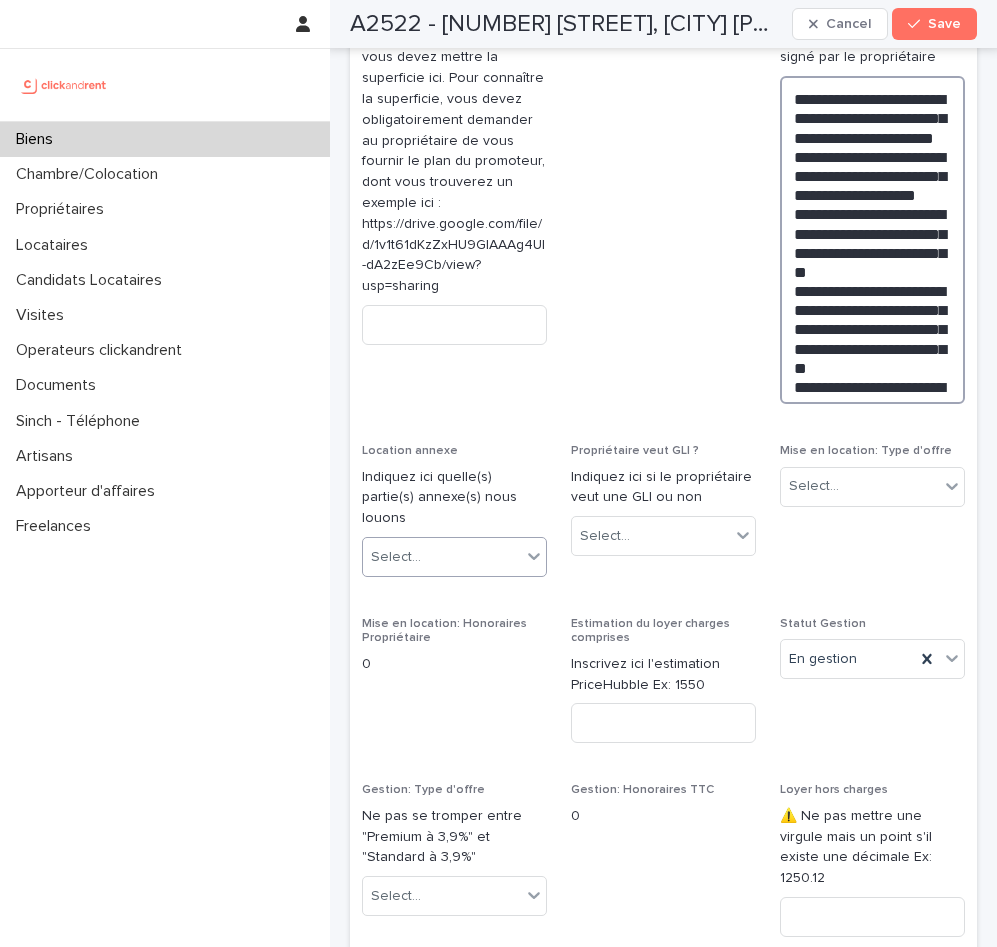 type on "**********" 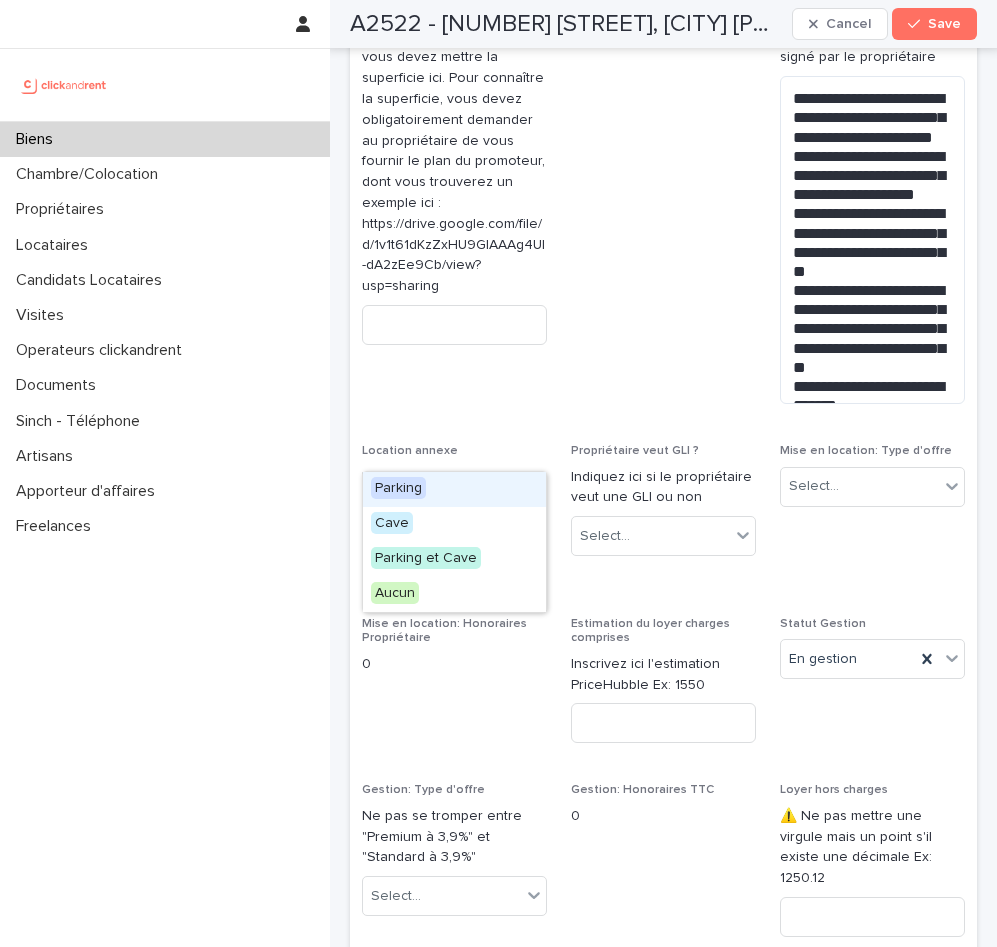 click 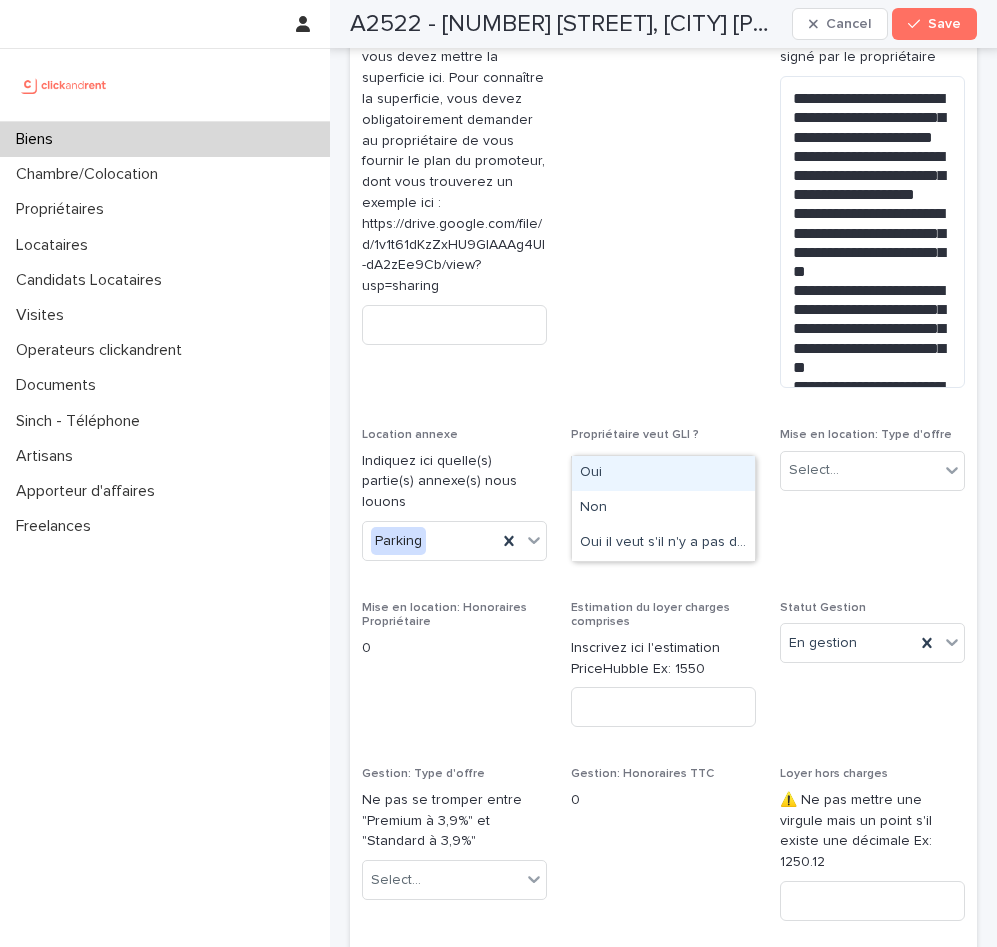 click on "Select..." at bounding box center [651, 520] 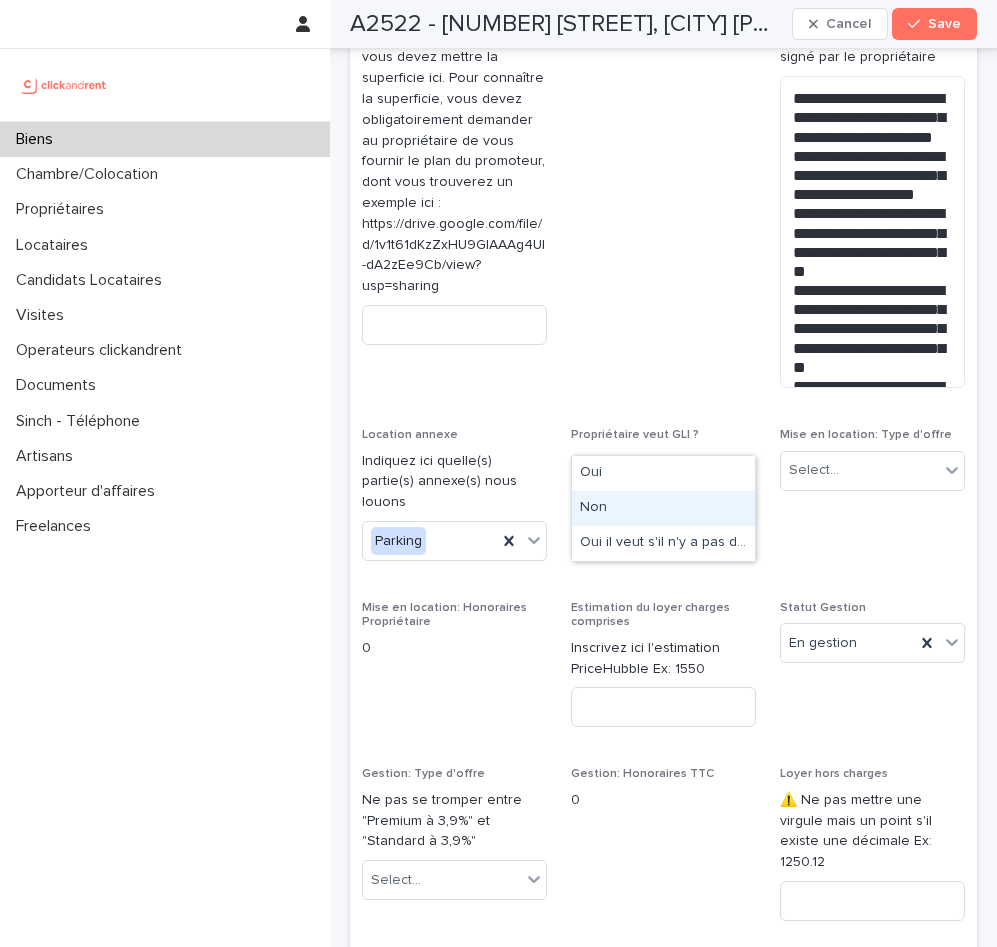 click on "Non" at bounding box center (663, 508) 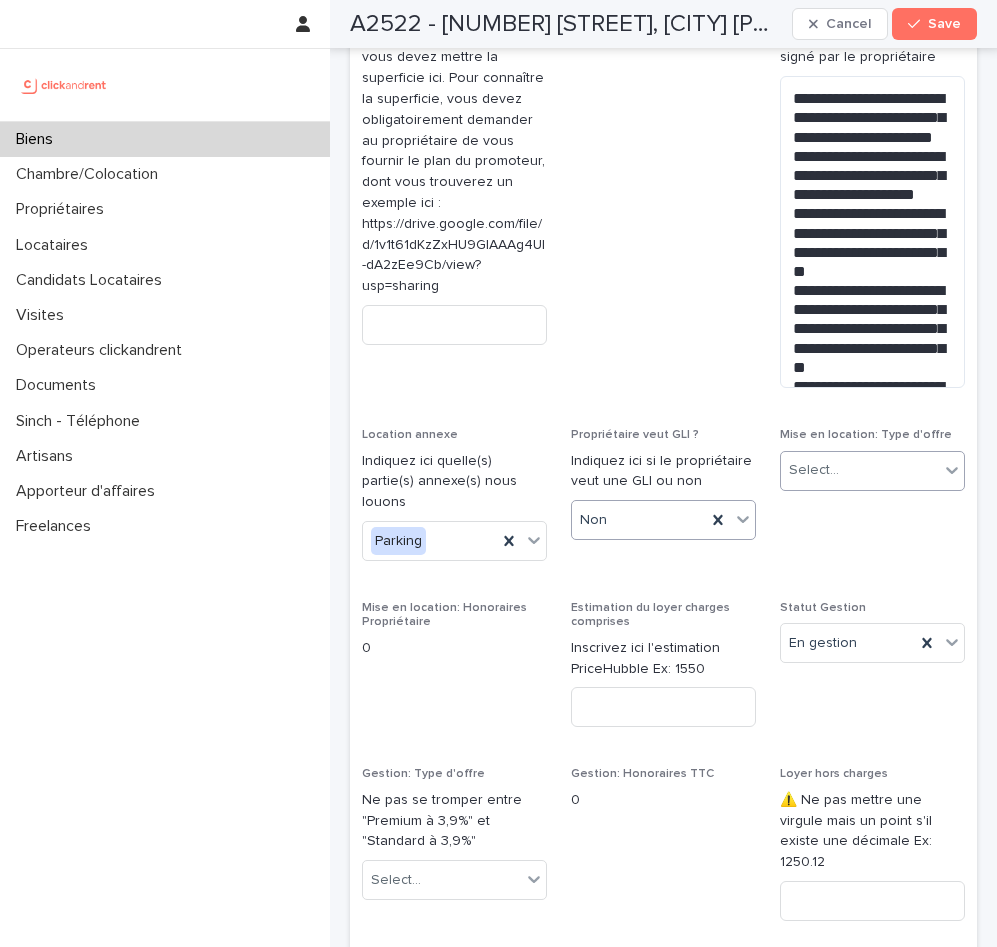 click on "Select..." at bounding box center [814, 470] 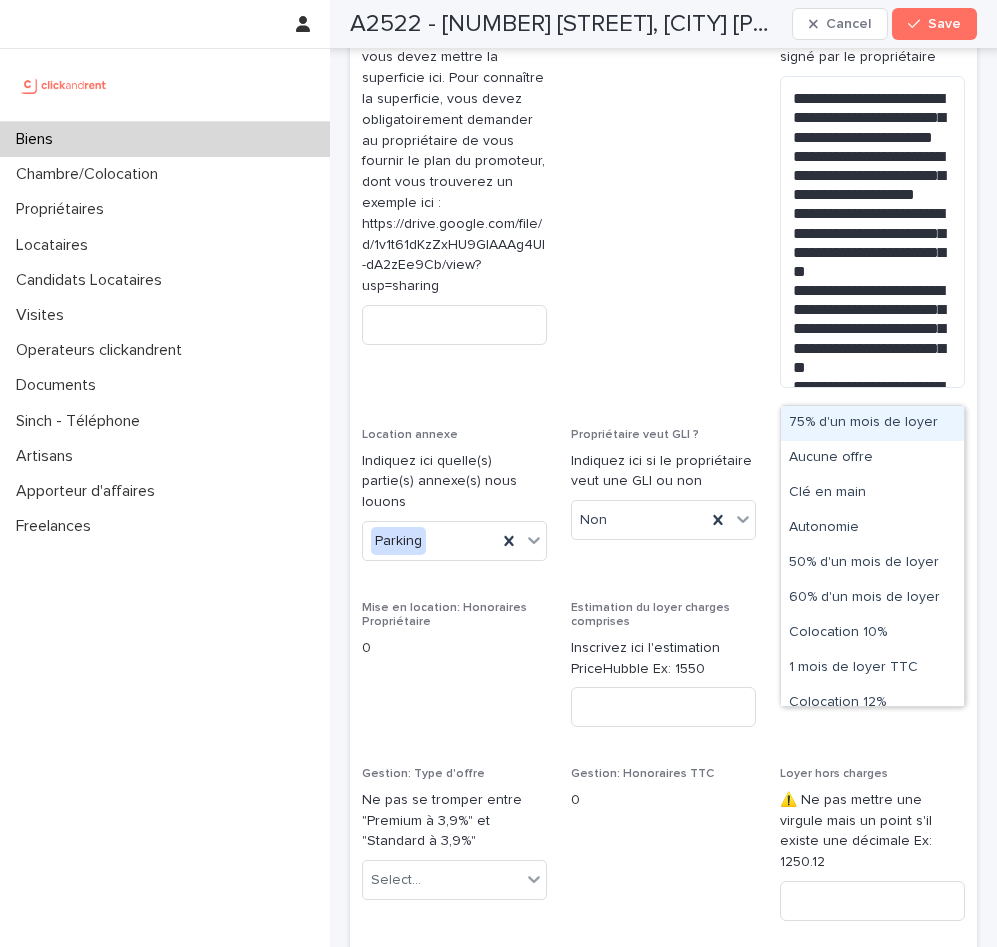 click on "75% d'un mois de loyer" at bounding box center (872, 423) 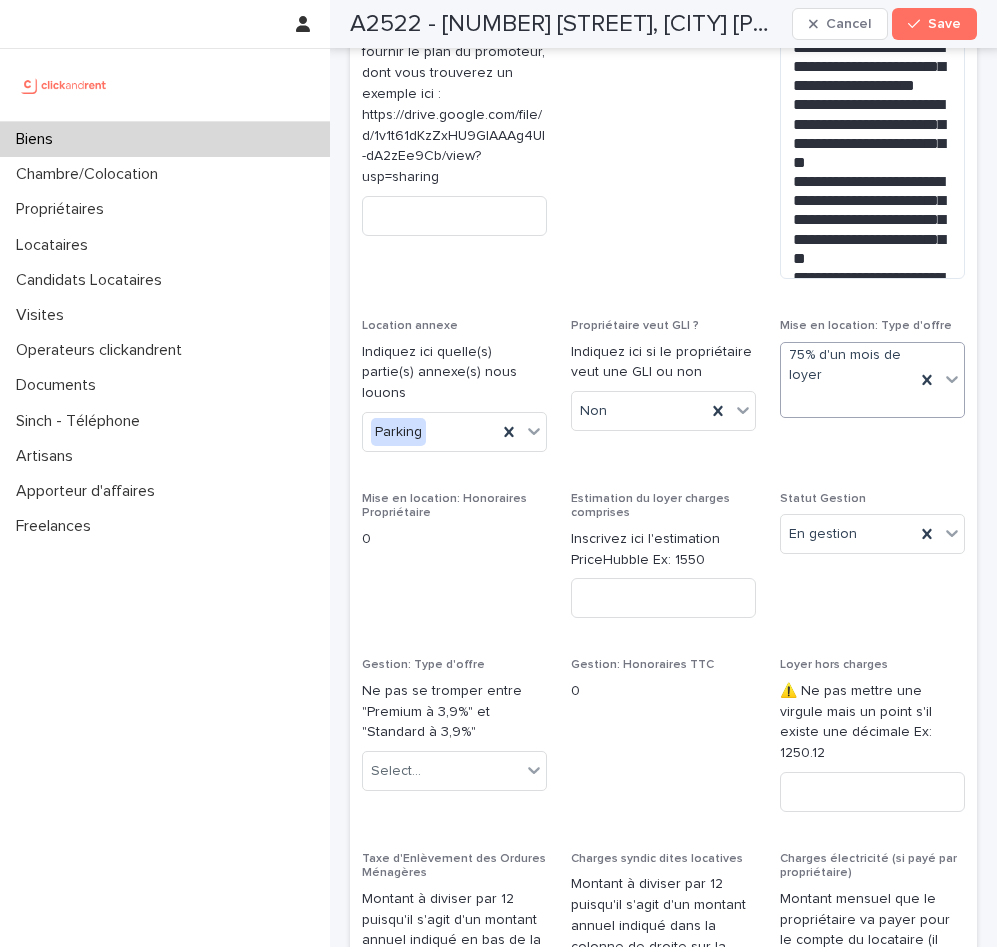 scroll, scrollTop: 2412, scrollLeft: 0, axis: vertical 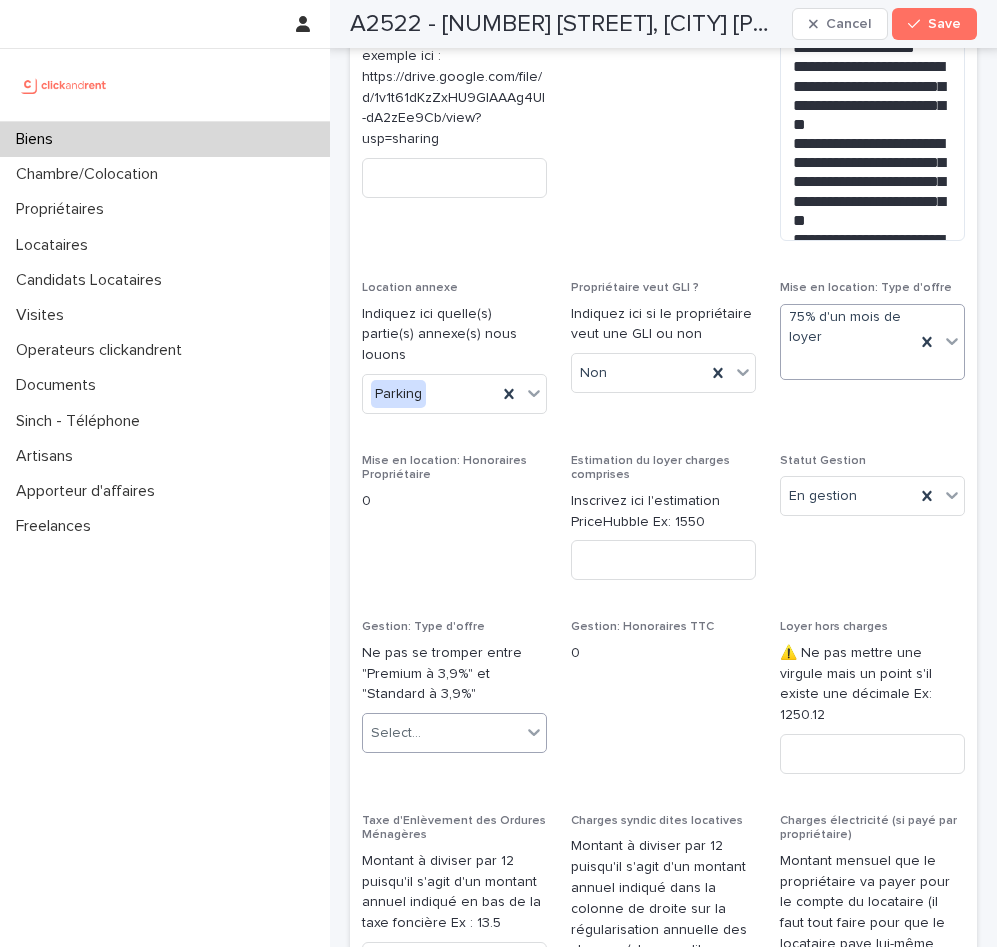 click at bounding box center (534, 732) 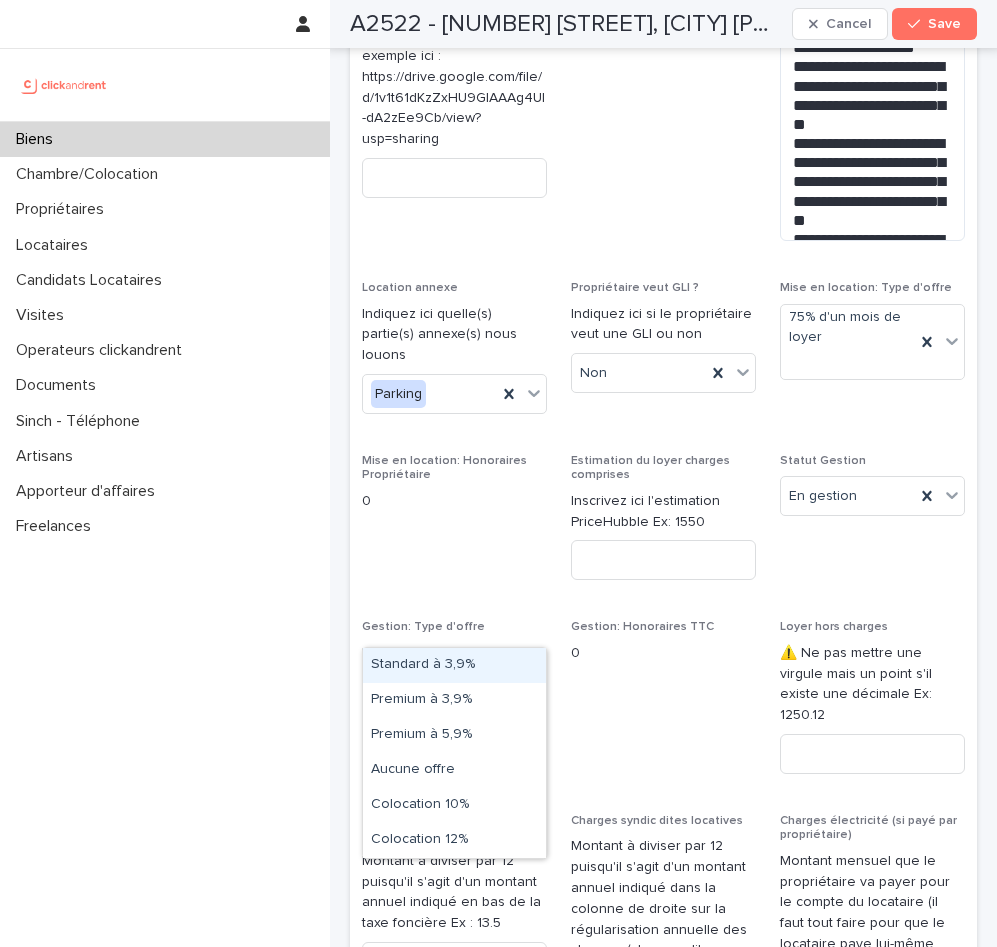 click on "Standard à 3,9%" at bounding box center (454, 665) 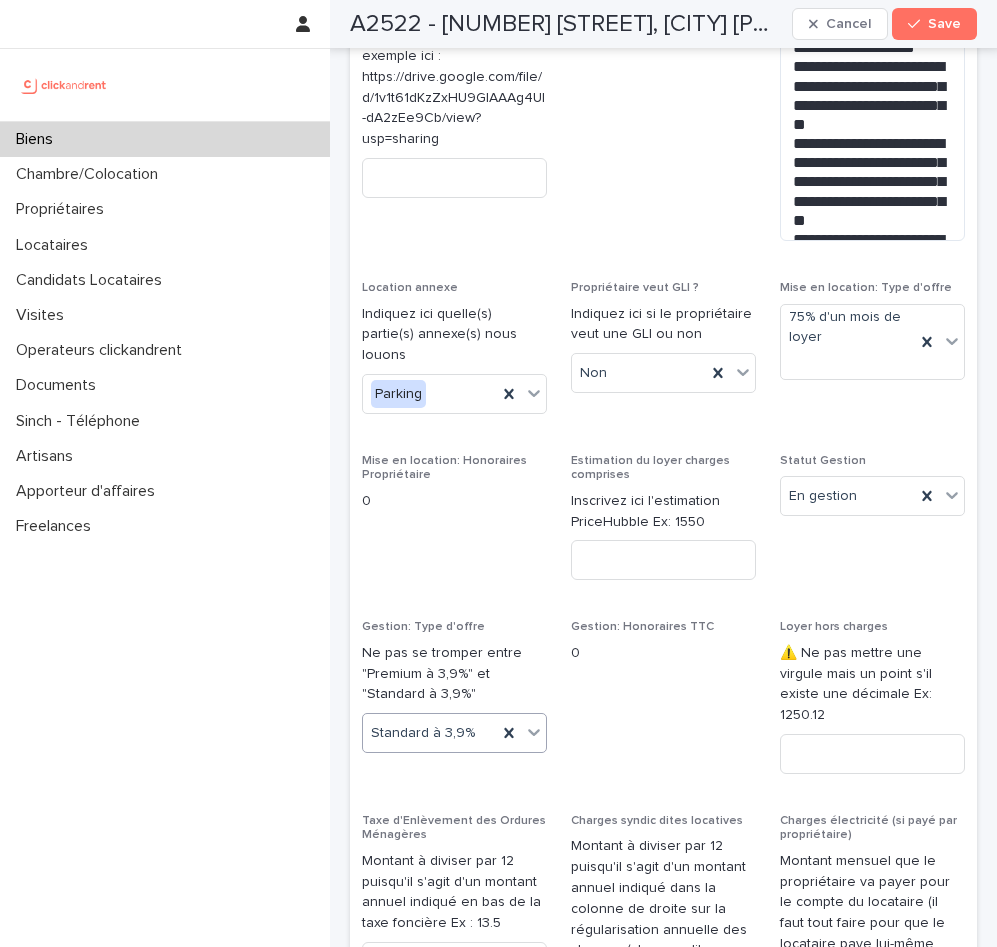scroll, scrollTop: 2498, scrollLeft: 0, axis: vertical 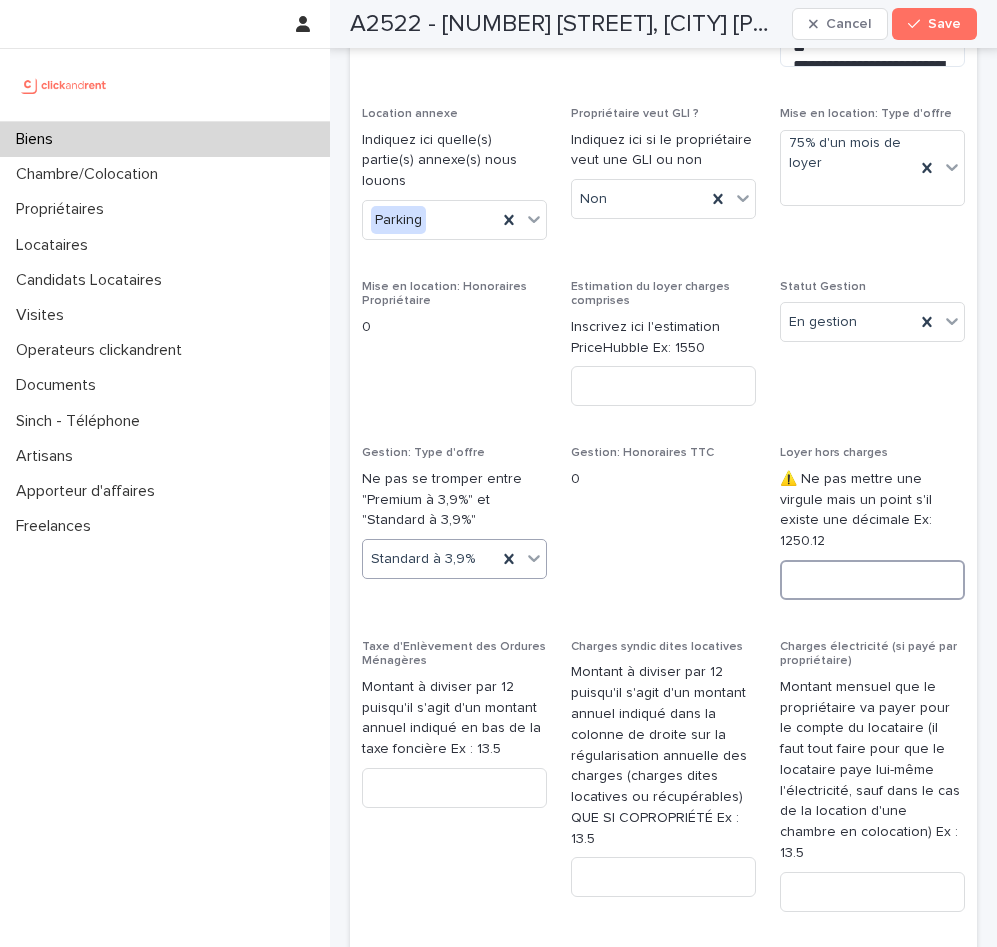 click at bounding box center [872, 580] 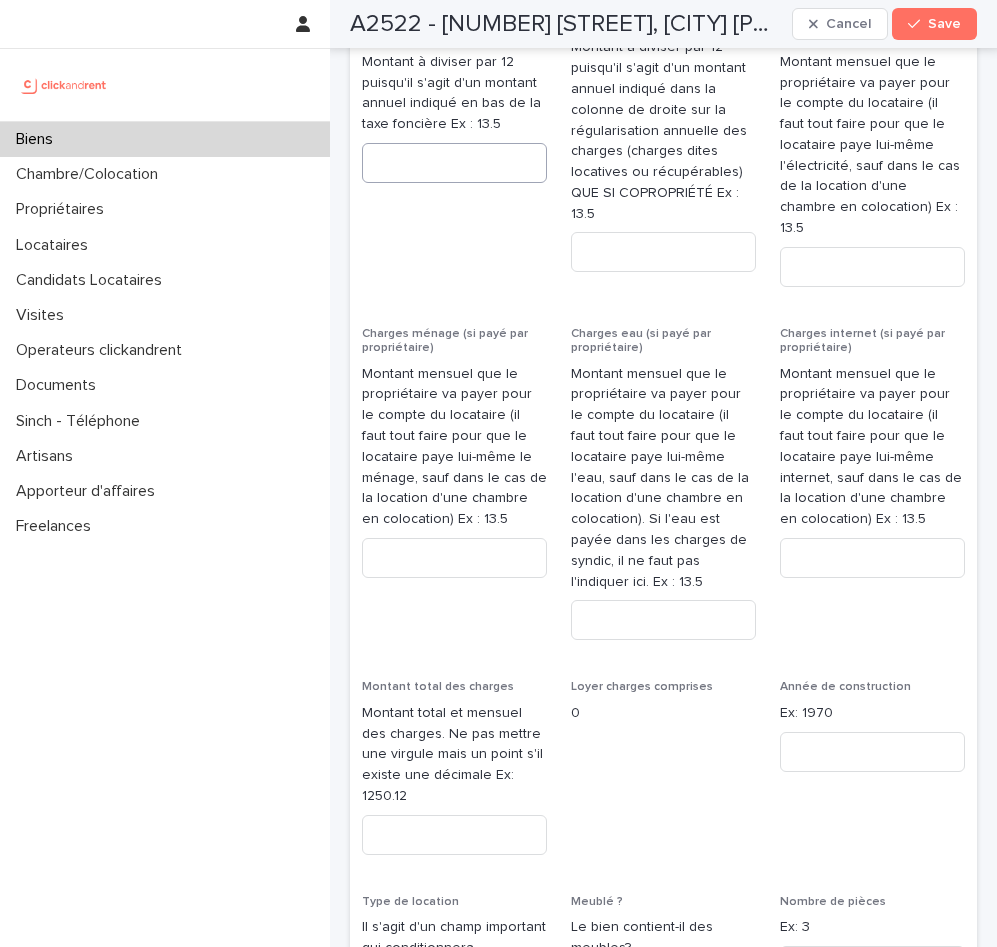 scroll, scrollTop: 3363, scrollLeft: 0, axis: vertical 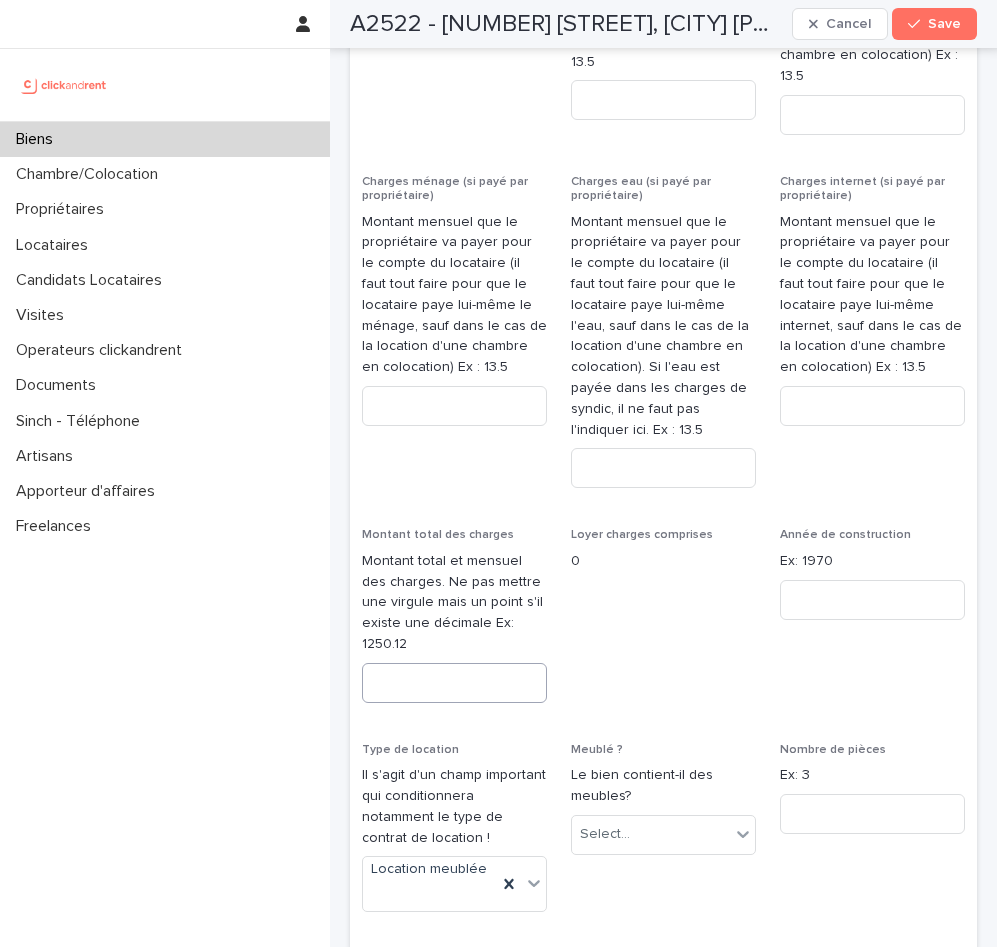 type on "****" 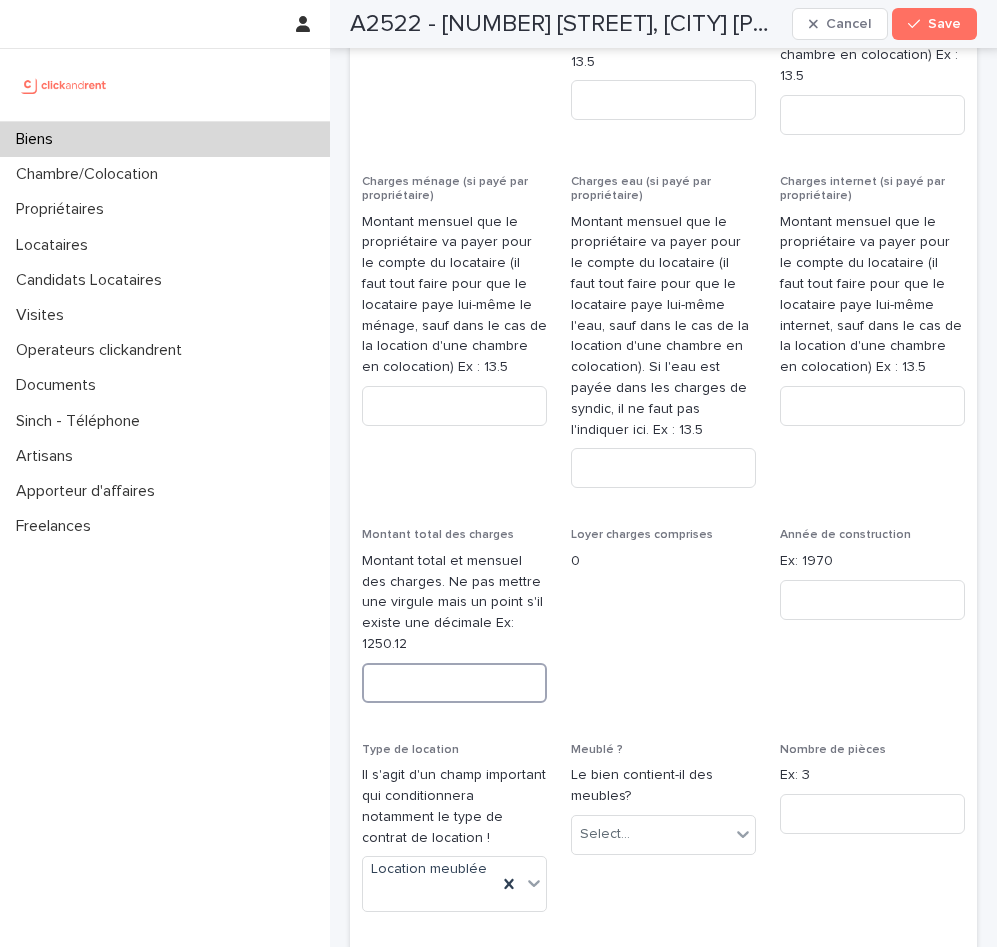 click at bounding box center (454, 683) 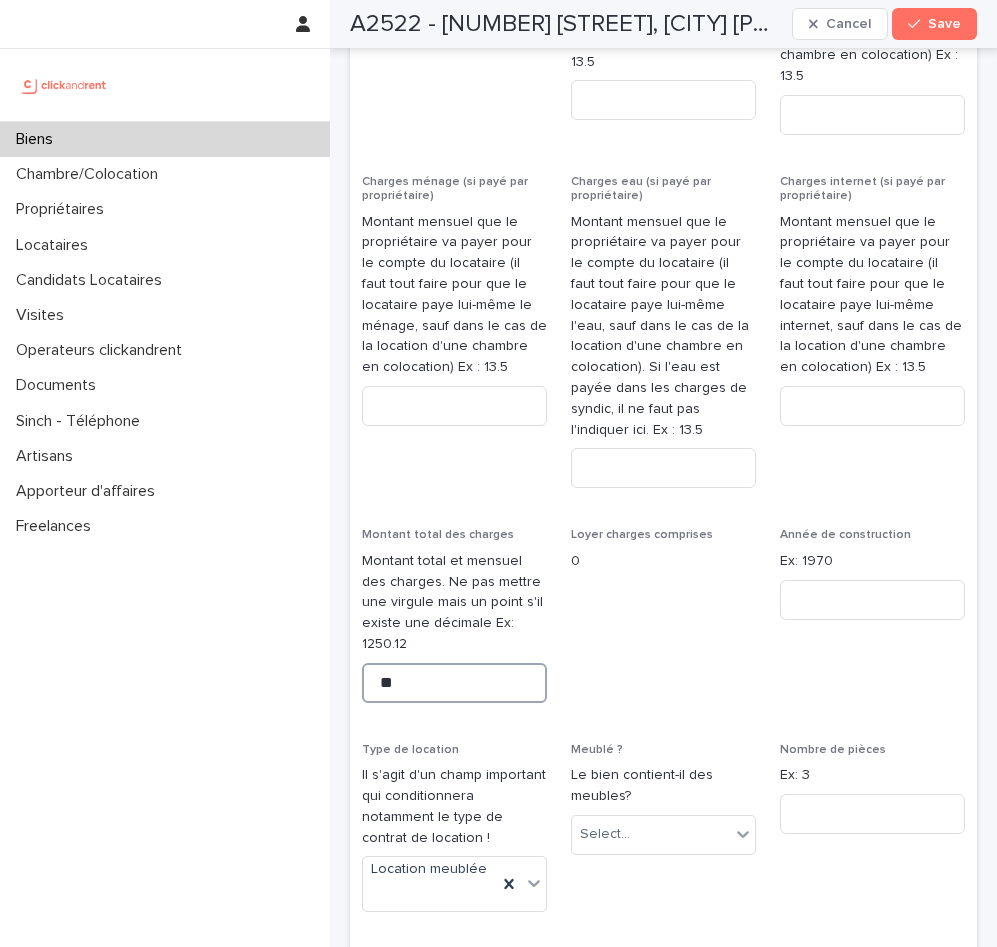 type on "**" 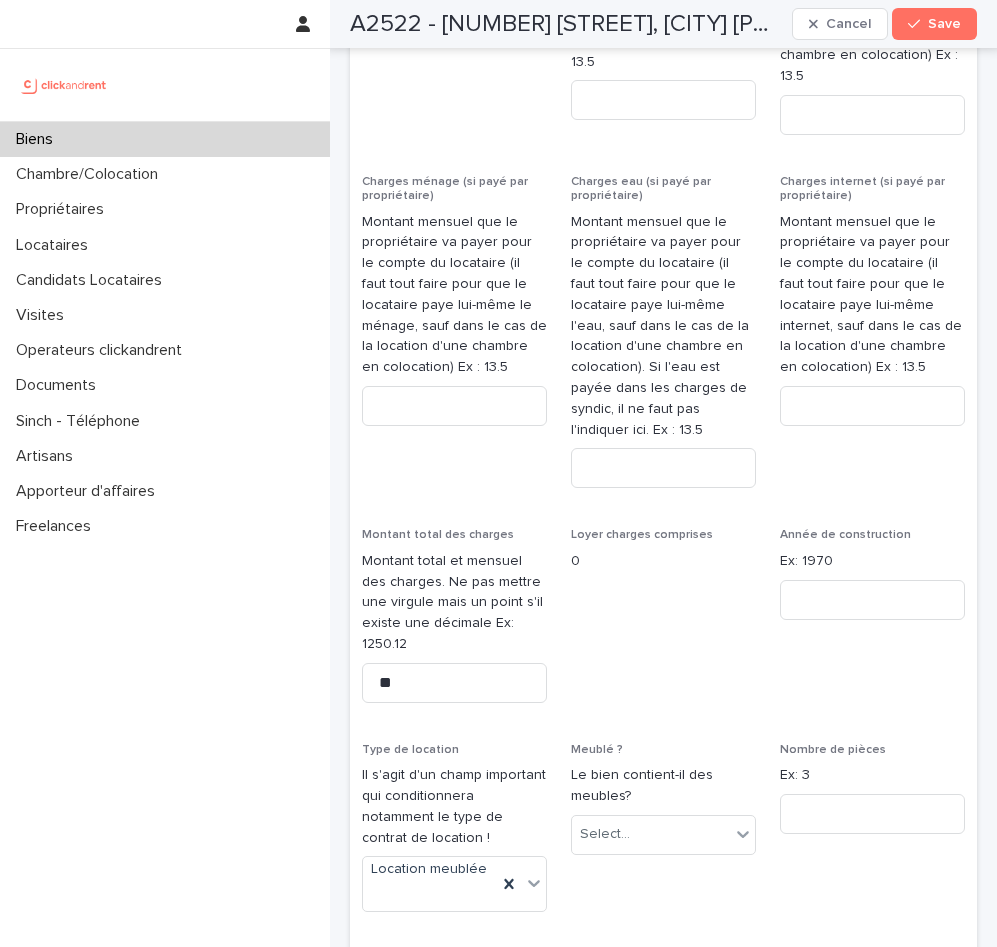 click on "Loyer charges comprises 0" at bounding box center [663, 623] 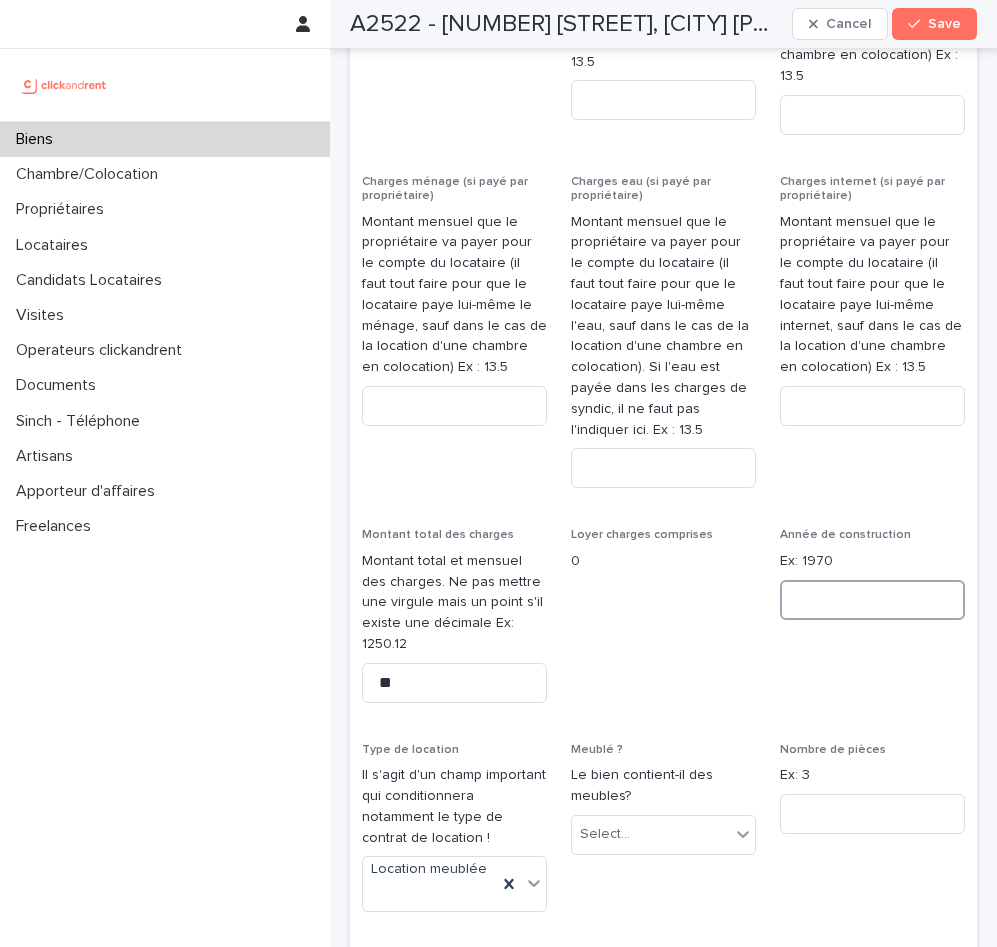 click at bounding box center [872, 600] 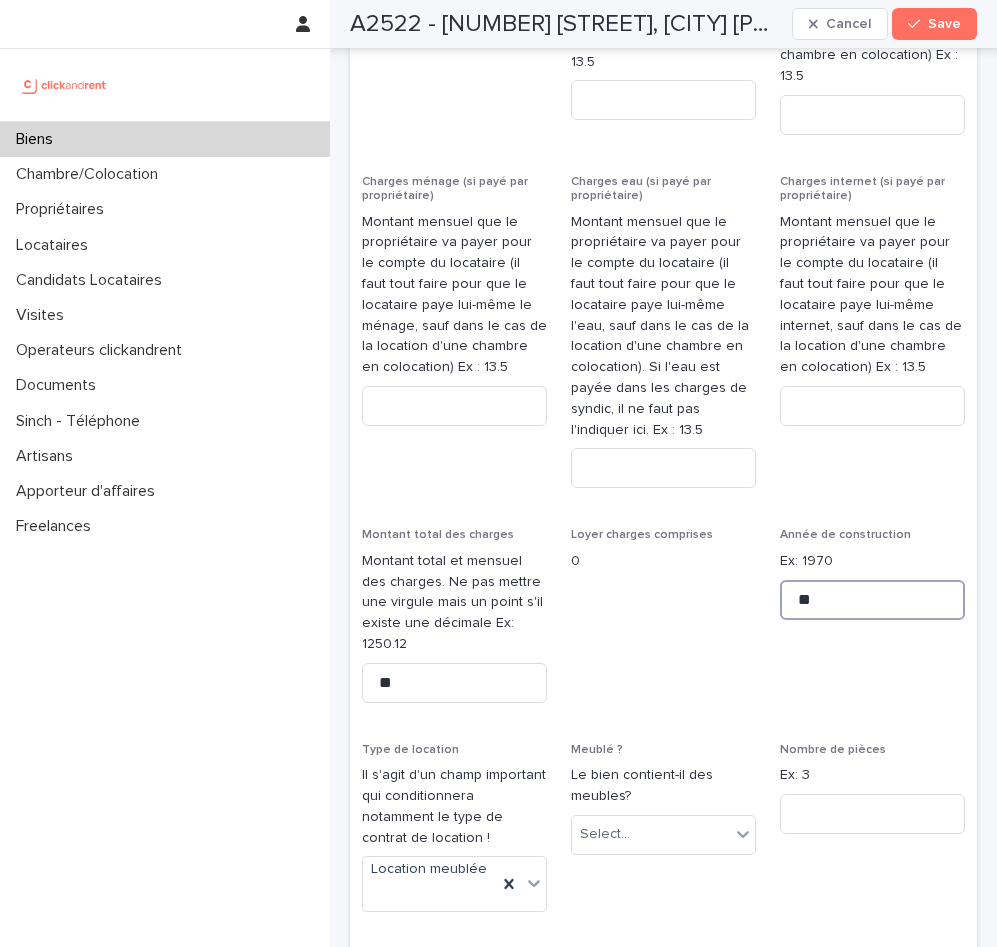 type on "***" 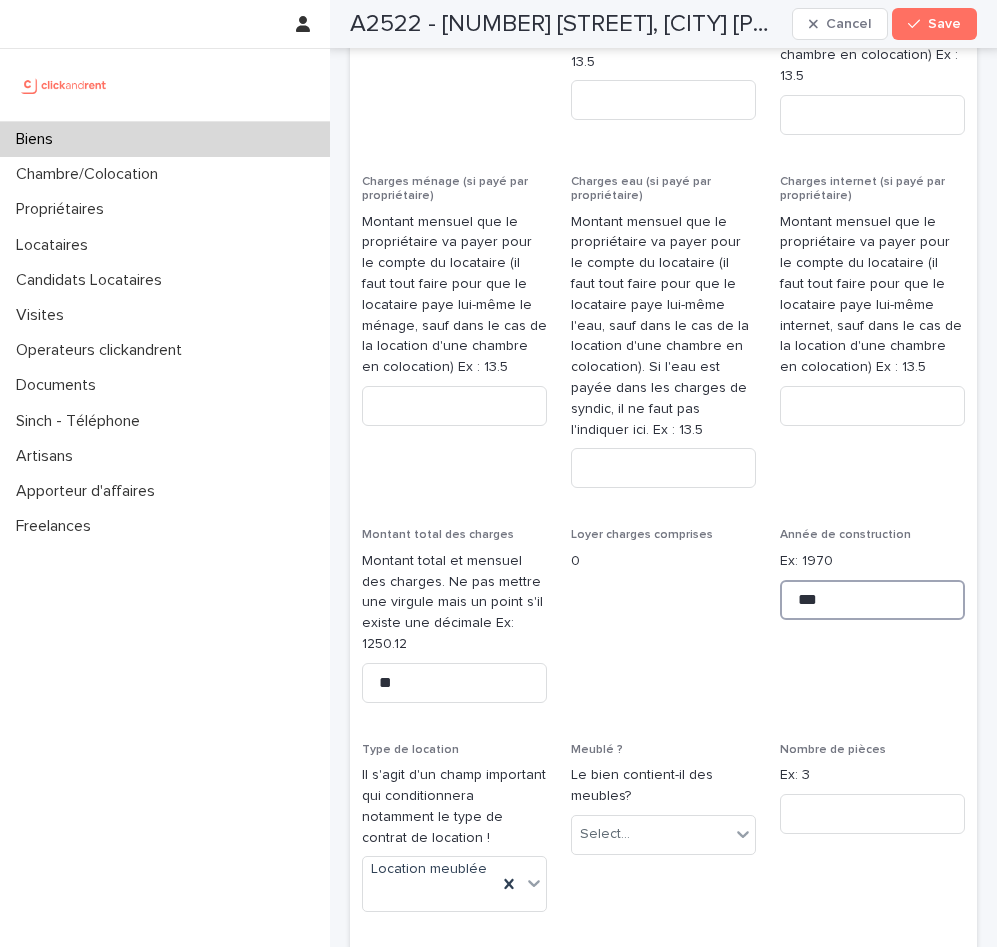 type on "***" 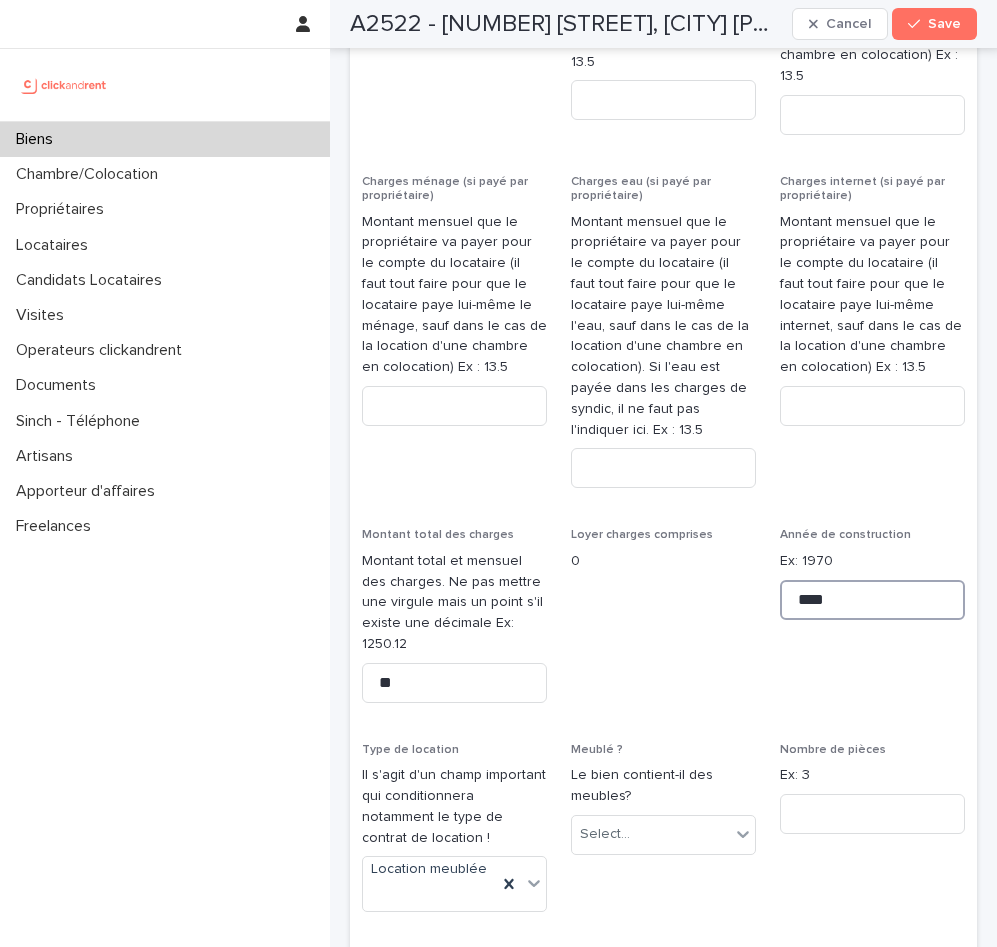 type on "****" 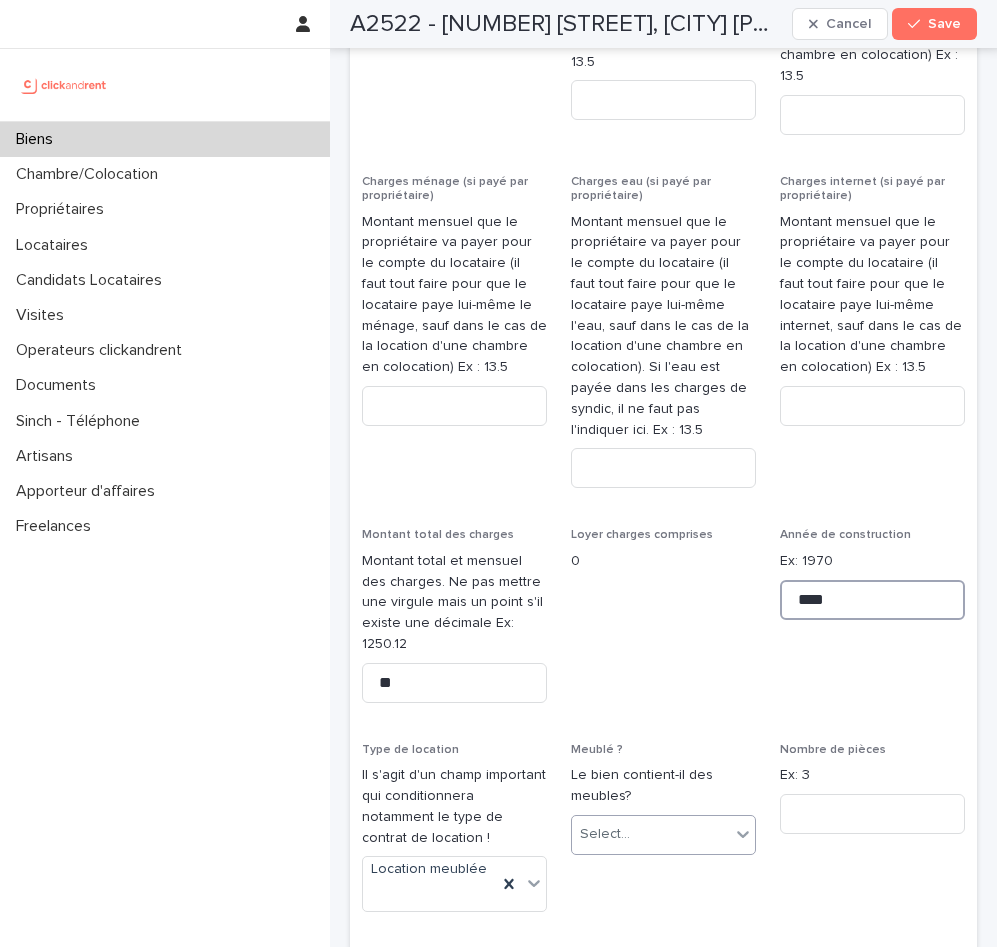 type on "****" 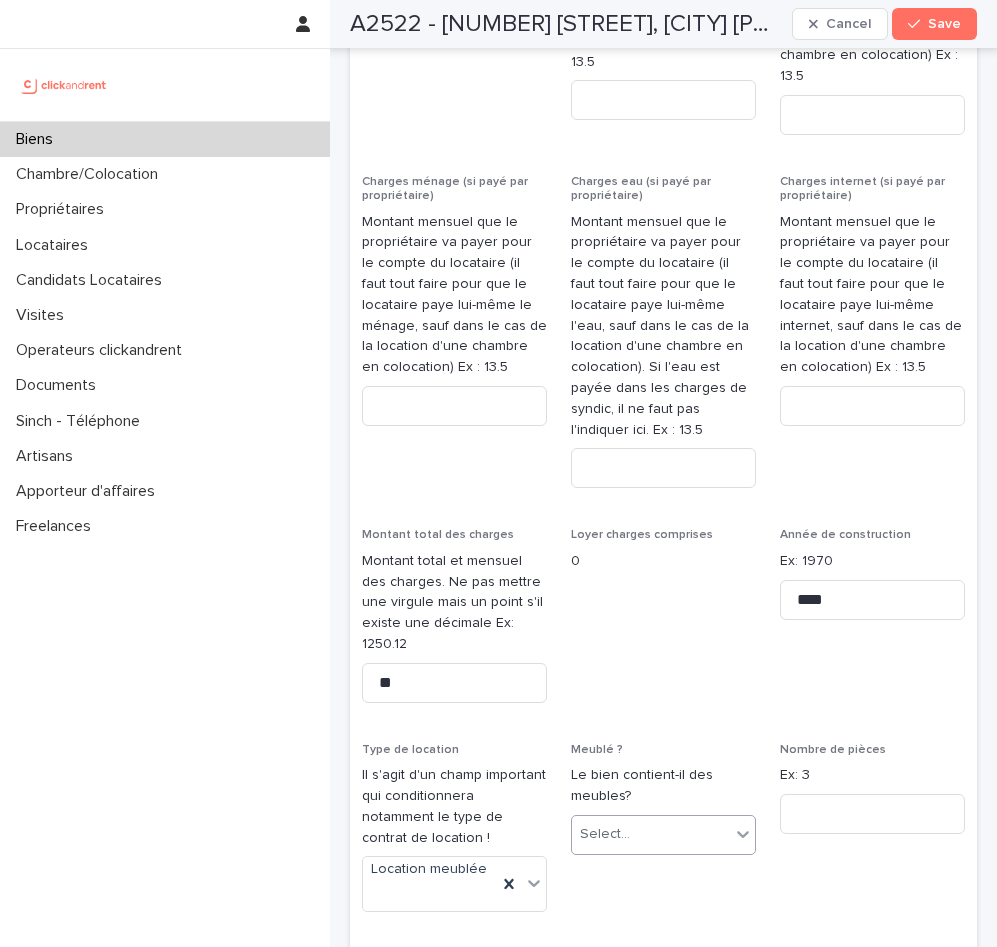 click on "Select..." at bounding box center [651, 834] 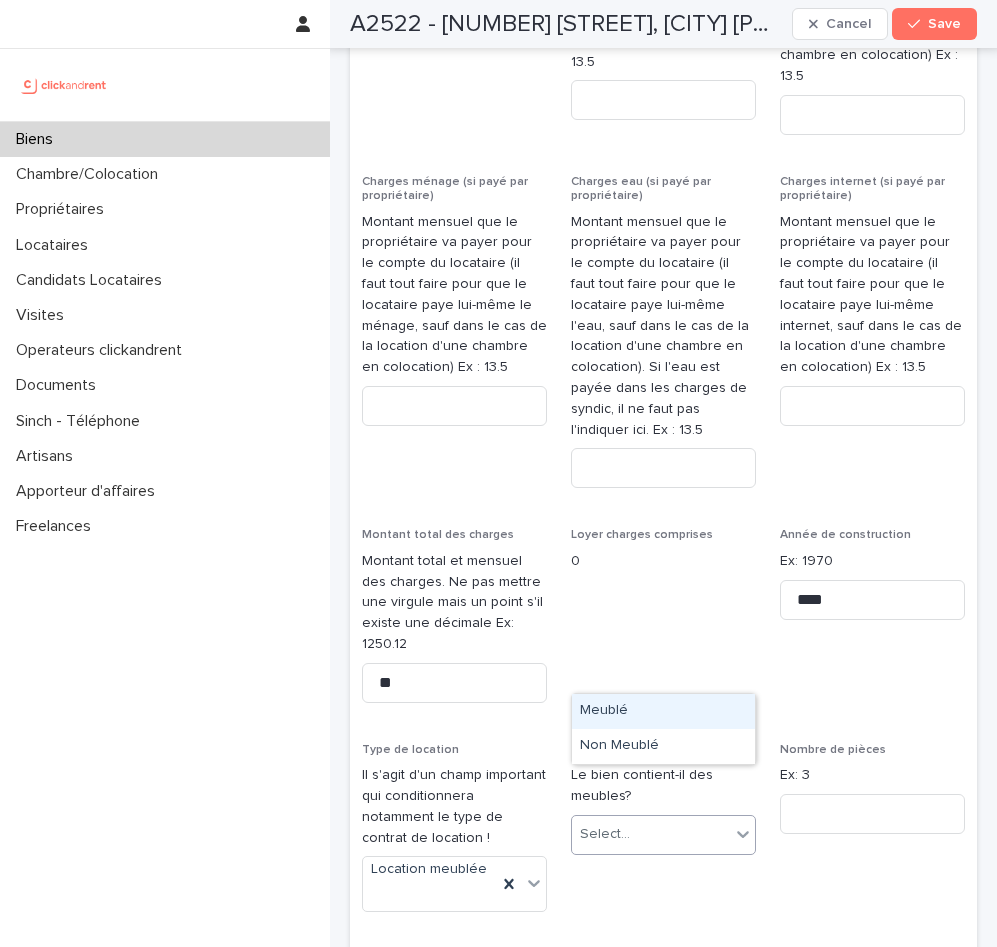 click on "Meublé" at bounding box center (663, 711) 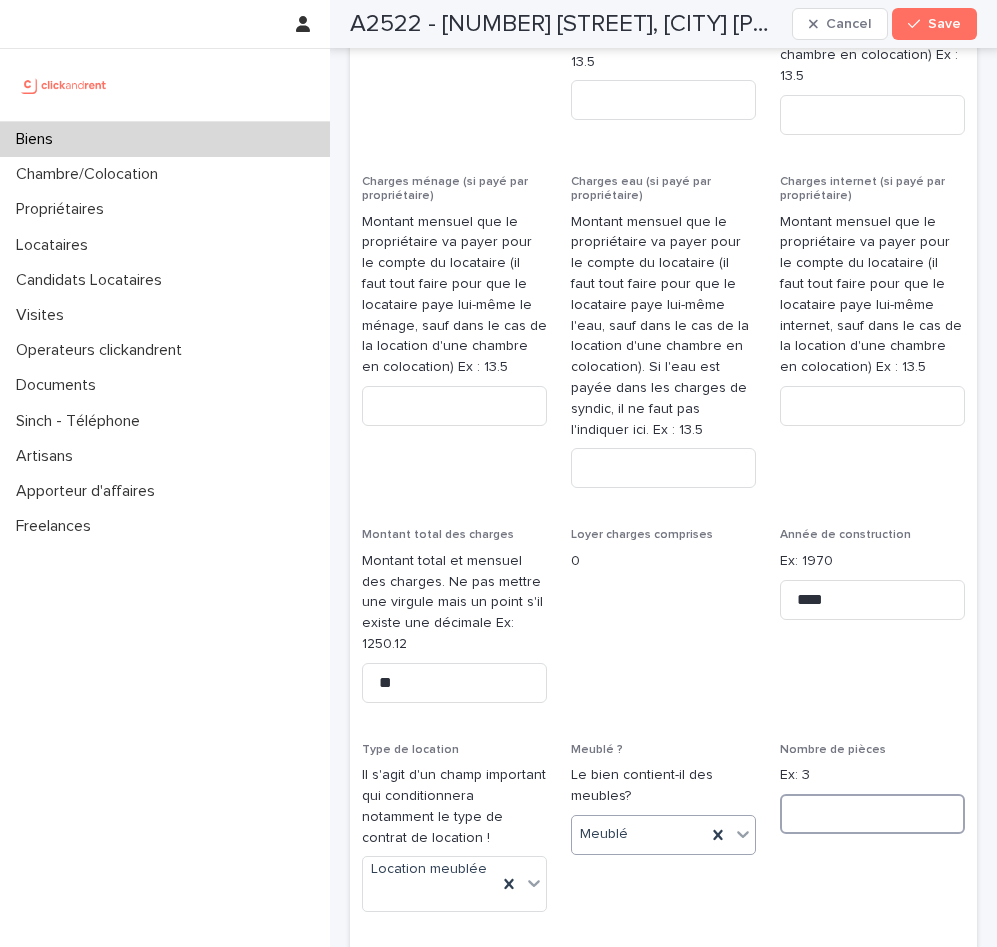 click at bounding box center [872, 814] 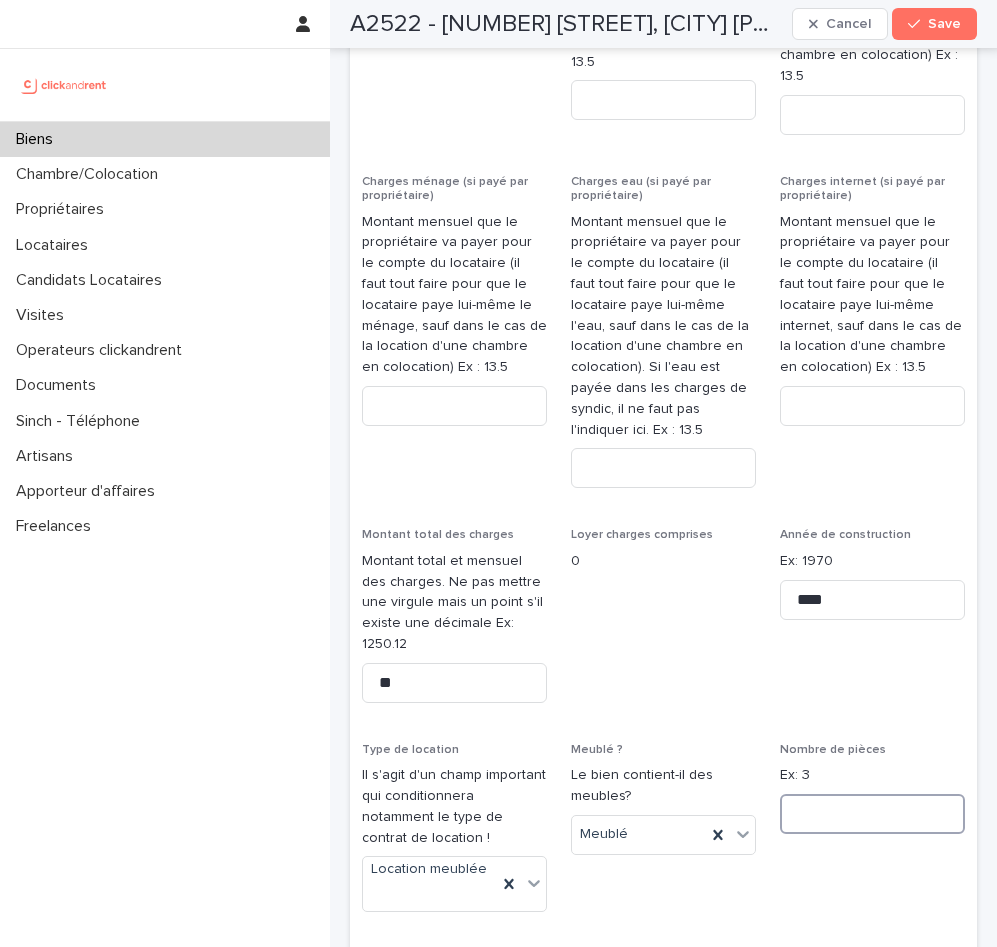 type on "*" 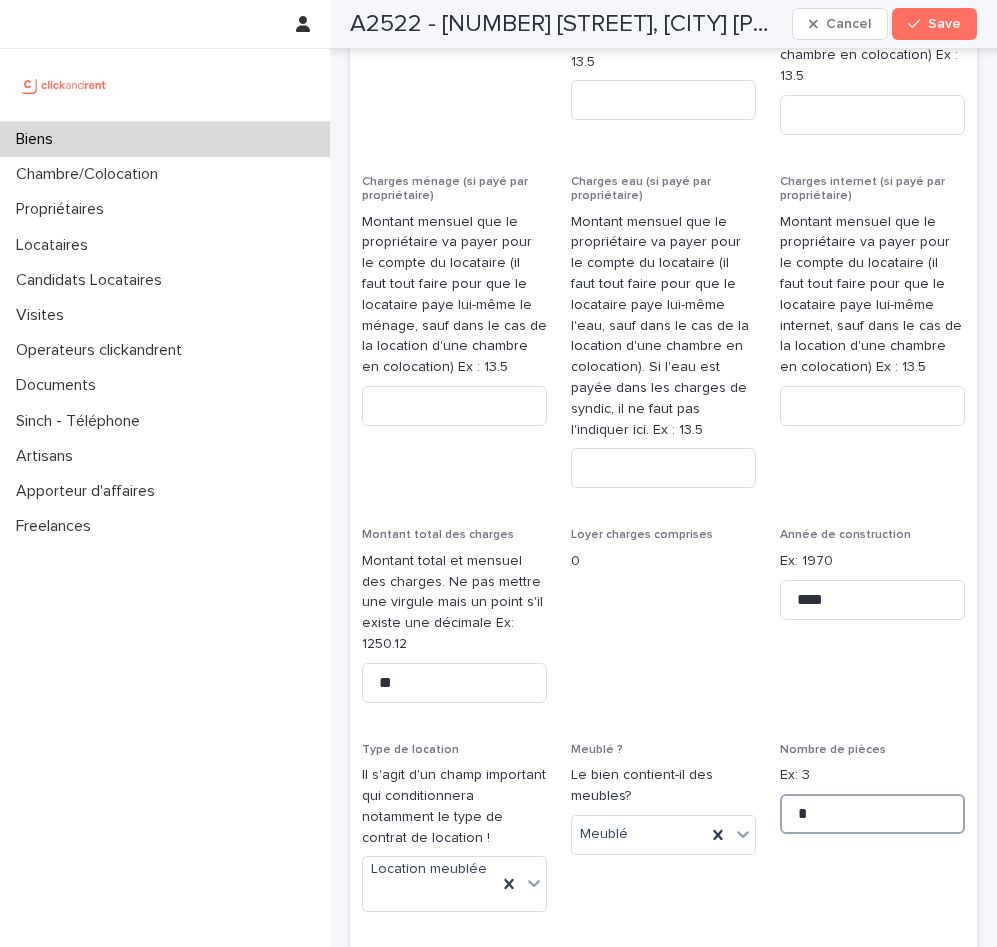 type on "*" 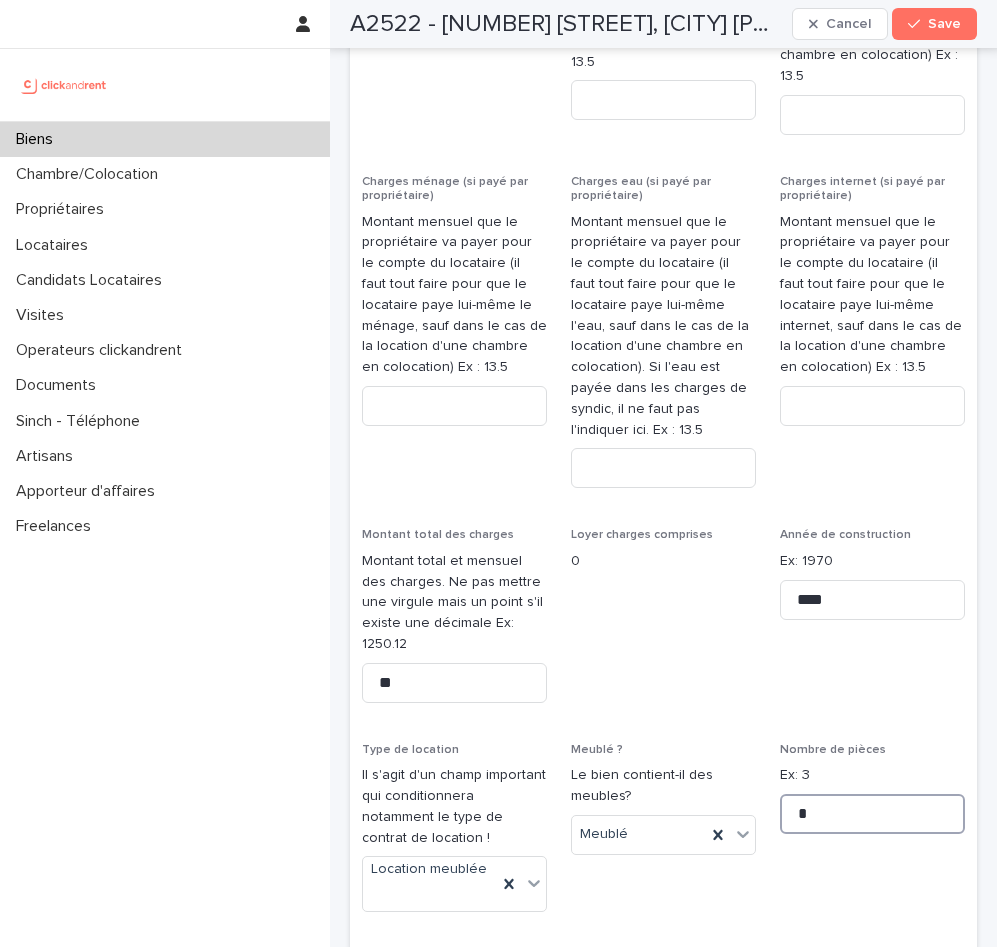 type on "*" 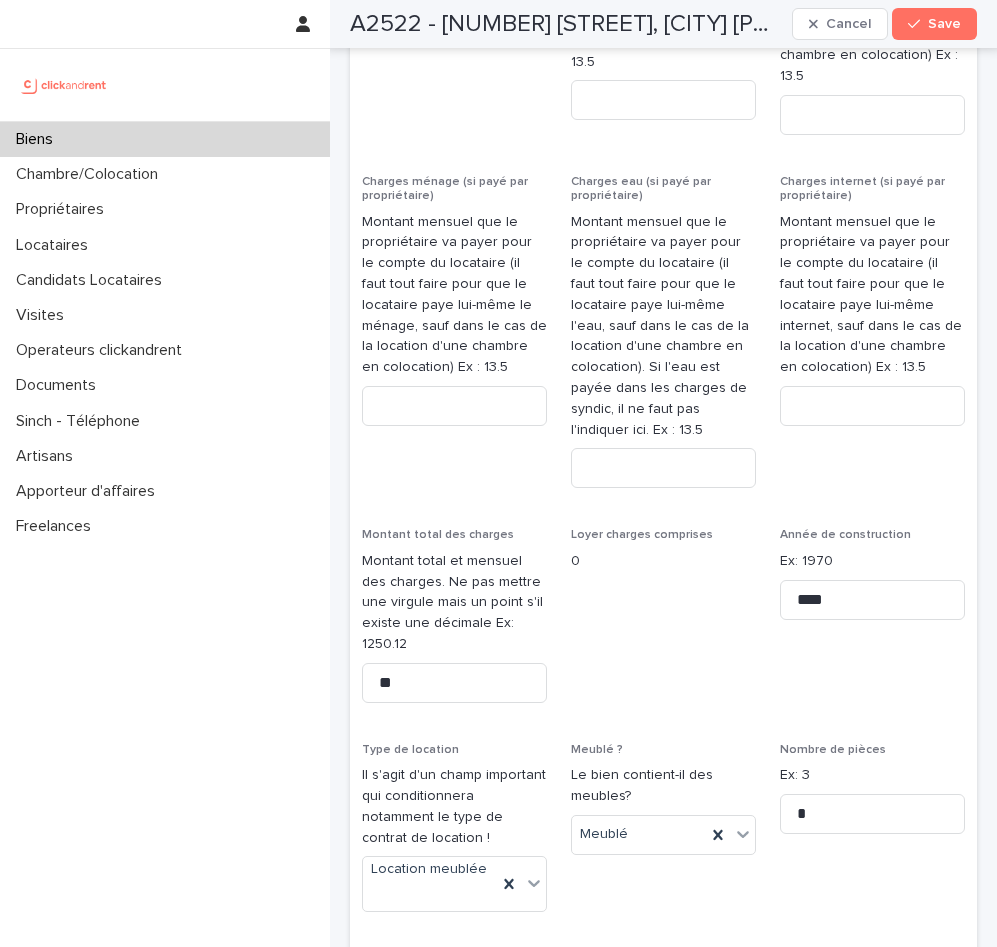click at bounding box center (454, 1023) 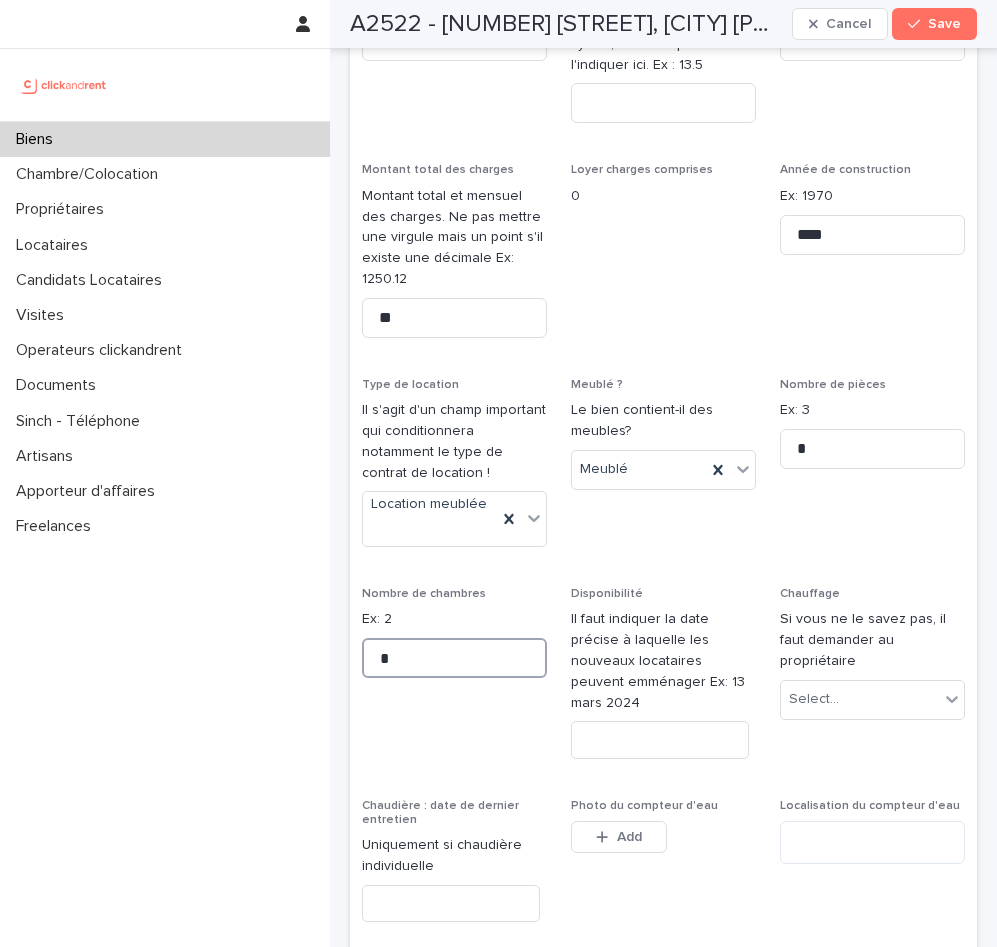 scroll, scrollTop: 3844, scrollLeft: 0, axis: vertical 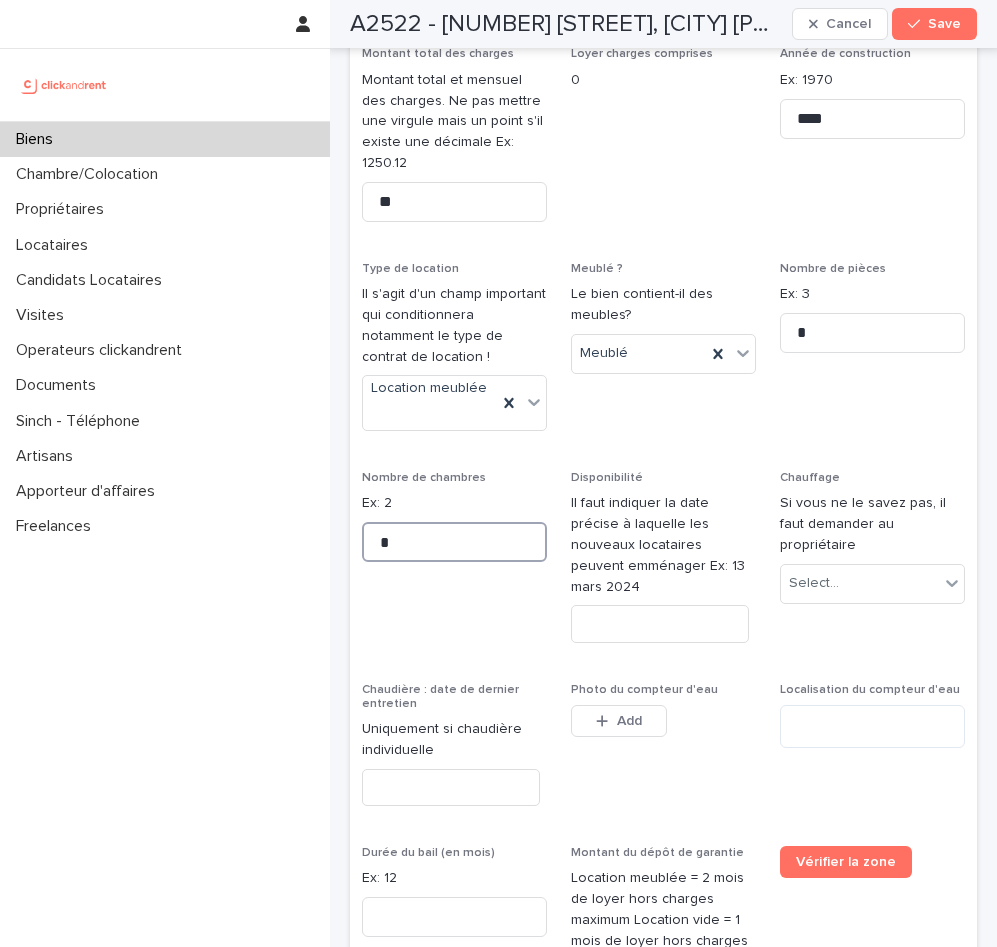 type on "*" 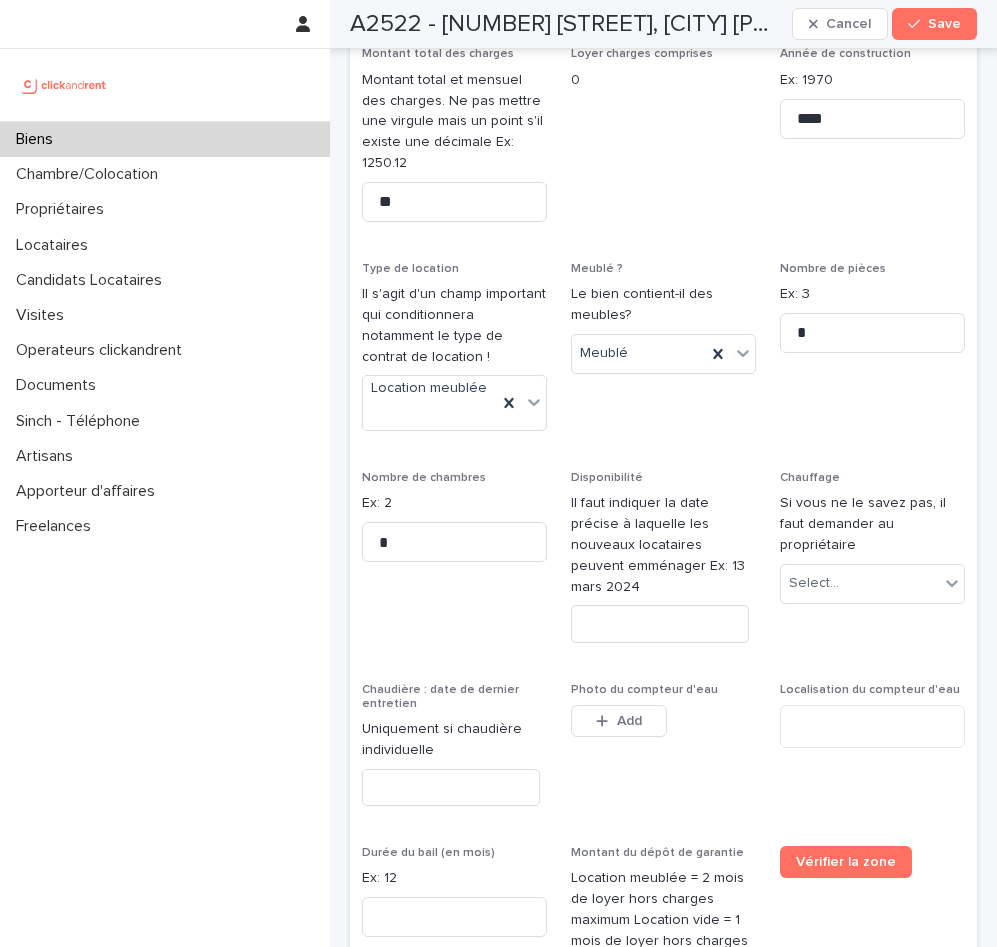 click at bounding box center [660, 623] 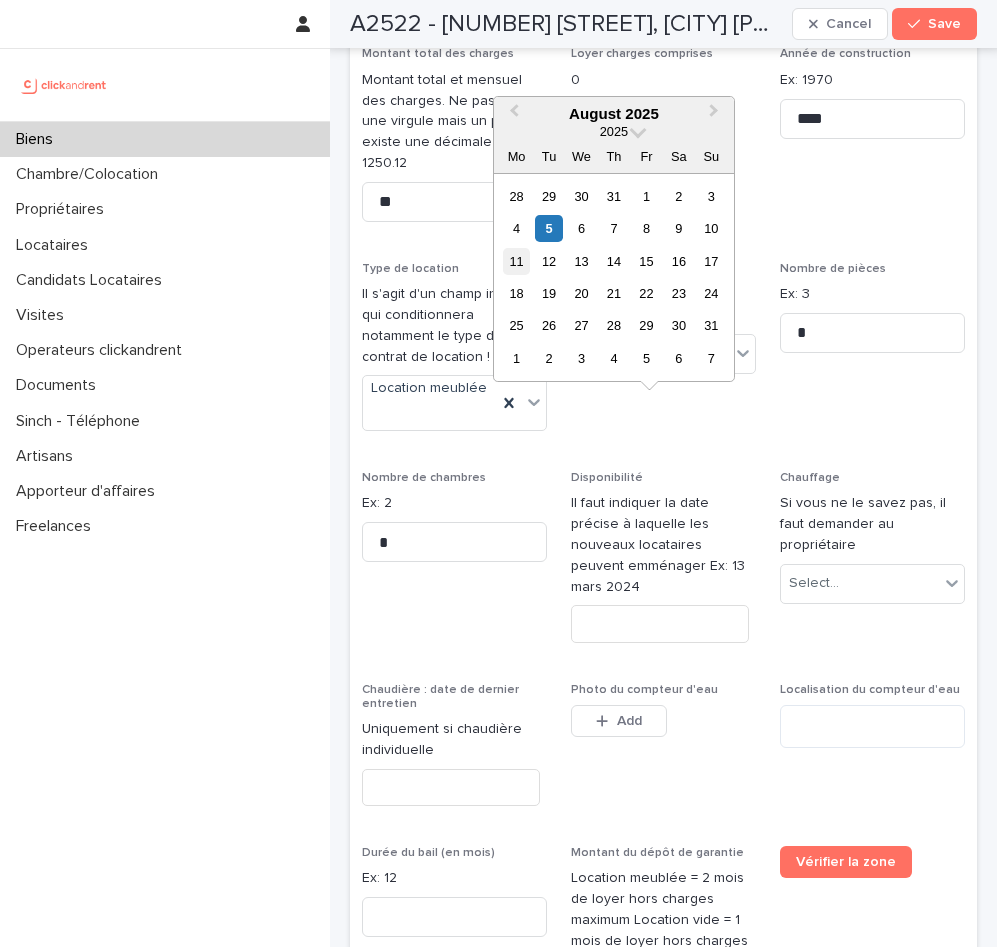 click on "11" at bounding box center [516, 261] 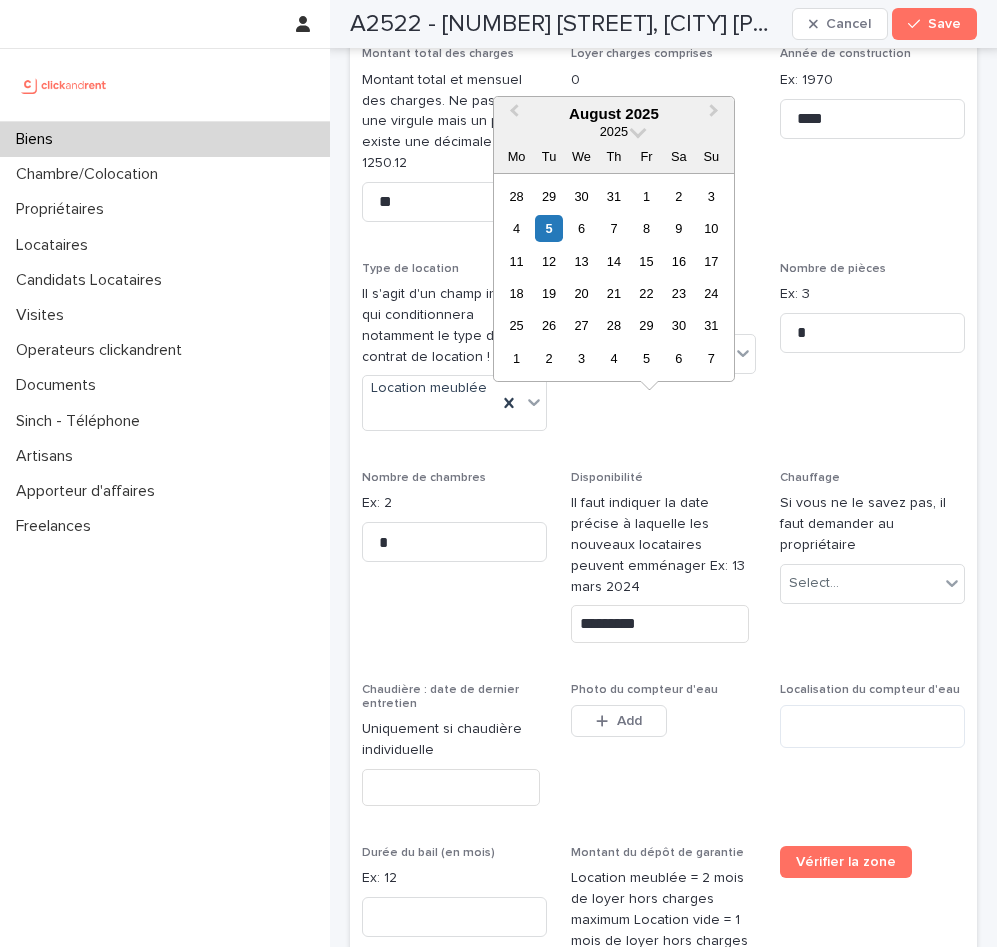 type on "*********" 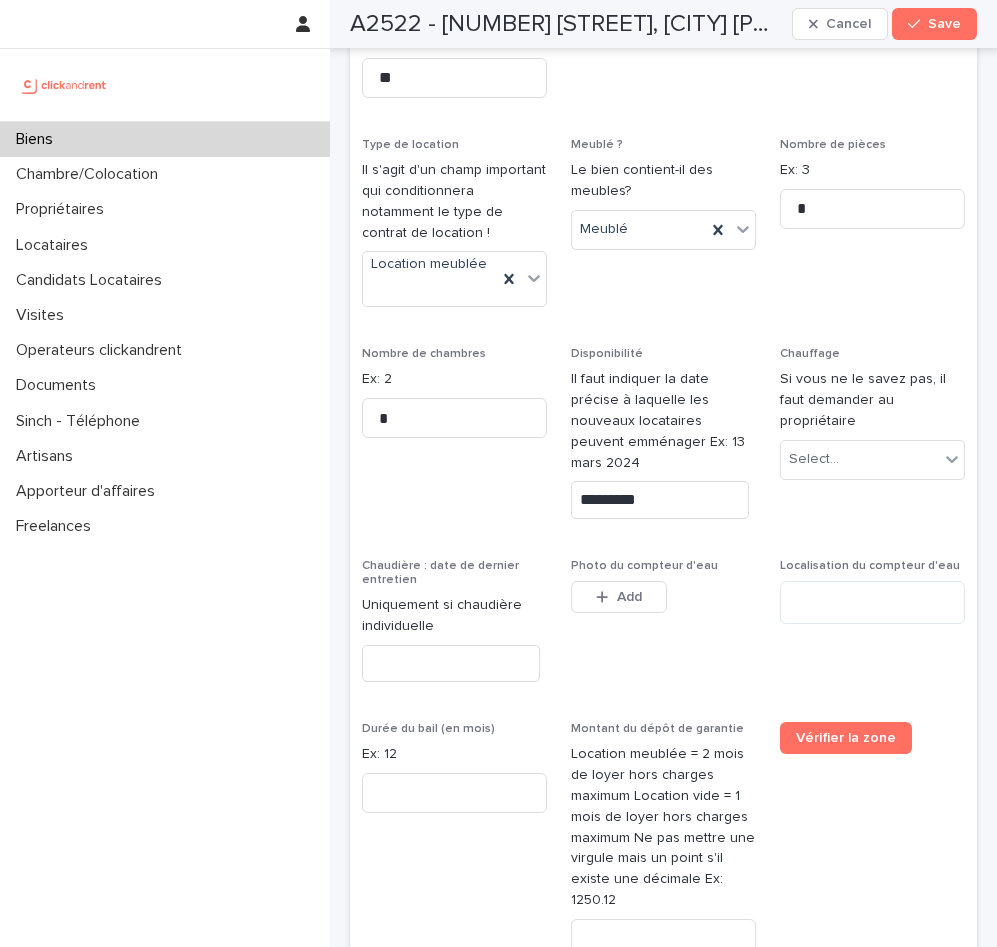 scroll, scrollTop: 3973, scrollLeft: 0, axis: vertical 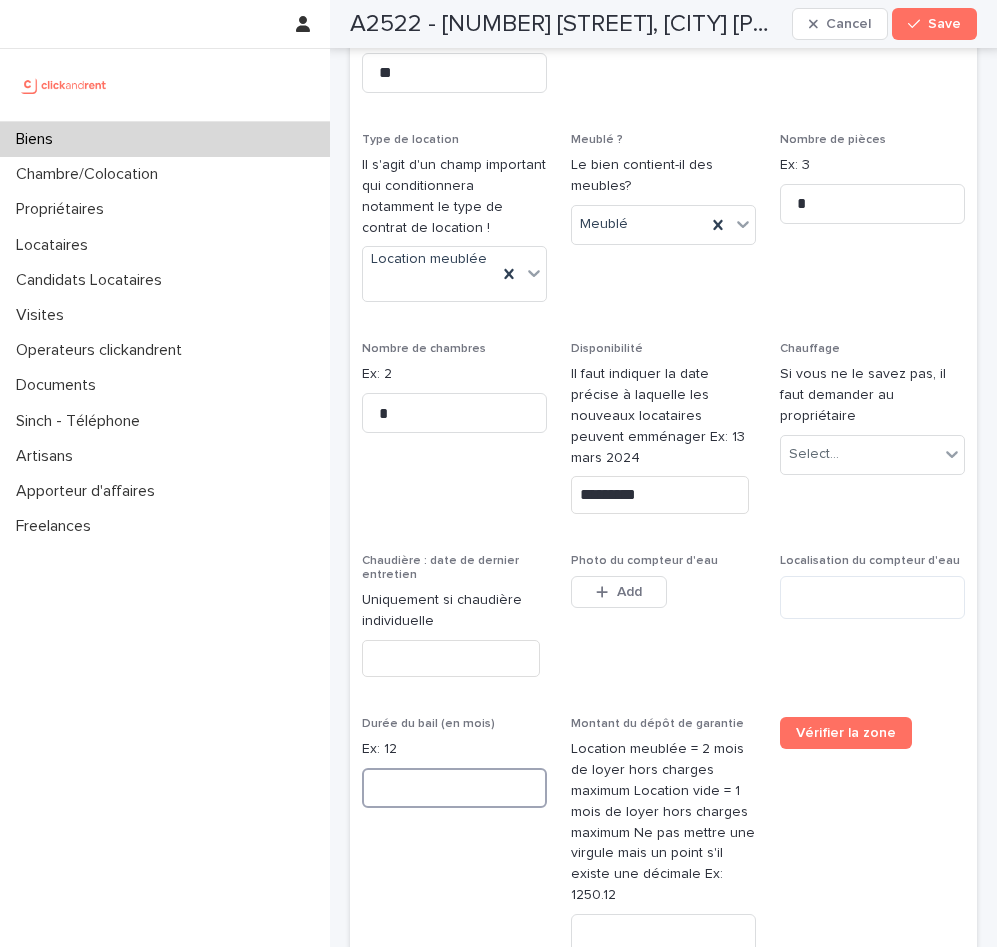click at bounding box center (454, 788) 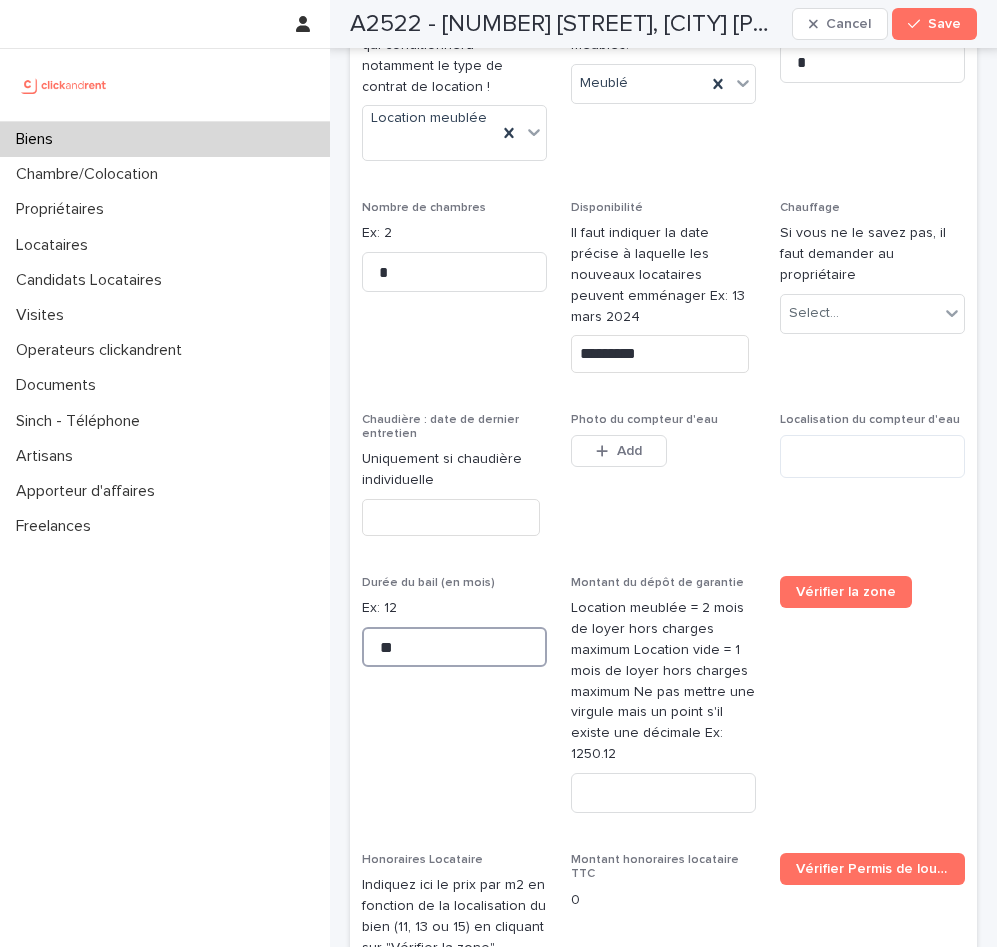 scroll, scrollTop: 4130, scrollLeft: 0, axis: vertical 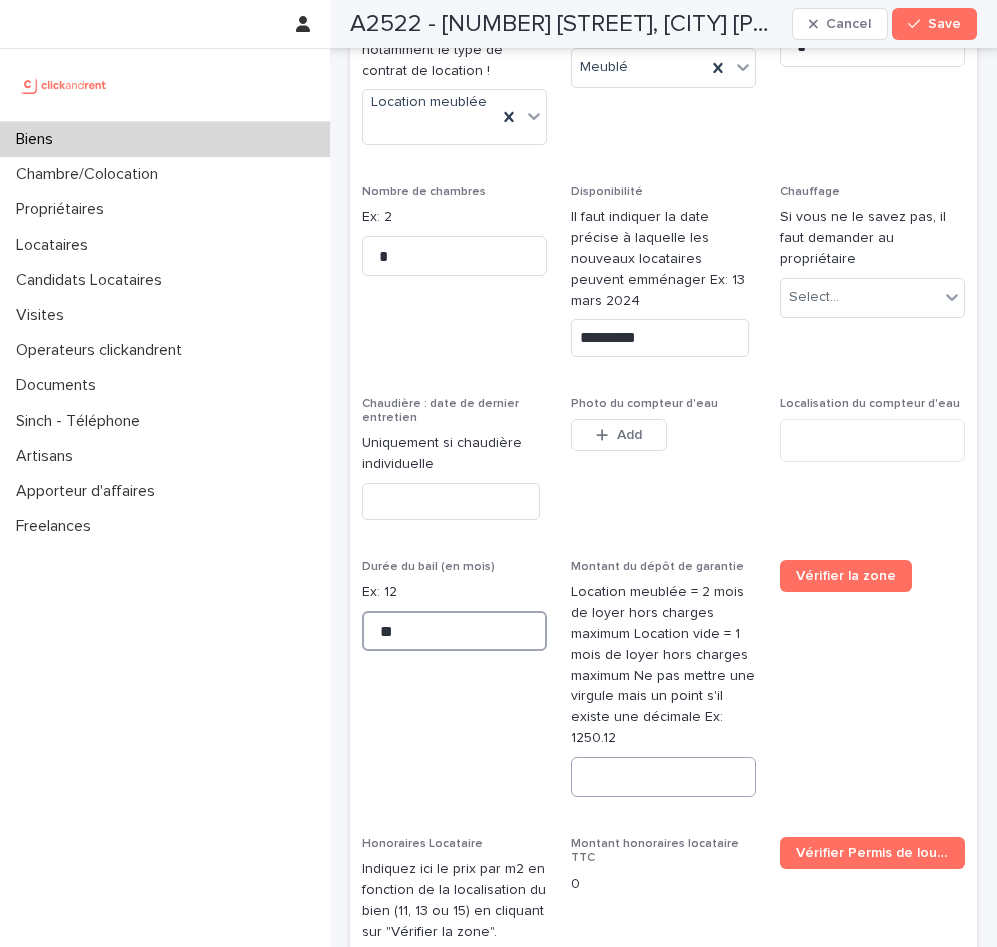 type on "**" 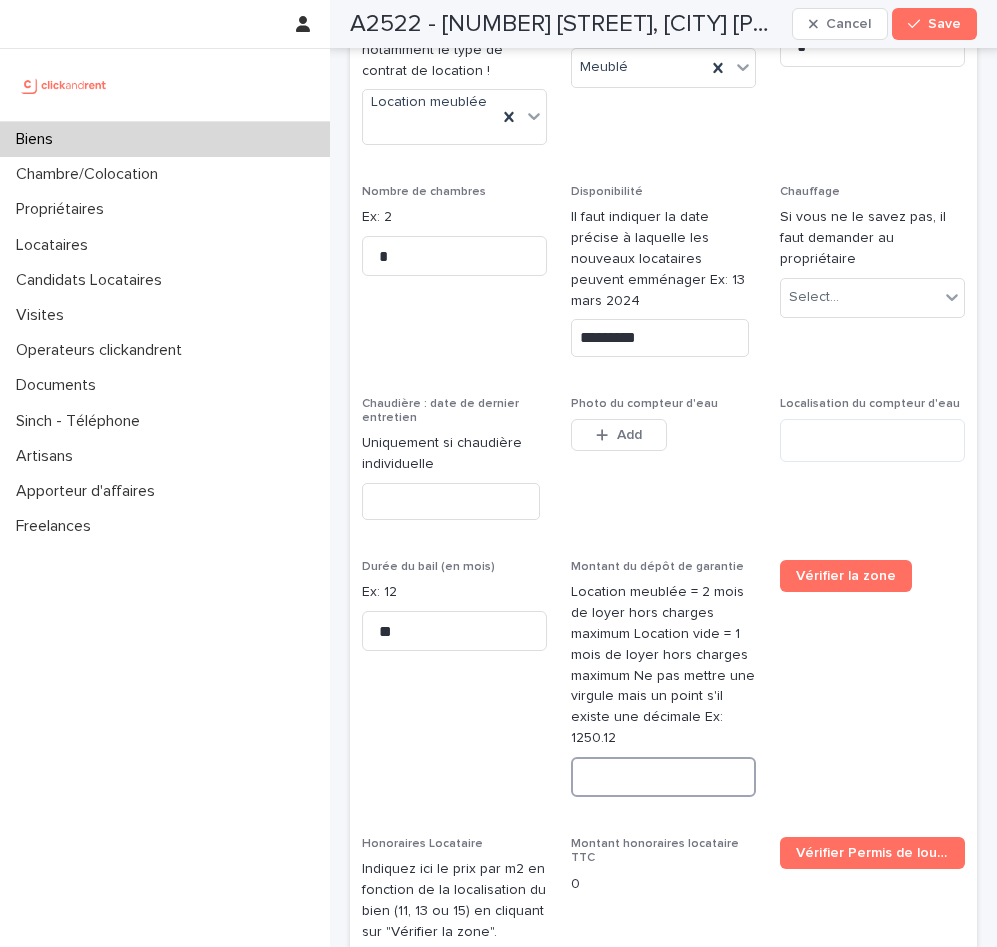 click at bounding box center (663, 777) 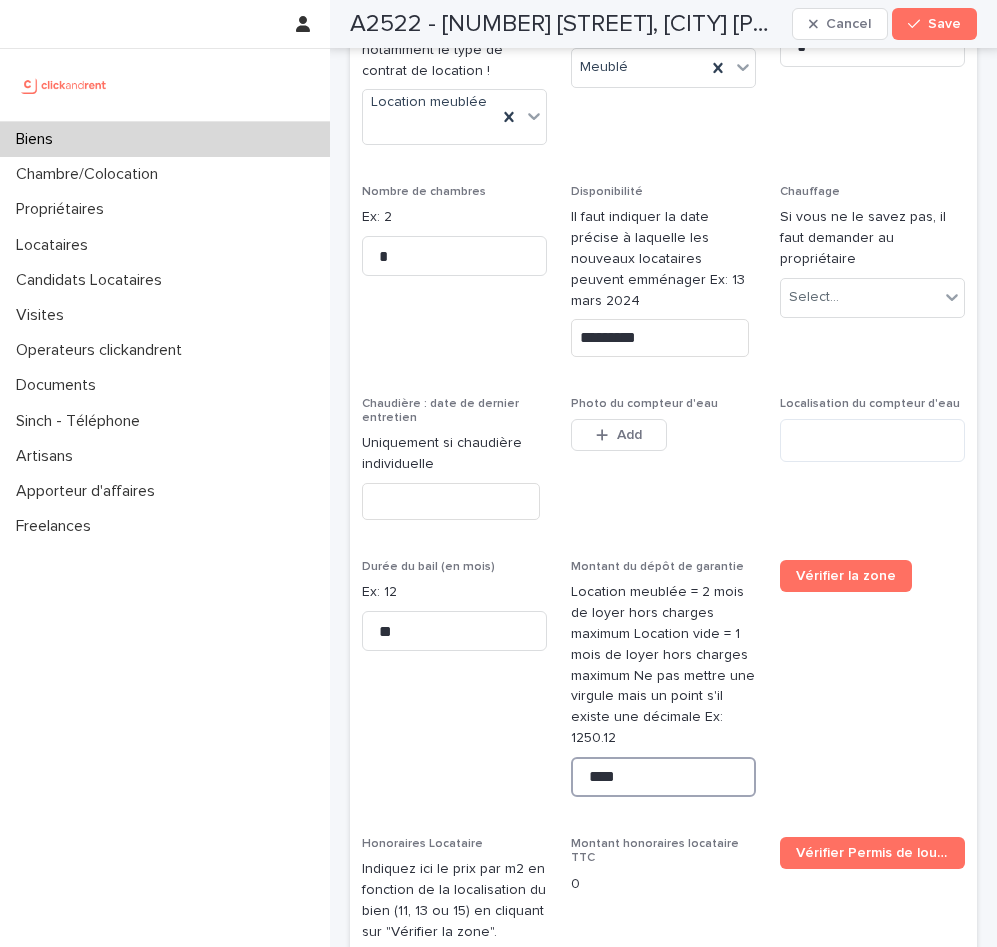 type on "****" 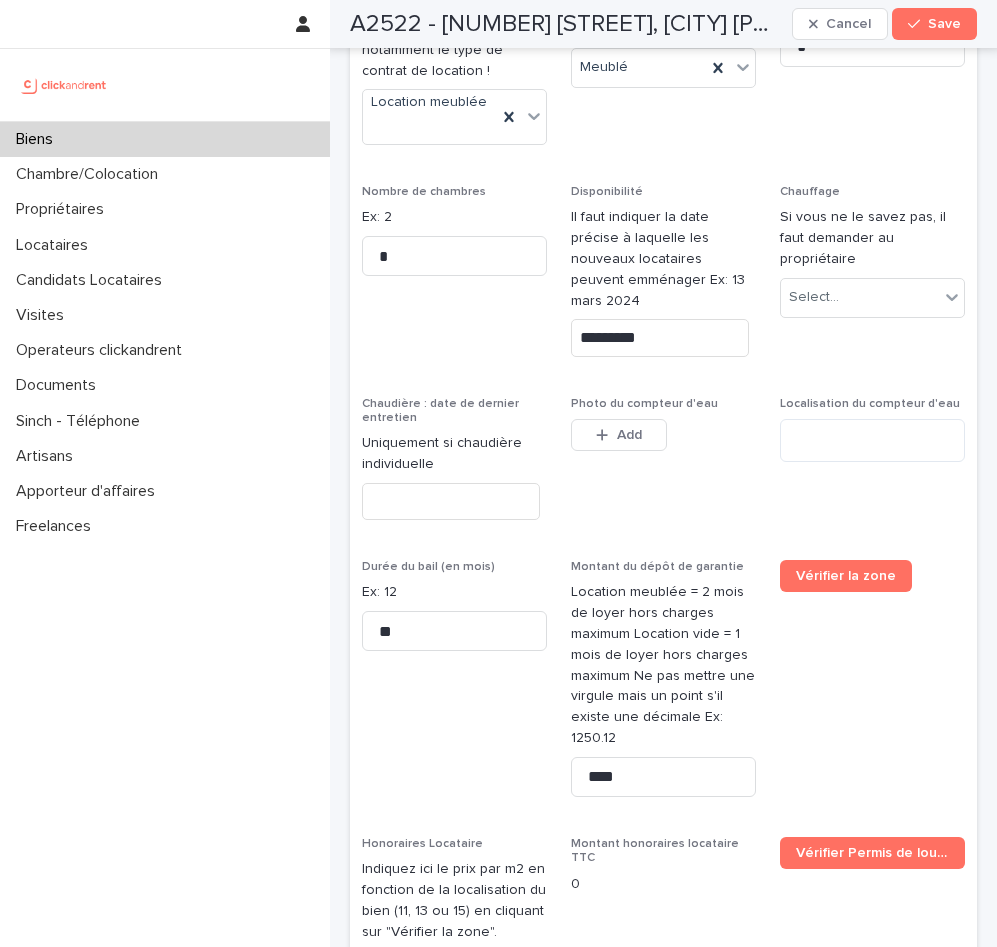 click on "Vérifier la zone" at bounding box center [872, 686] 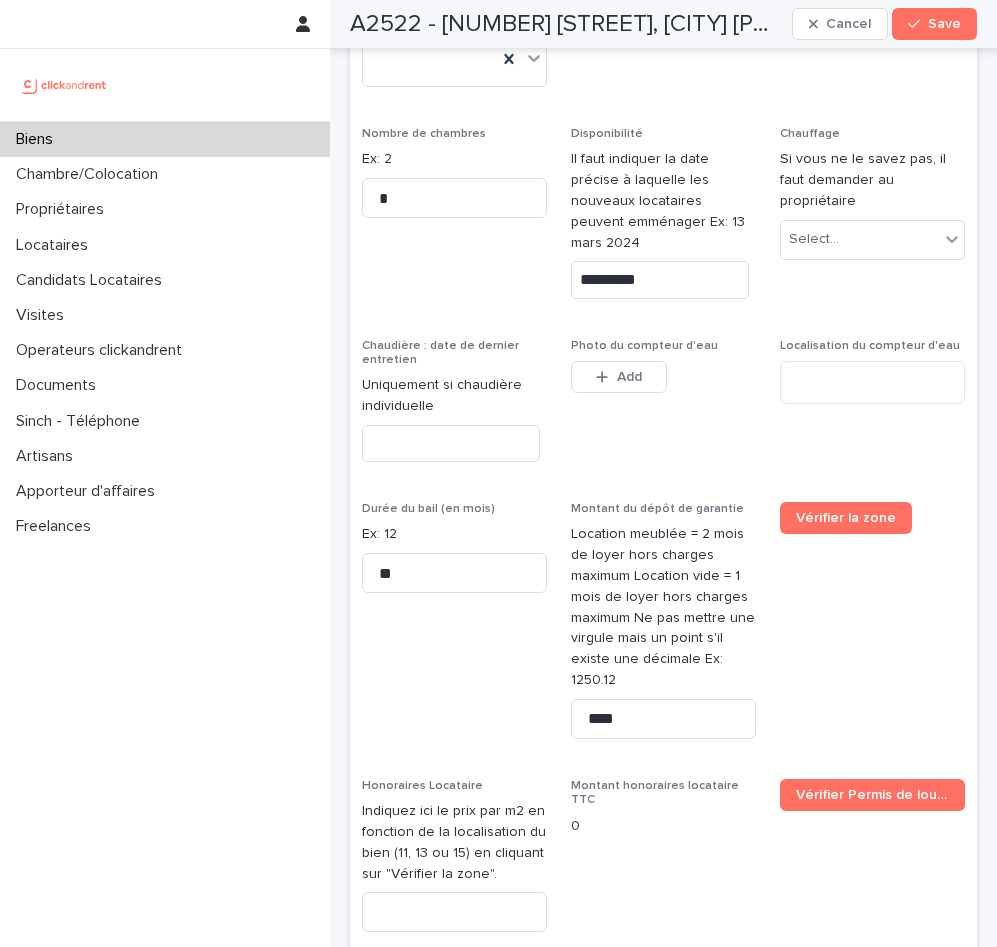 scroll, scrollTop: 4205, scrollLeft: 0, axis: vertical 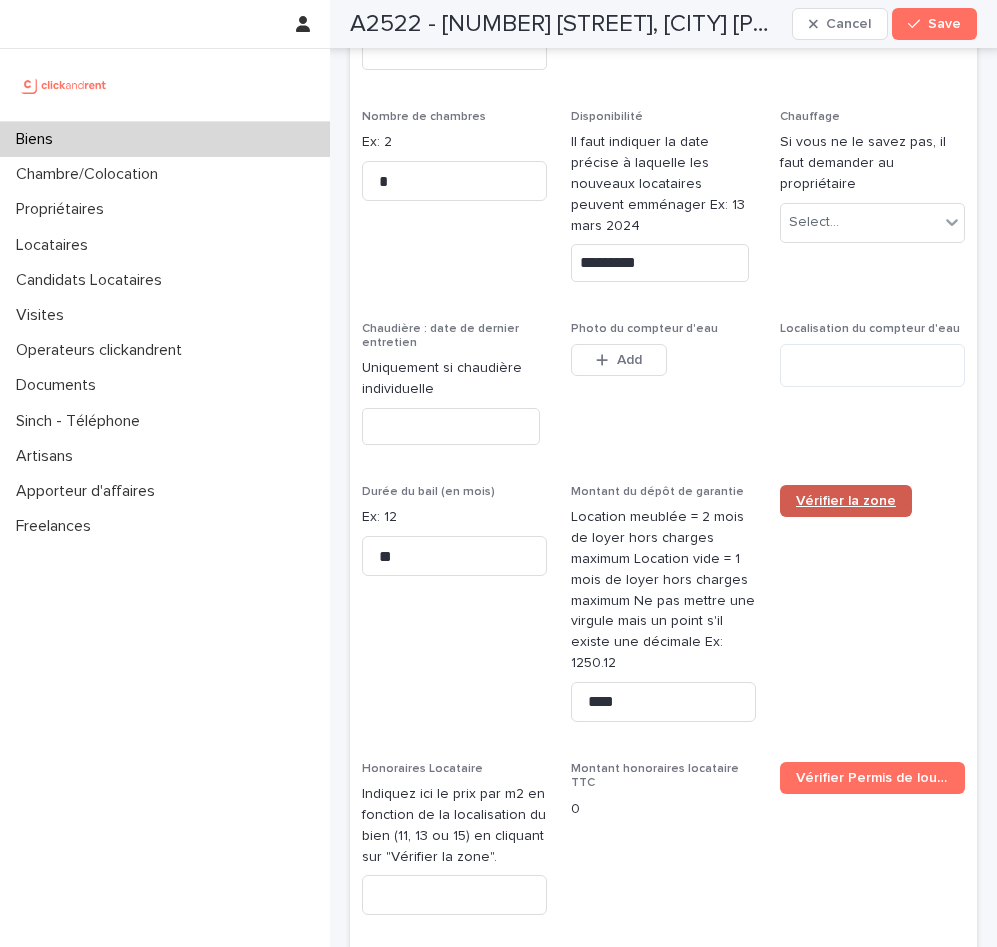 click on "Vérifier la zone" at bounding box center (846, 501) 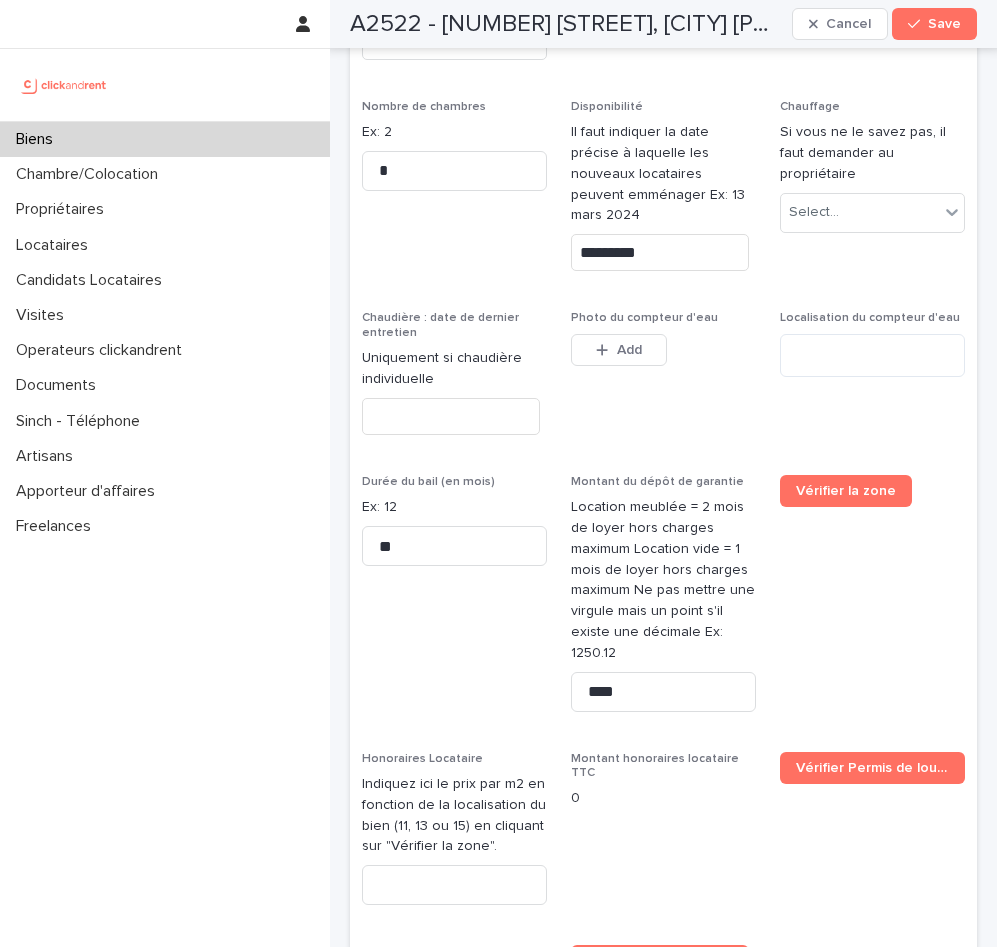 scroll, scrollTop: 4326, scrollLeft: 0, axis: vertical 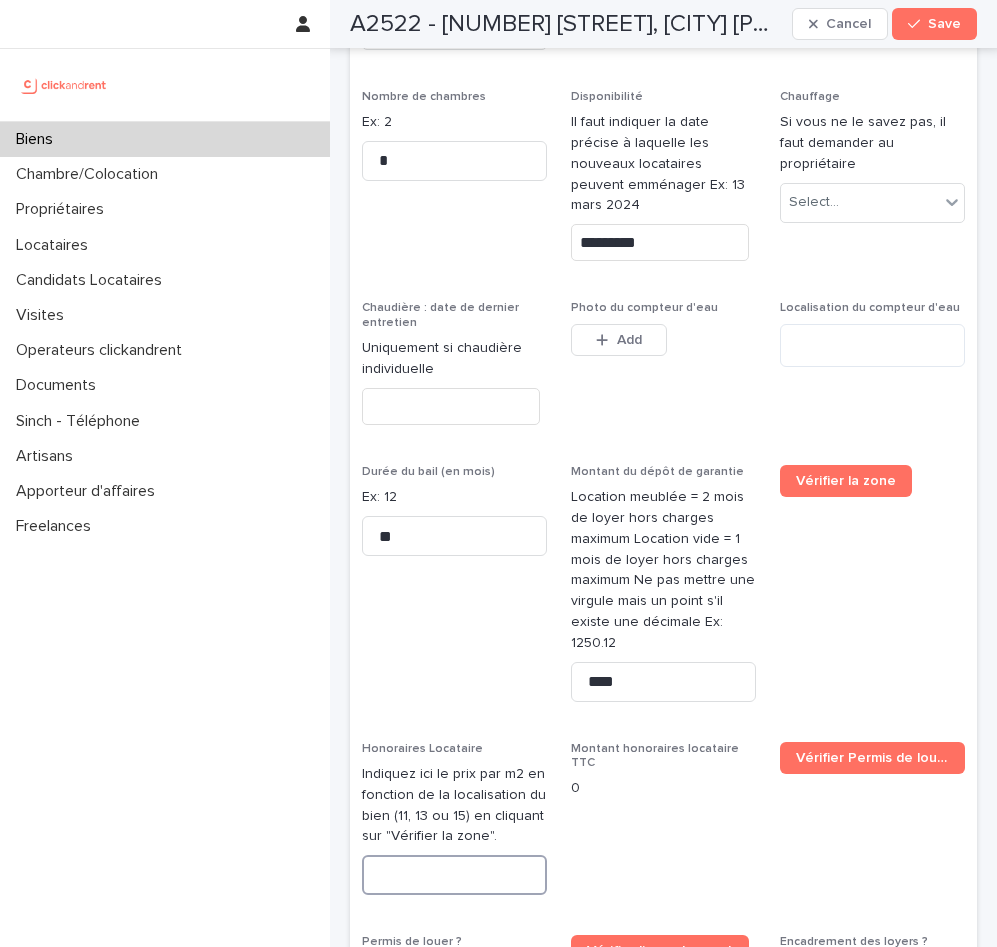 click at bounding box center [454, 875] 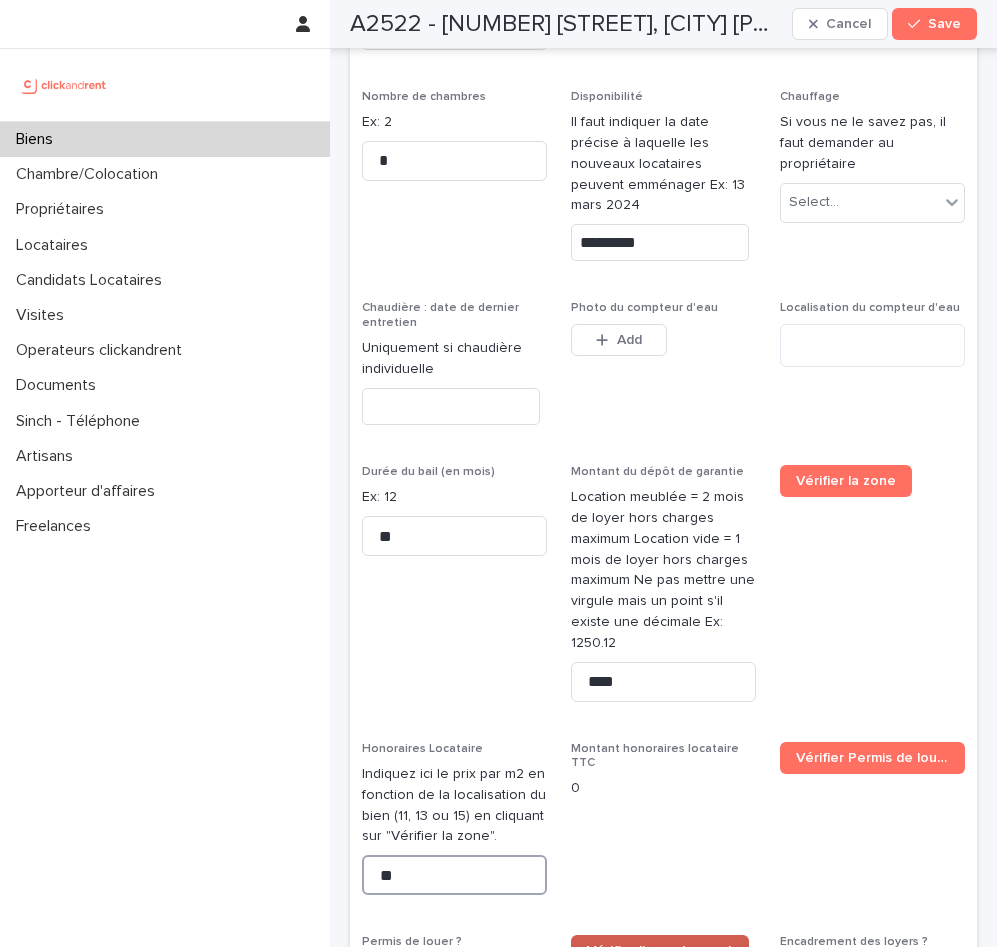 type on "**" 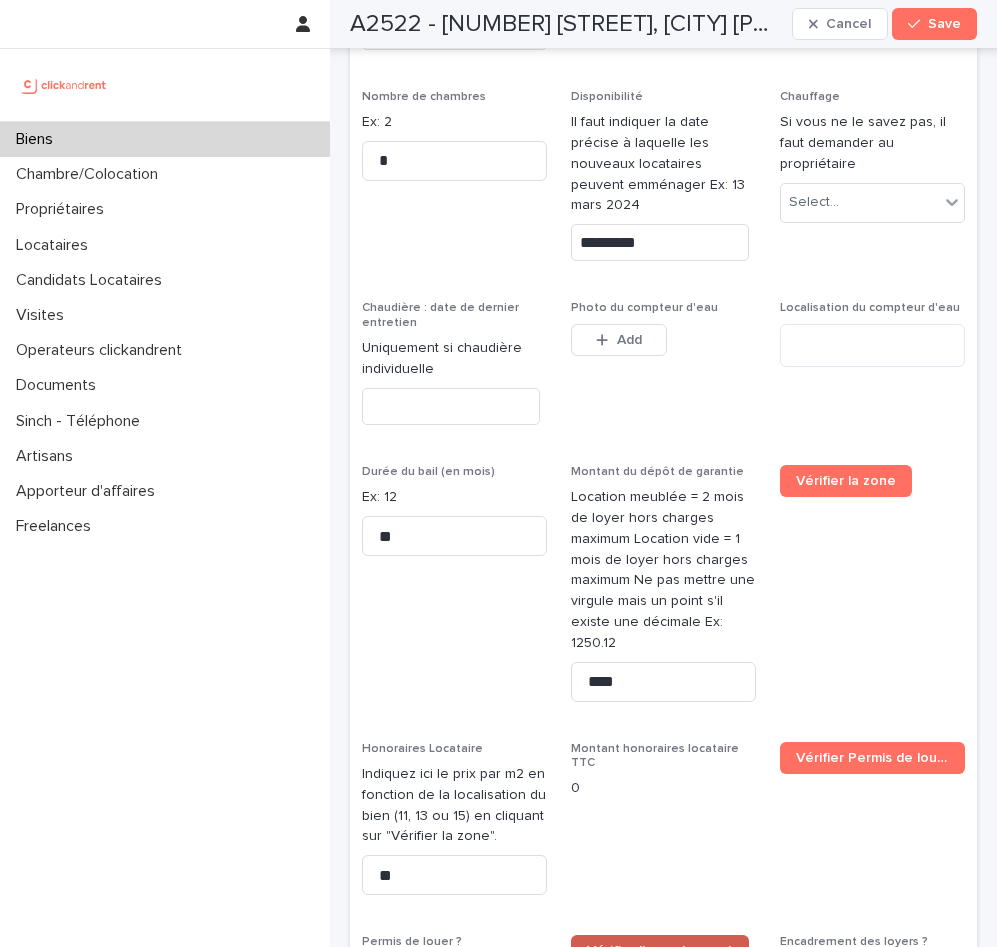click on "Vérifier l'encadrement" at bounding box center (660, 951) 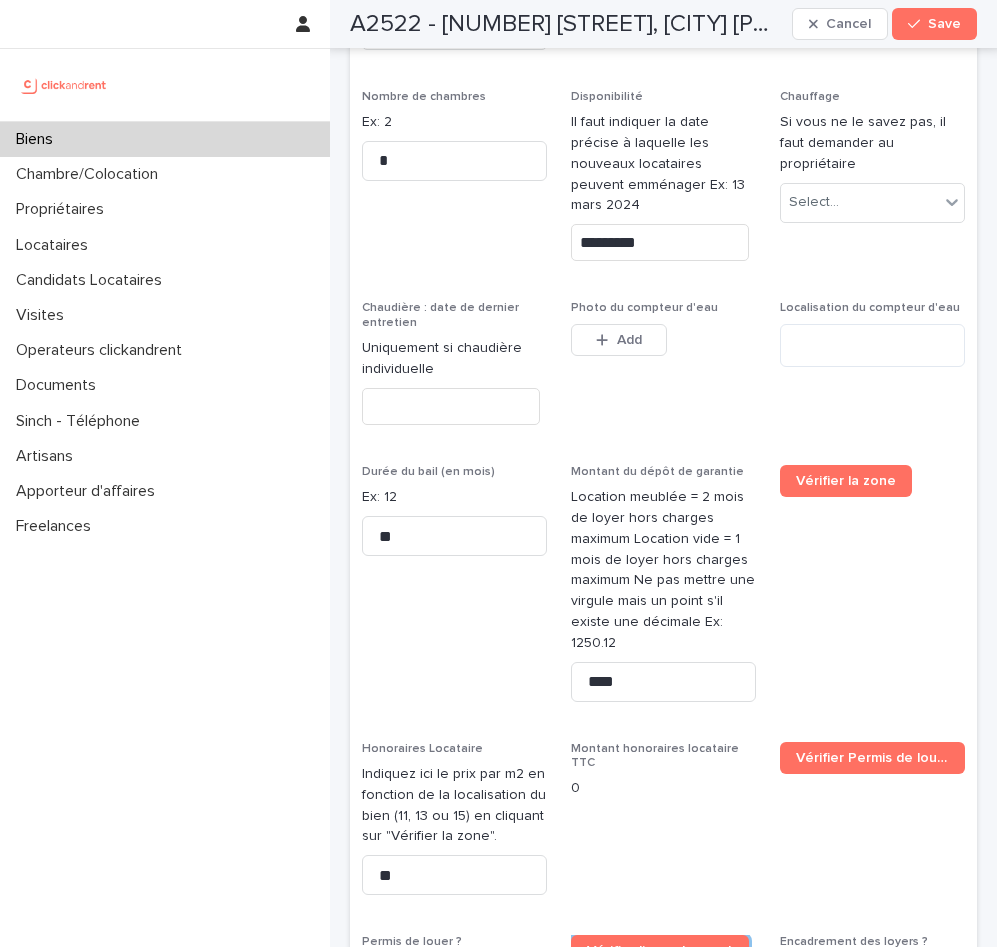 click on "Select..." at bounding box center [442, 1048] 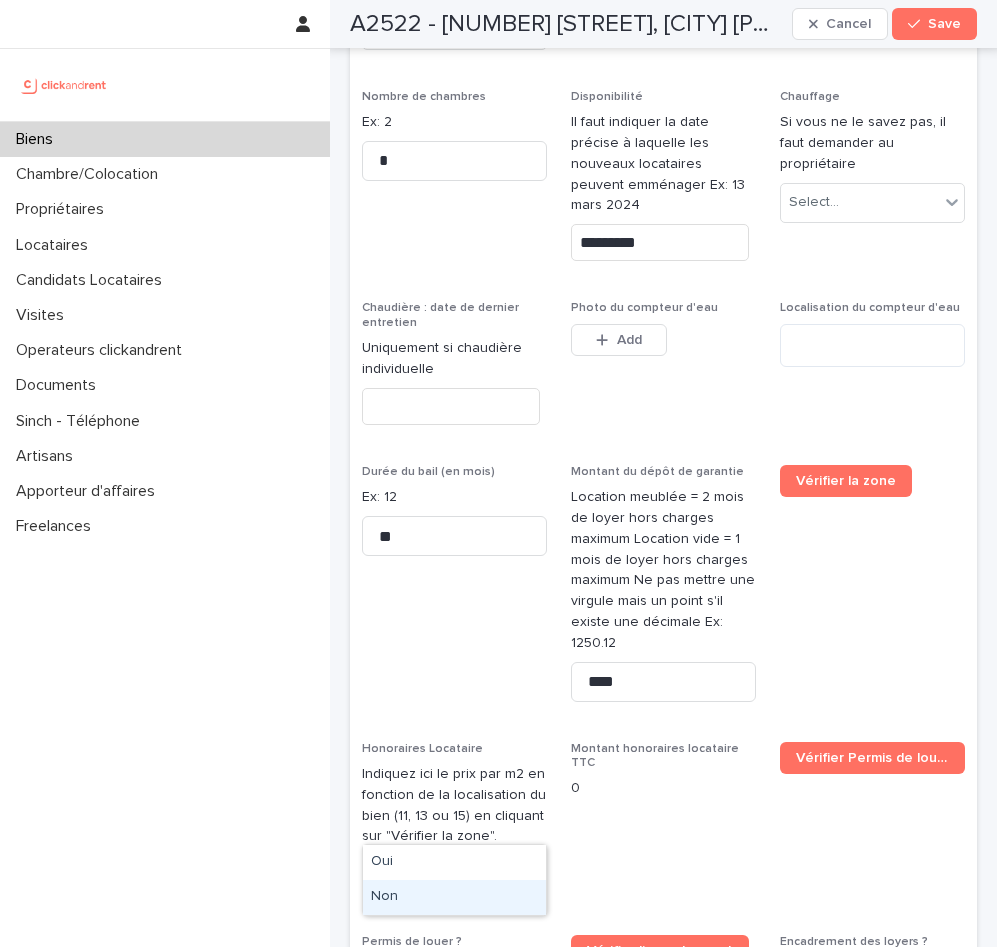 click on "Non" at bounding box center [454, 897] 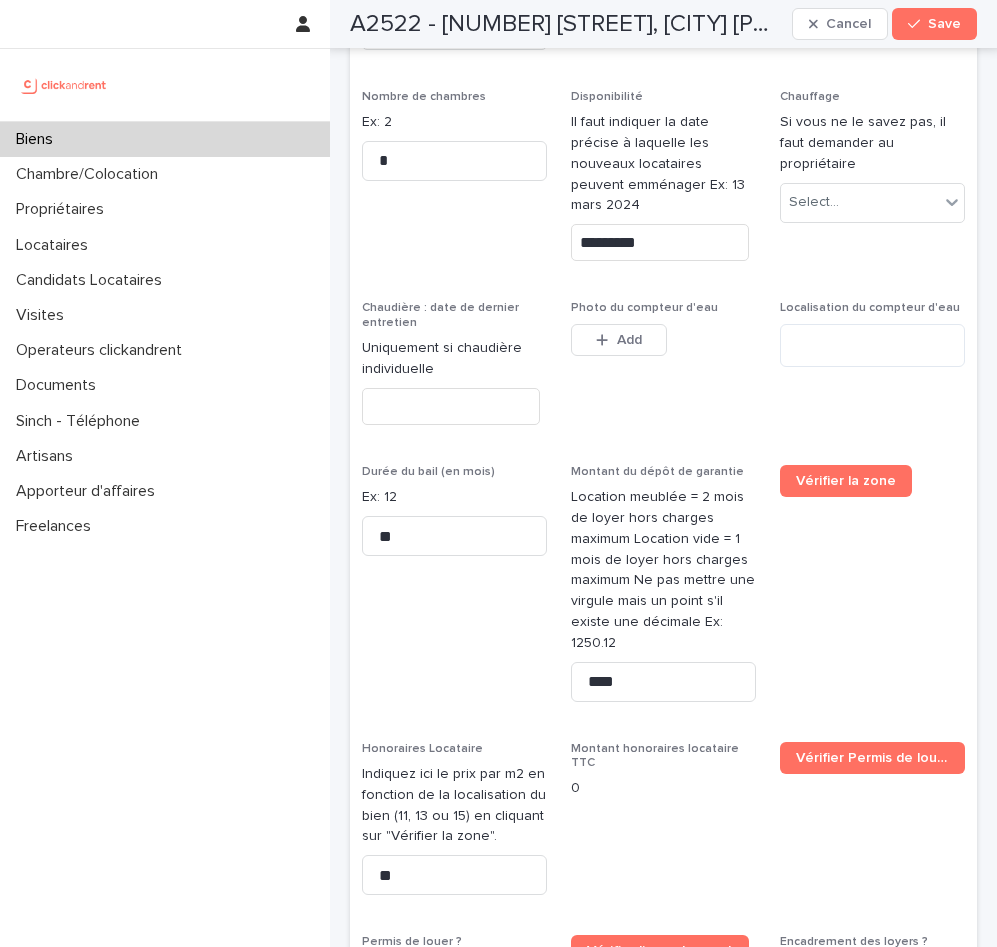 click on "Select..." at bounding box center (860, 1048) 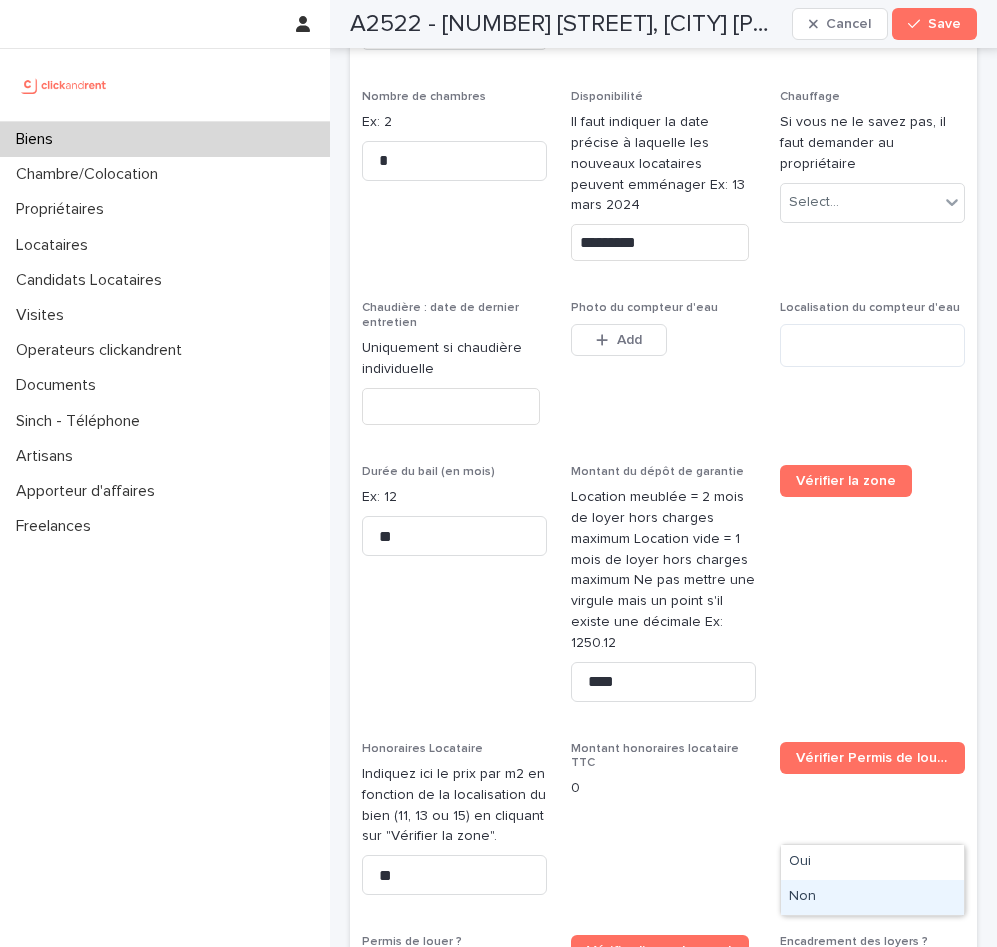 click on "Non" at bounding box center (872, 897) 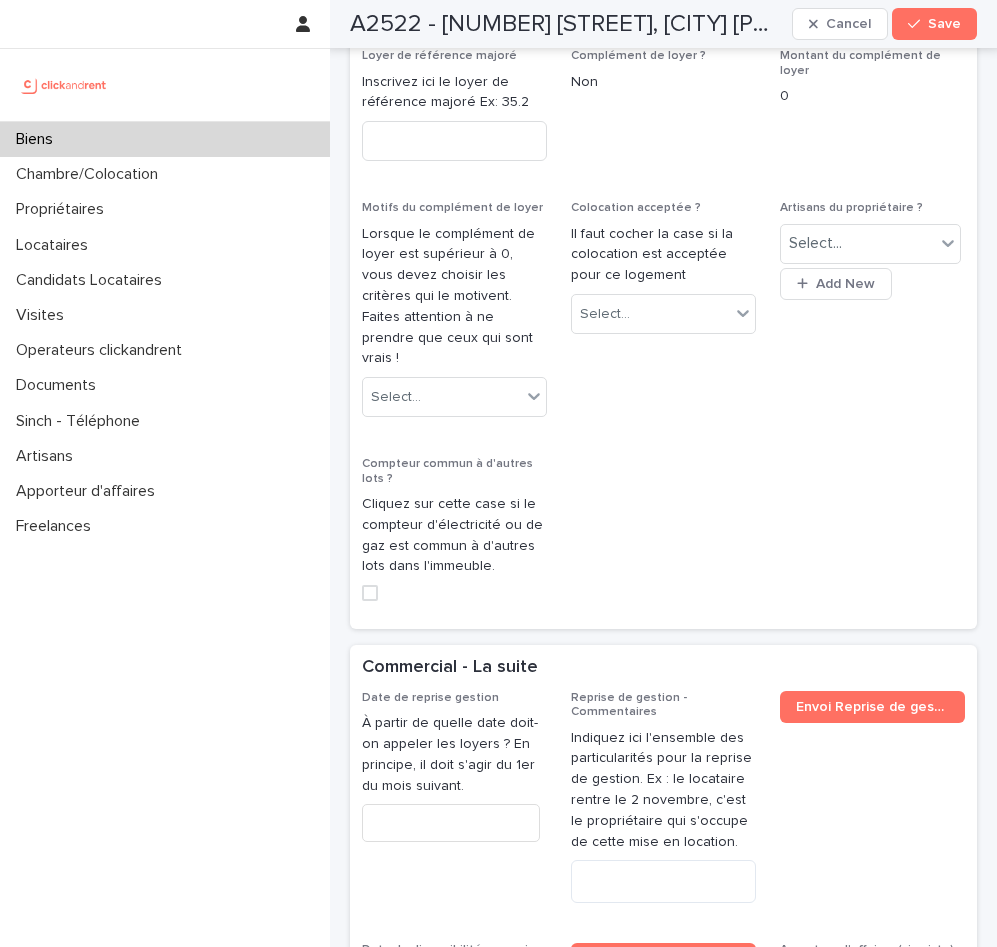 scroll, scrollTop: 5288, scrollLeft: 0, axis: vertical 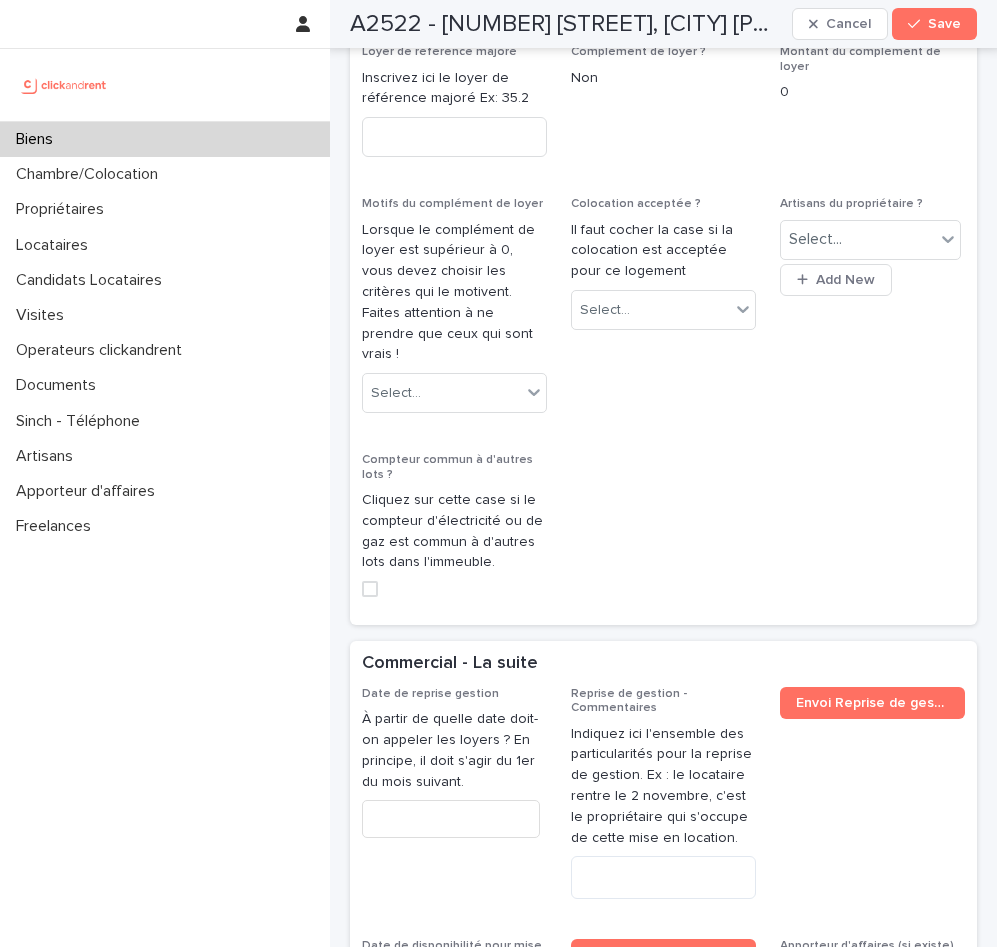 click at bounding box center (451, 994) 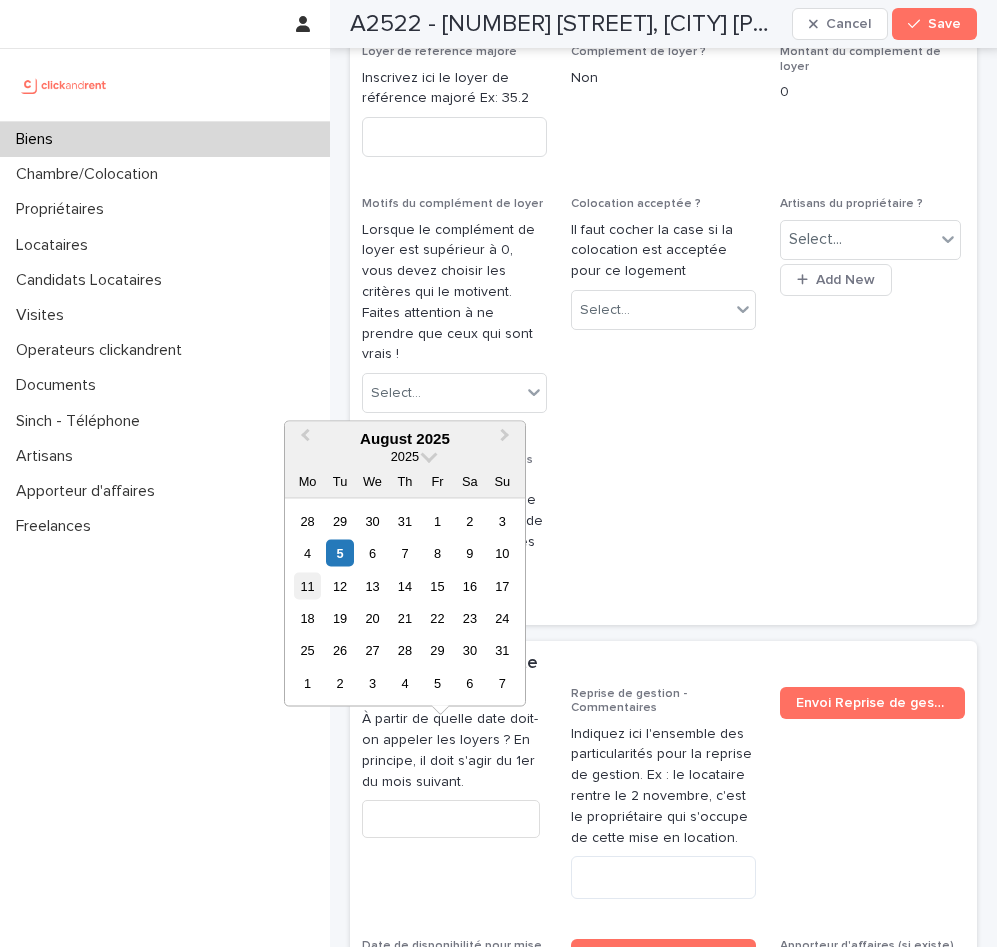 click on "11" at bounding box center (307, 585) 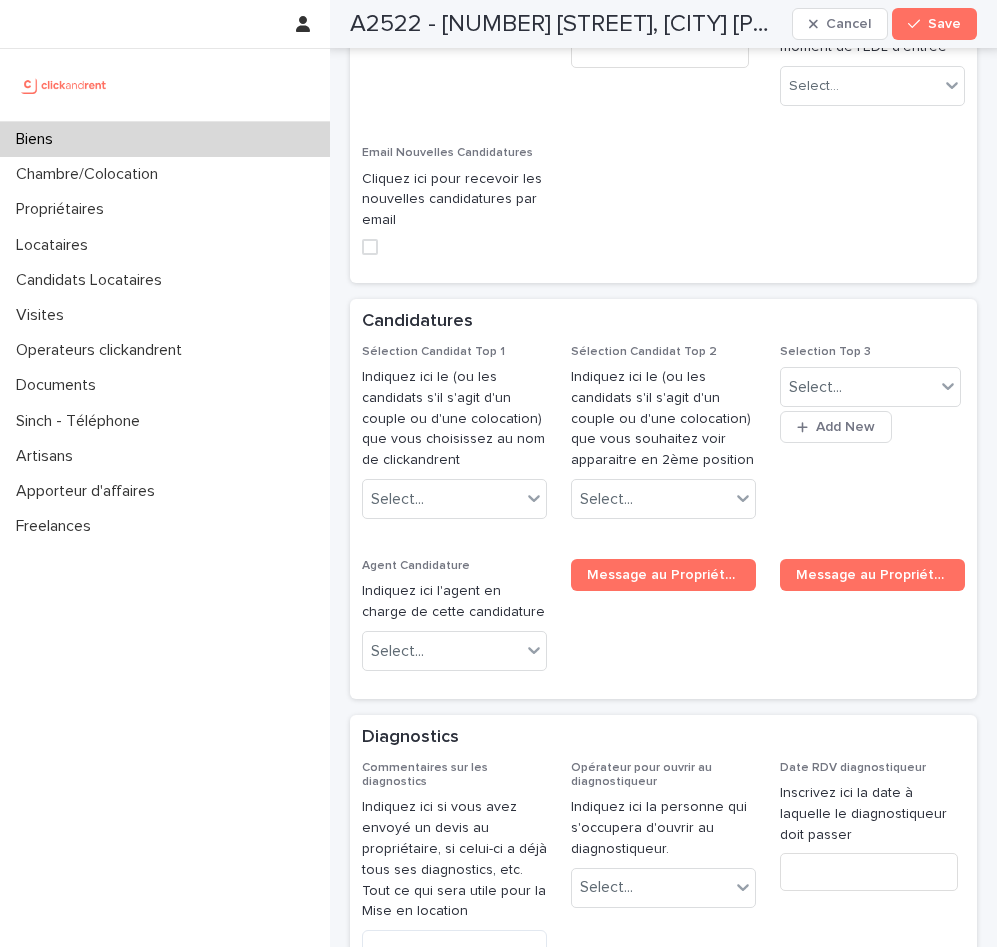 scroll, scrollTop: 9677, scrollLeft: 0, axis: vertical 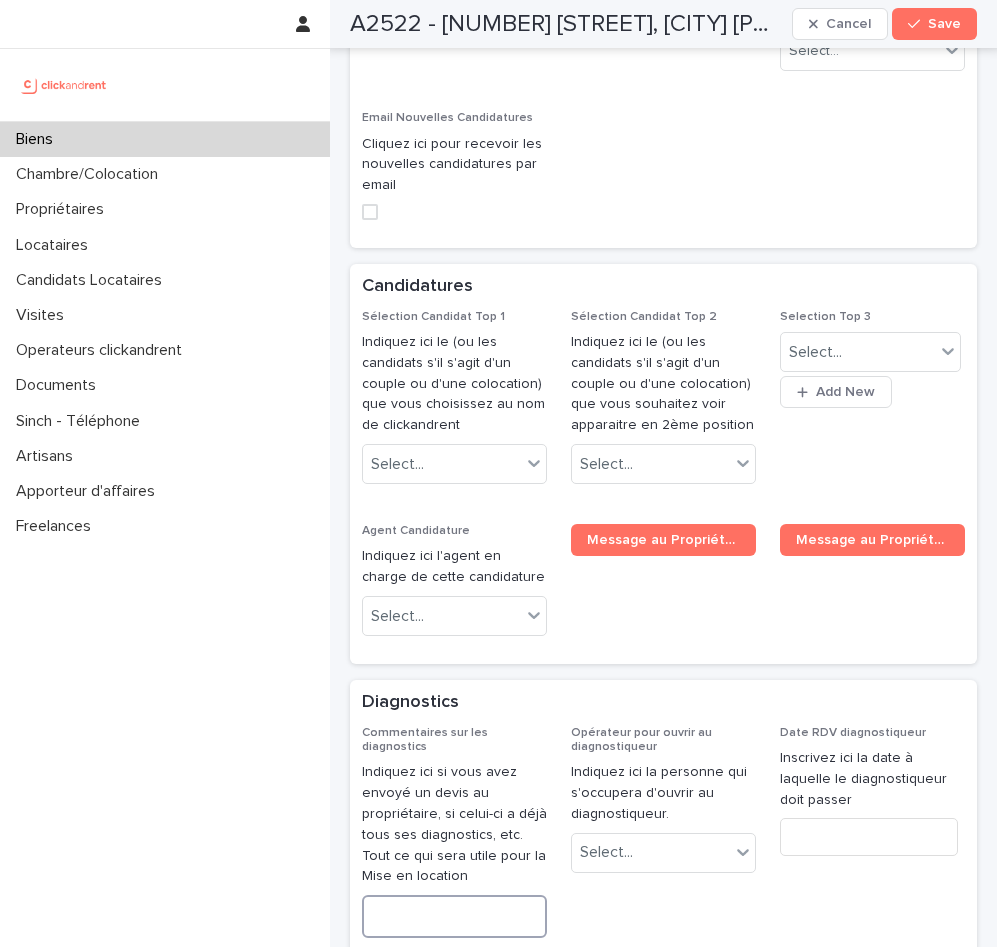 click at bounding box center [454, 916] 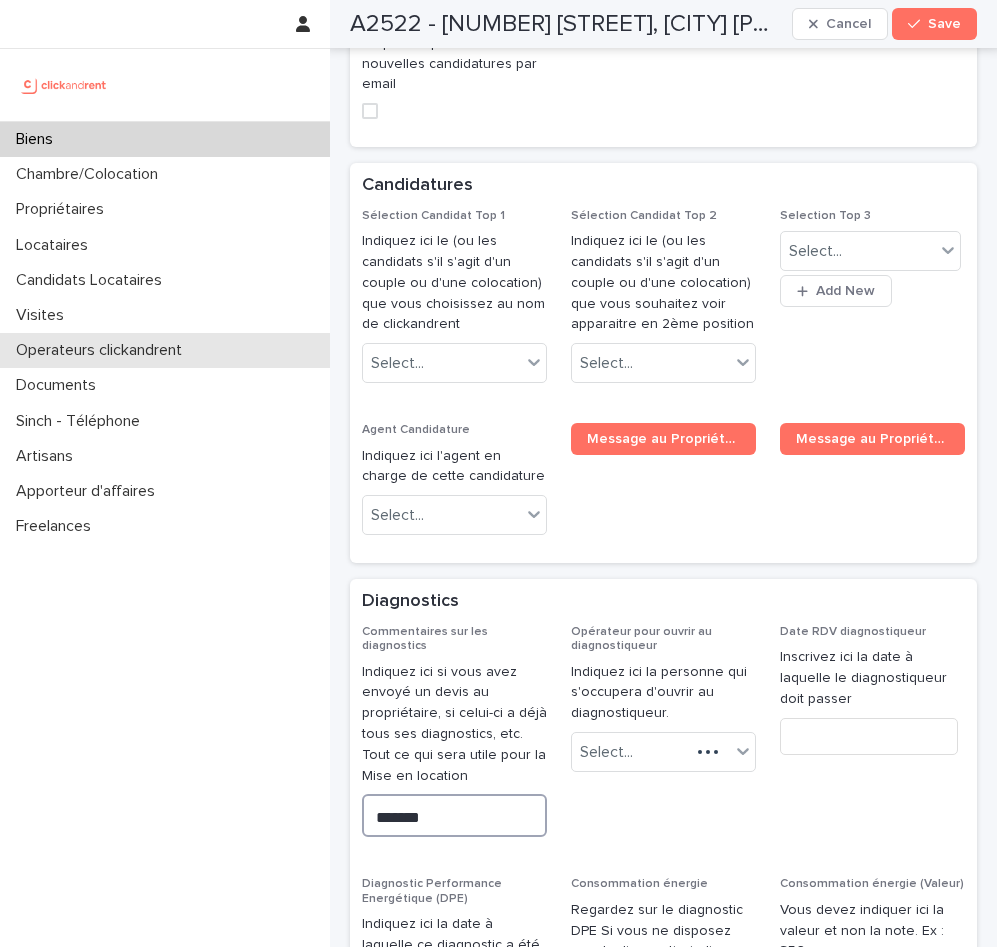 type on "*******" 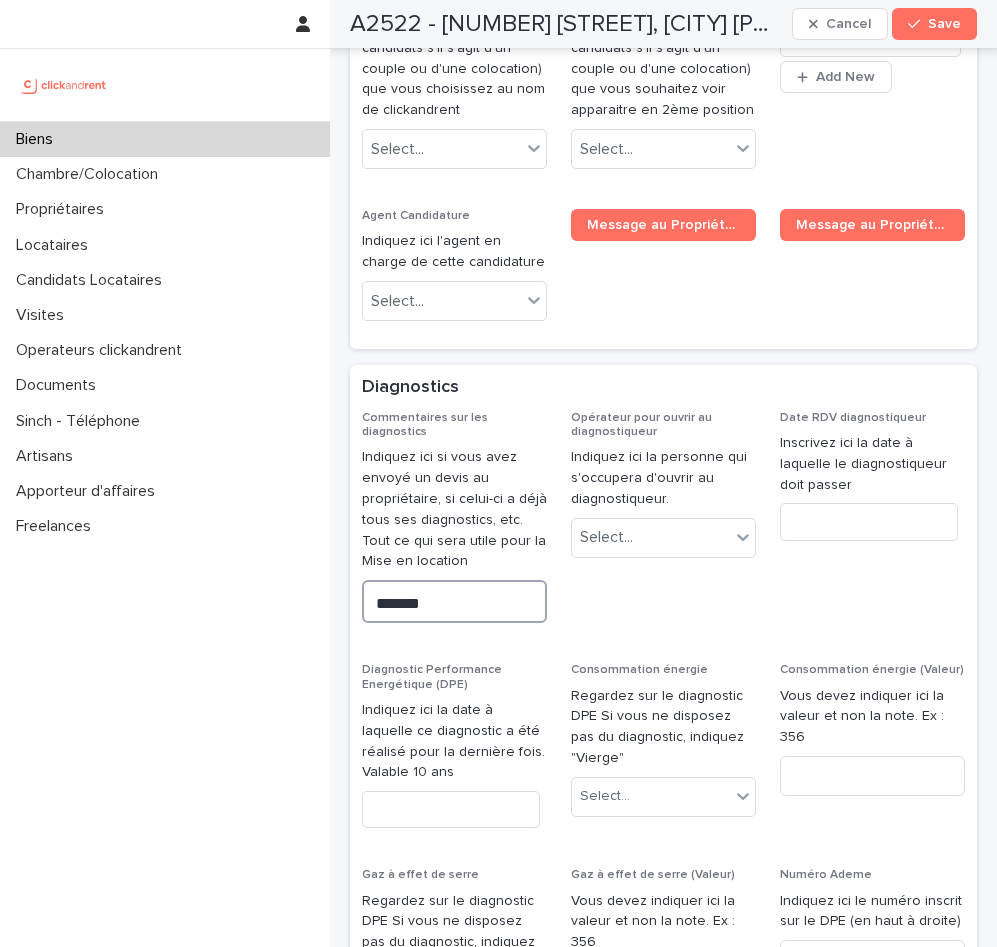 scroll, scrollTop: 9987, scrollLeft: 0, axis: vertical 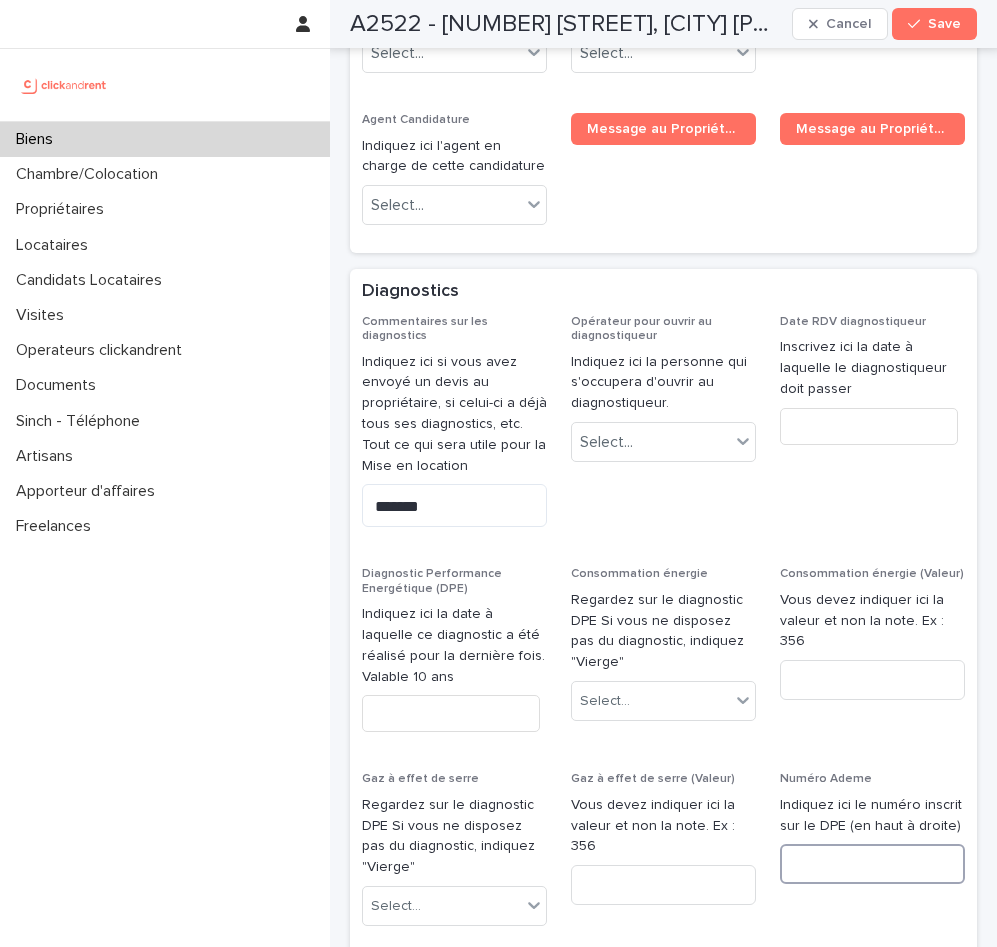click at bounding box center [872, 864] 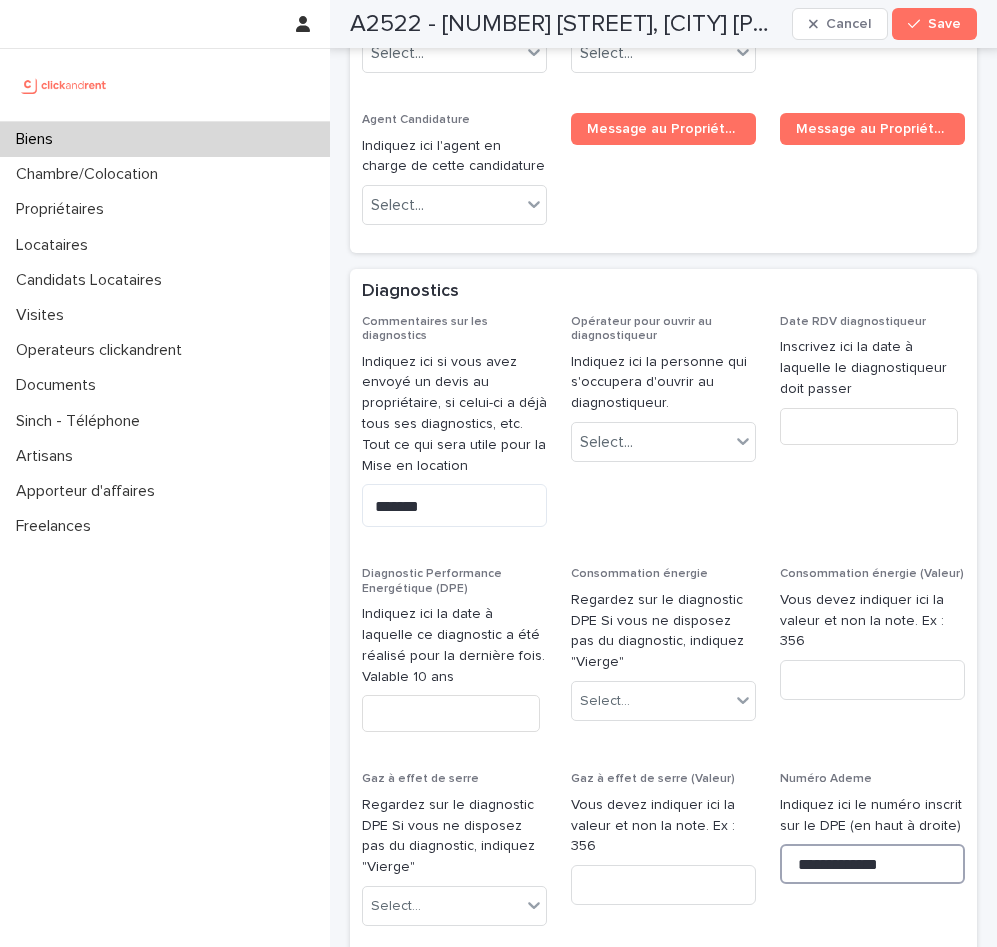 type on "**********" 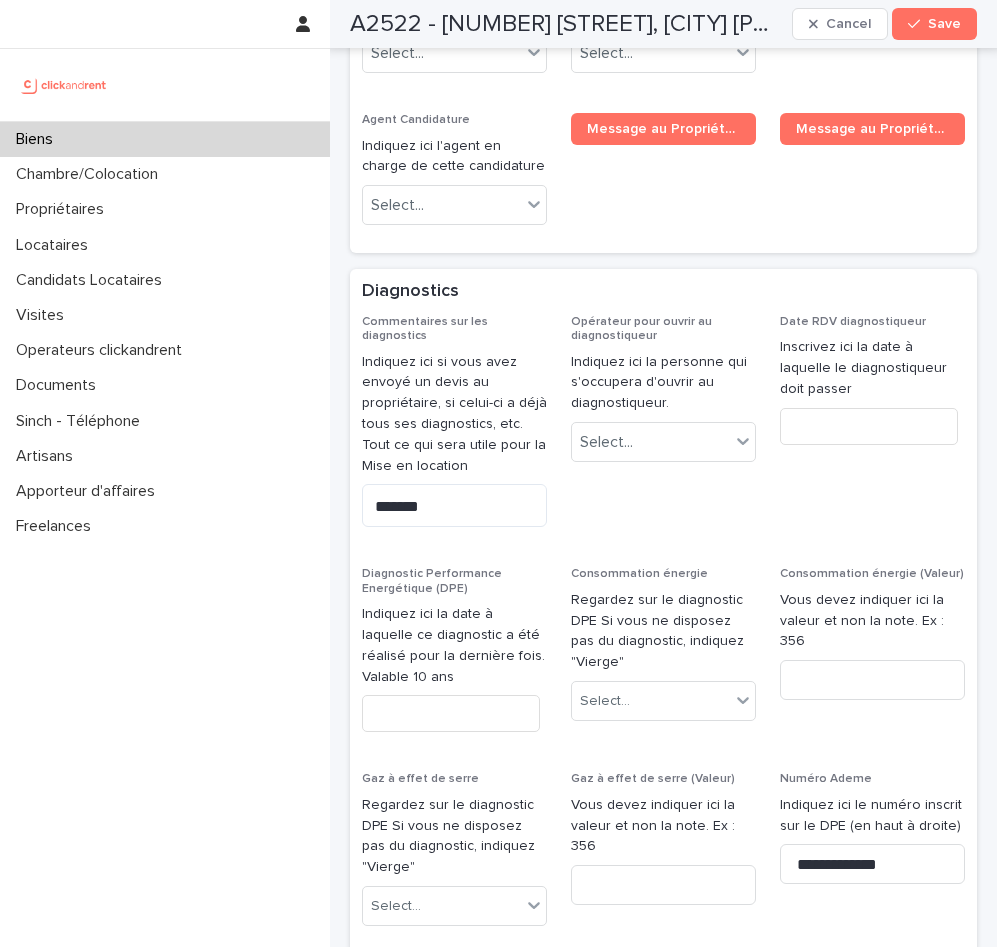 click on "**********" at bounding box center [872, 857] 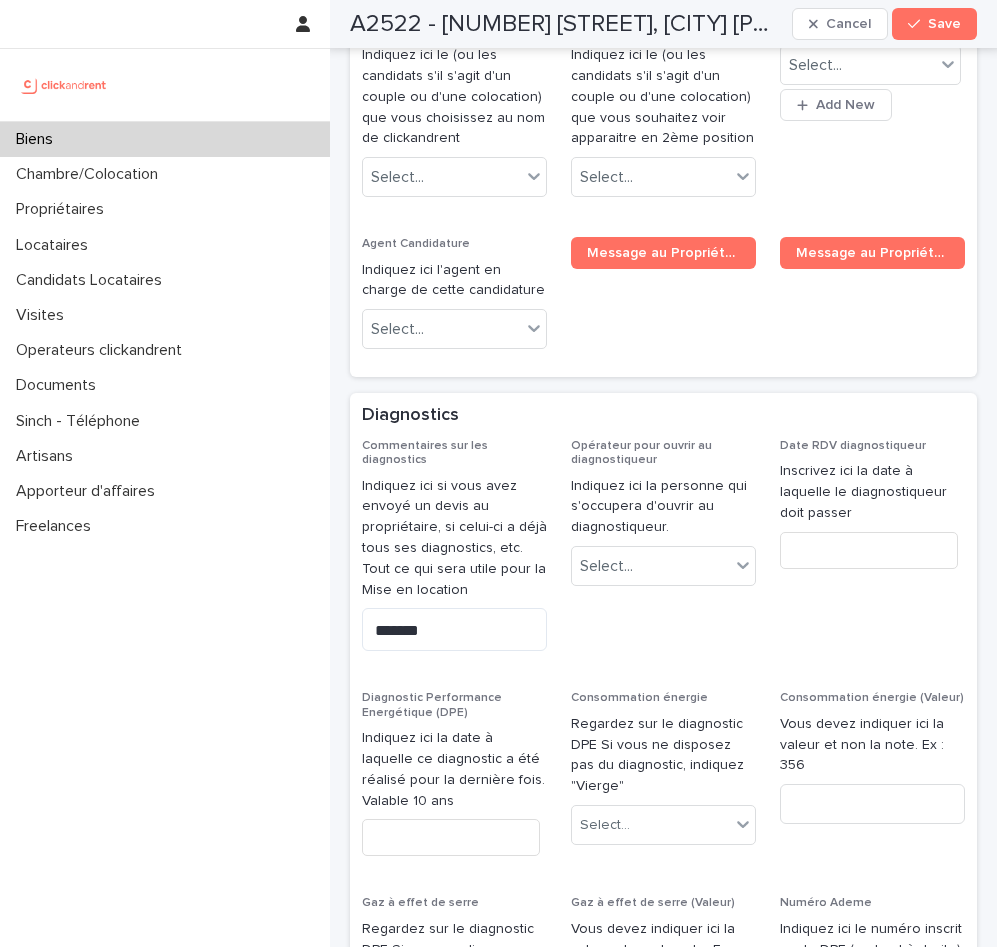 scroll, scrollTop: 9813, scrollLeft: 0, axis: vertical 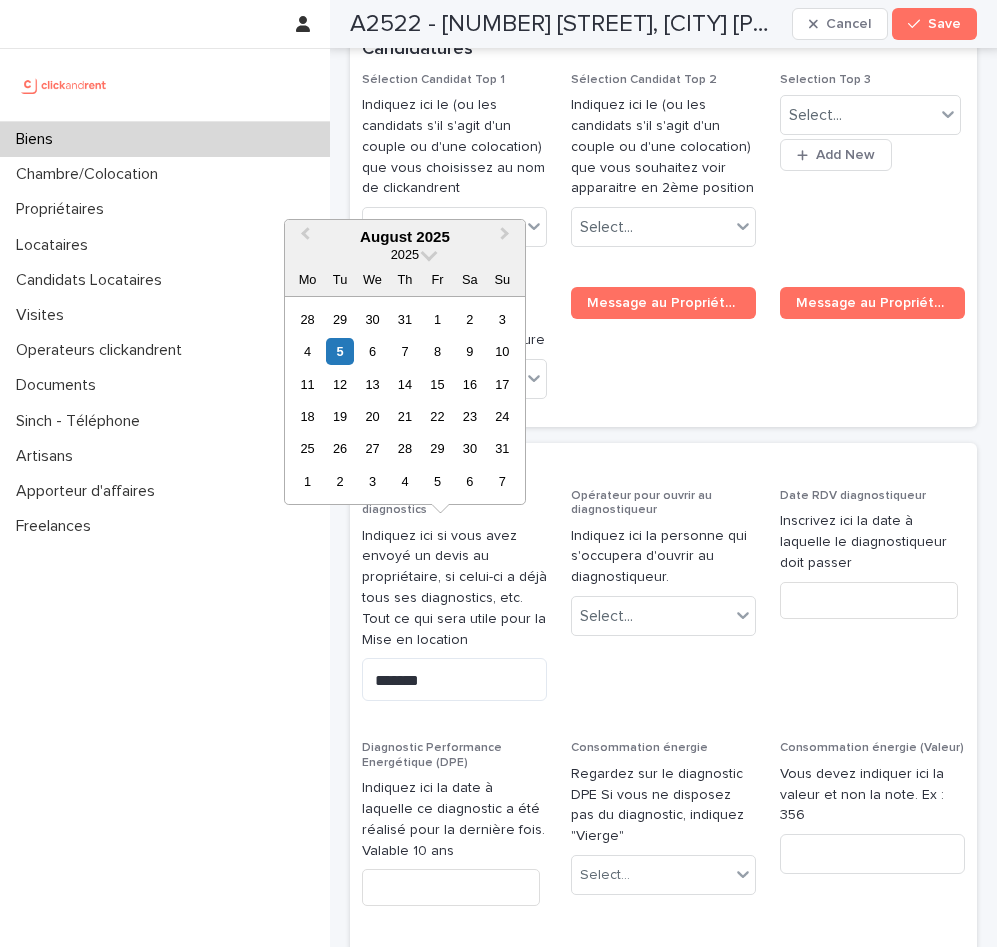 click at bounding box center [451, 887] 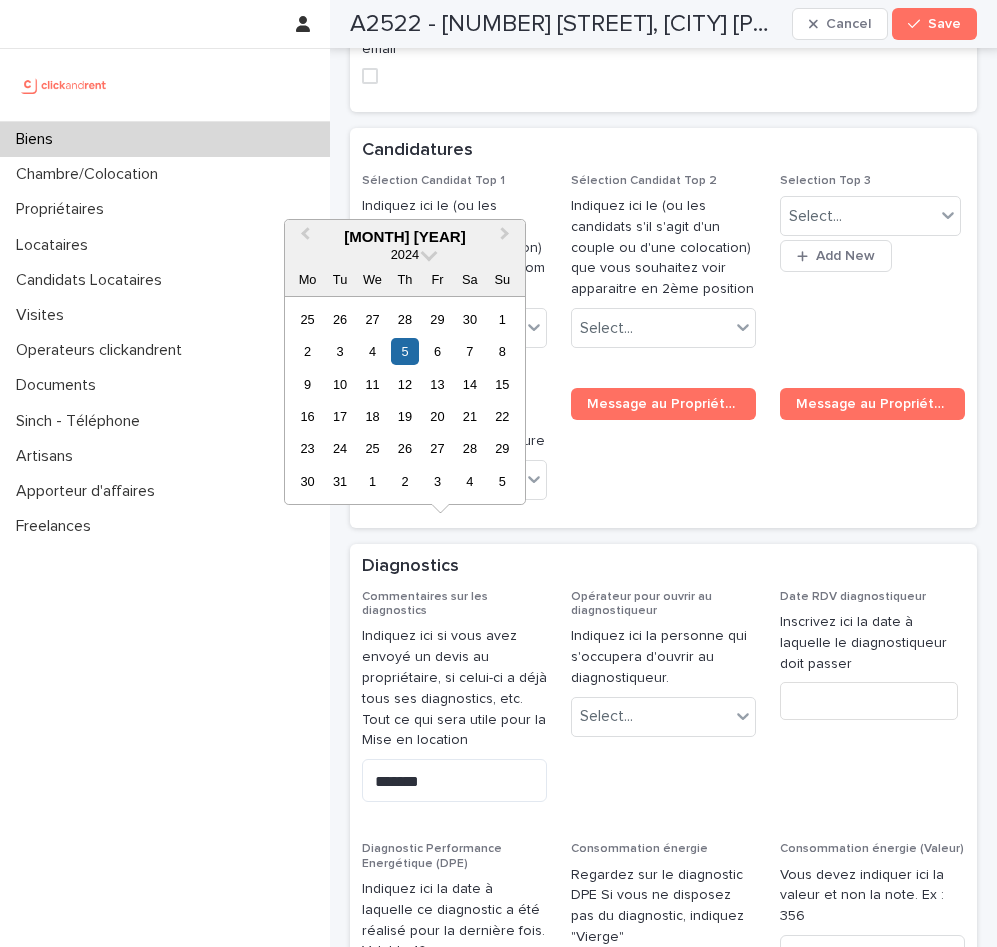 type on "*********" 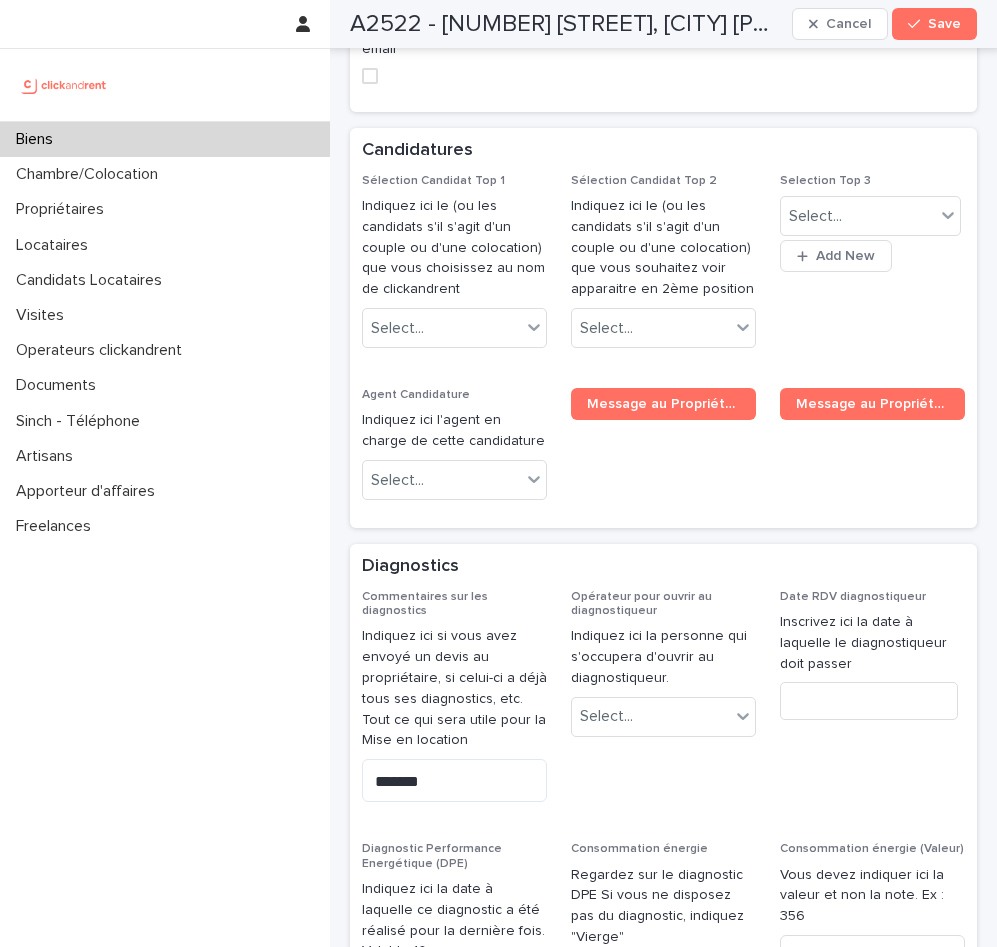 click 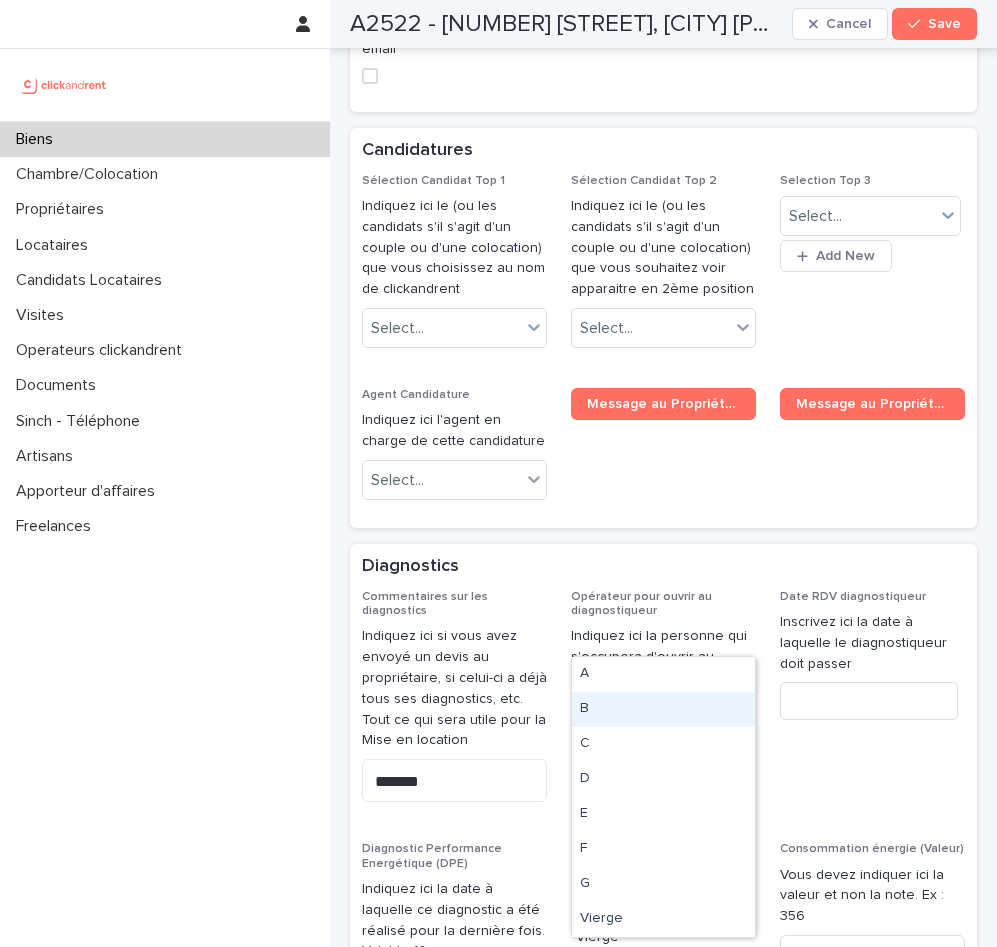 click on "B" at bounding box center (663, 709) 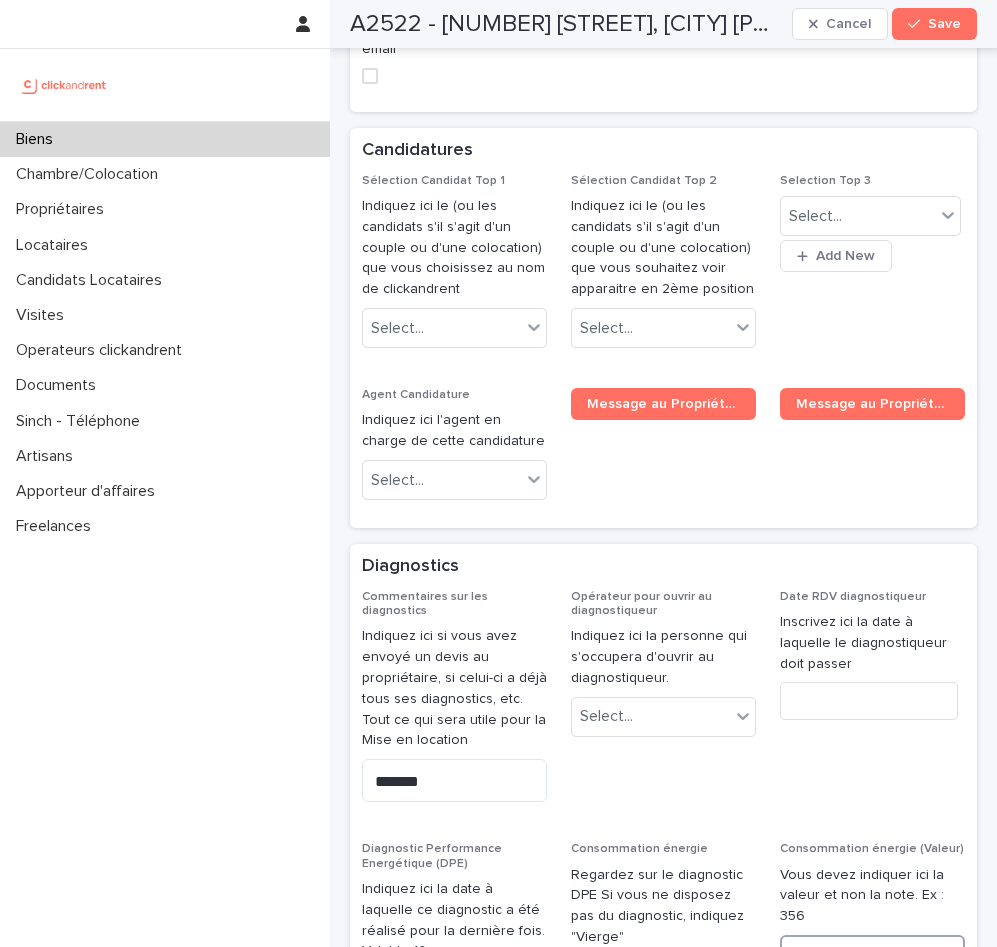 click at bounding box center (872, 955) 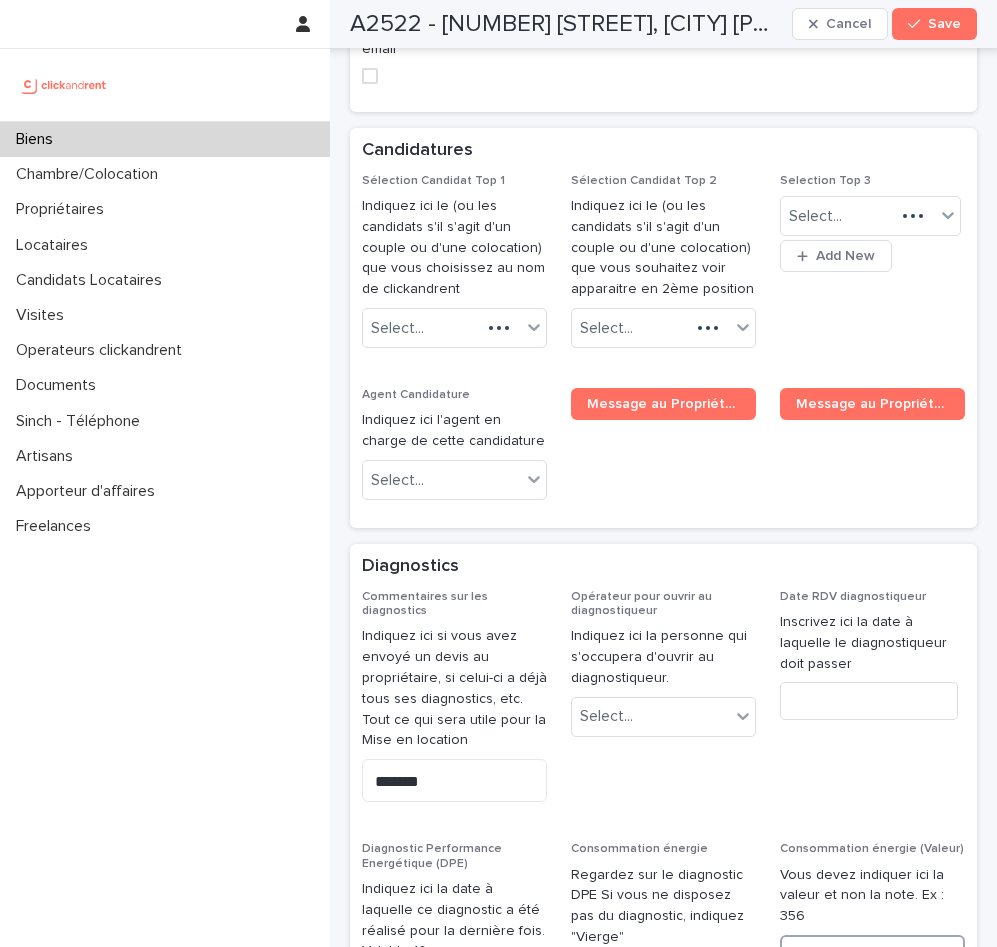 type on "**" 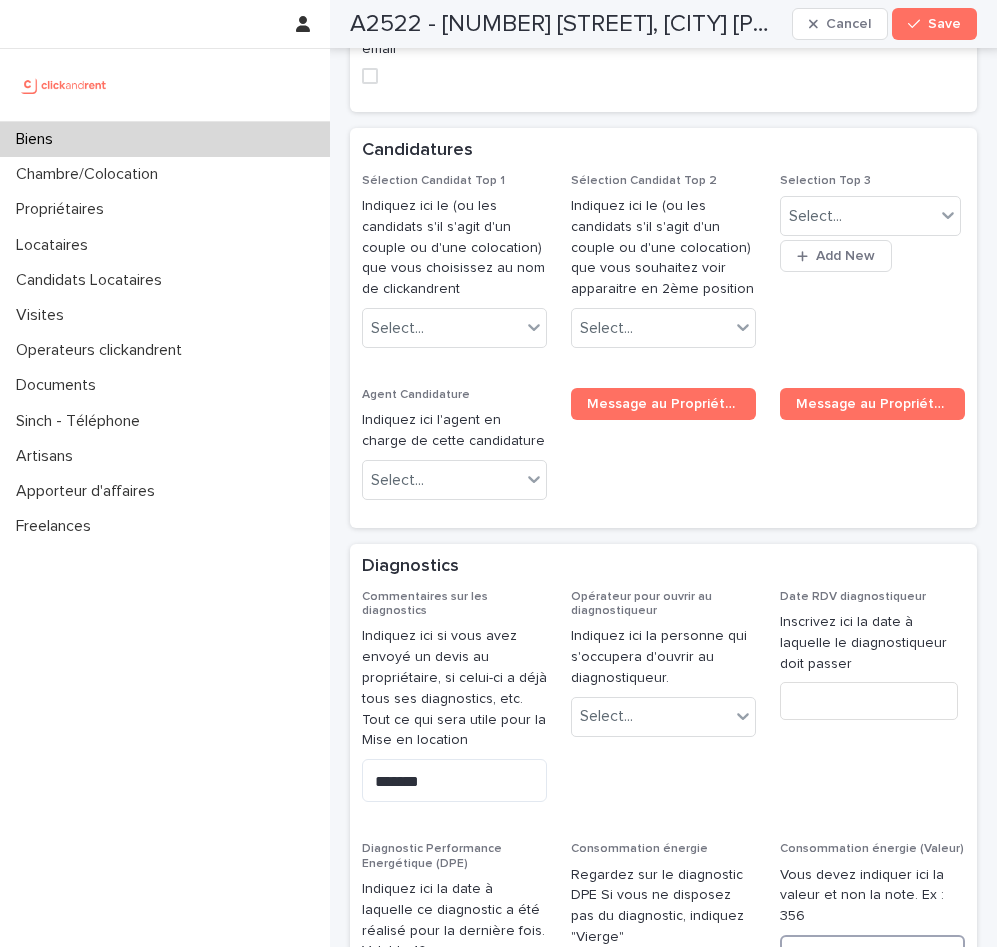 type on "**" 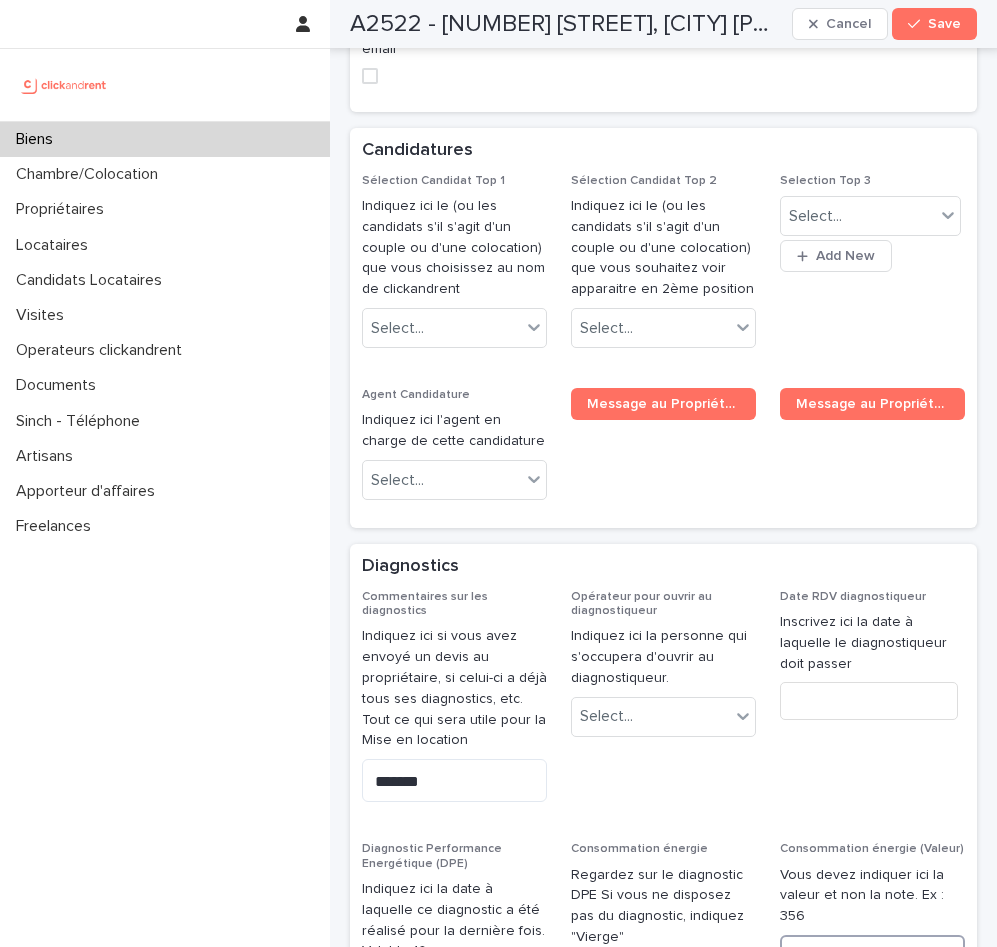 type on "**" 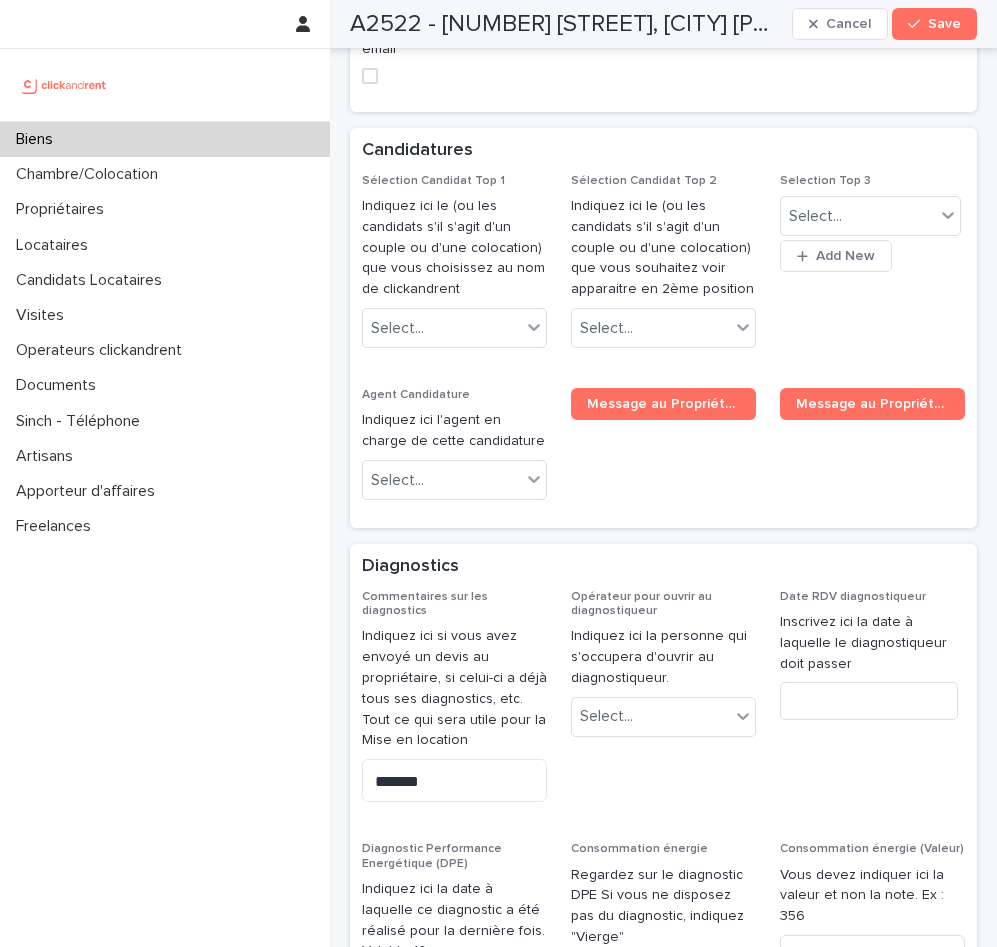 click 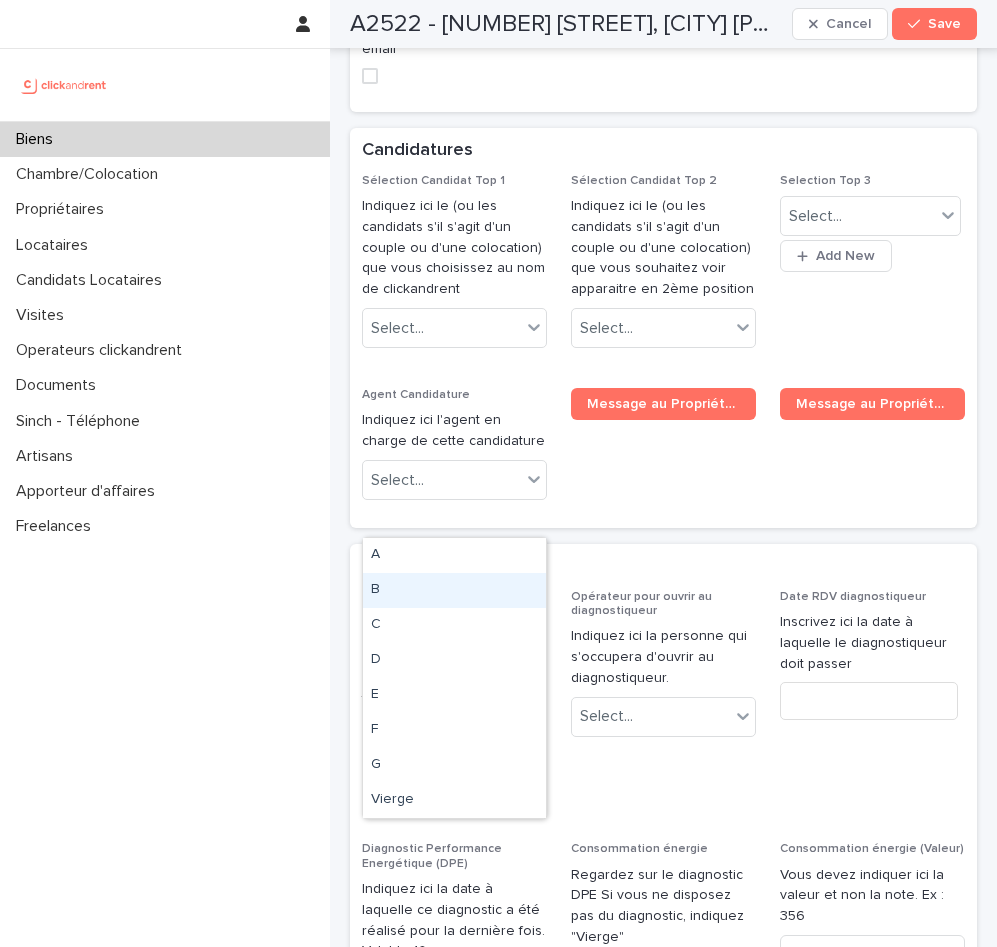 click on "B" at bounding box center (454, 590) 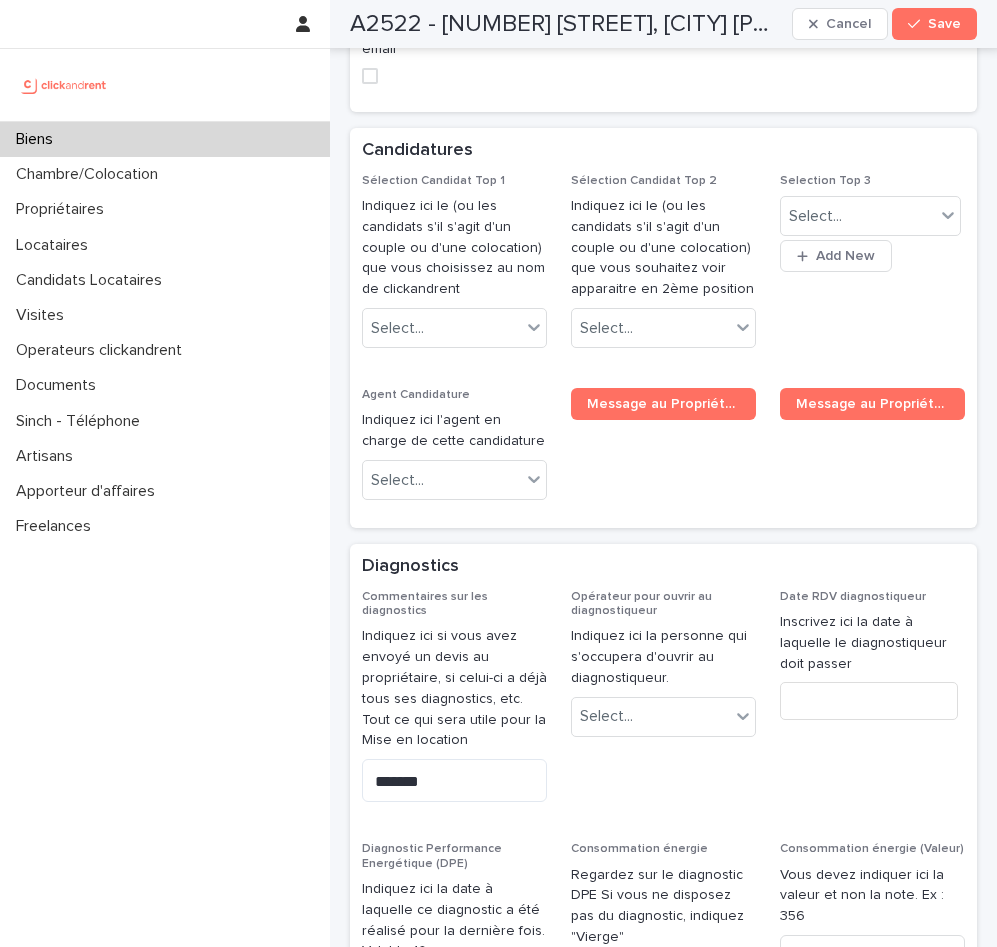 click at bounding box center (663, 1160) 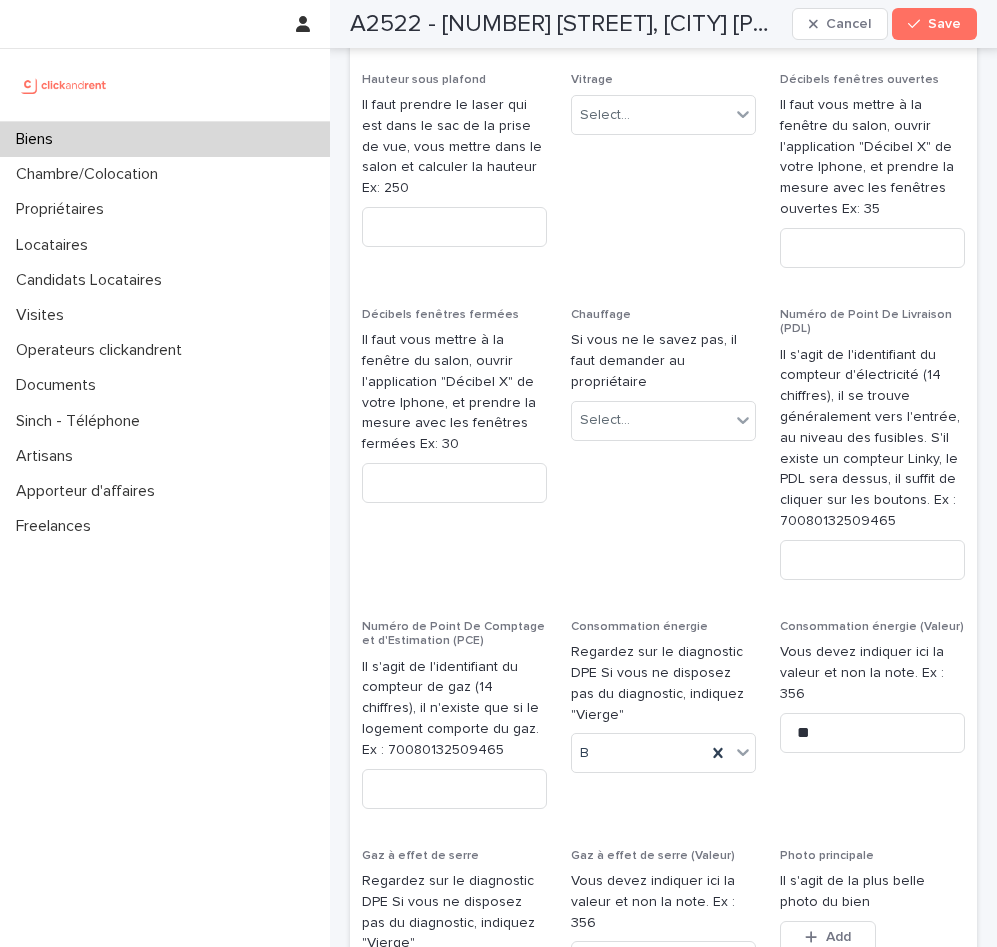 scroll, scrollTop: 7867, scrollLeft: 0, axis: vertical 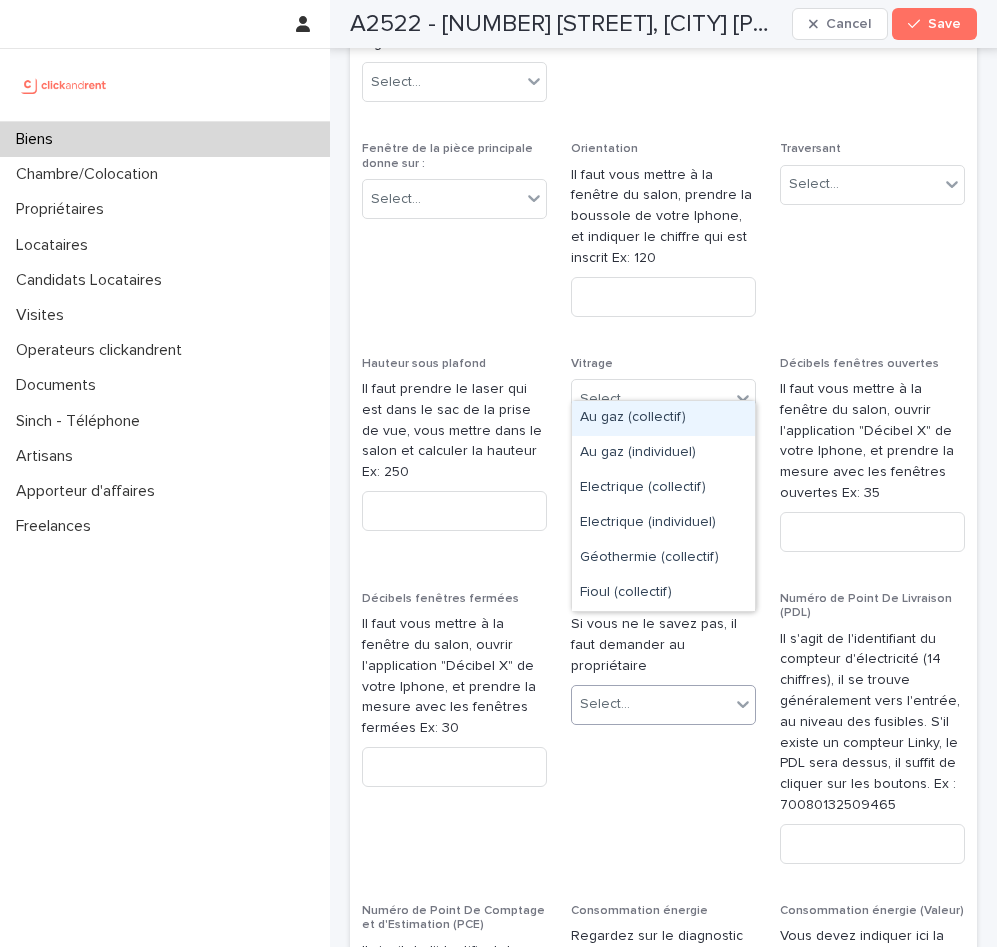 click on "Select..." at bounding box center (651, 704) 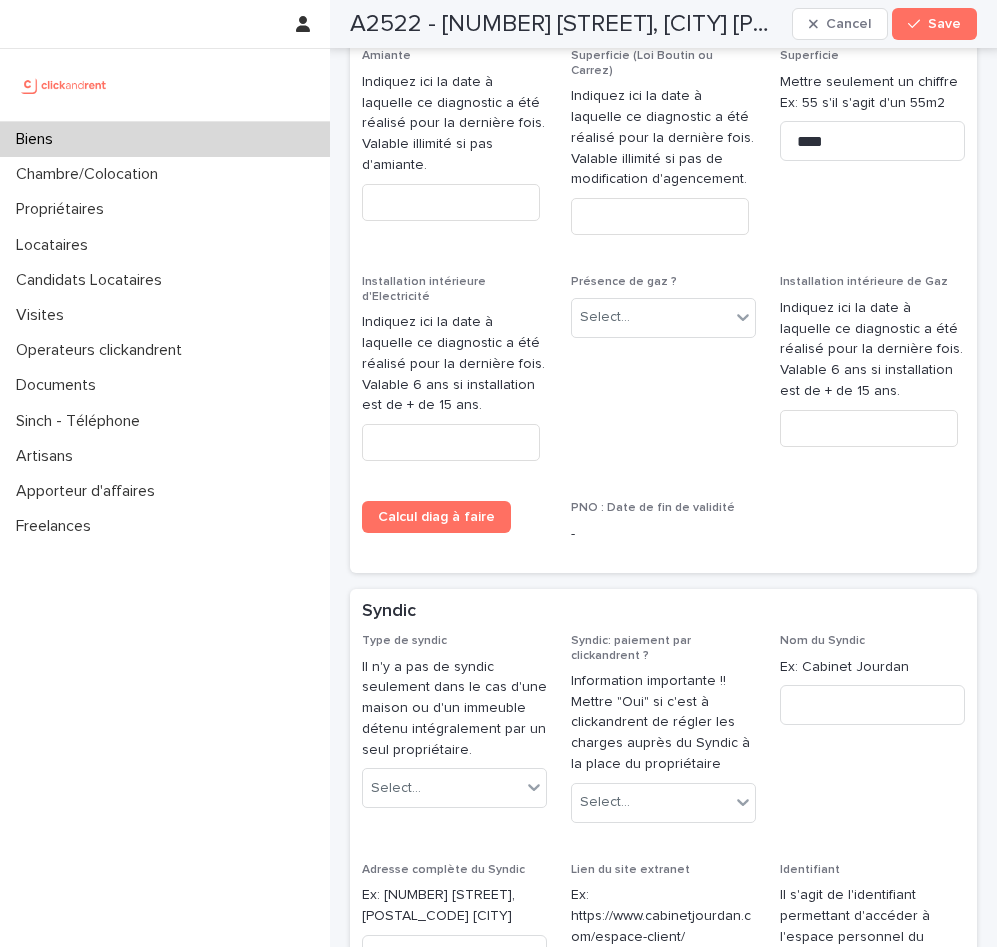 scroll, scrollTop: 11218, scrollLeft: 0, axis: vertical 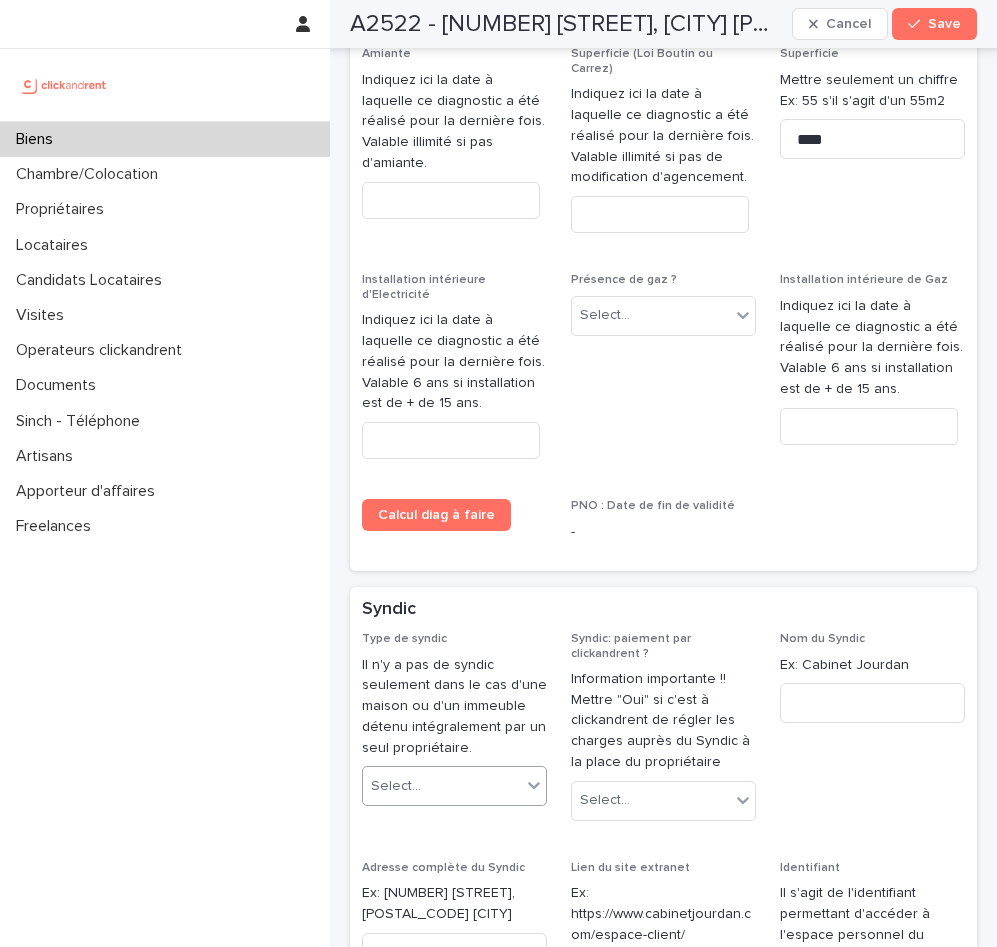 click on "Select..." at bounding box center [442, 786] 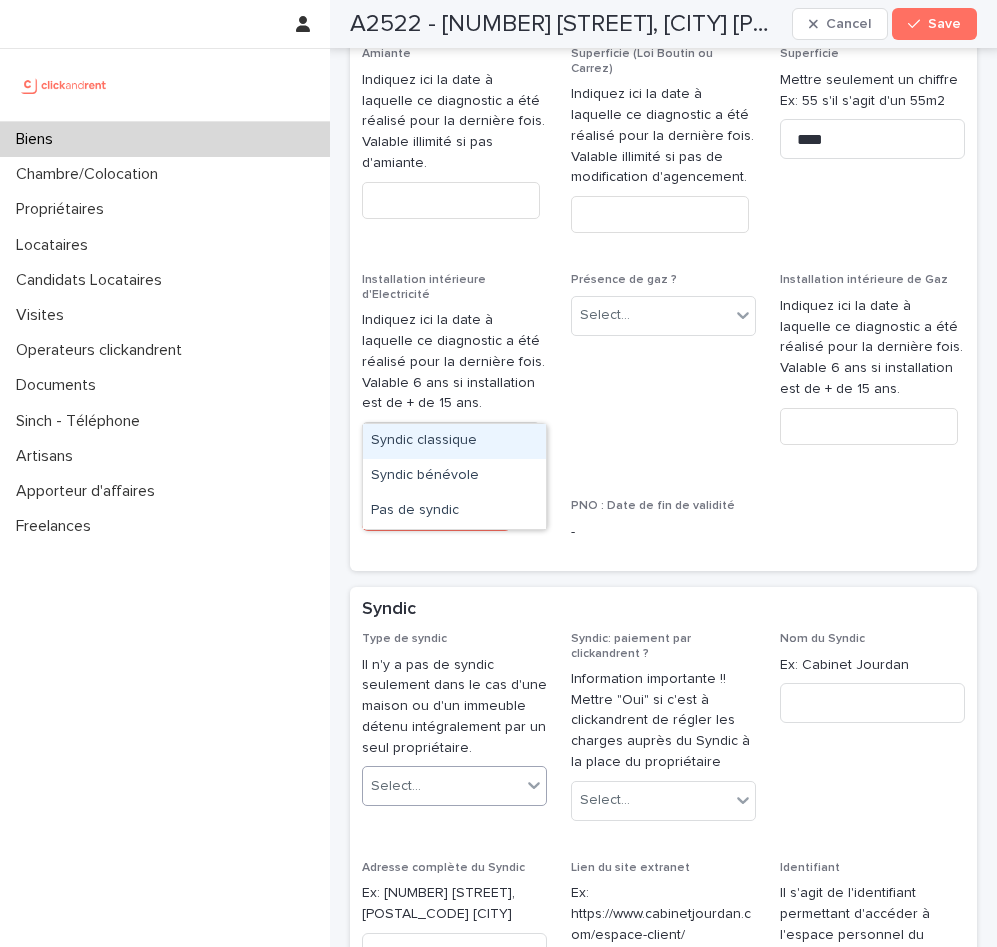 click on "Syndic classique" at bounding box center (454, 441) 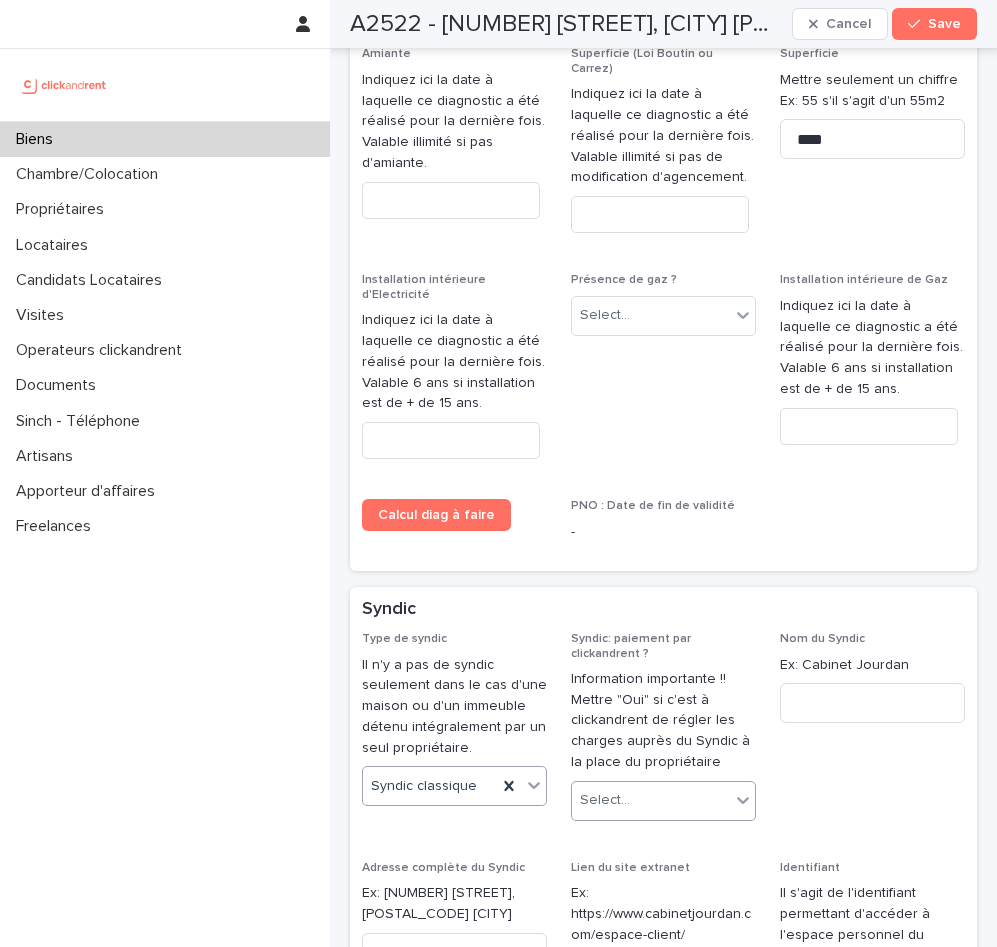 click on "Select..." at bounding box center [651, 800] 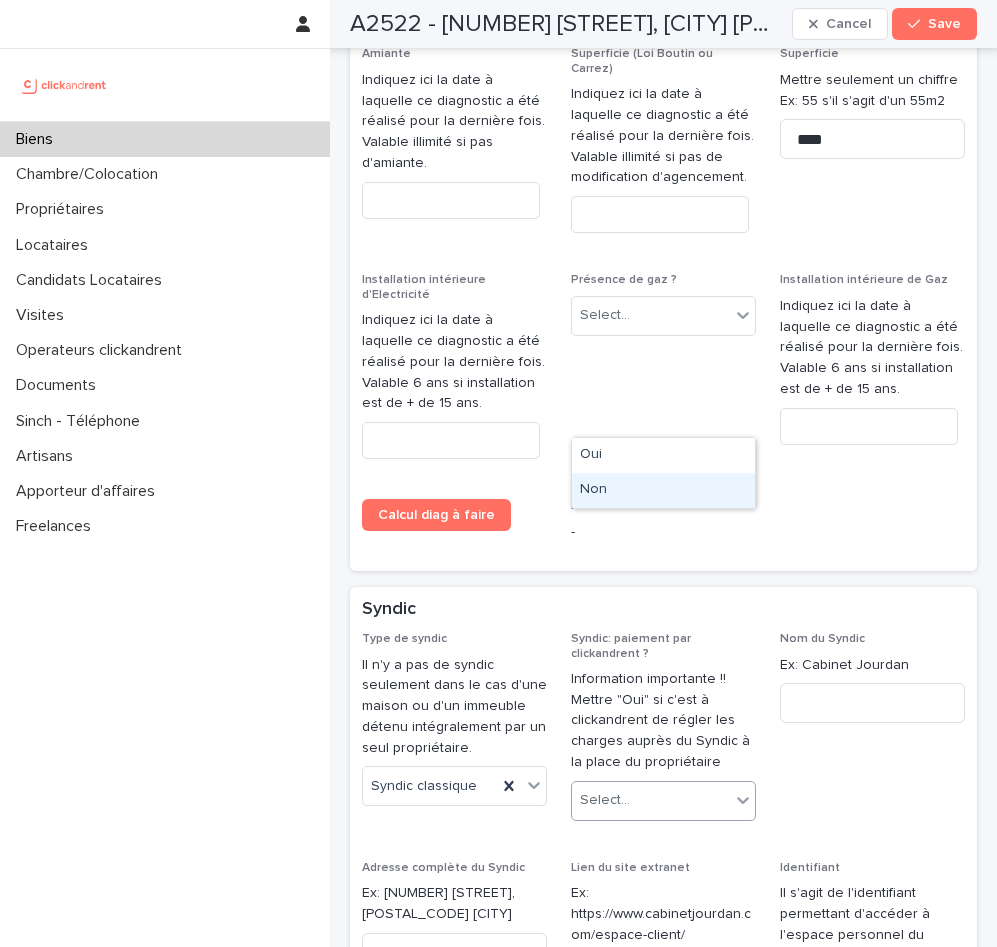 click on "Non" at bounding box center (663, 490) 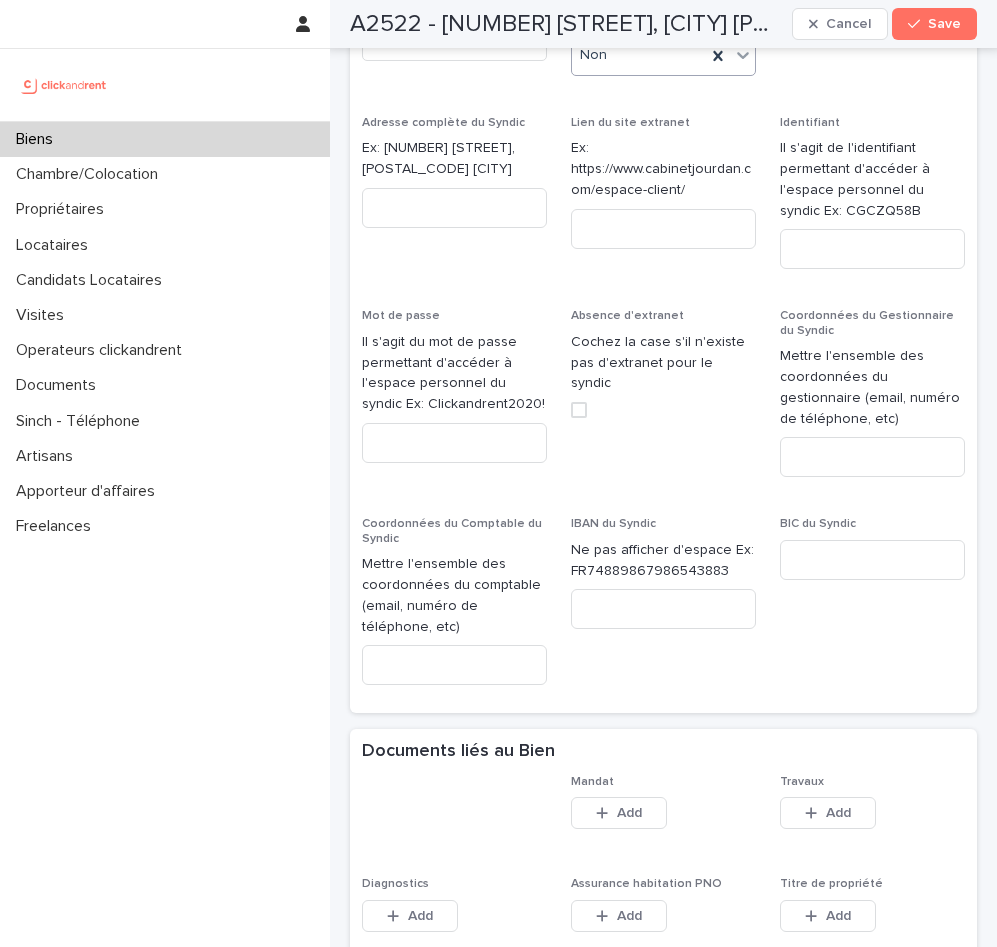 scroll, scrollTop: 12191, scrollLeft: 0, axis: vertical 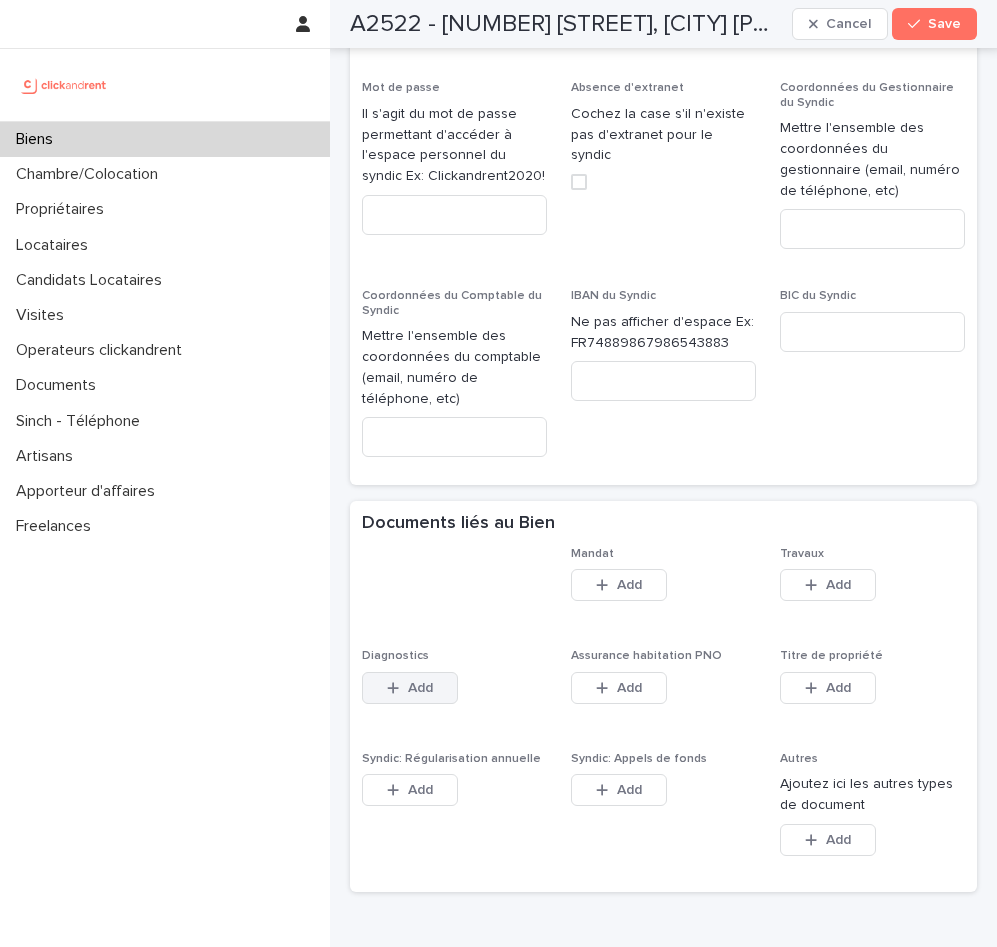click on "Add" at bounding box center [410, 688] 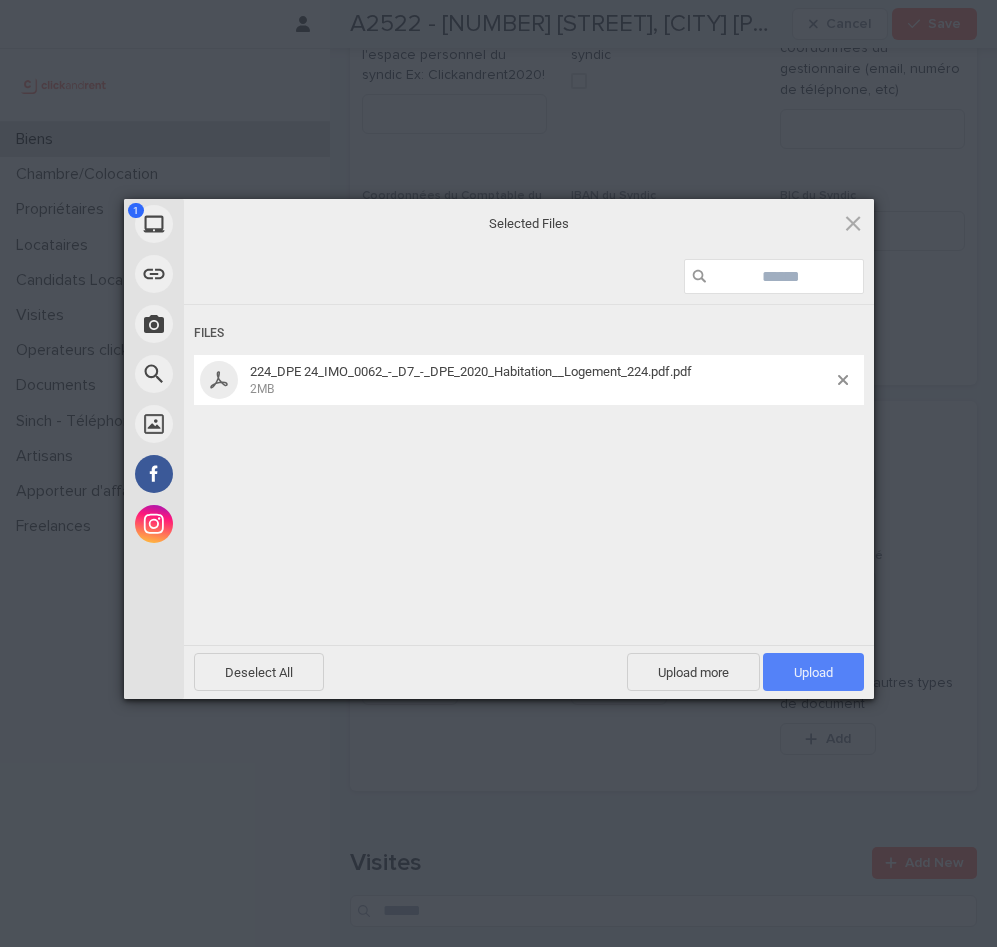 click on "Upload
1" at bounding box center (813, 672) 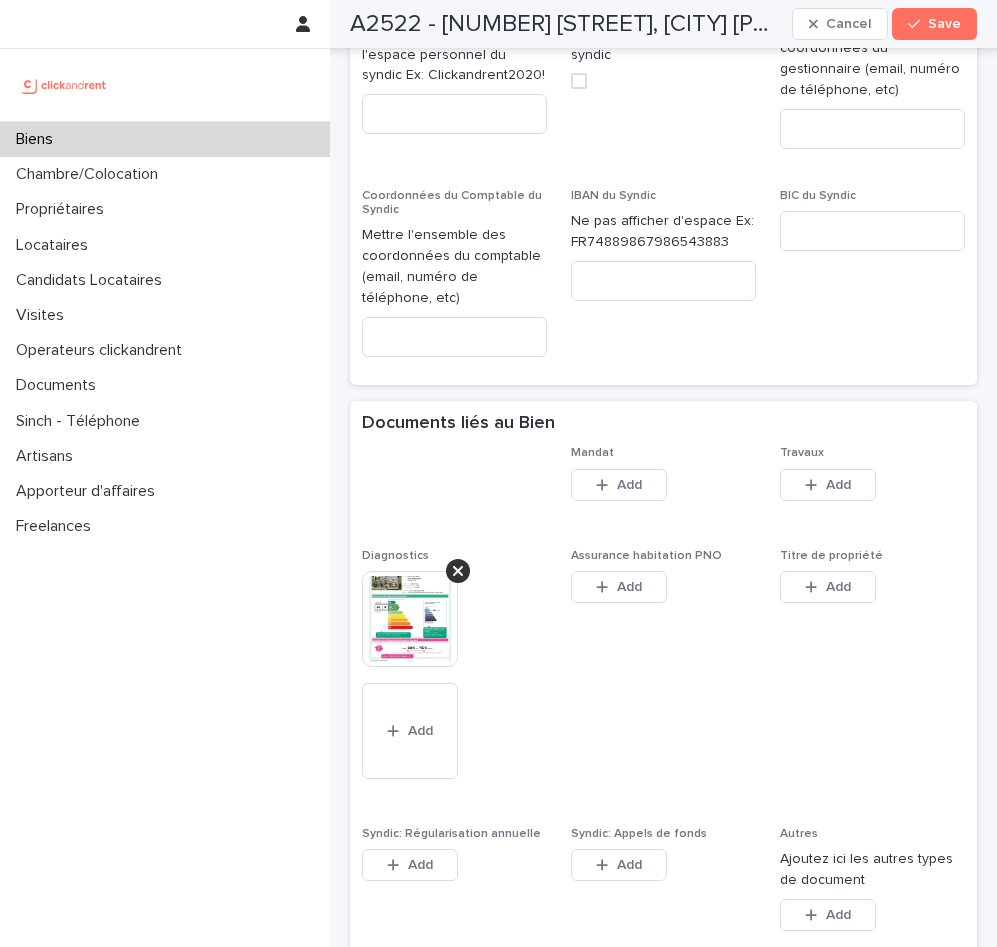 scroll, scrollTop: 12190, scrollLeft: 0, axis: vertical 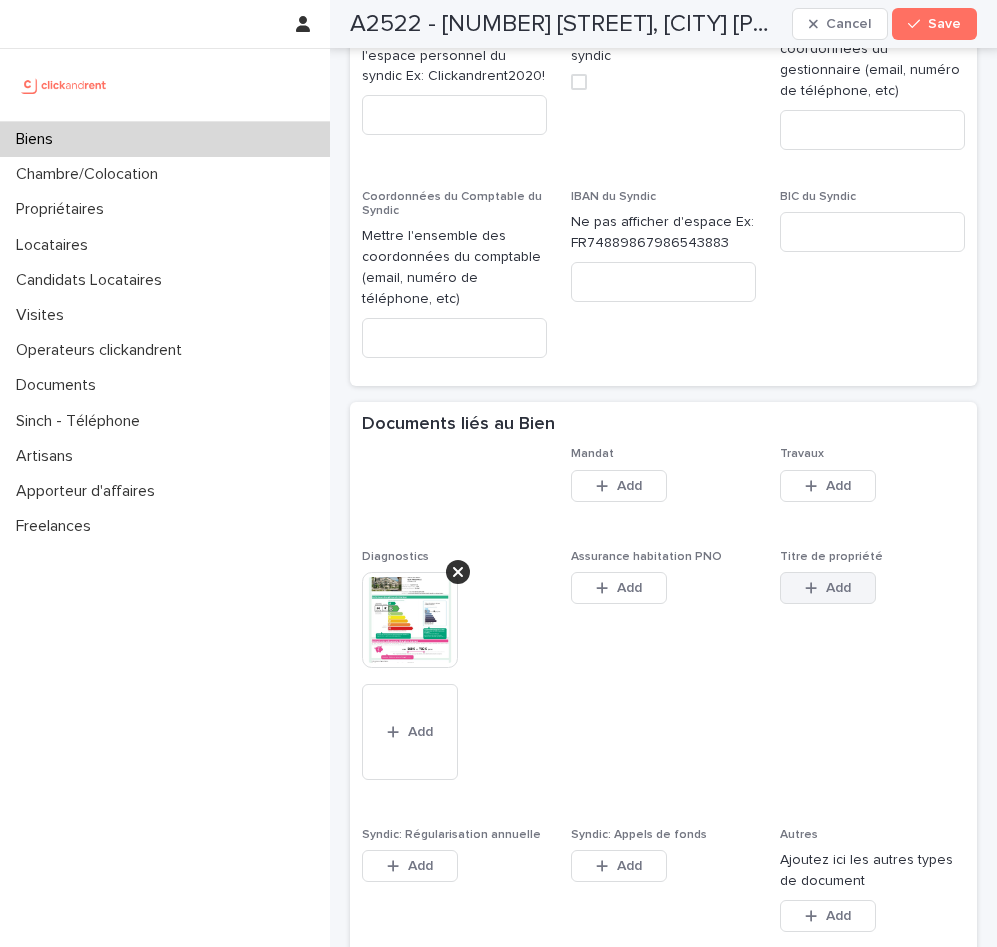 click on "Add" at bounding box center (828, 588) 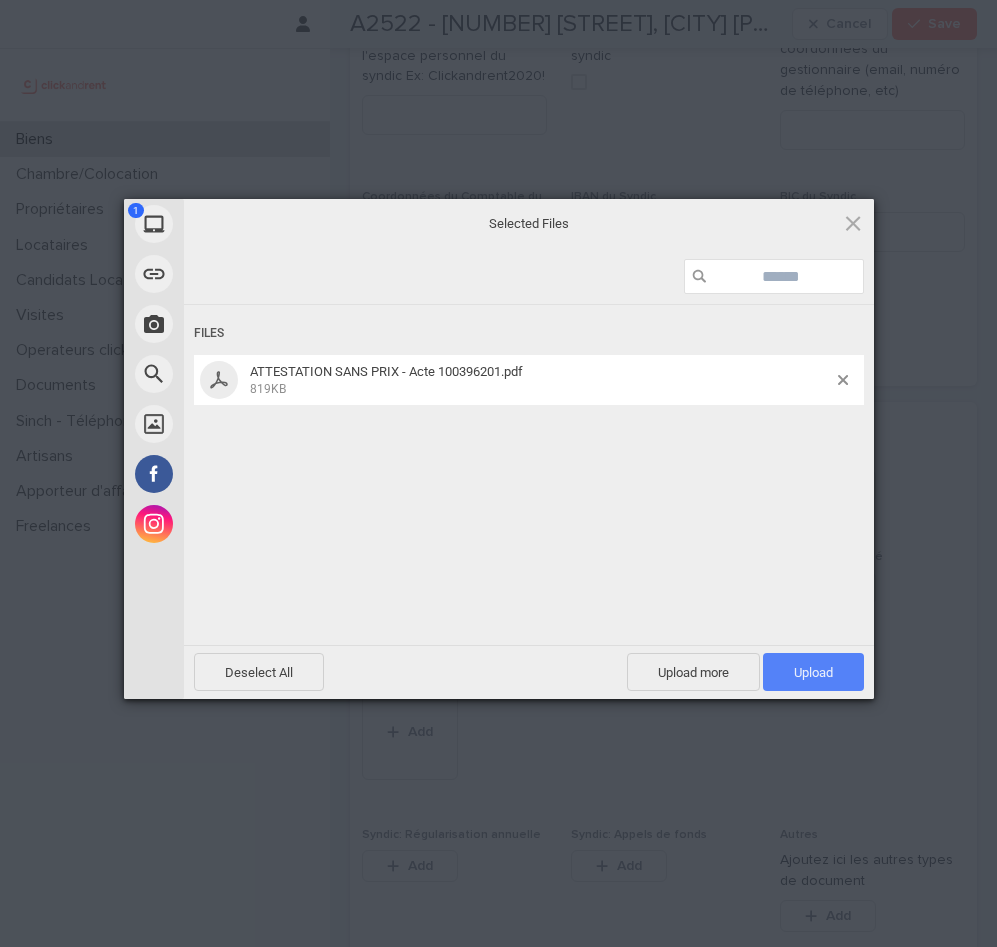 click on "Upload
1" at bounding box center (813, 672) 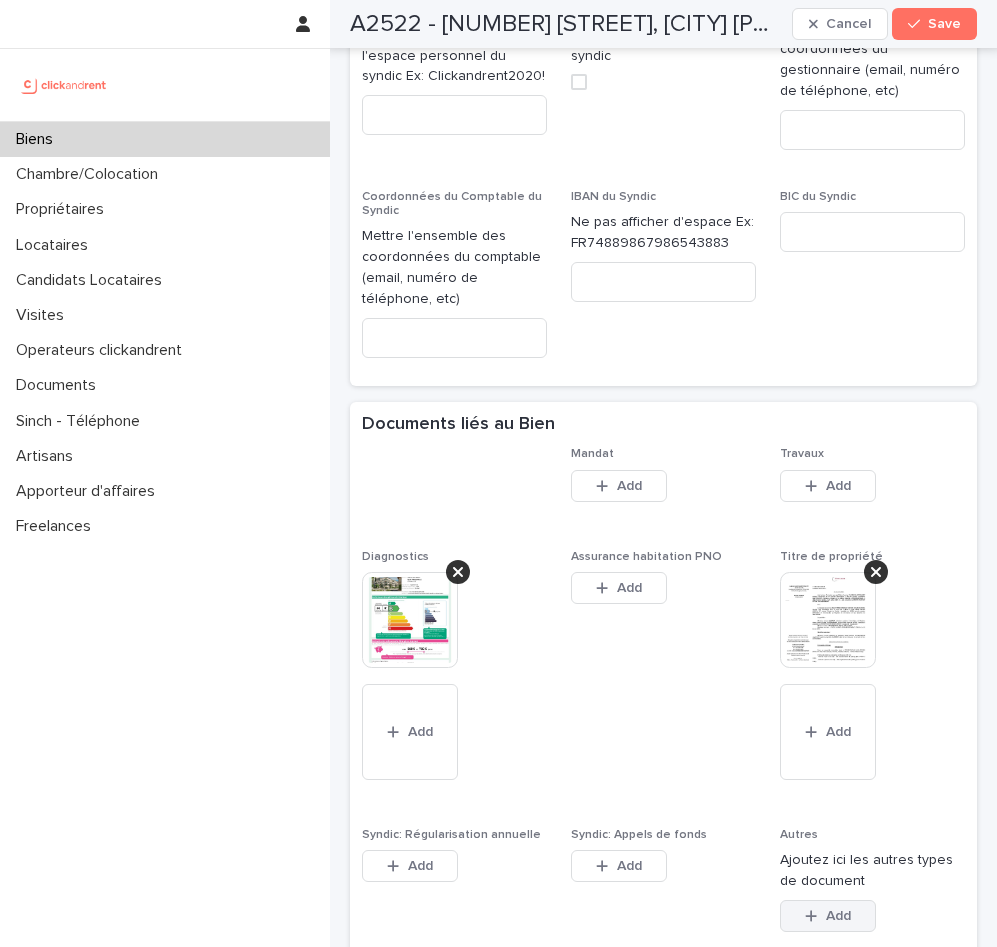 click 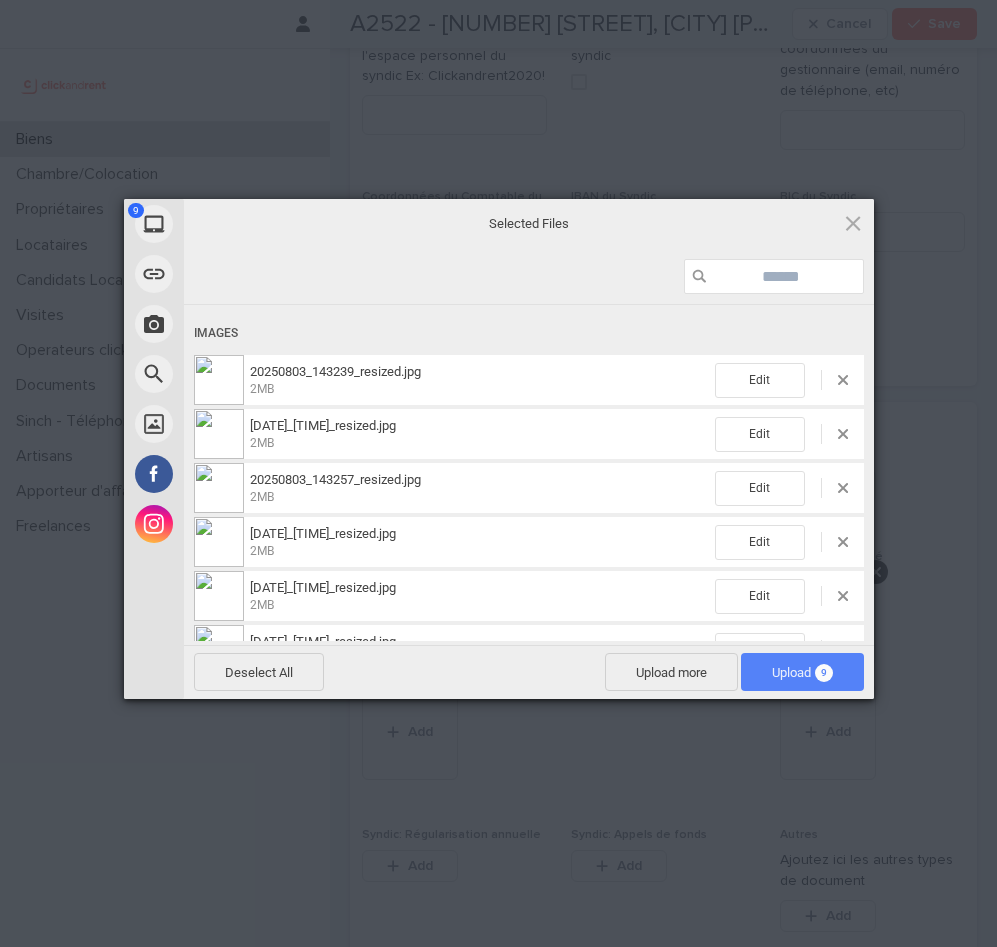 click on "Upload
9" at bounding box center (802, 672) 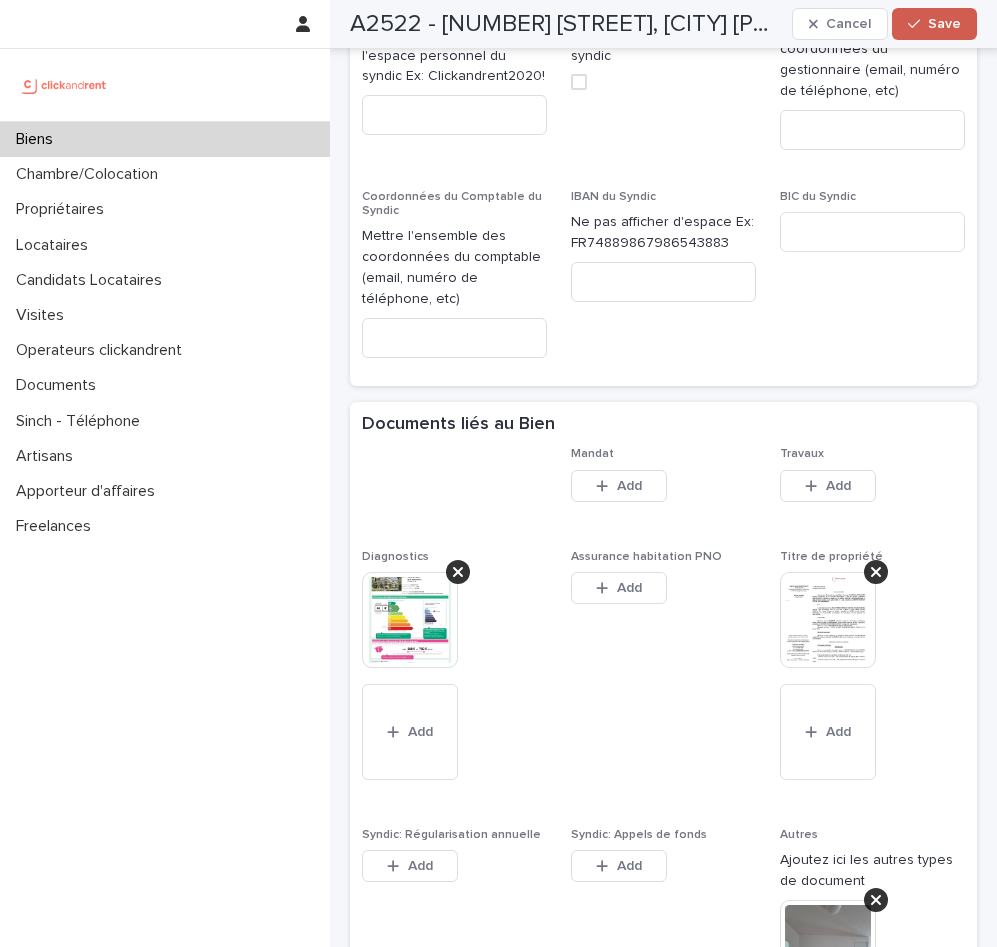 click at bounding box center [918, 24] 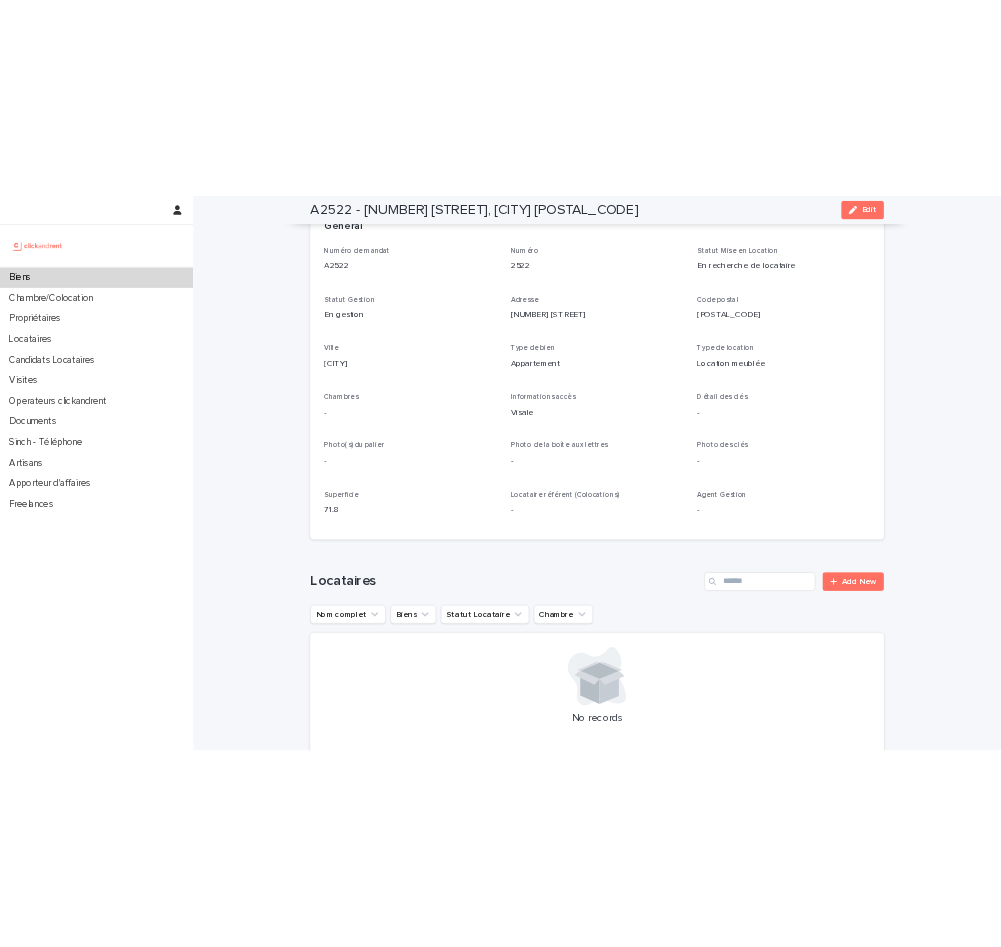 scroll, scrollTop: 0, scrollLeft: 0, axis: both 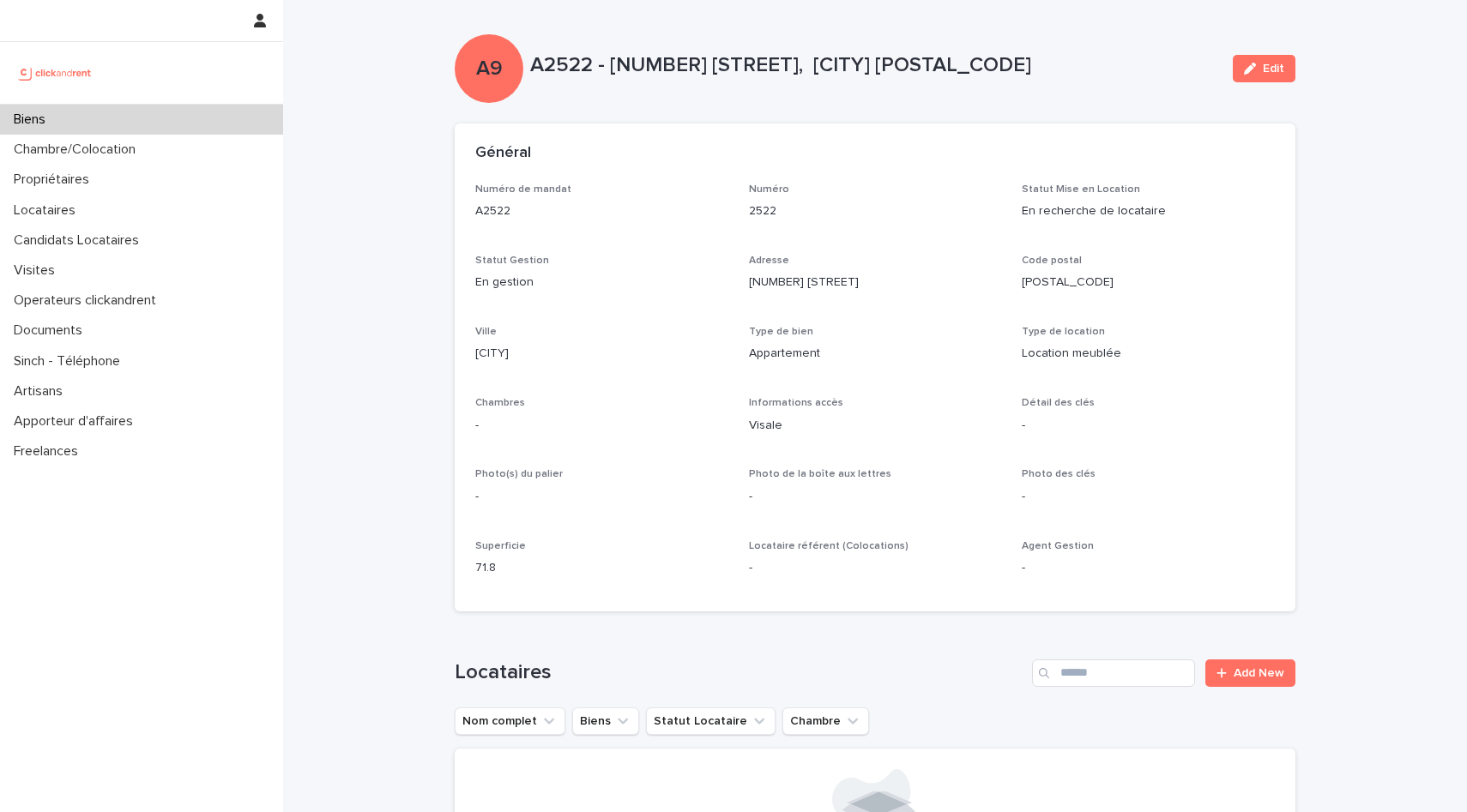 click on "Biens" at bounding box center (142, 119) 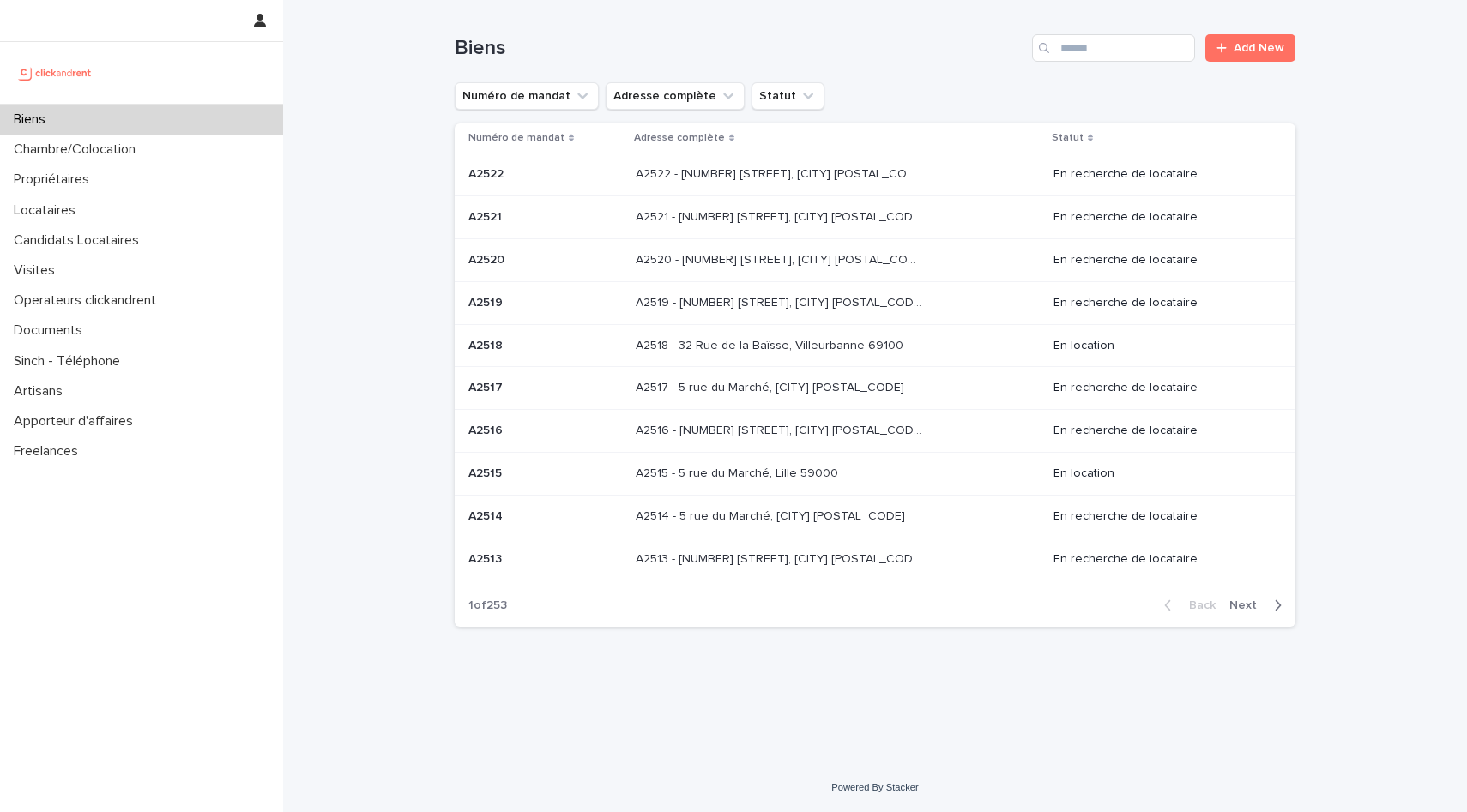 click on "A2522 A2522" at bounding box center (545, 174) 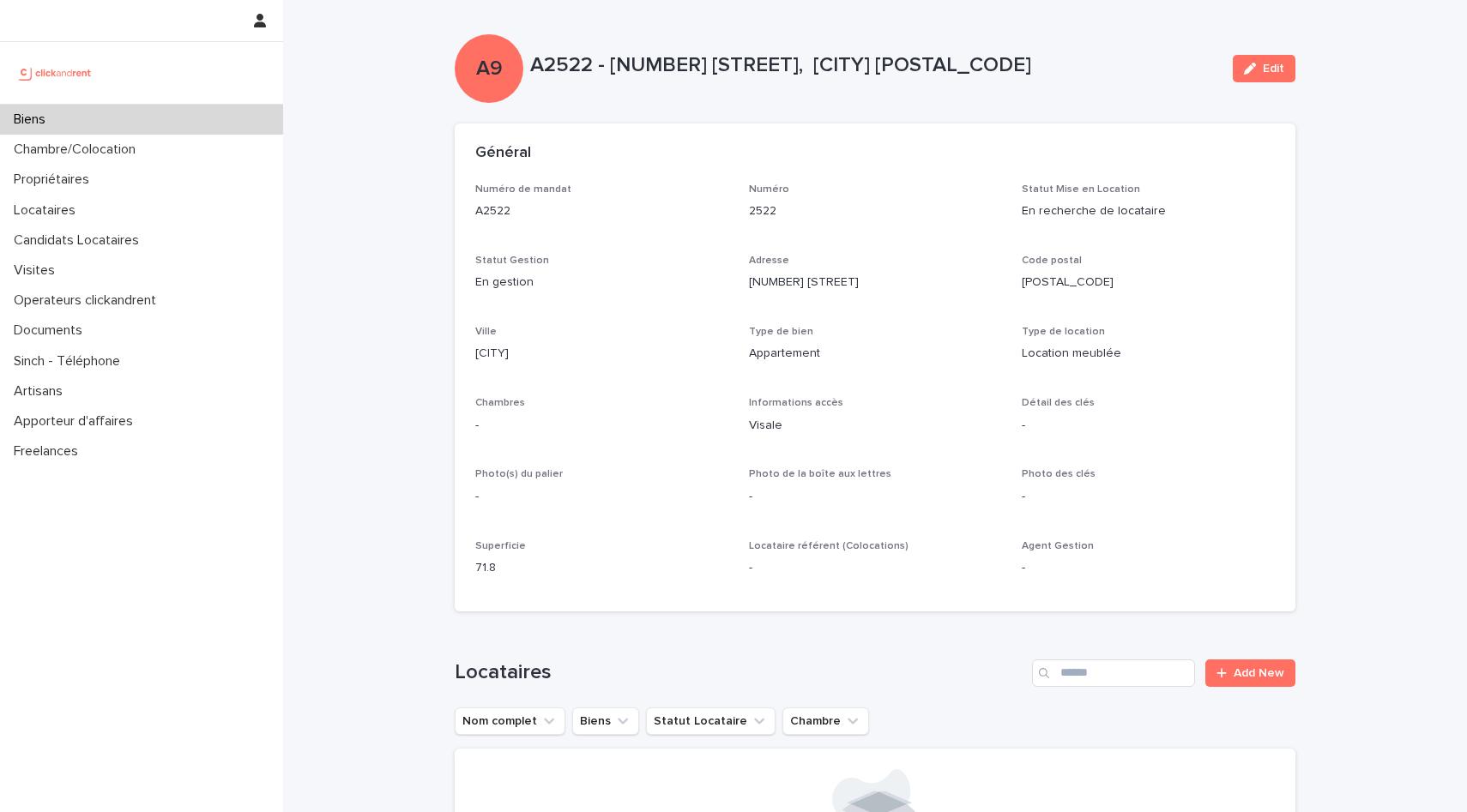 drag, startPoint x: 533, startPoint y: 68, endPoint x: 995, endPoint y: 57, distance: 462.13093 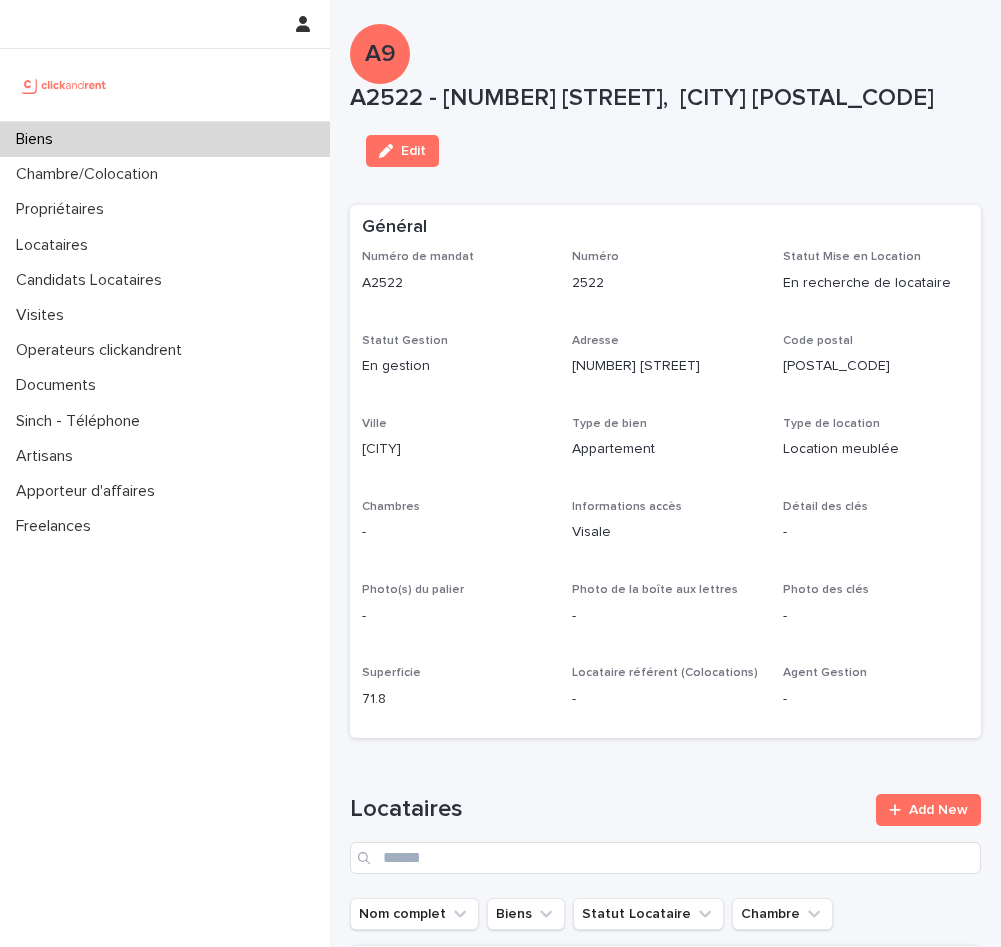 click on "Biens" at bounding box center [165, 139] 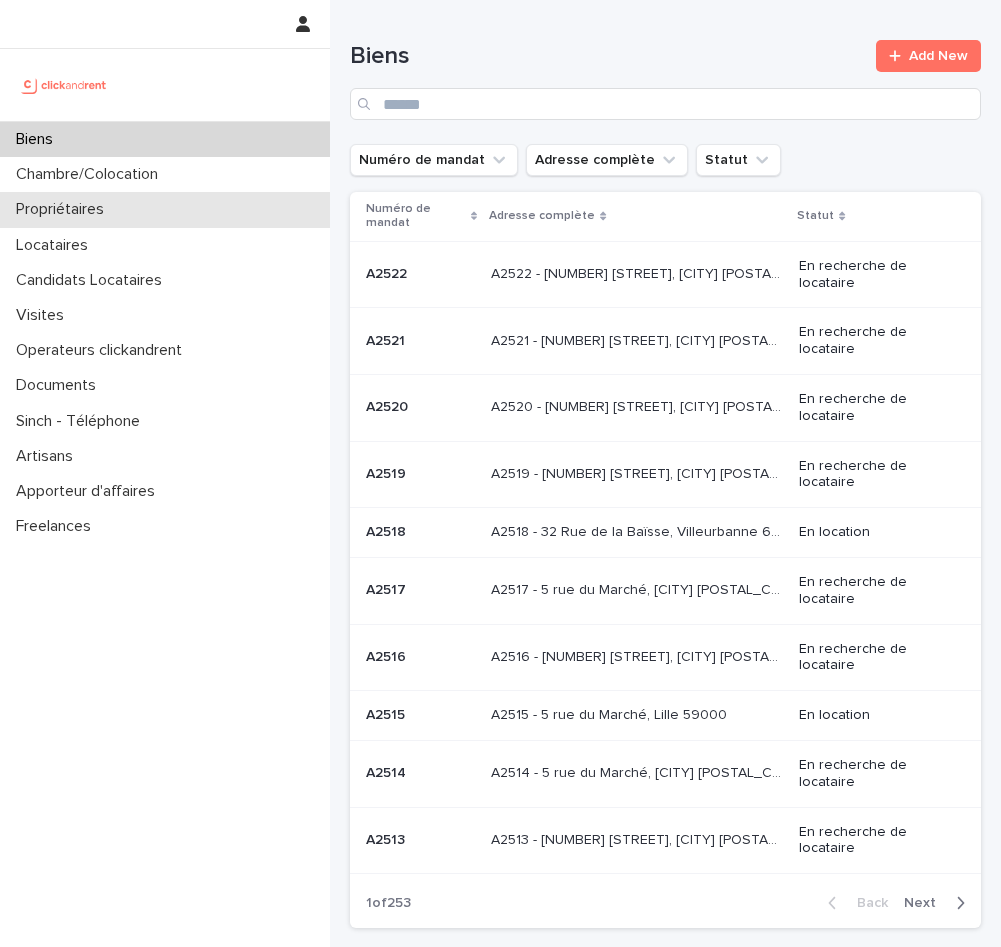 click on "Propriétaires" at bounding box center (64, 209) 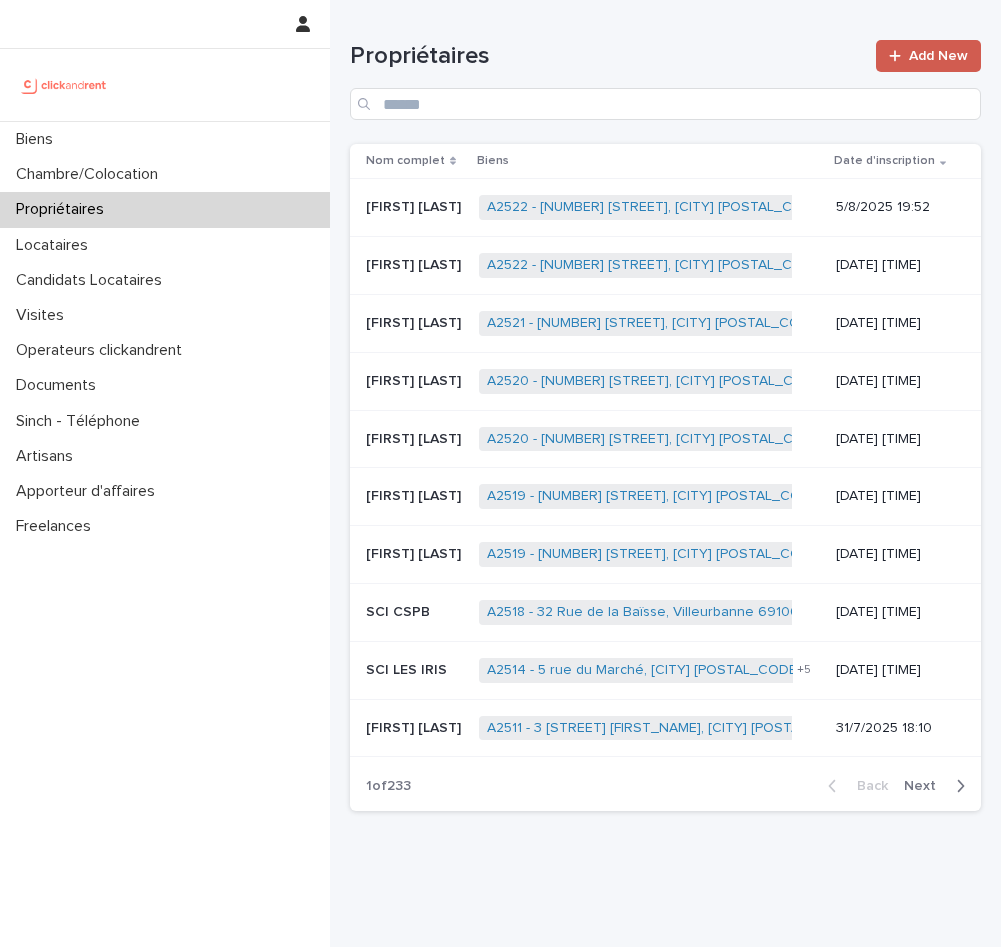 click on "Add New" at bounding box center (938, 56) 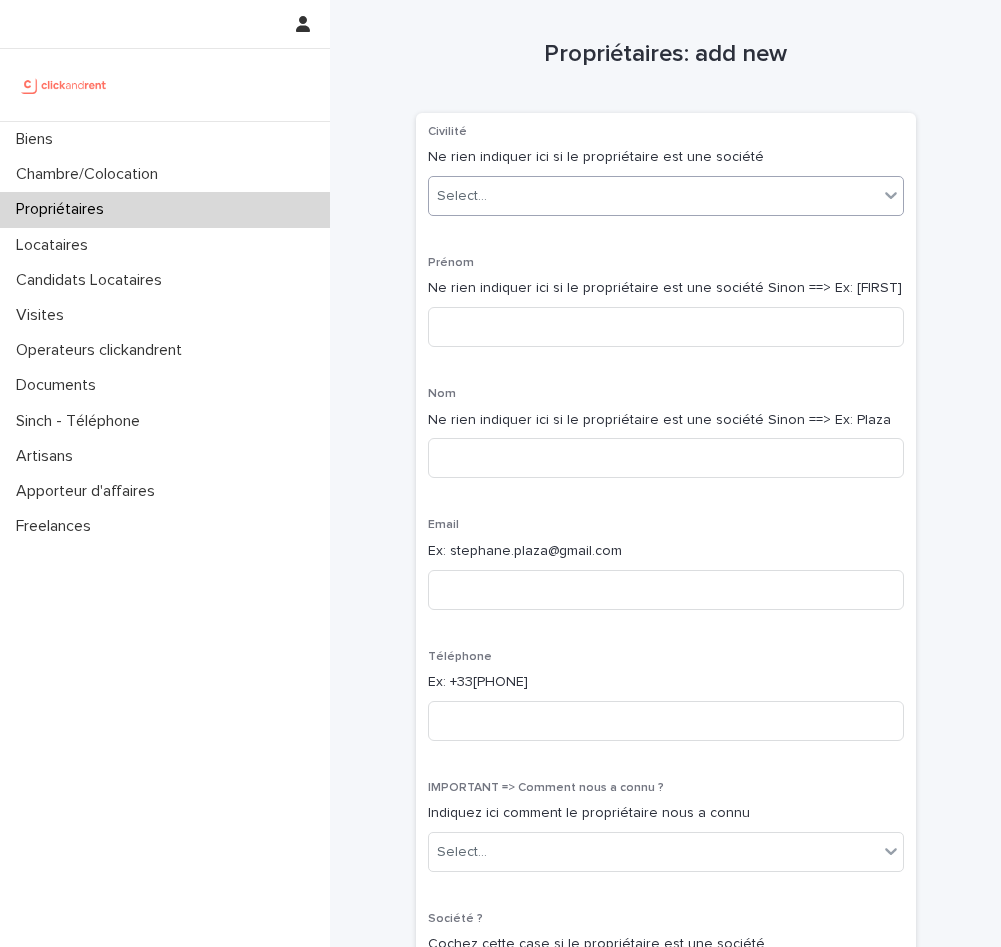 click on "Select..." at bounding box center [653, 196] 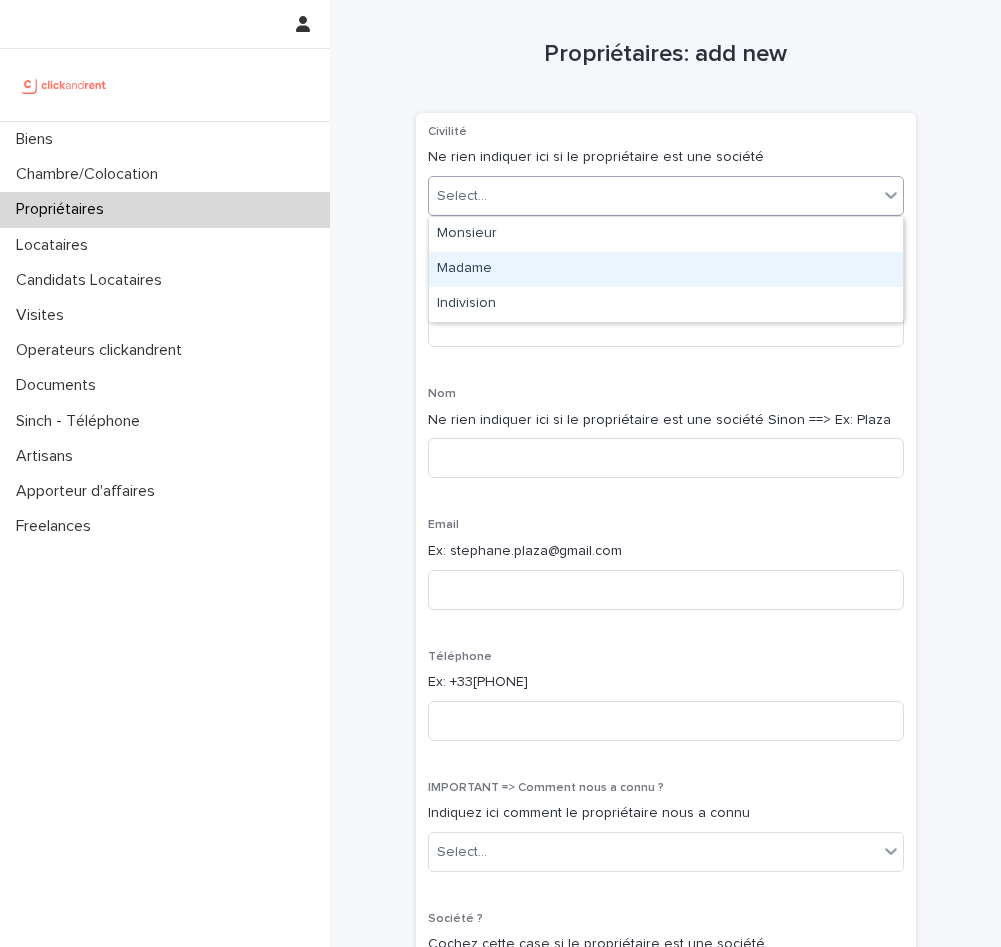 click on "Madame" at bounding box center (666, 269) 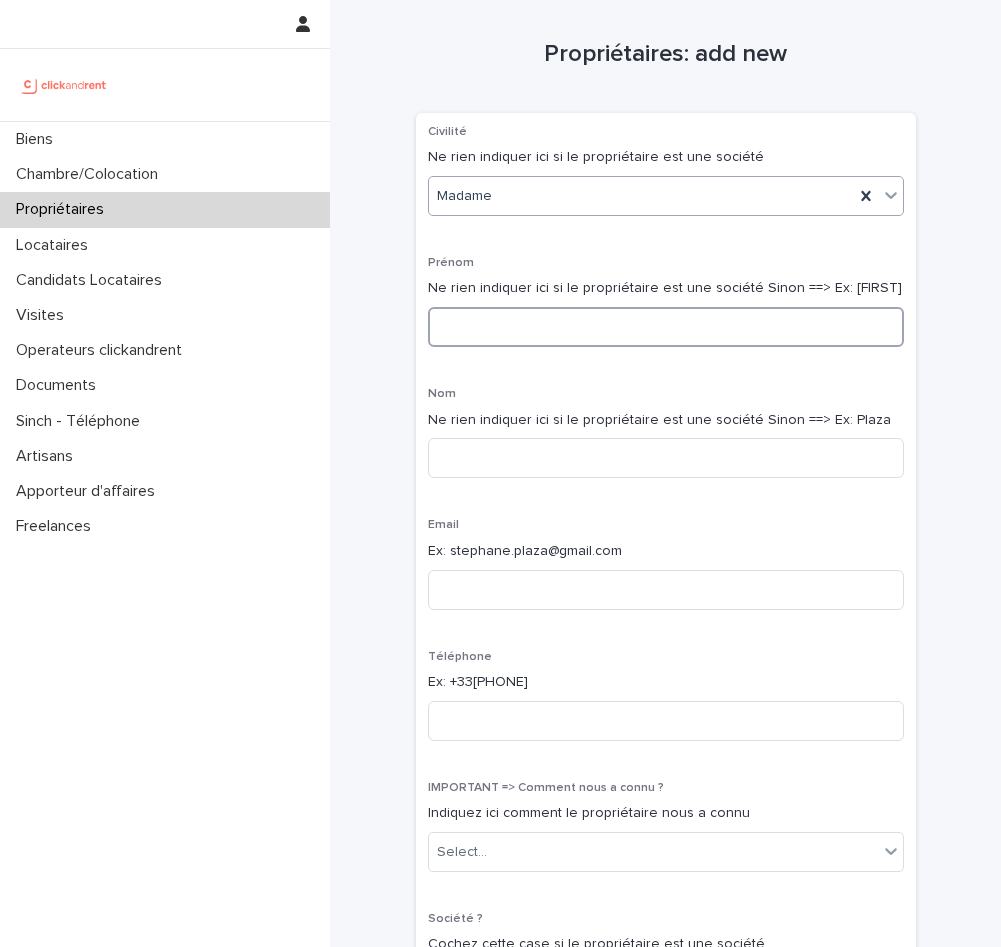 click at bounding box center (666, 327) 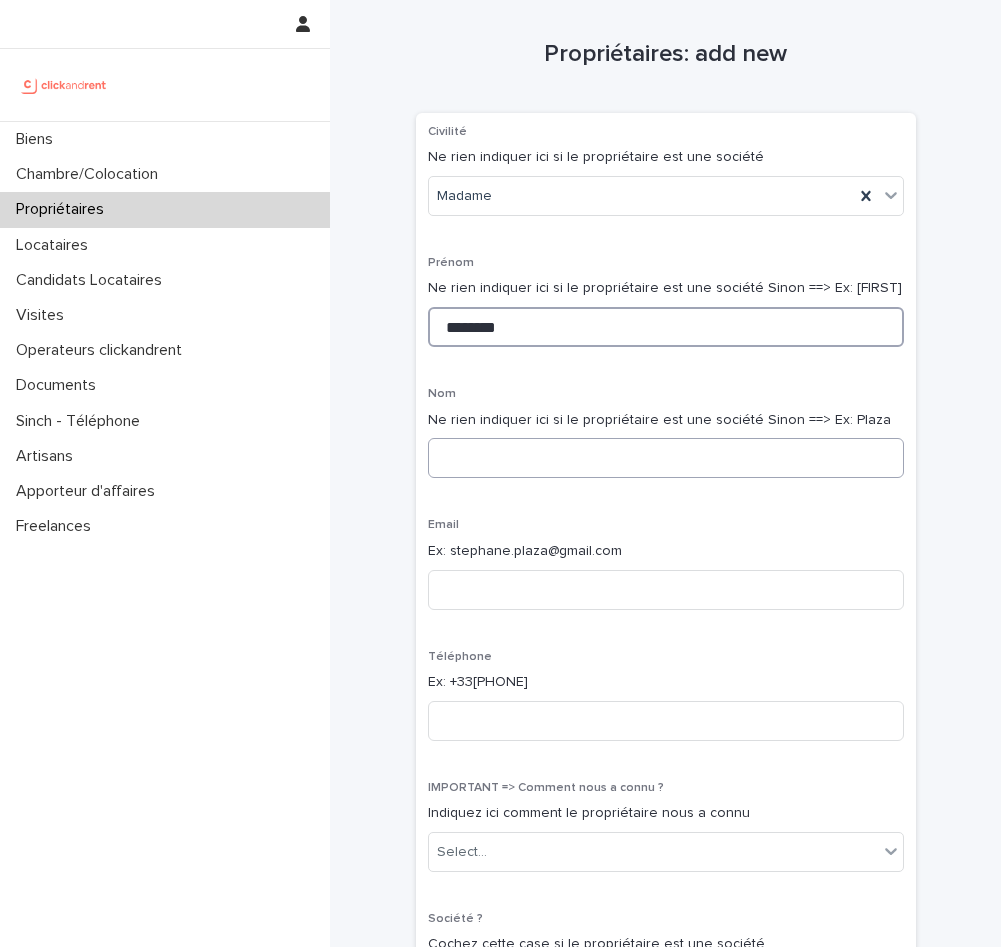 type on "********" 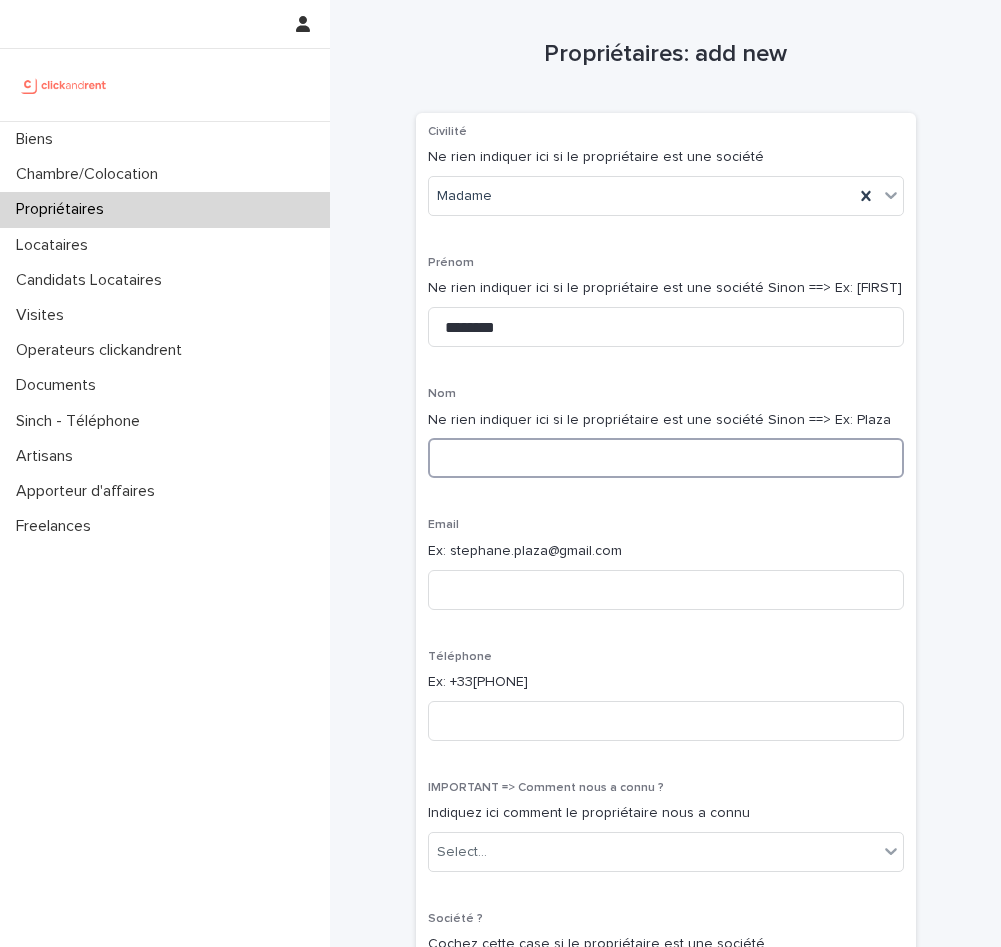 click at bounding box center [666, 458] 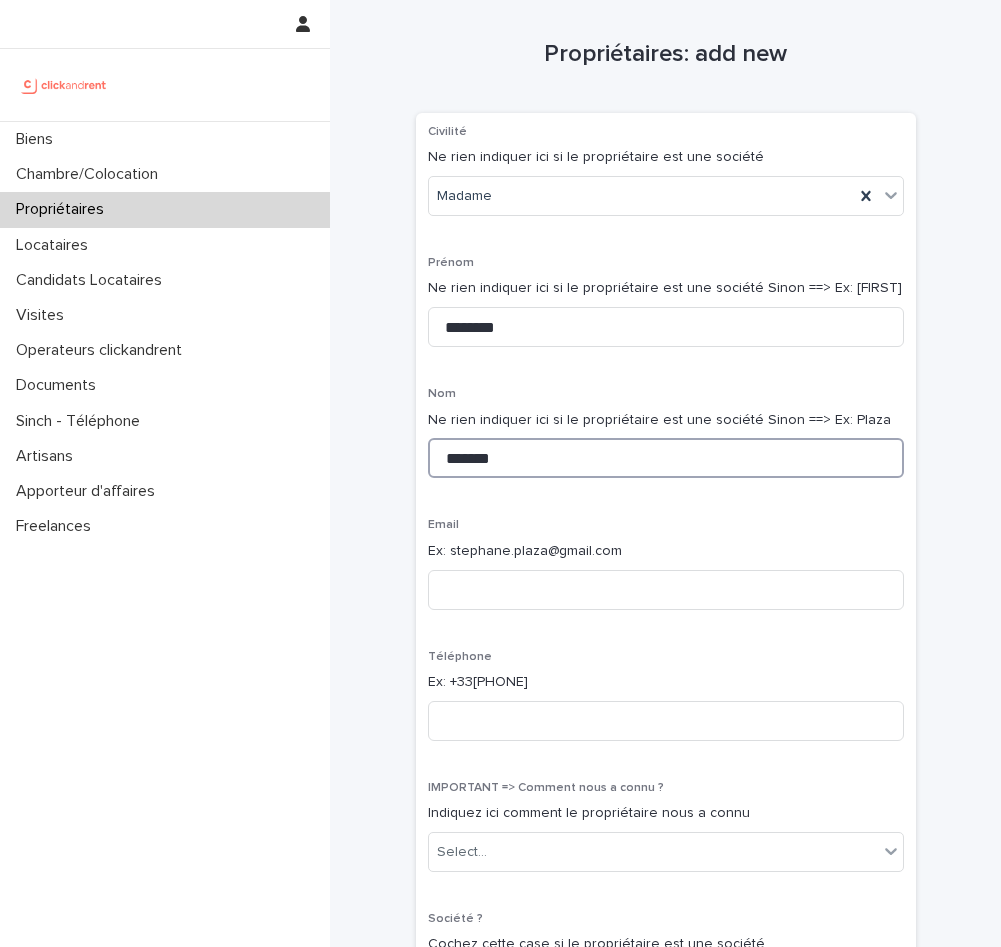 type on "*******" 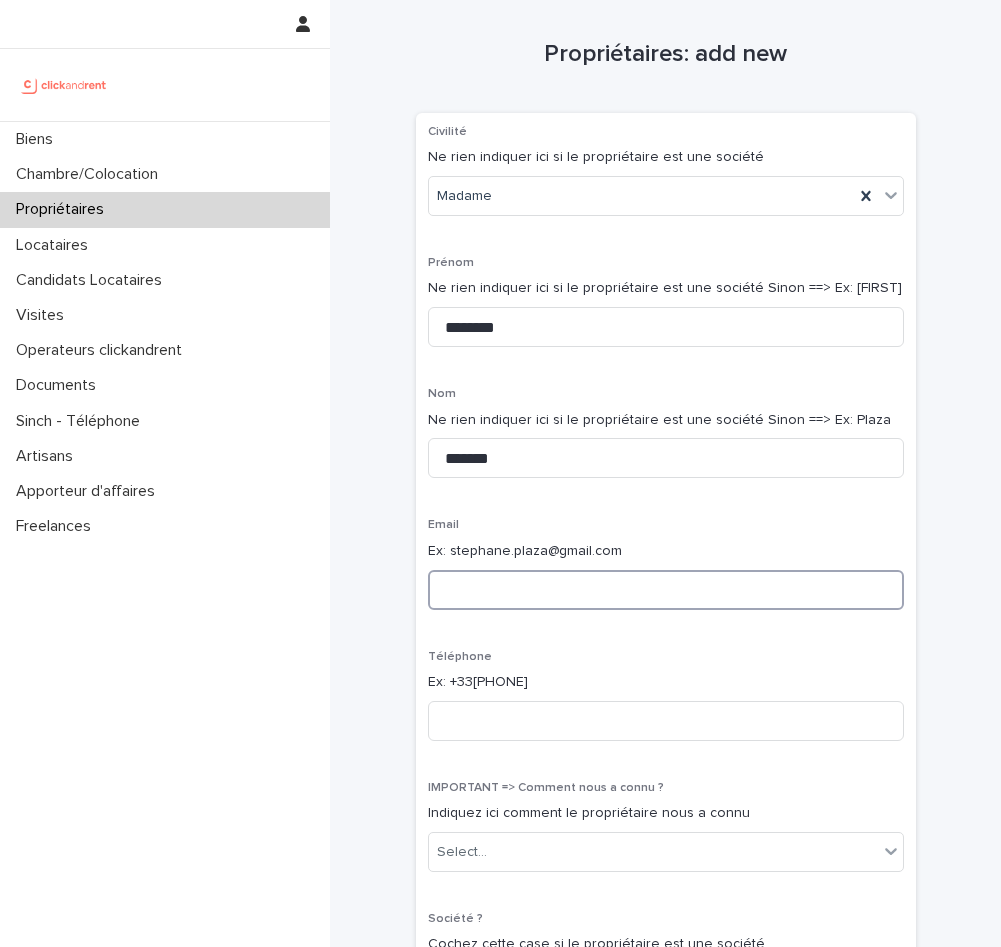 click at bounding box center [666, 590] 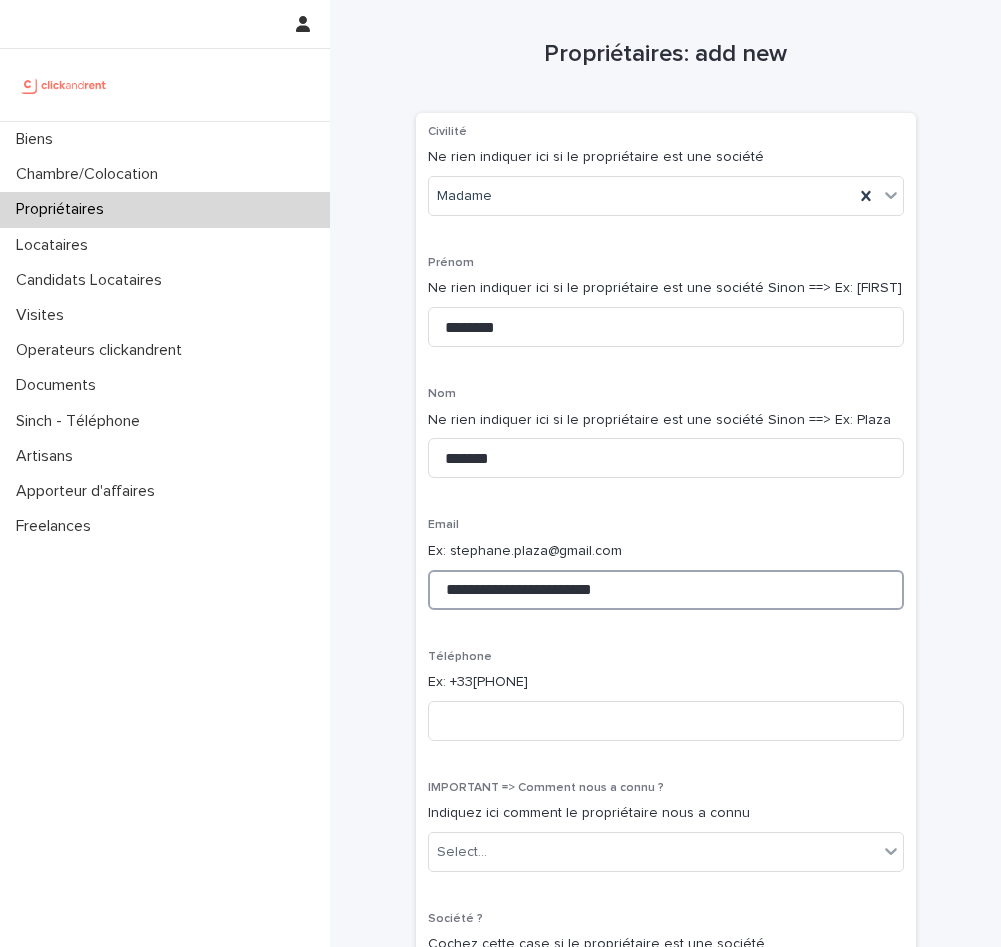 type on "**********" 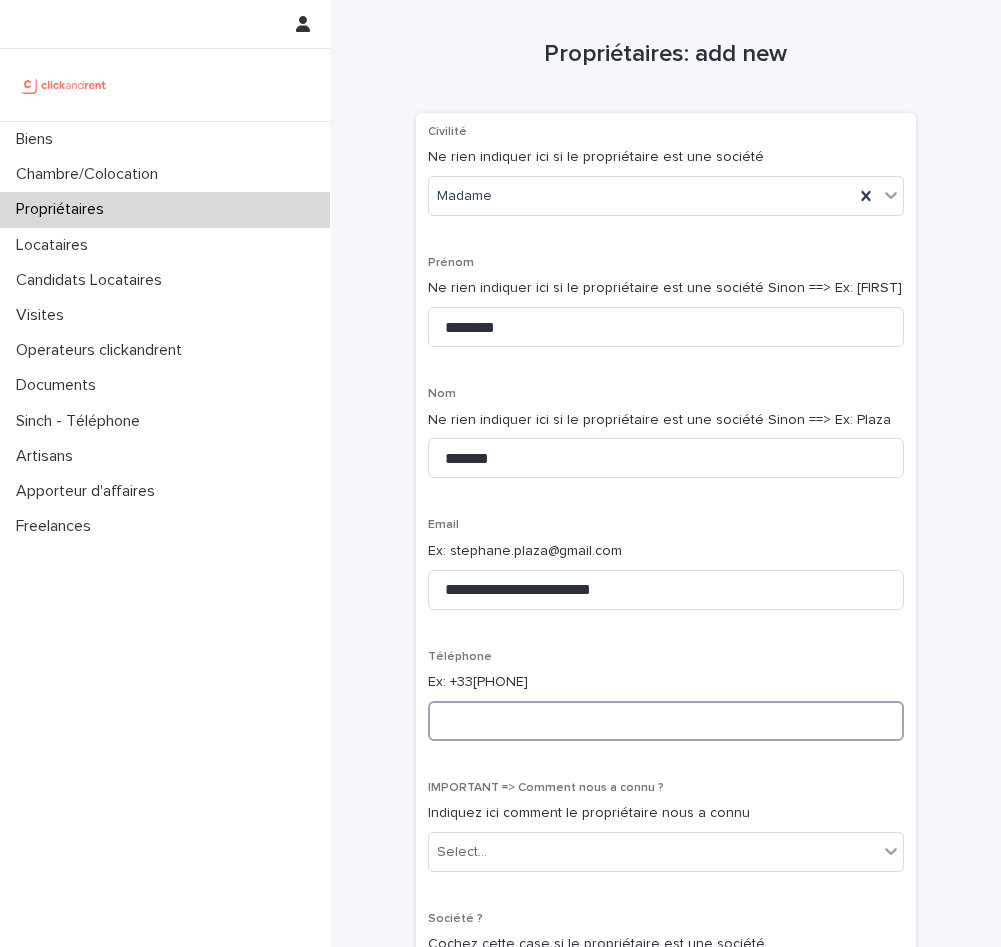 click at bounding box center (666, 721) 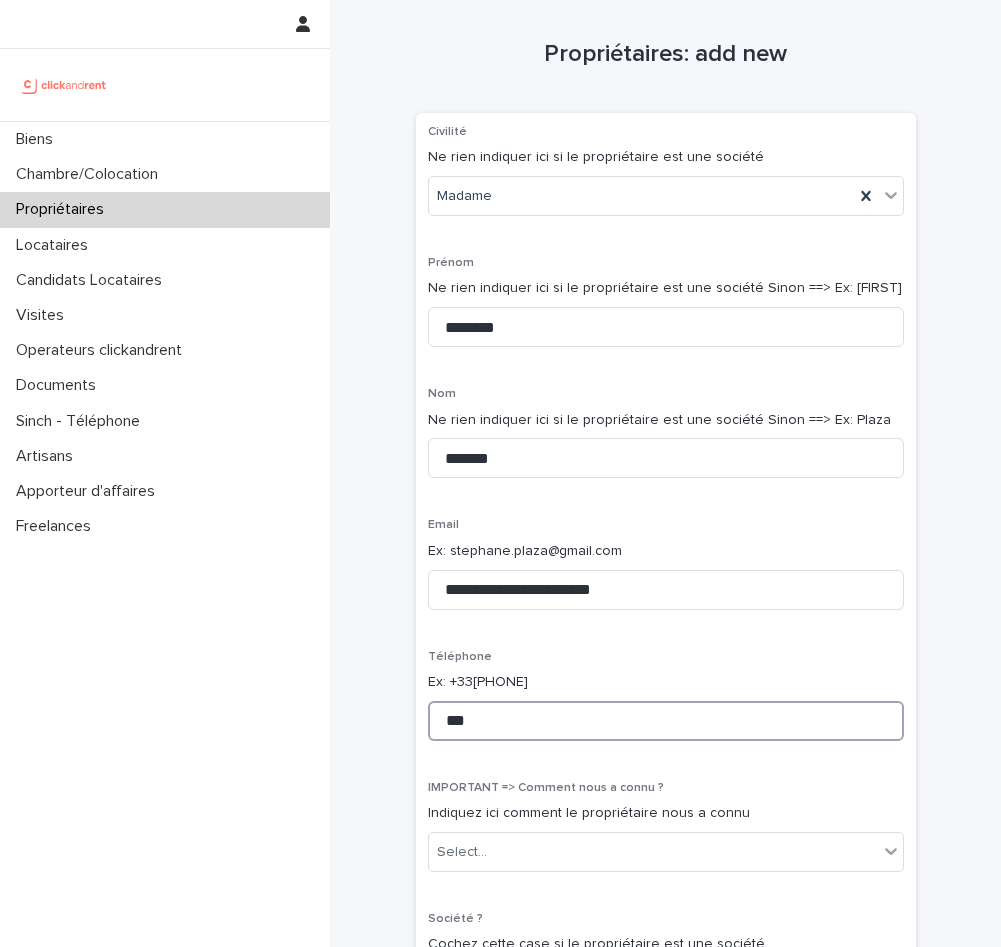 paste on "**********" 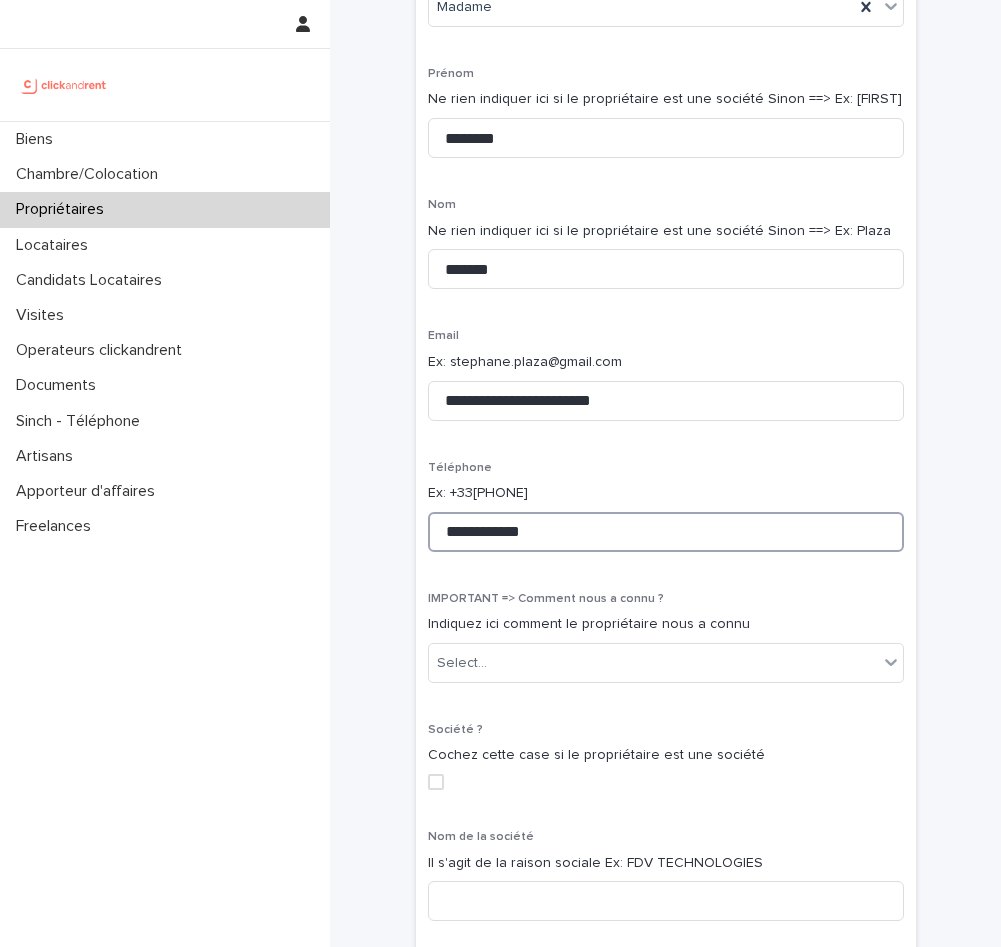 scroll, scrollTop: 207, scrollLeft: 0, axis: vertical 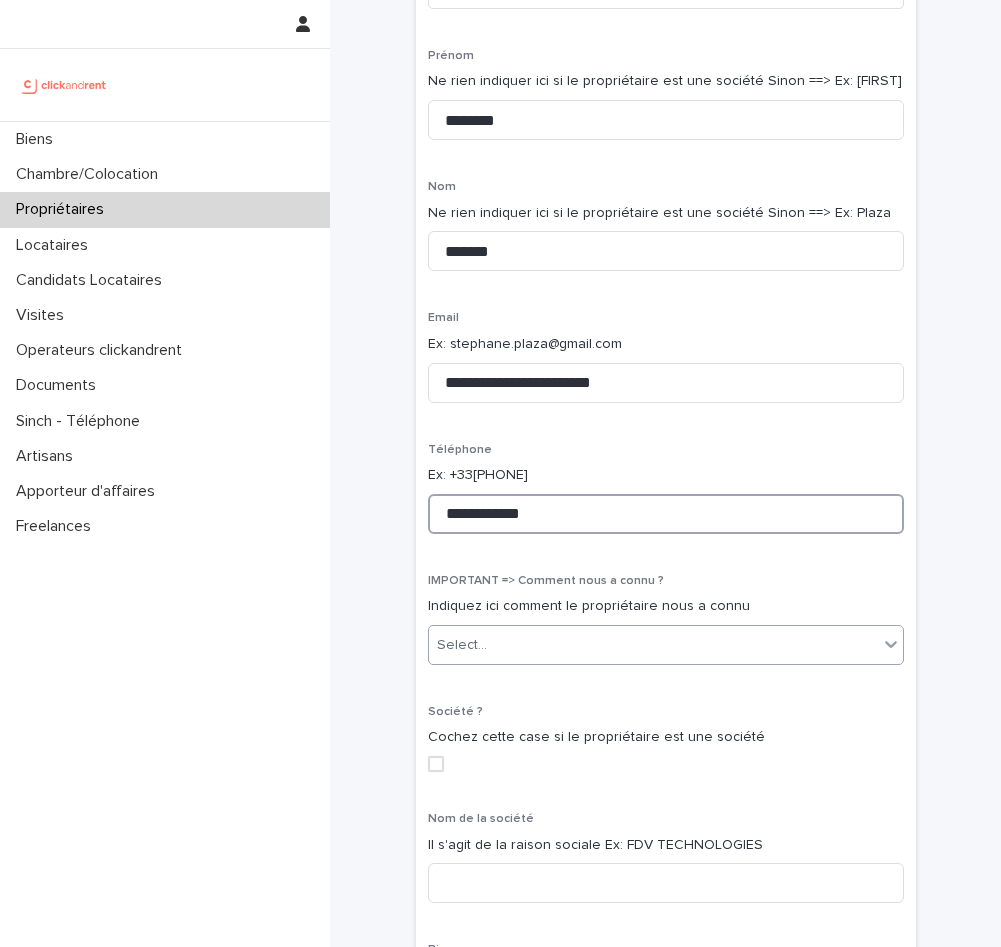type on "**********" 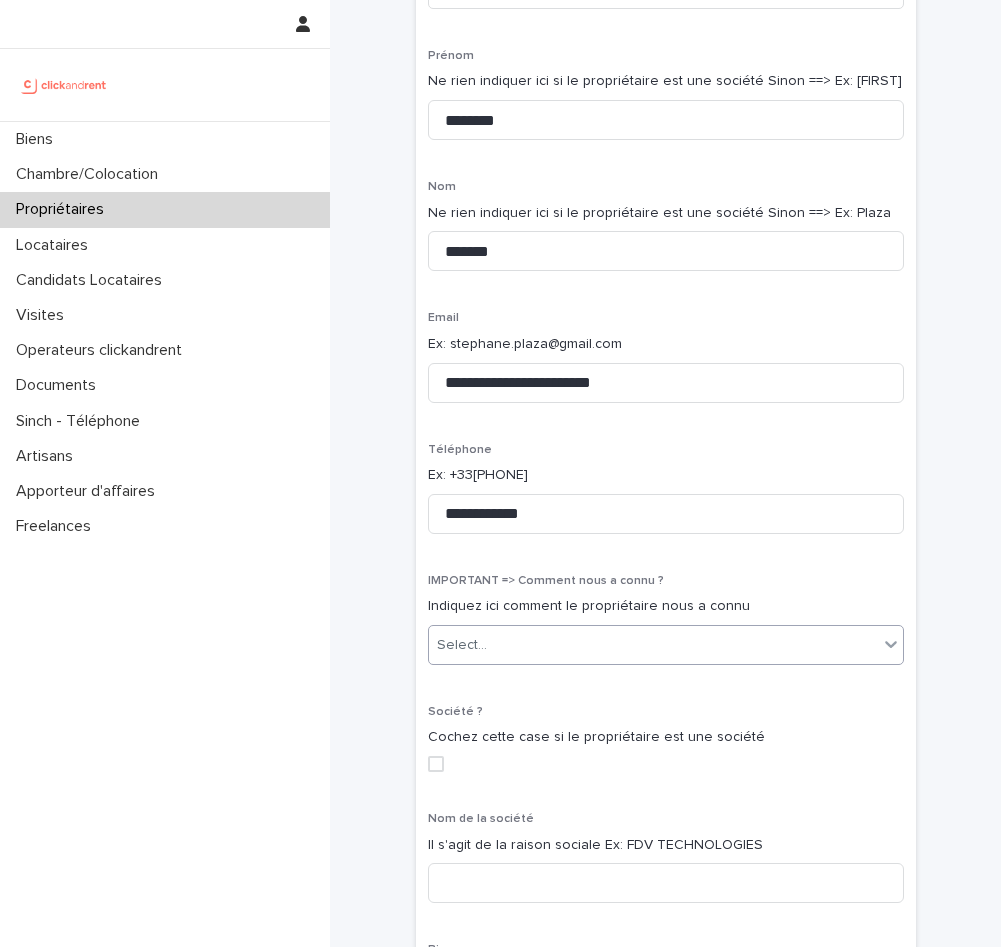 click on "Select..." at bounding box center [653, 645] 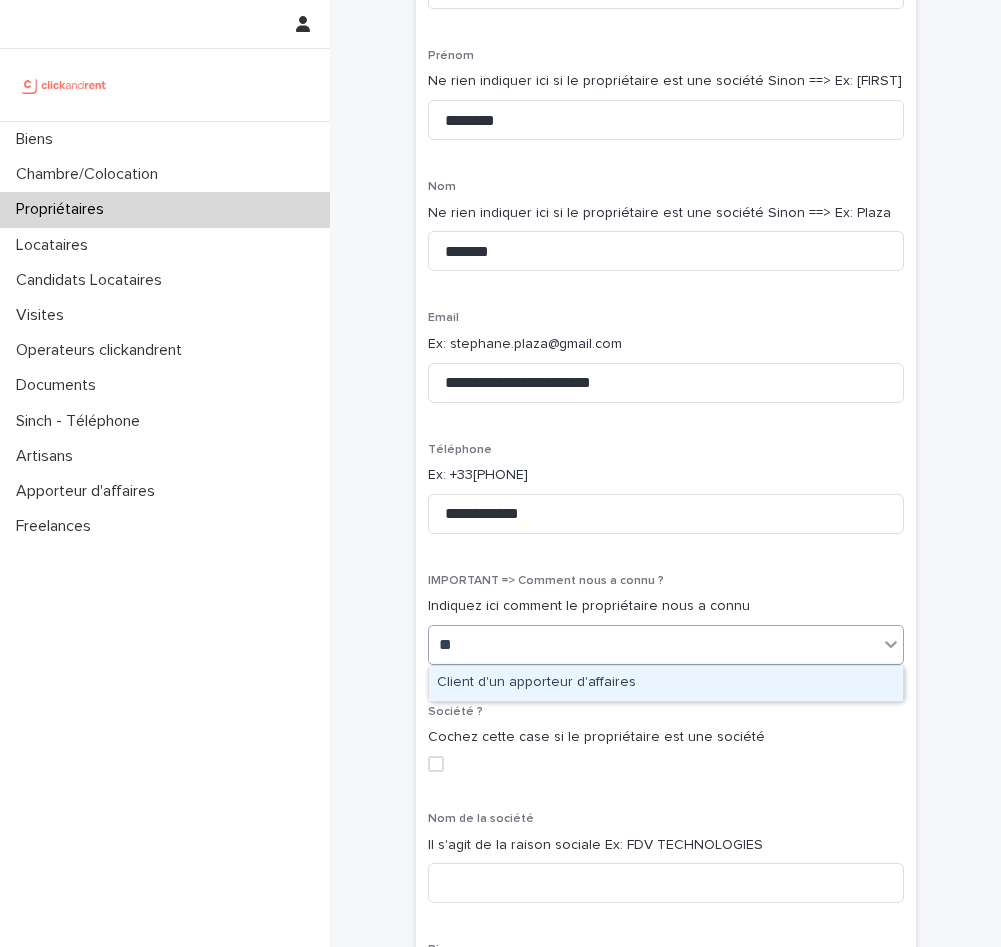 type on "***" 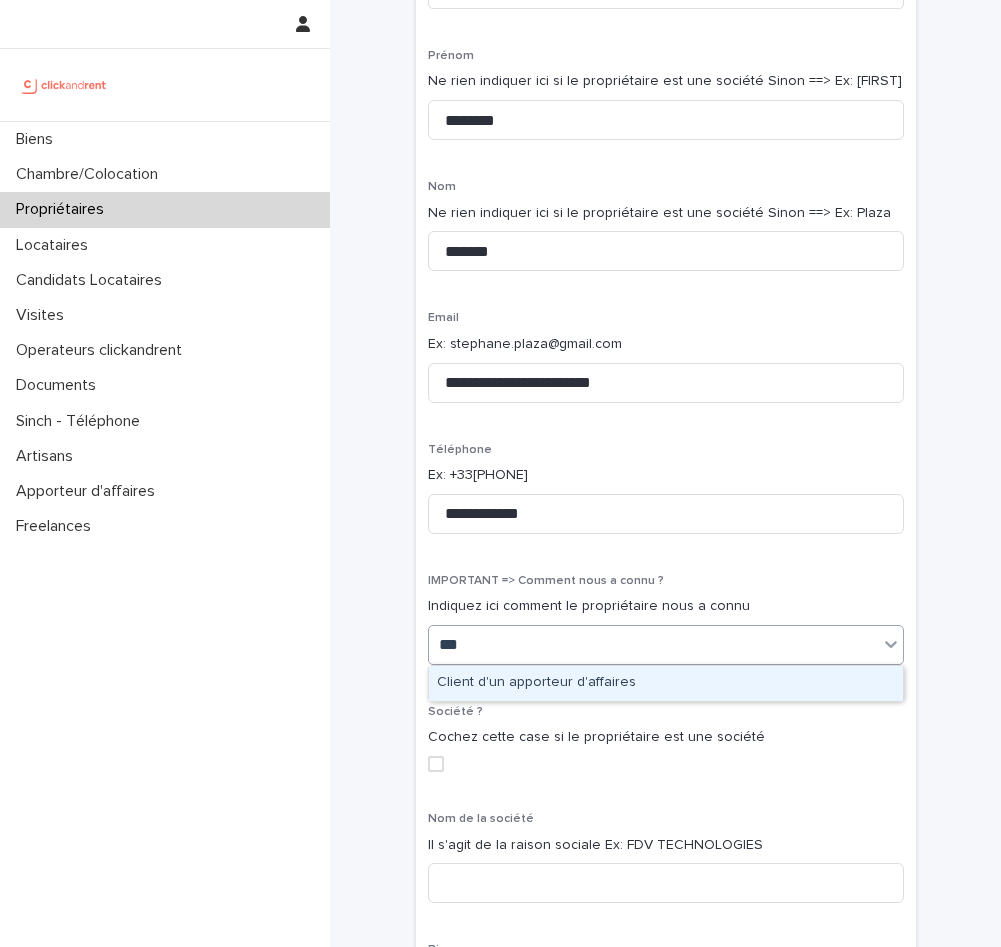 click on "Client d'un apporteur d'affaires" at bounding box center (666, 683) 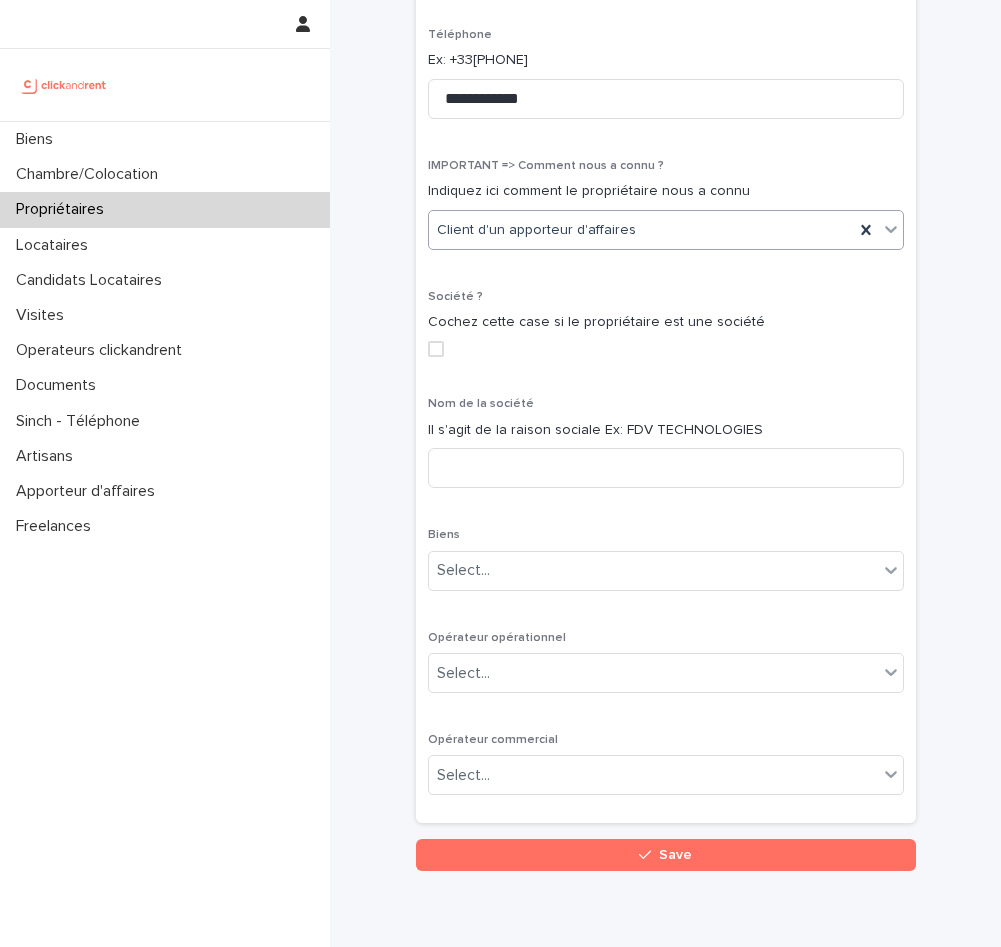 scroll, scrollTop: 628, scrollLeft: 0, axis: vertical 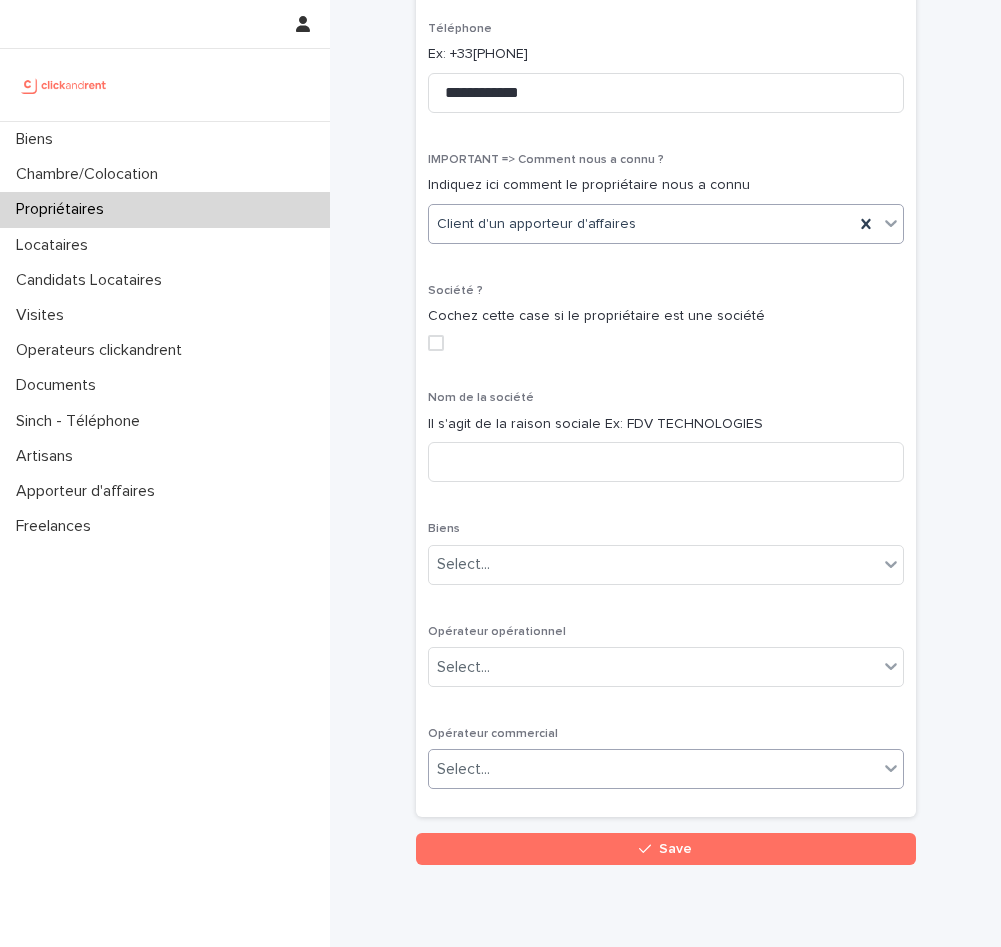 click on "Select..." at bounding box center (653, 769) 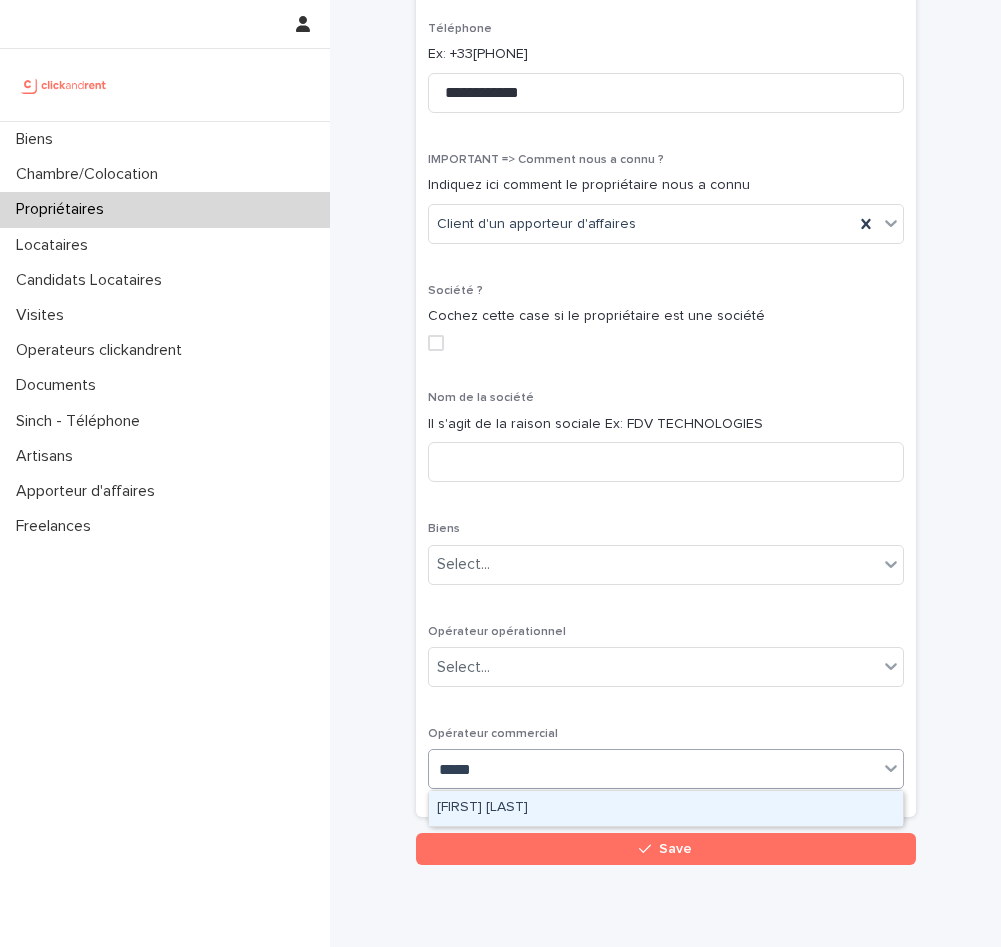 type on "******" 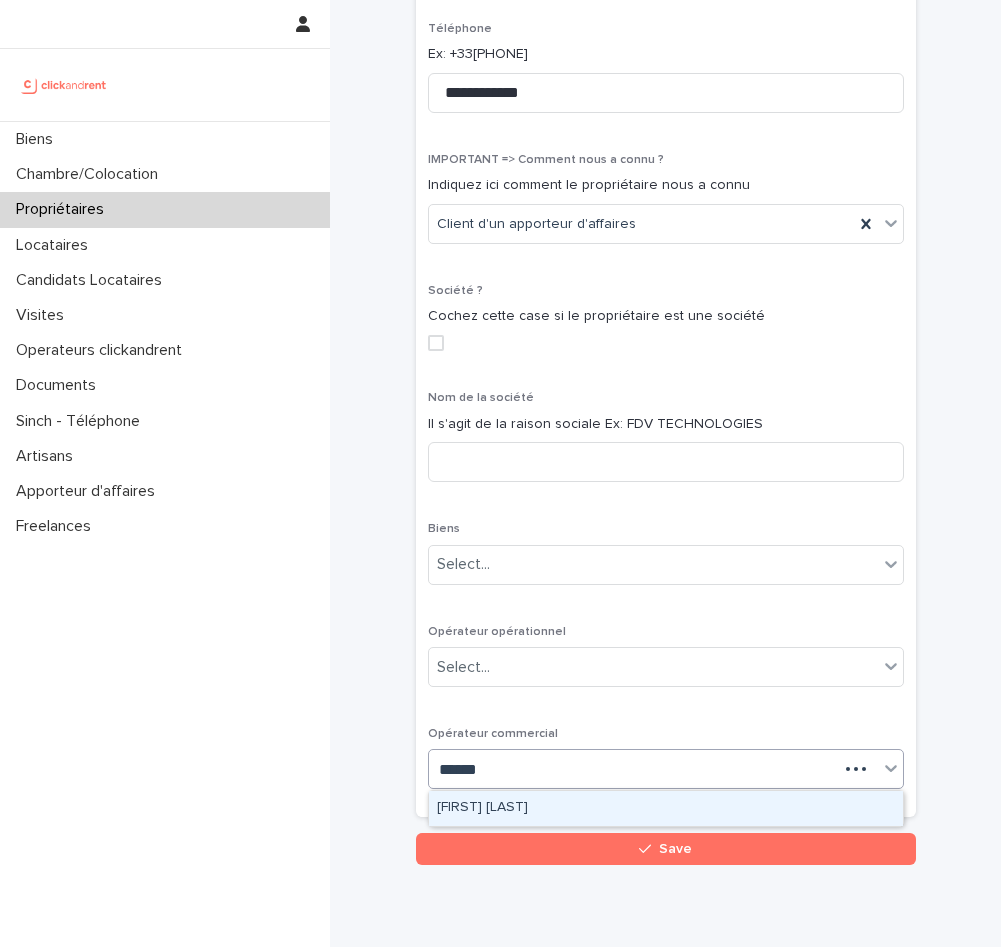 click on "[FIRST] [LAST]" at bounding box center [666, 808] 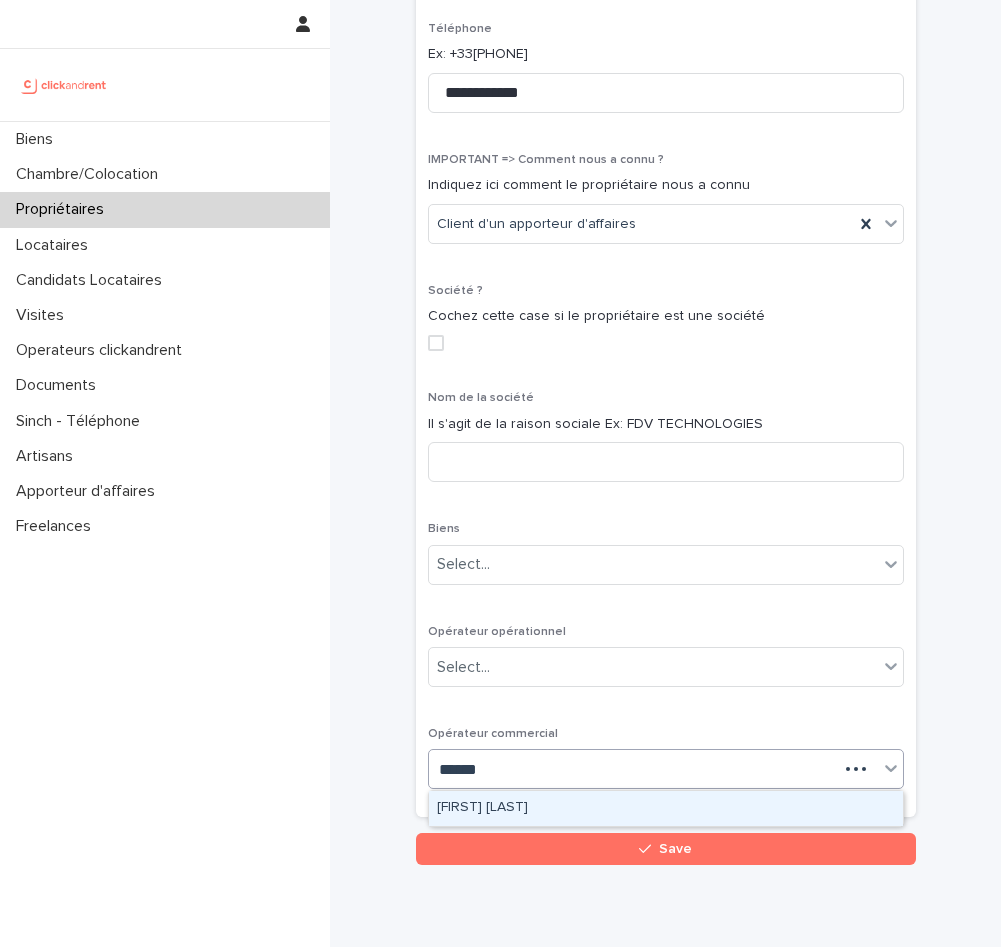 type 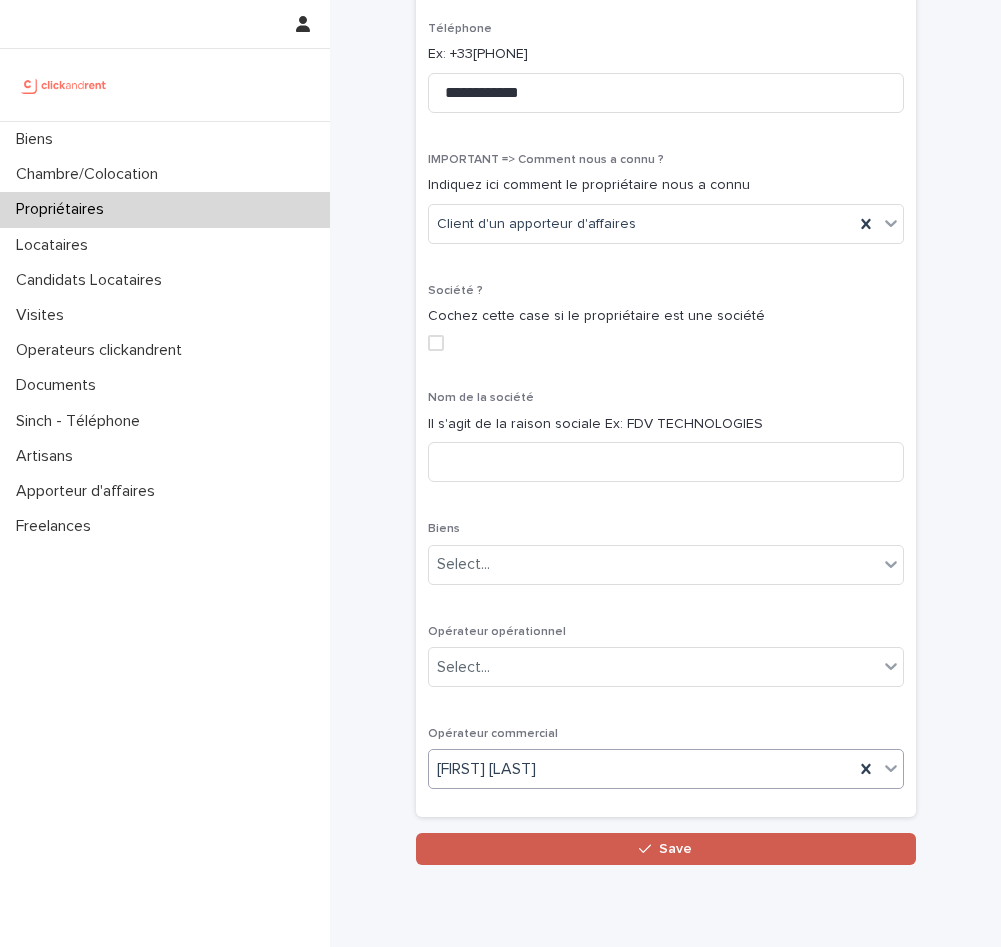 click on "Save" at bounding box center [666, 849] 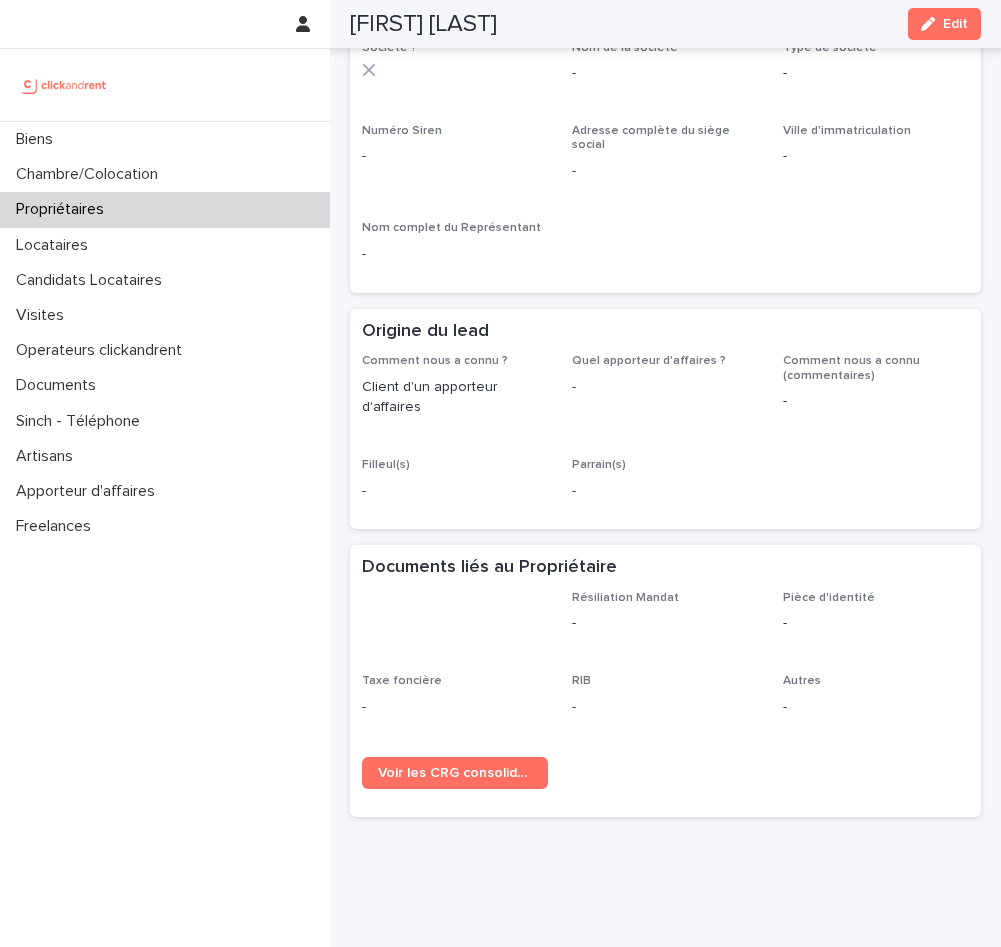 scroll, scrollTop: 0, scrollLeft: 0, axis: both 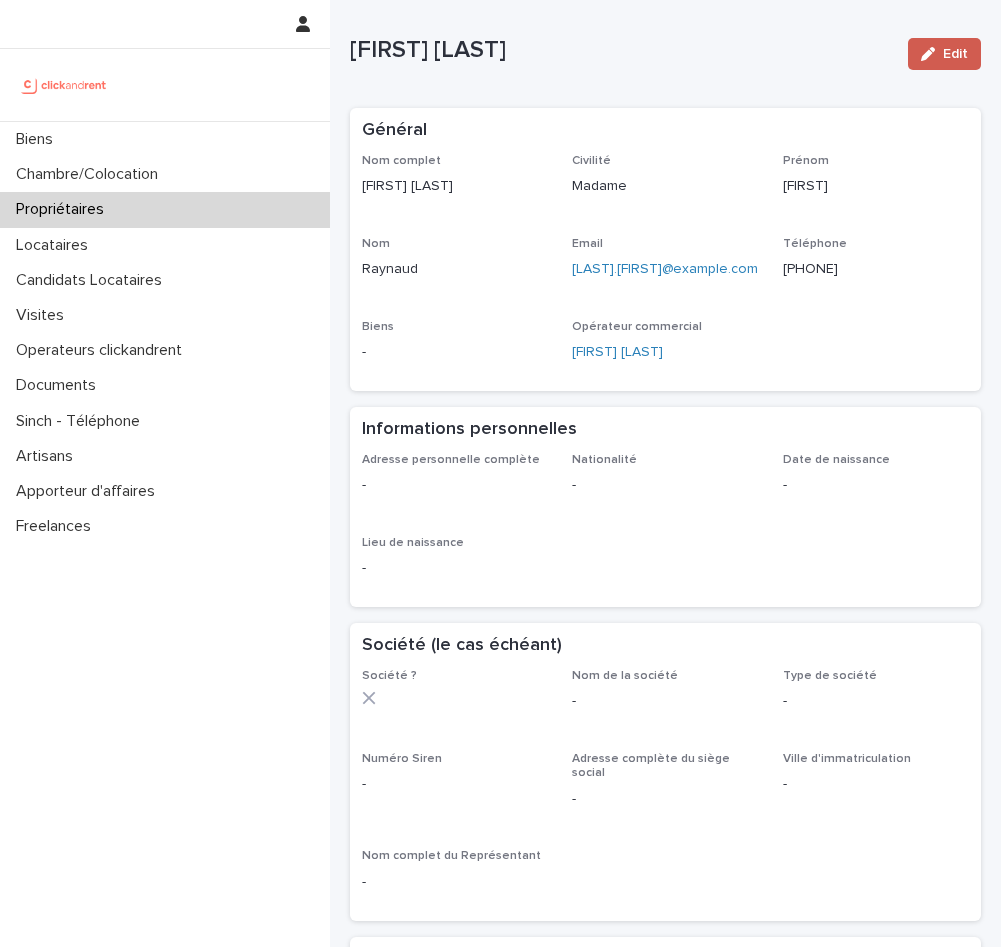 click on "Edit" at bounding box center (944, 54) 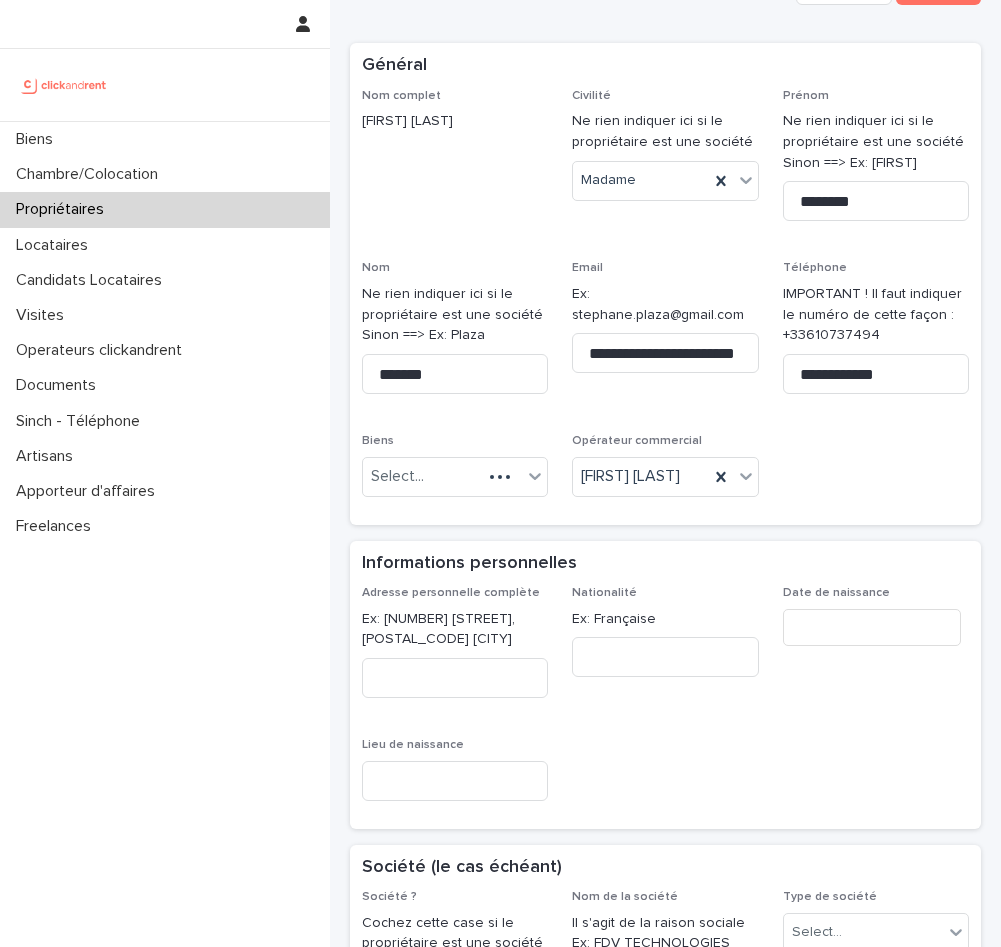 scroll, scrollTop: 238, scrollLeft: 0, axis: vertical 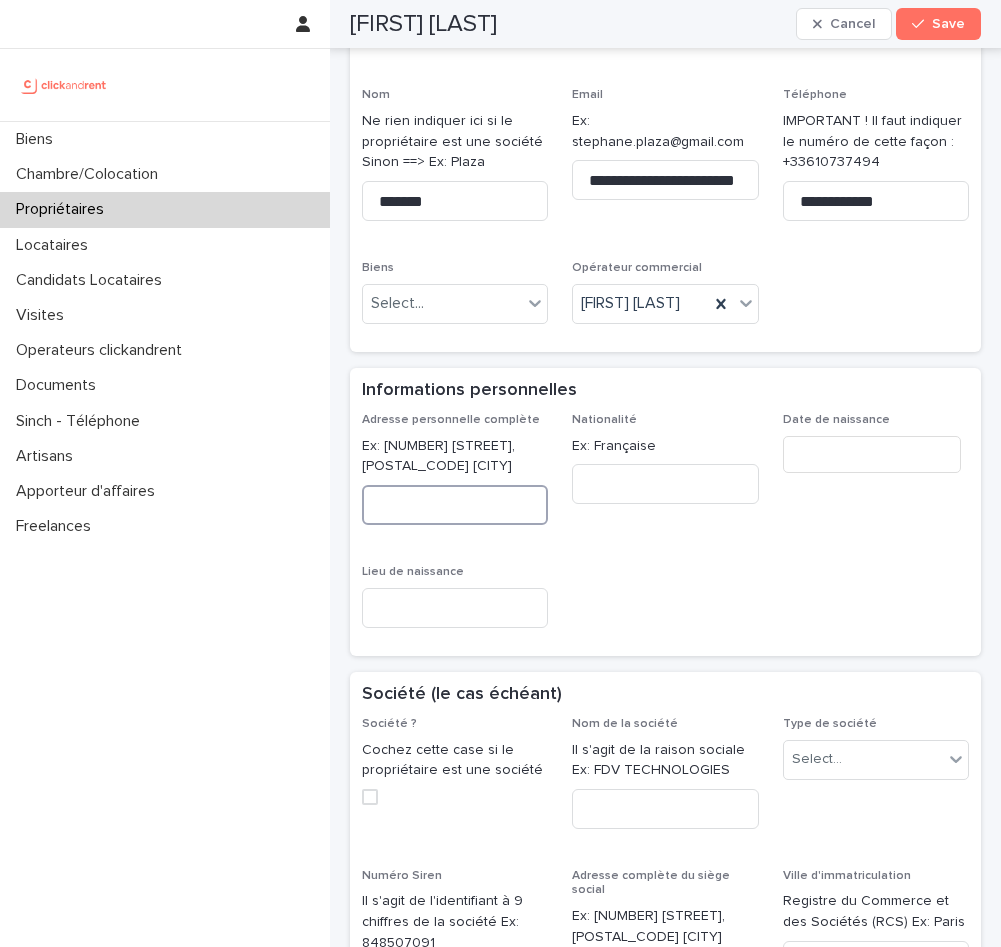 click at bounding box center (455, 505) 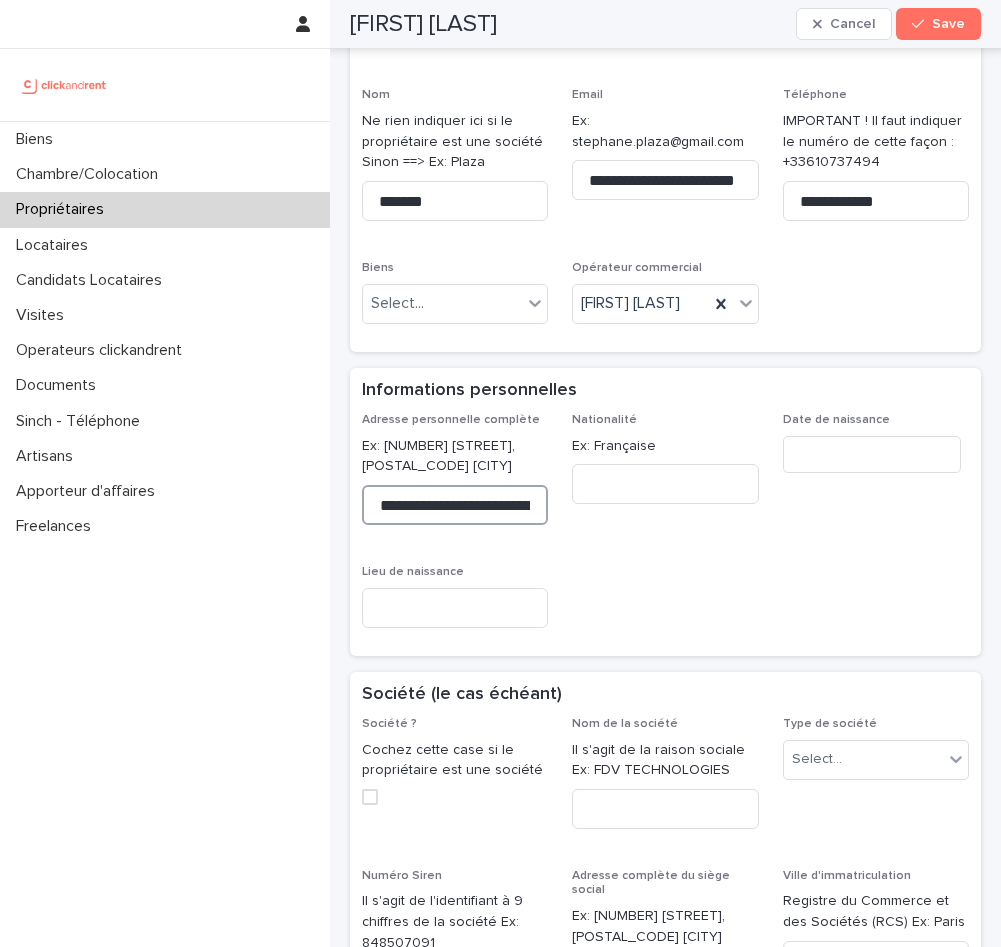 scroll, scrollTop: 0, scrollLeft: 176, axis: horizontal 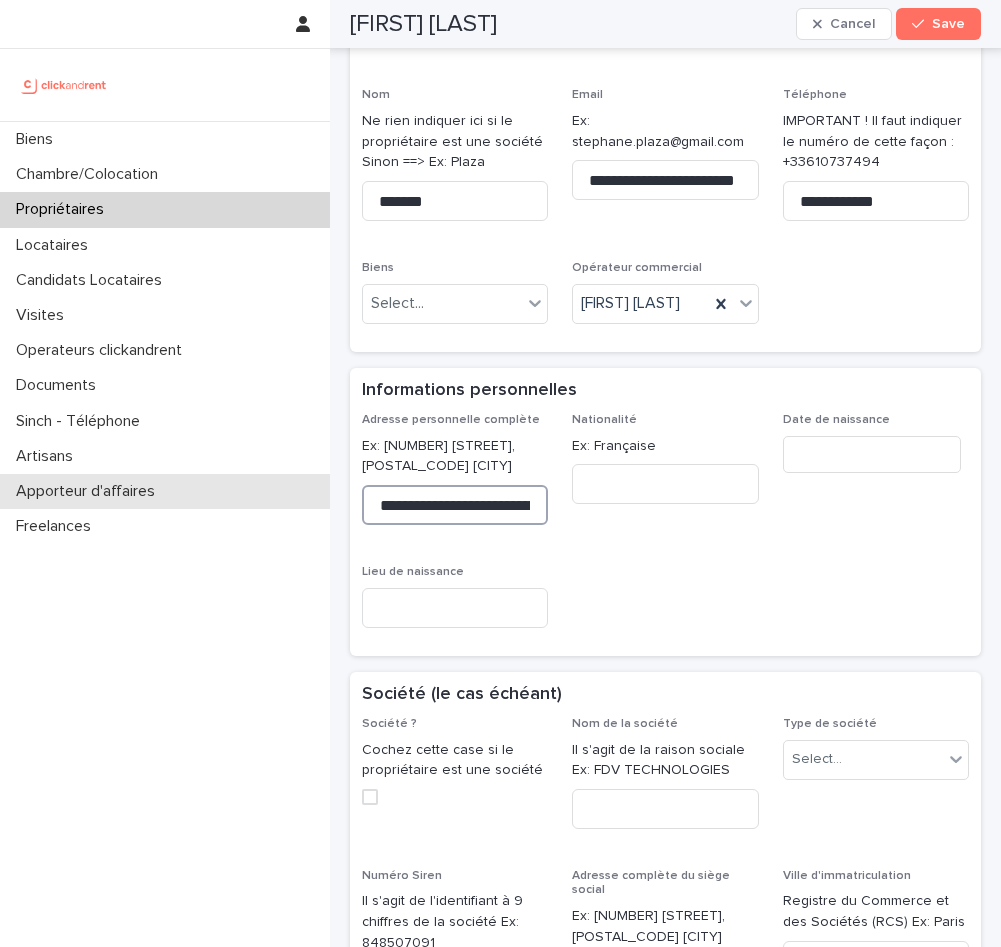 drag, startPoint x: 525, startPoint y: 503, endPoint x: 314, endPoint y: 503, distance: 211 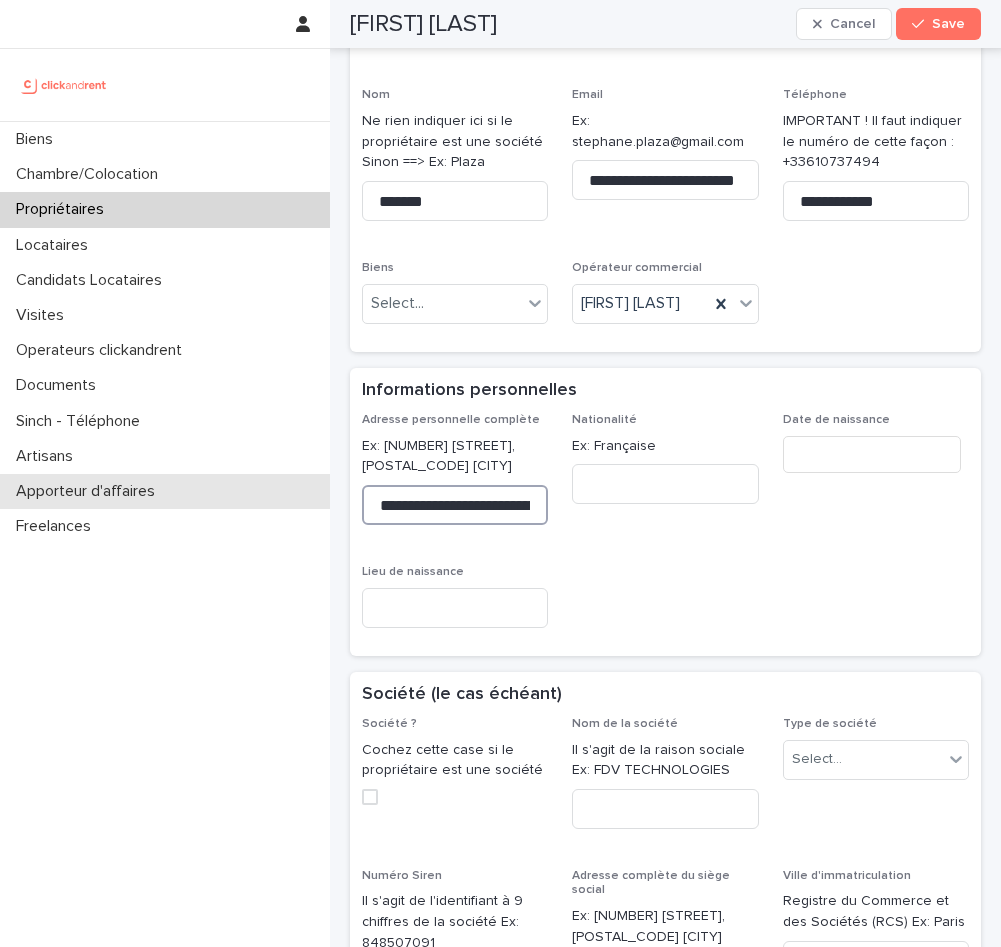 click on "**********" at bounding box center (665, 928) 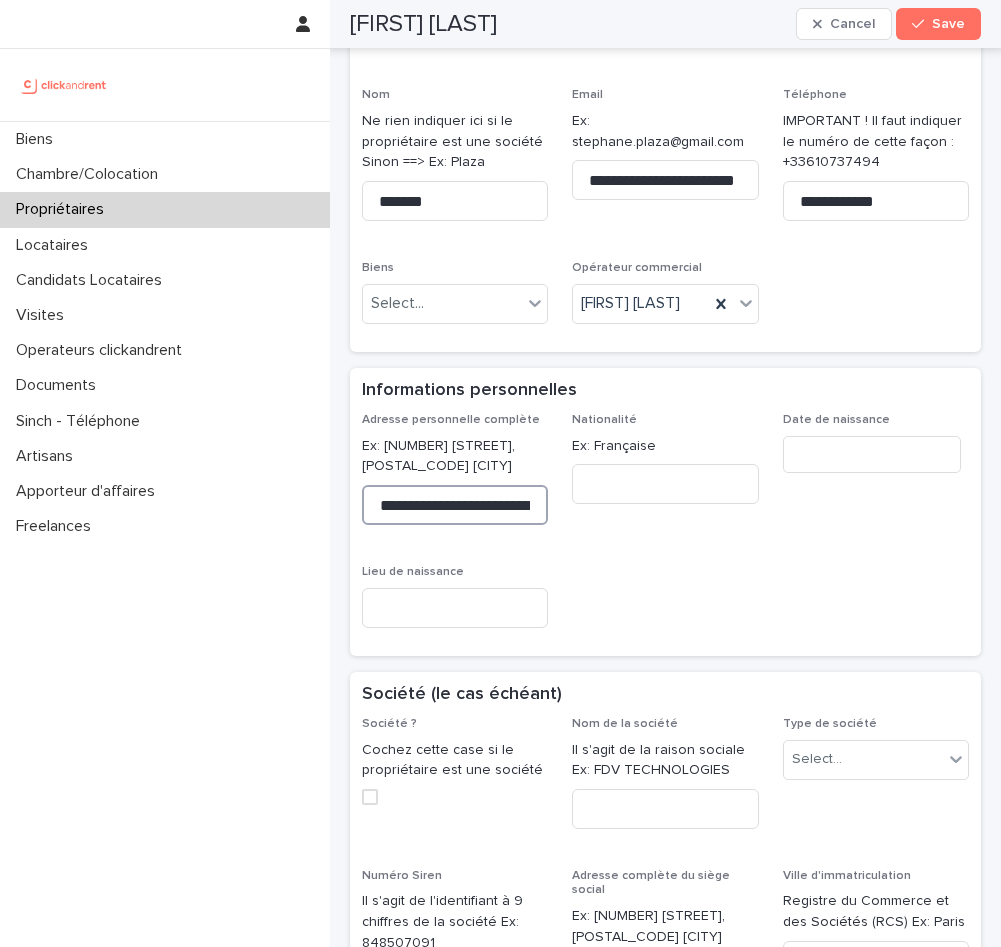 click on "**********" at bounding box center [455, 505] 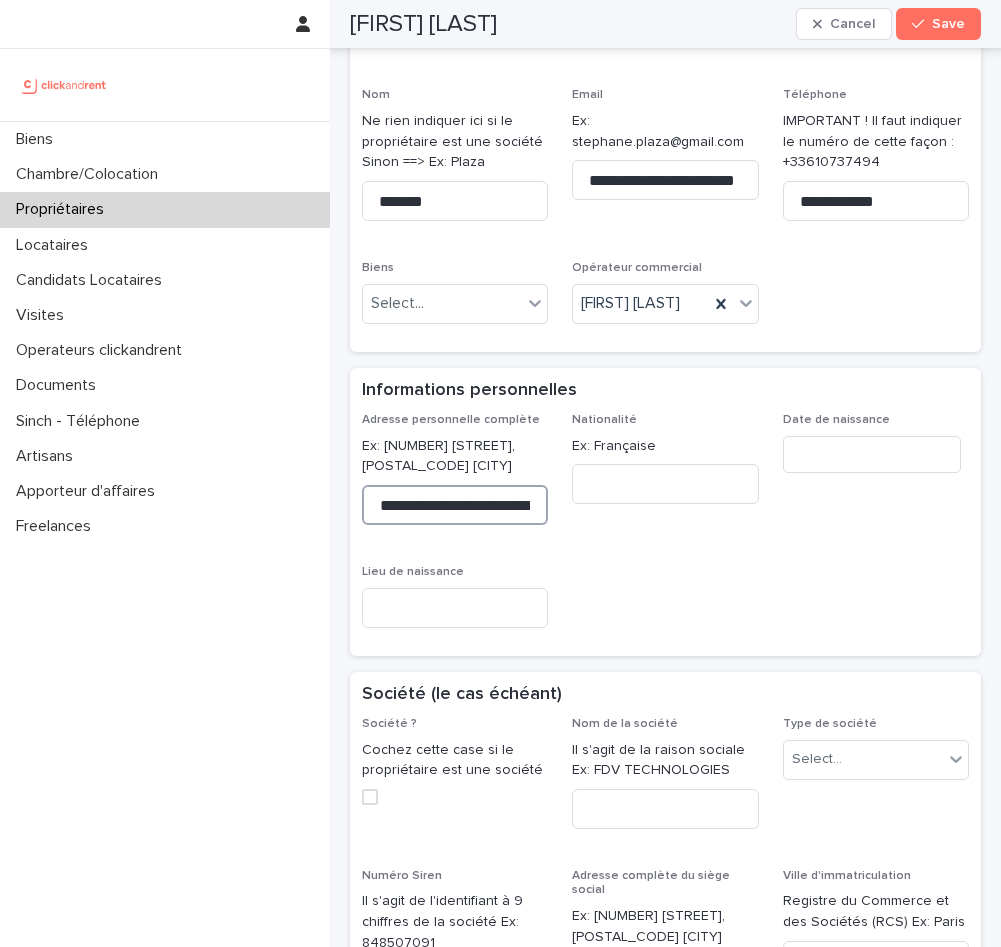 click on "**********" at bounding box center (455, 505) 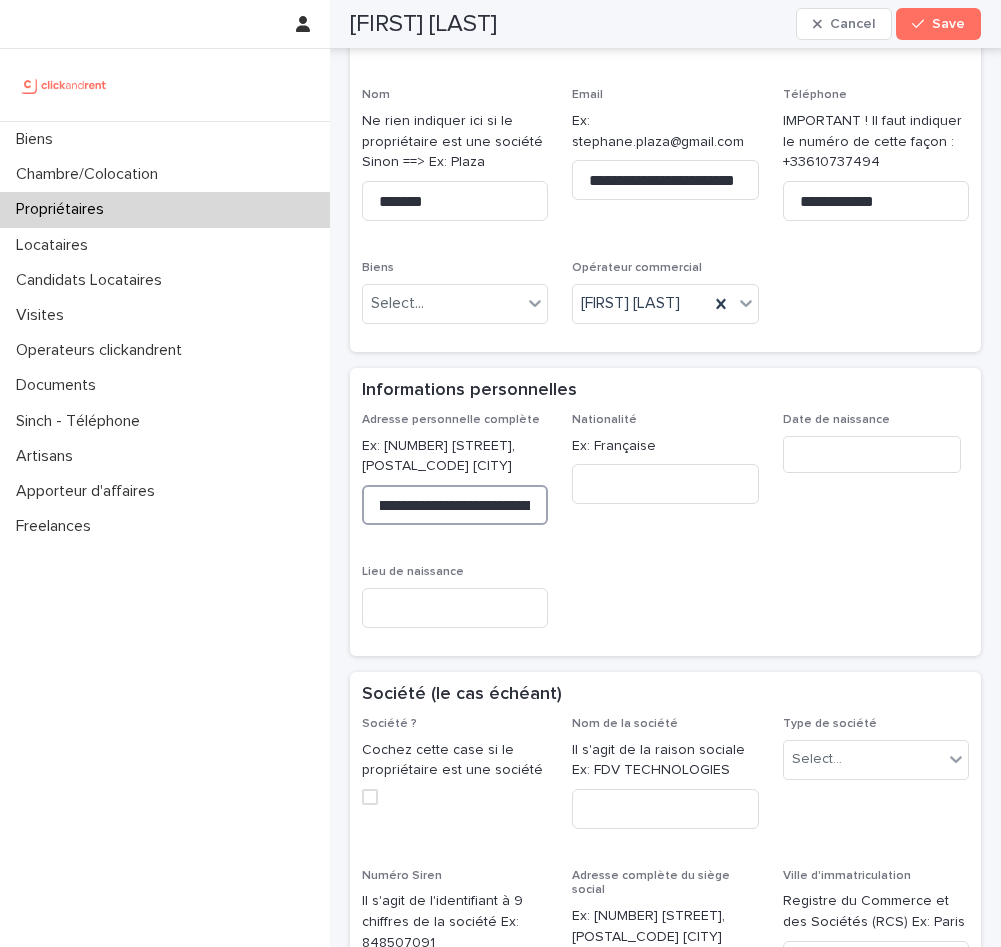 scroll, scrollTop: 0, scrollLeft: 169, axis: horizontal 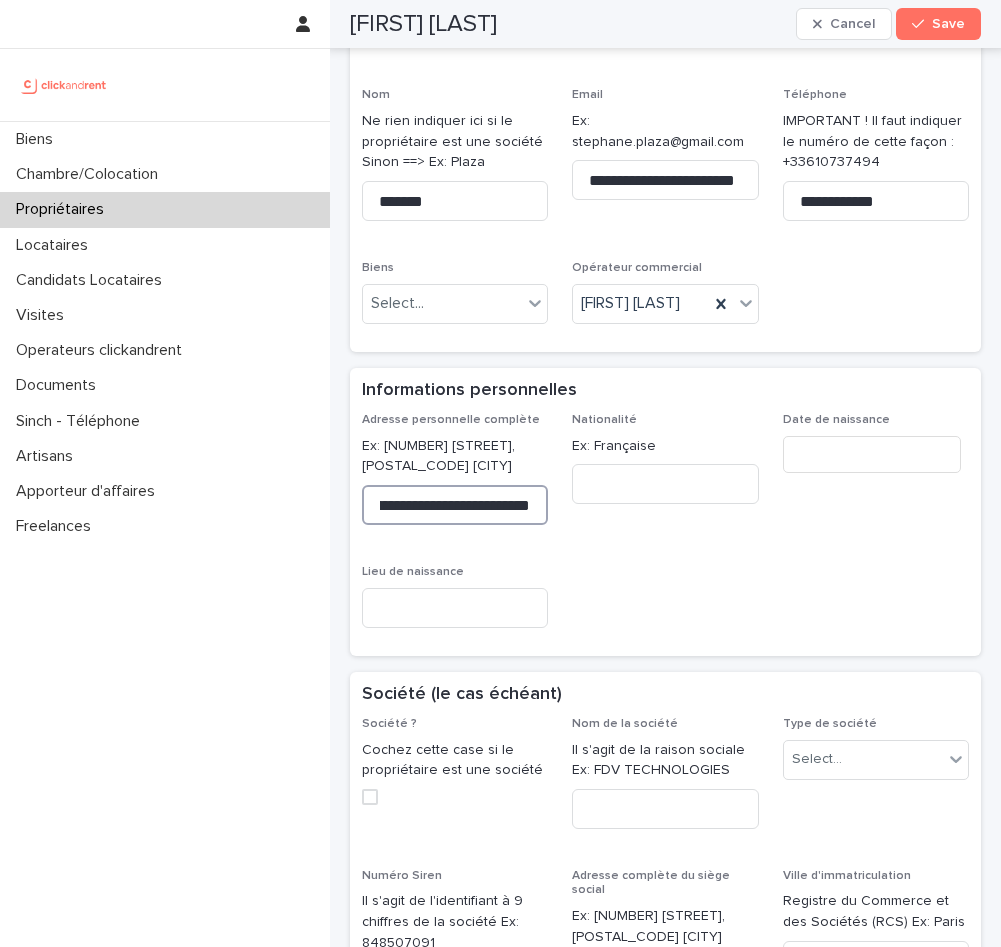 drag, startPoint x: 466, startPoint y: 505, endPoint x: 424, endPoint y: 502, distance: 42.107006 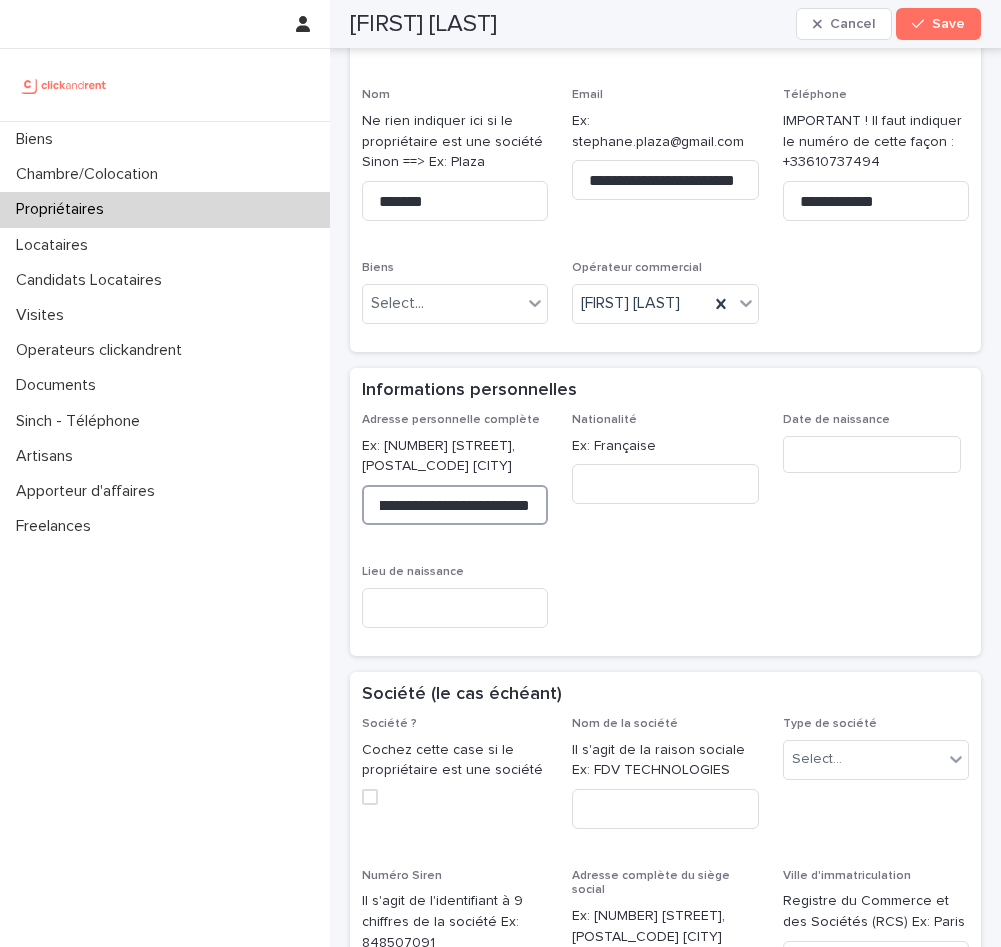 click on "**********" at bounding box center [455, 505] 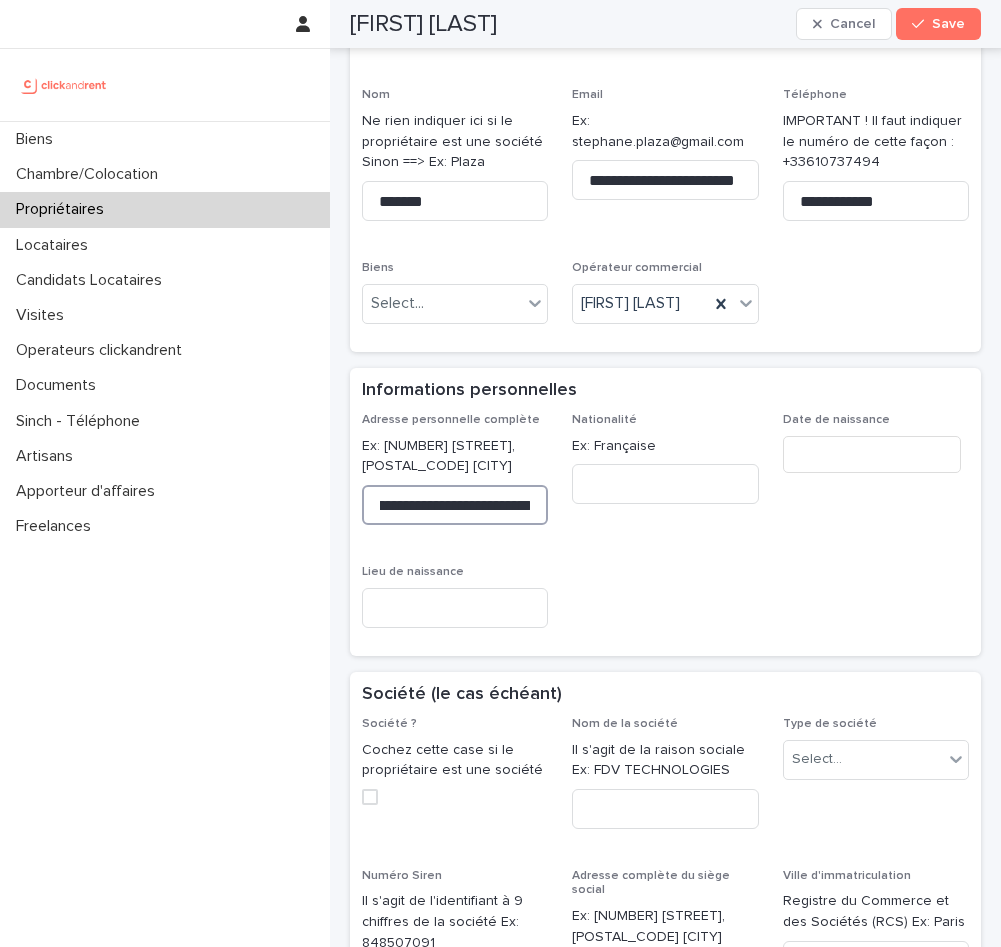 scroll, scrollTop: 0, scrollLeft: 157, axis: horizontal 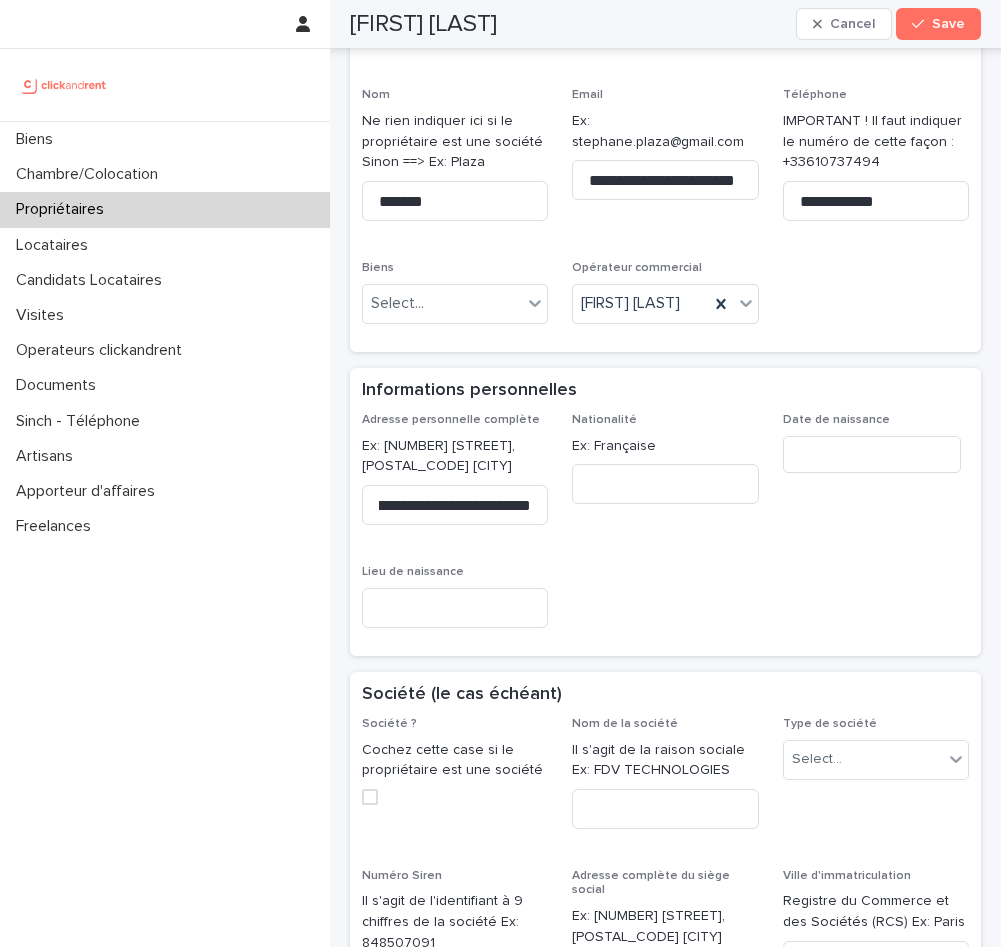 click on "Nationalité Ex: Française" at bounding box center [665, 477] 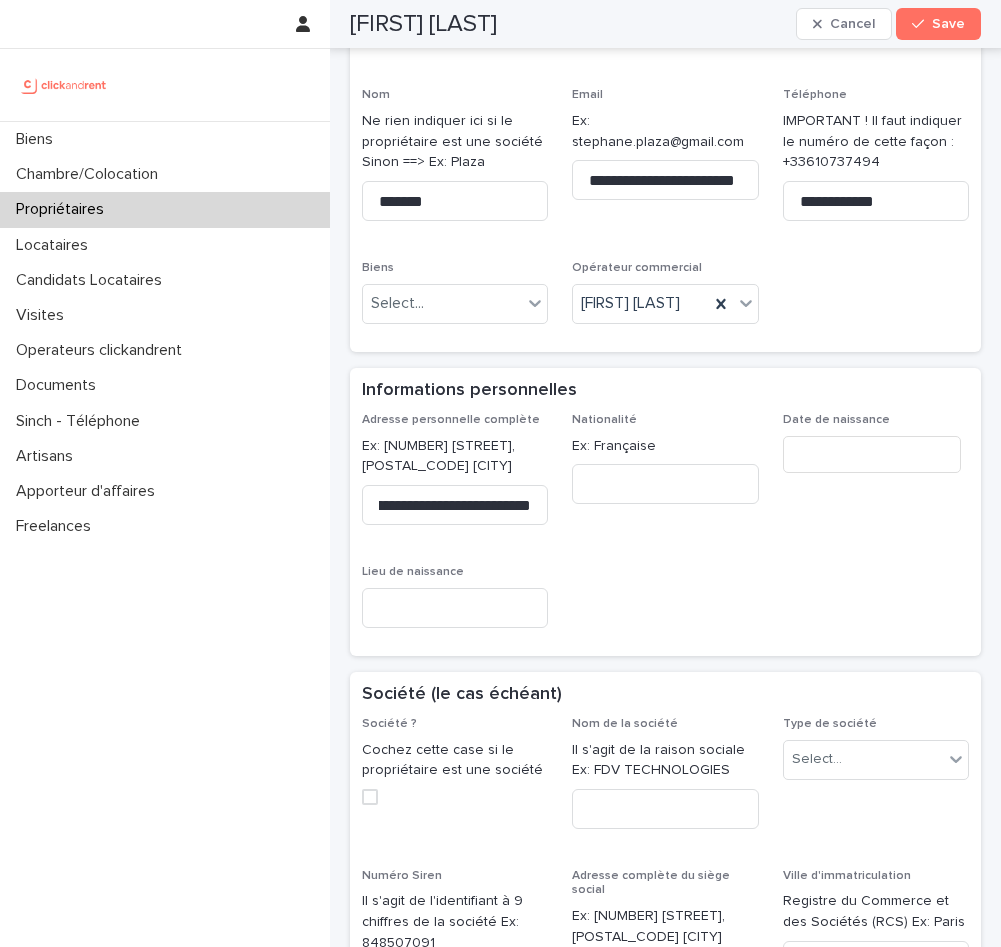 scroll, scrollTop: 0, scrollLeft: 0, axis: both 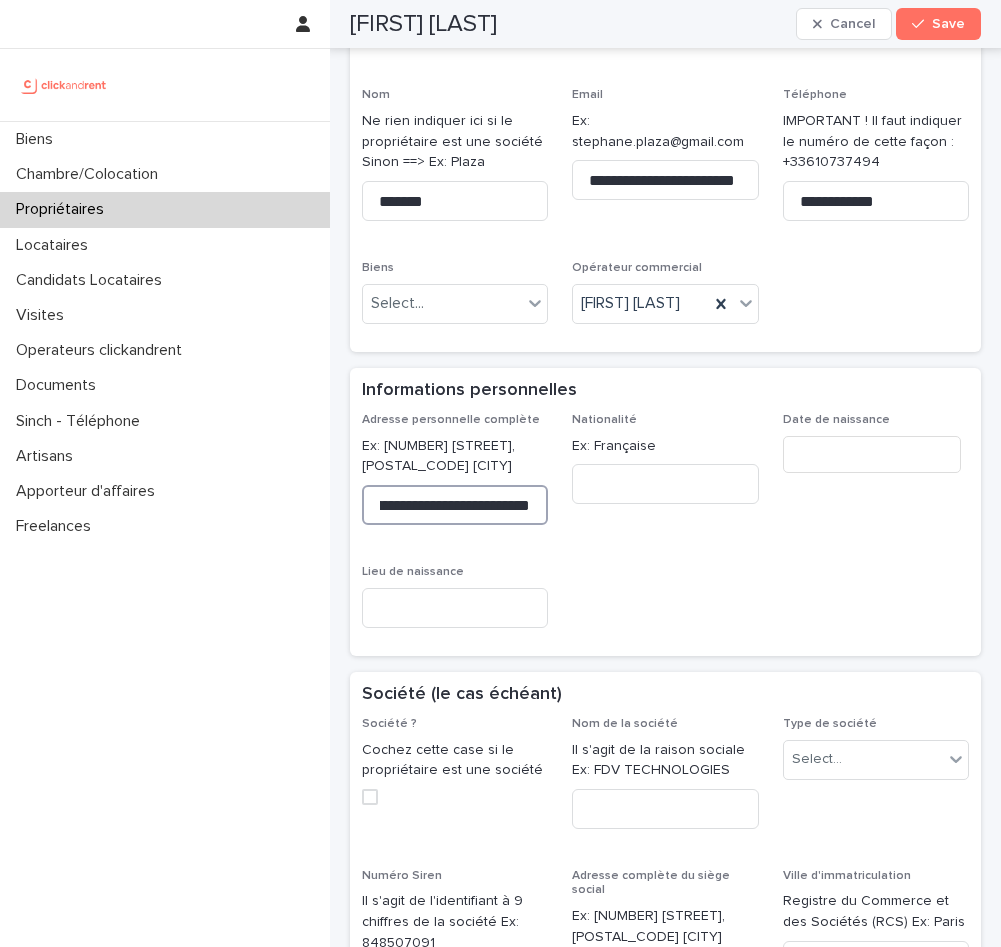 drag, startPoint x: 522, startPoint y: 505, endPoint x: 629, endPoint y: 505, distance: 107 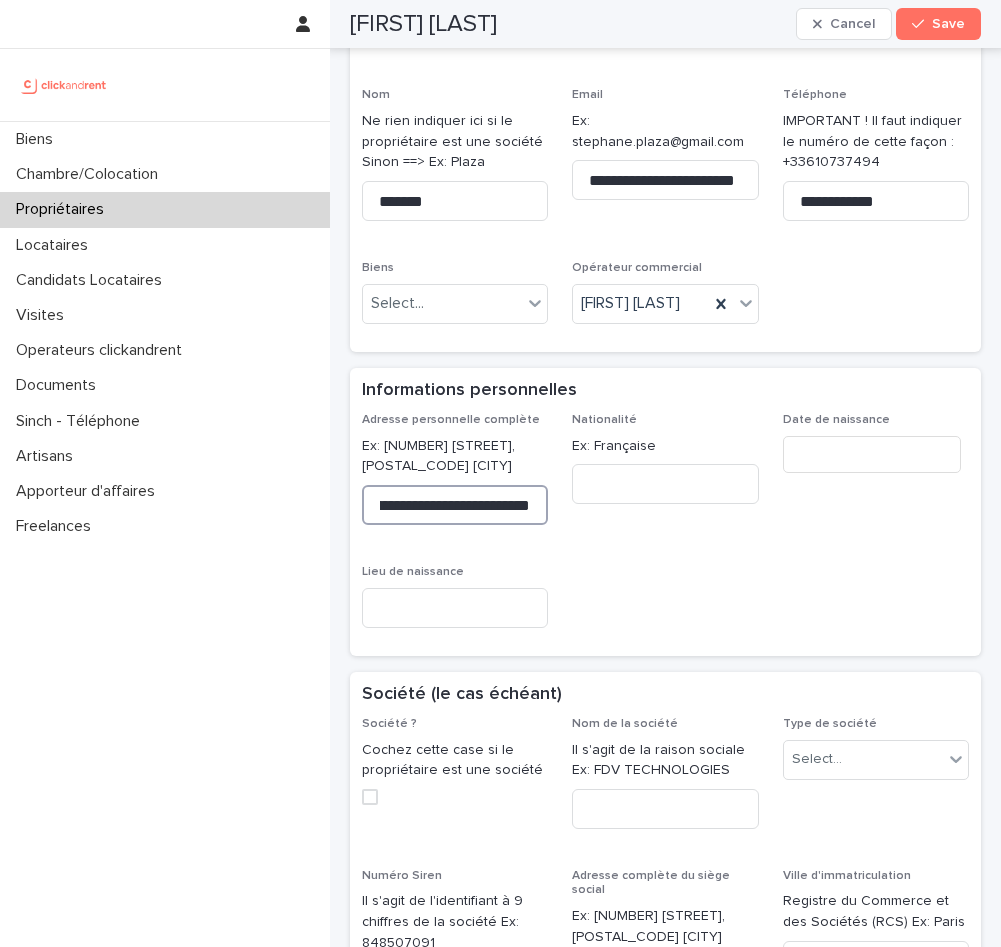 click on "**********" at bounding box center (665, 528) 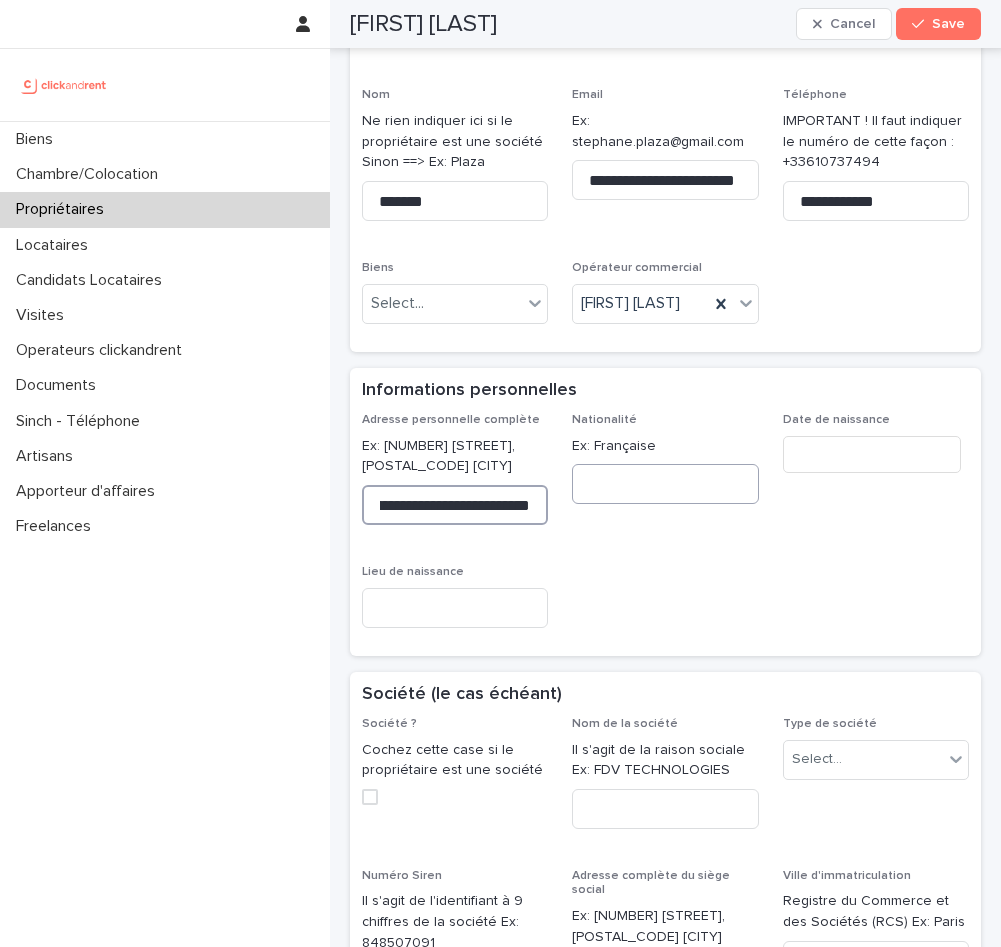 type on "**********" 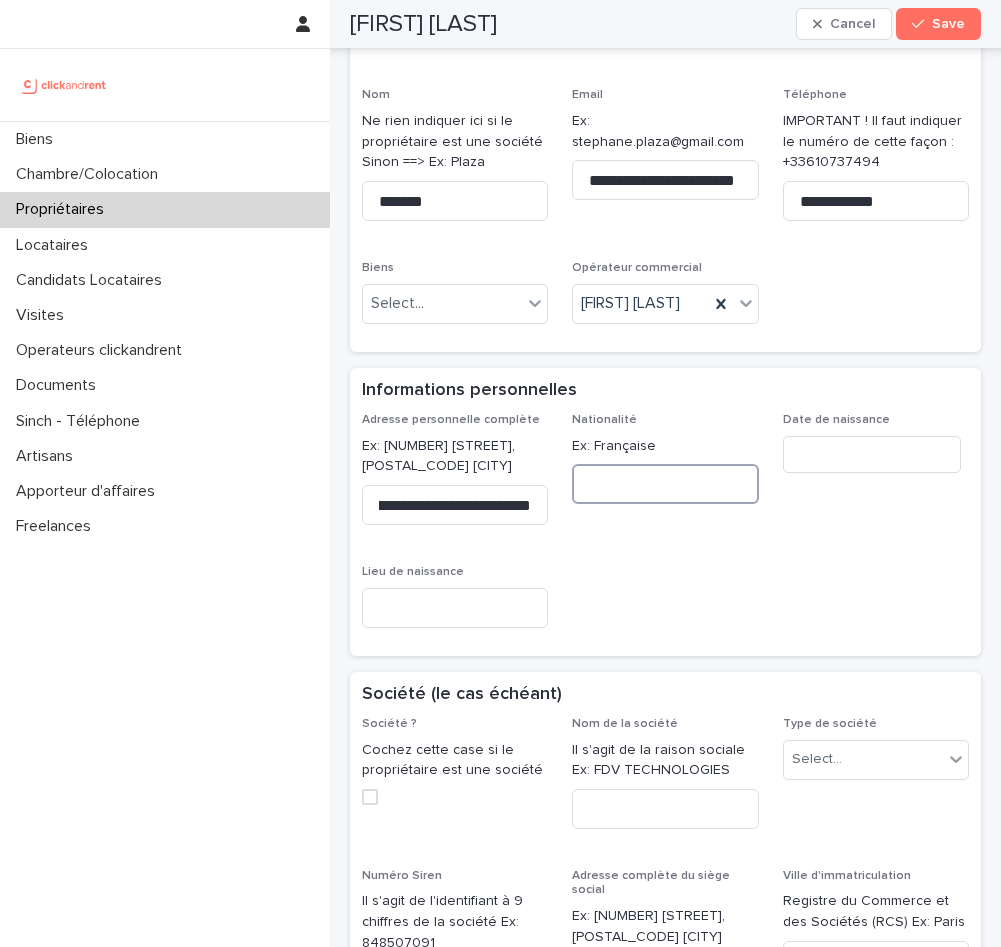 click at bounding box center [665, 484] 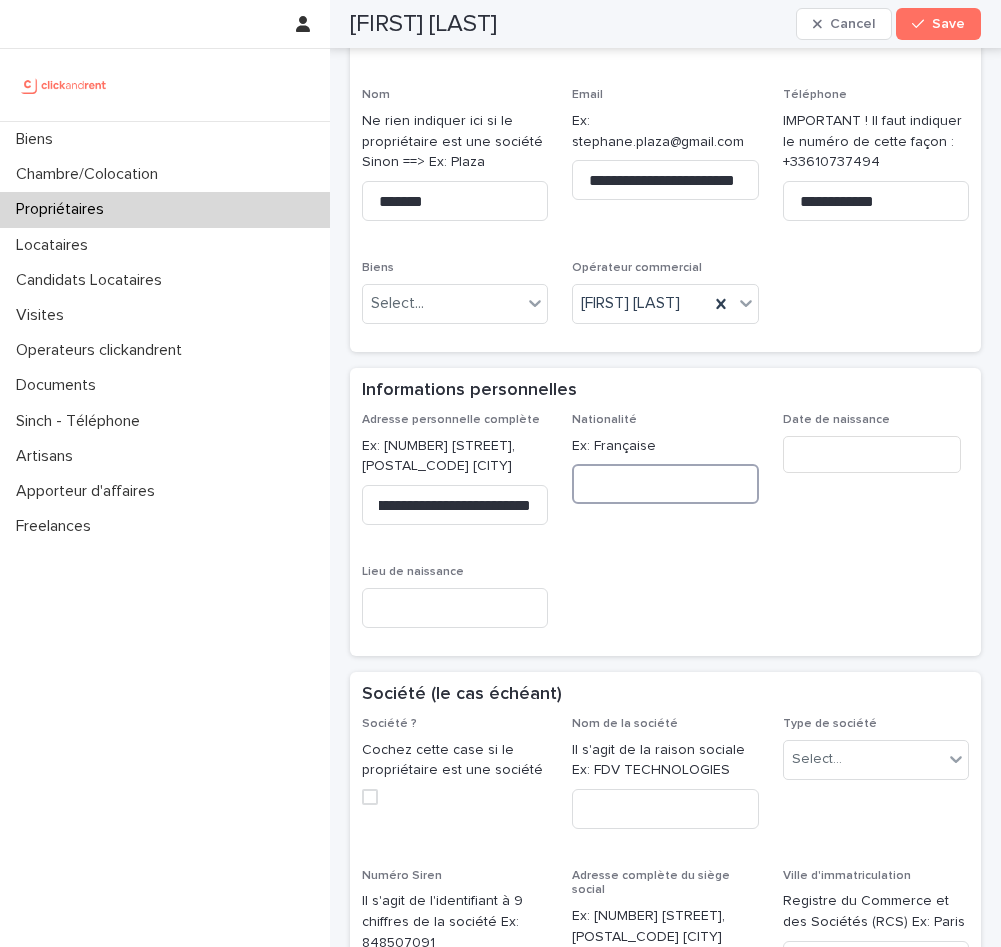 scroll, scrollTop: 0, scrollLeft: 0, axis: both 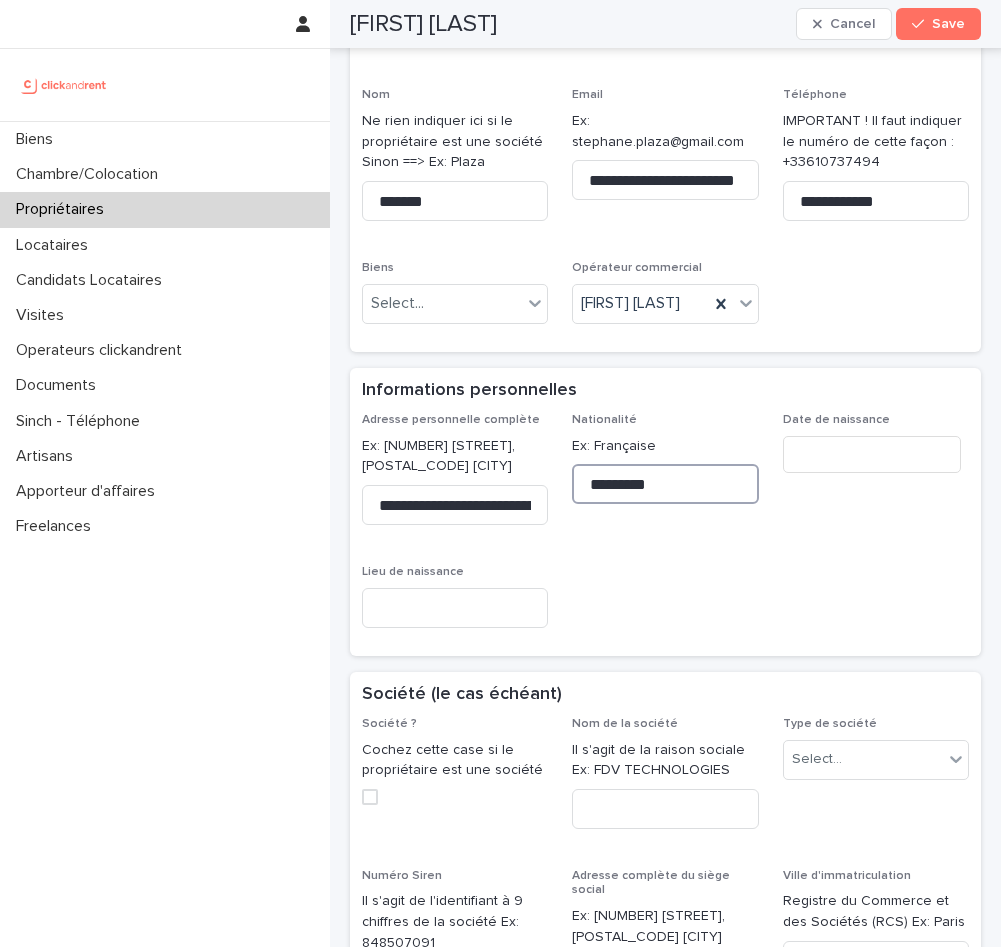 type on "*********" 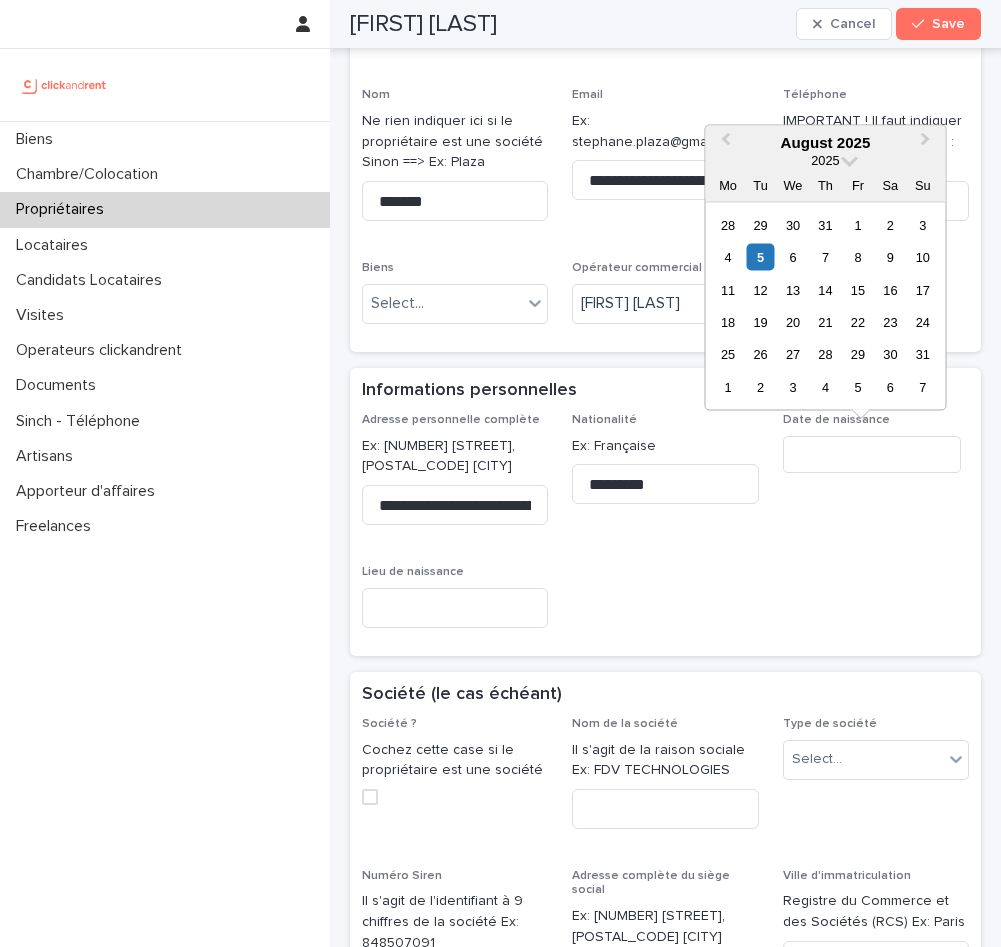 click at bounding box center (872, 454) 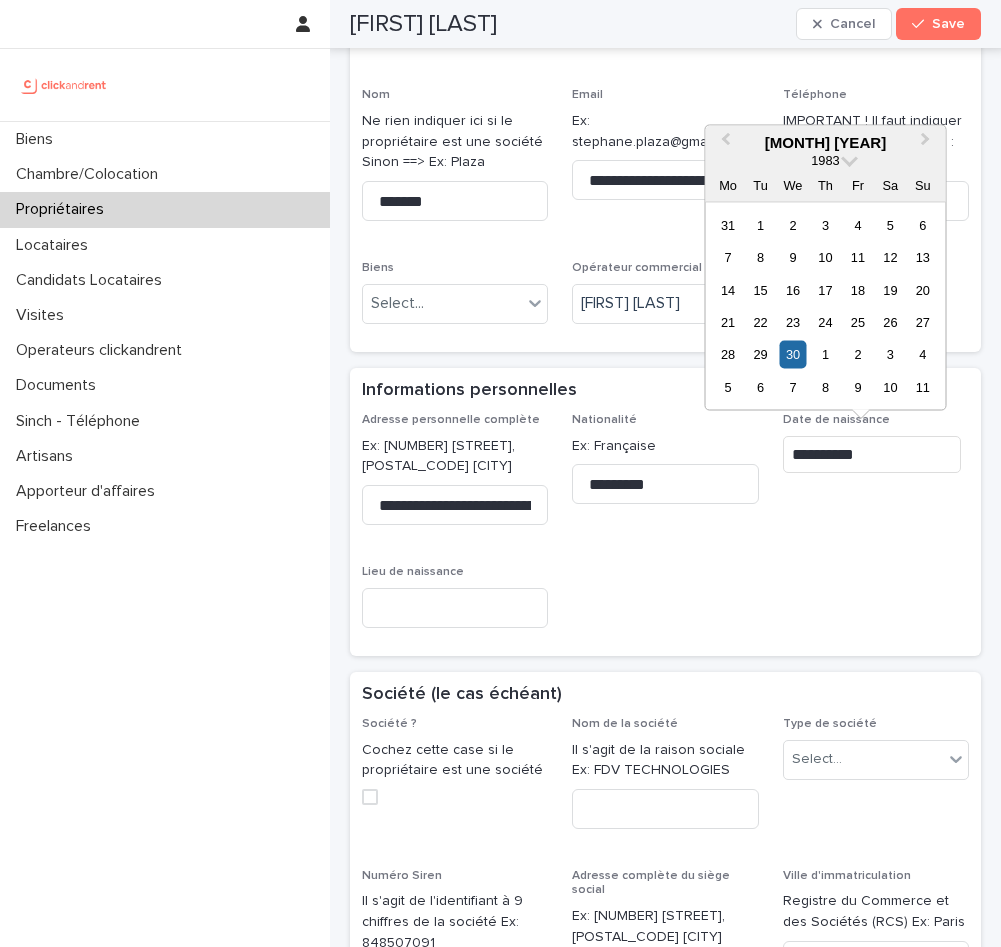 type on "**********" 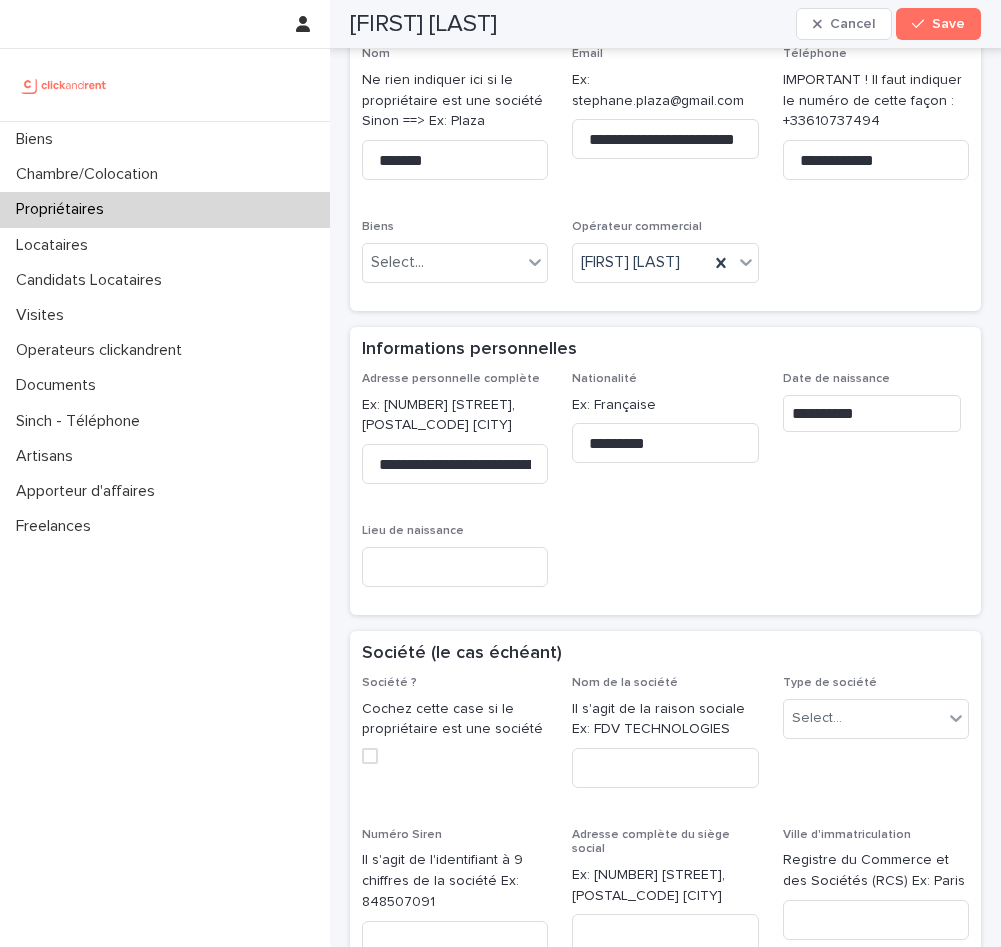 scroll, scrollTop: 286, scrollLeft: 0, axis: vertical 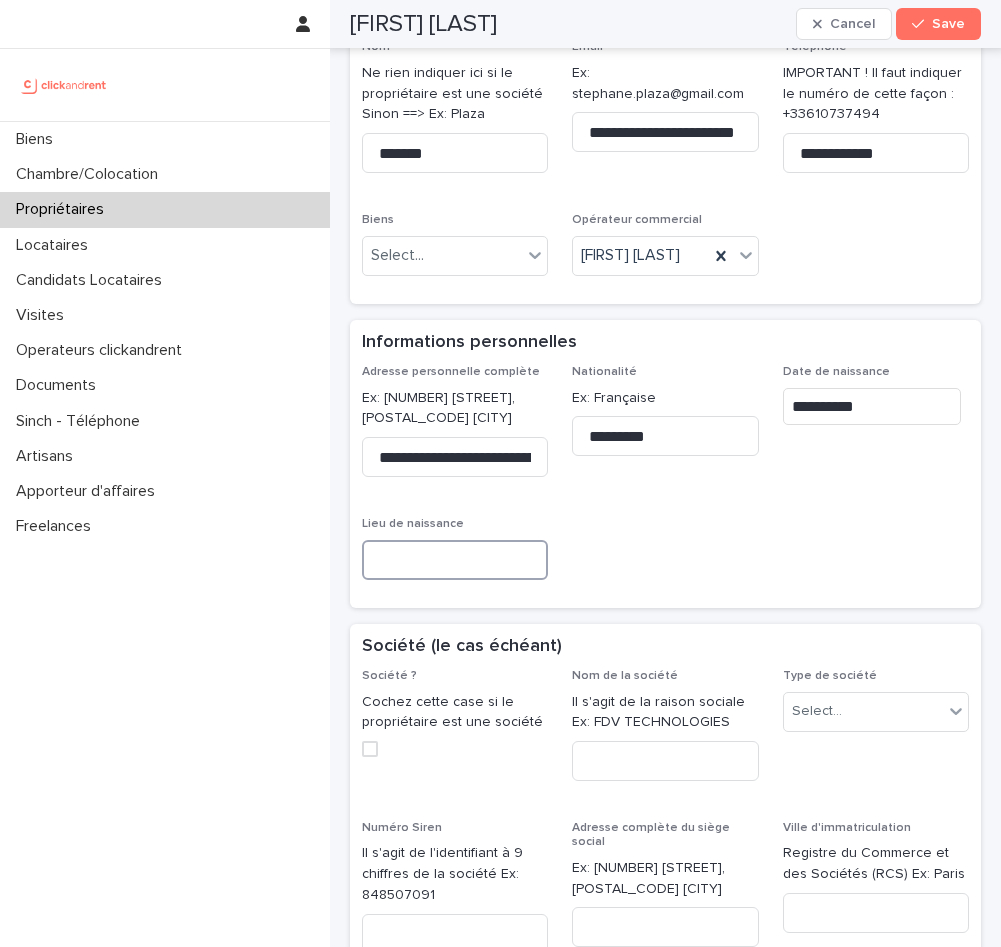 click at bounding box center [455, 560] 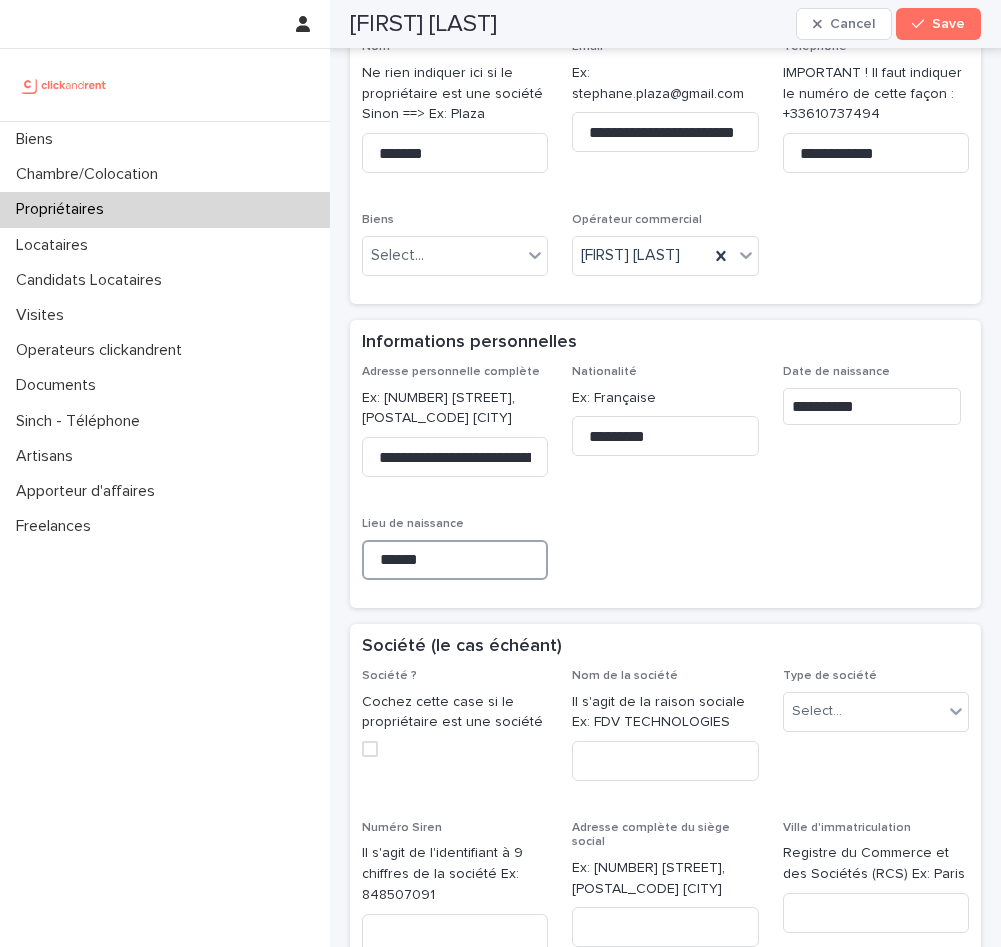 type on "******" 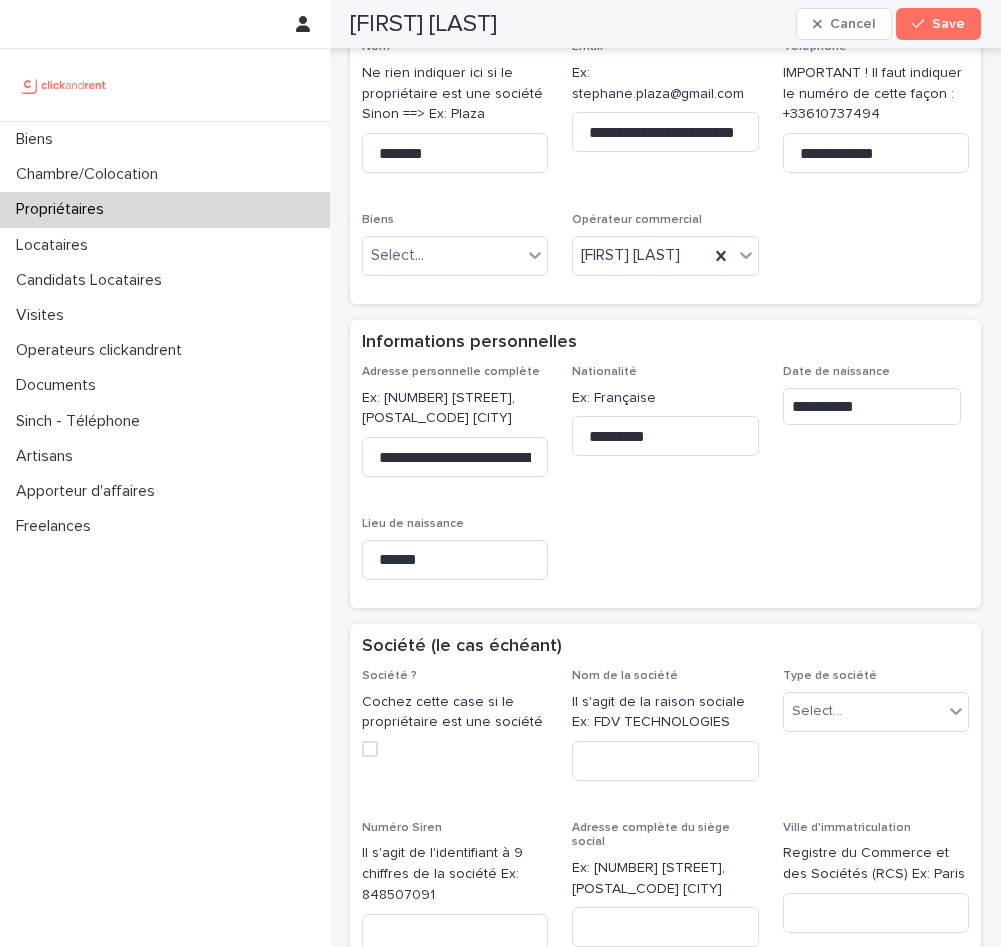 click on "**********" at bounding box center [665, 480] 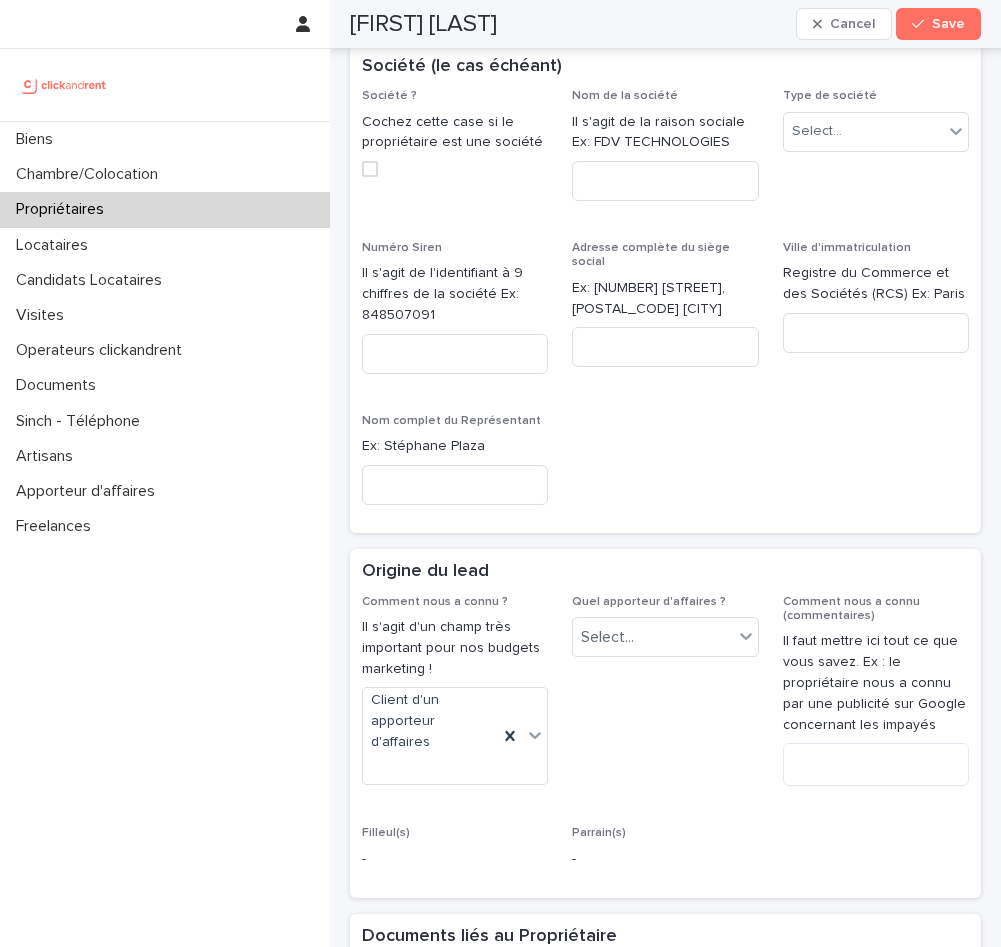 scroll, scrollTop: 1319, scrollLeft: 0, axis: vertical 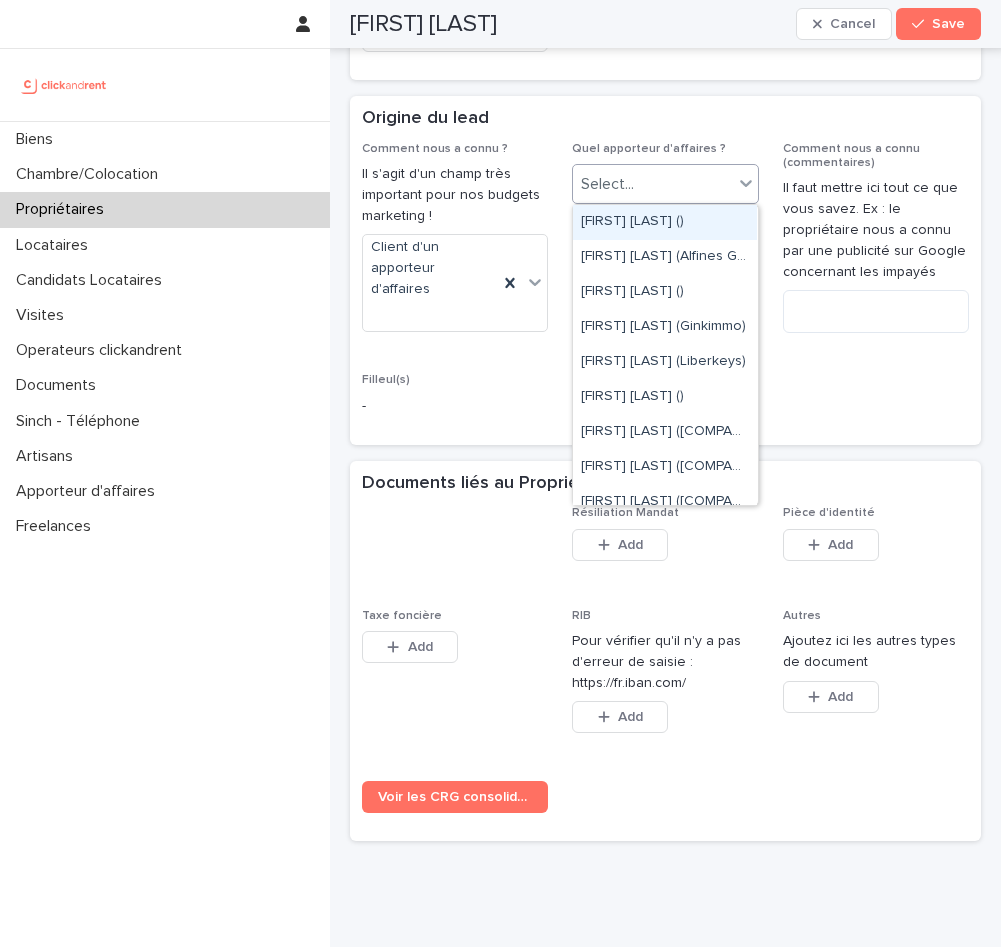 click on "Select..." at bounding box center [652, 184] 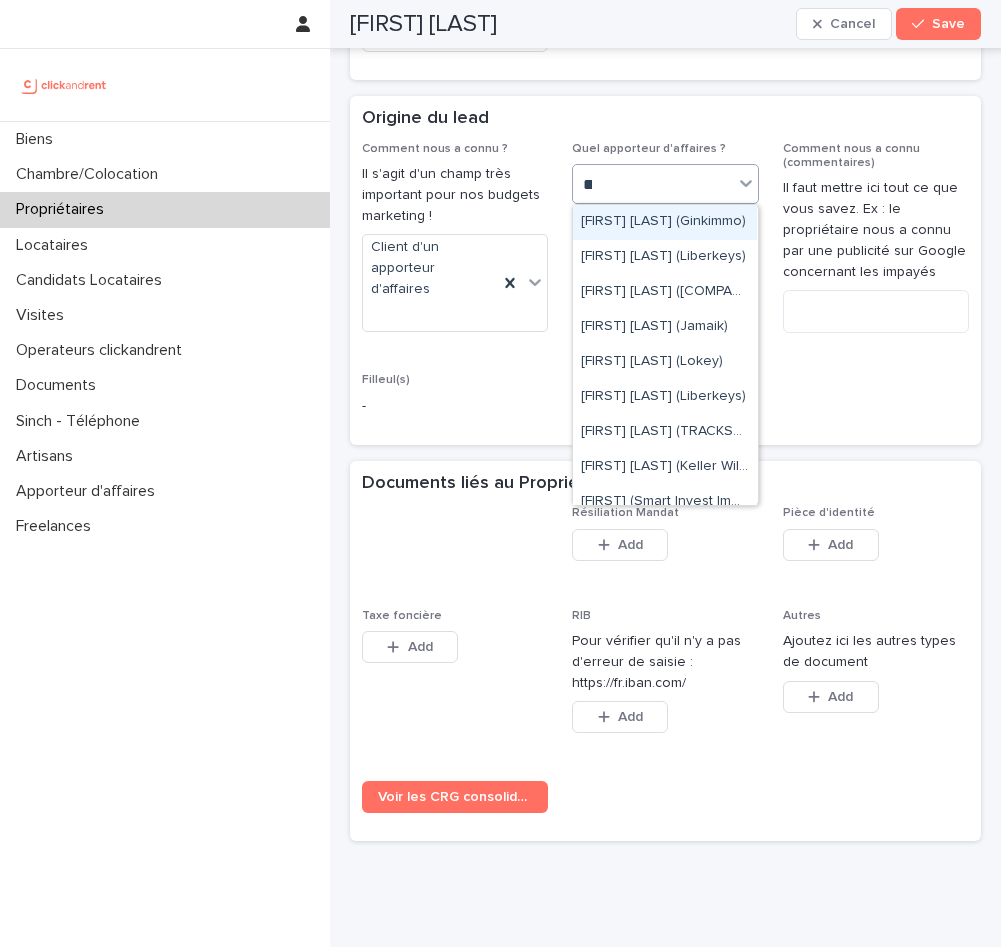 type on "****" 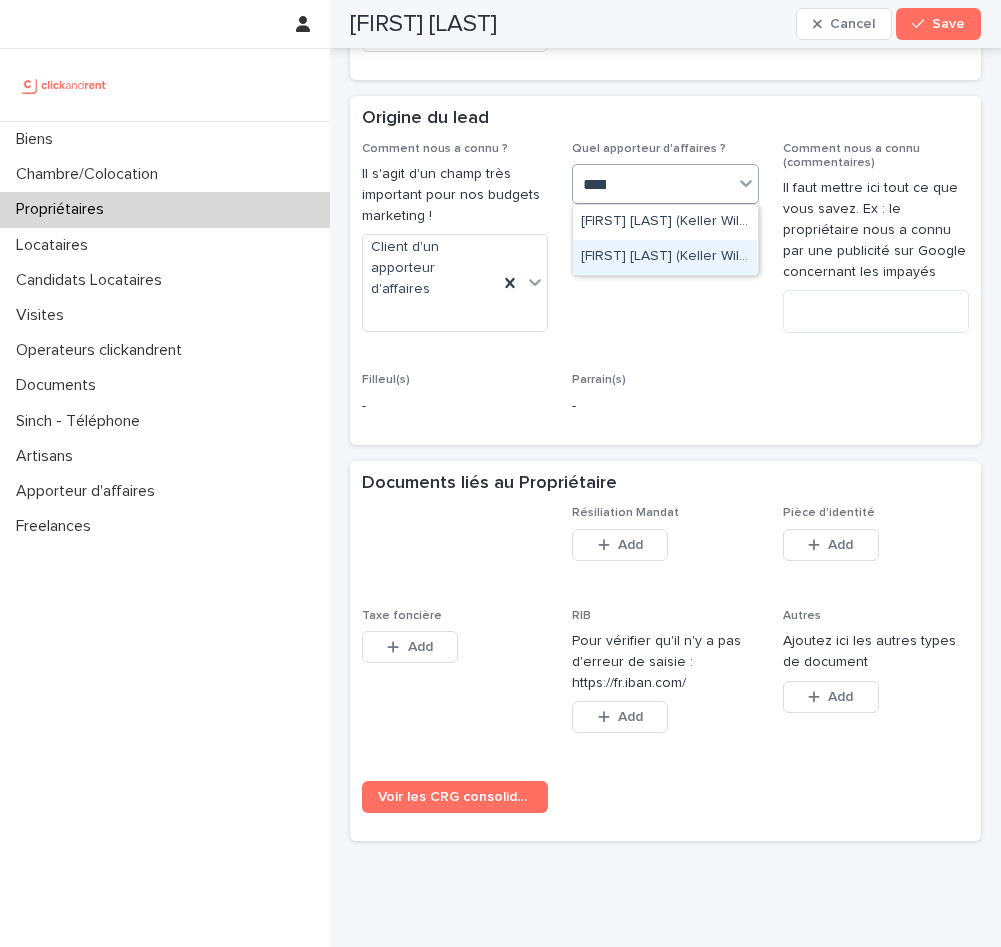 click on "[FIRST] [LAST] (Keller Williams)" at bounding box center (665, 257) 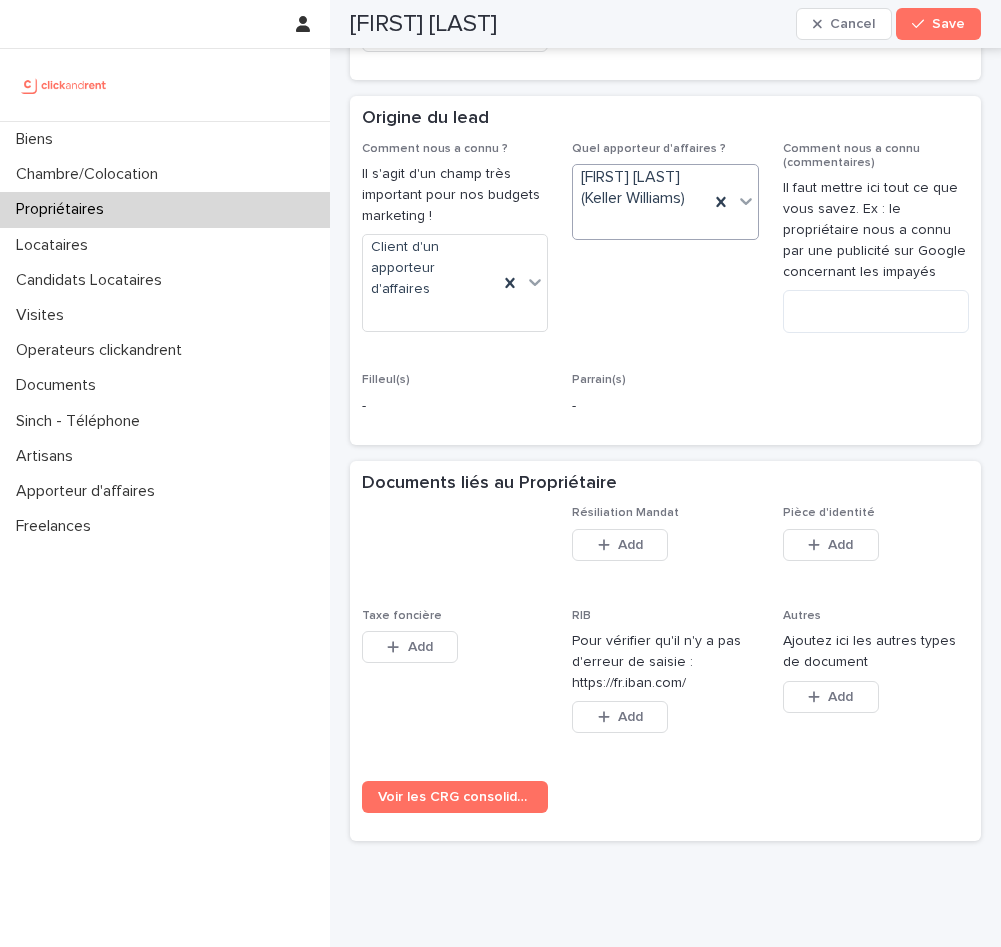 scroll, scrollTop: 1386, scrollLeft: 0, axis: vertical 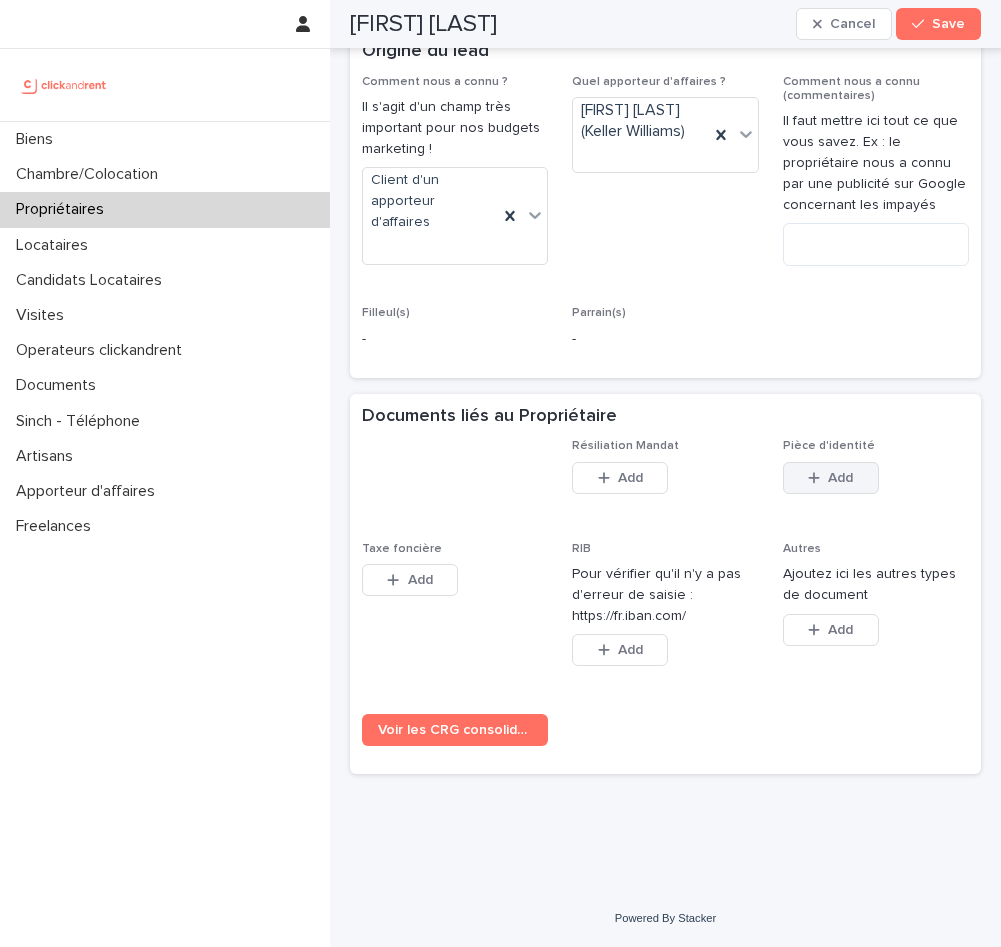click on "Add" at bounding box center (840, 478) 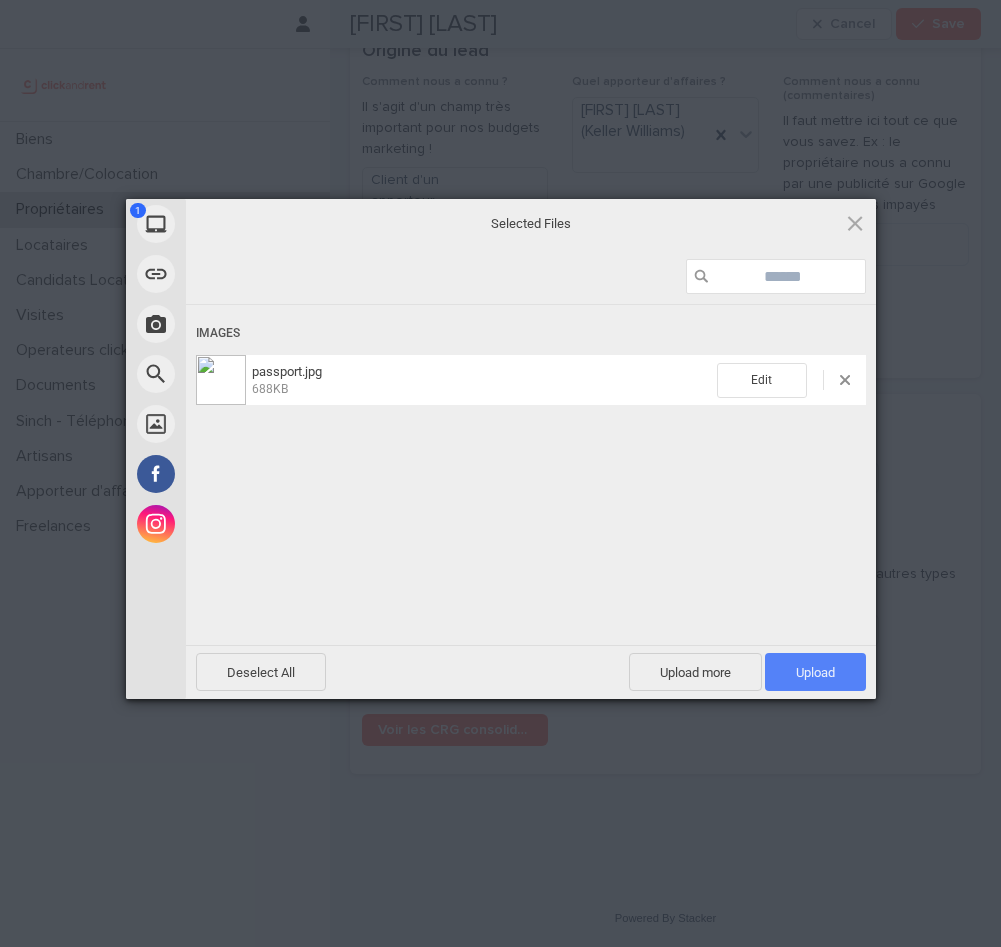 click on "Upload
1" at bounding box center [815, 672] 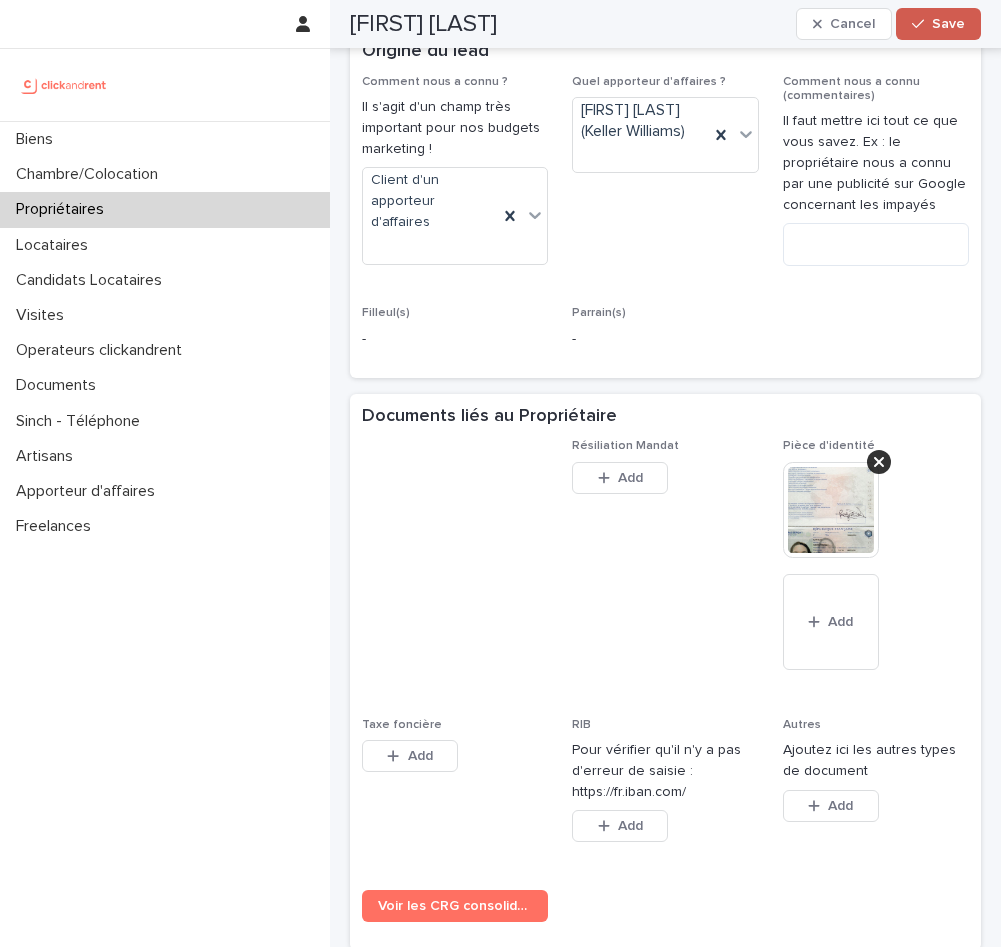 click on "Save" at bounding box center [948, 24] 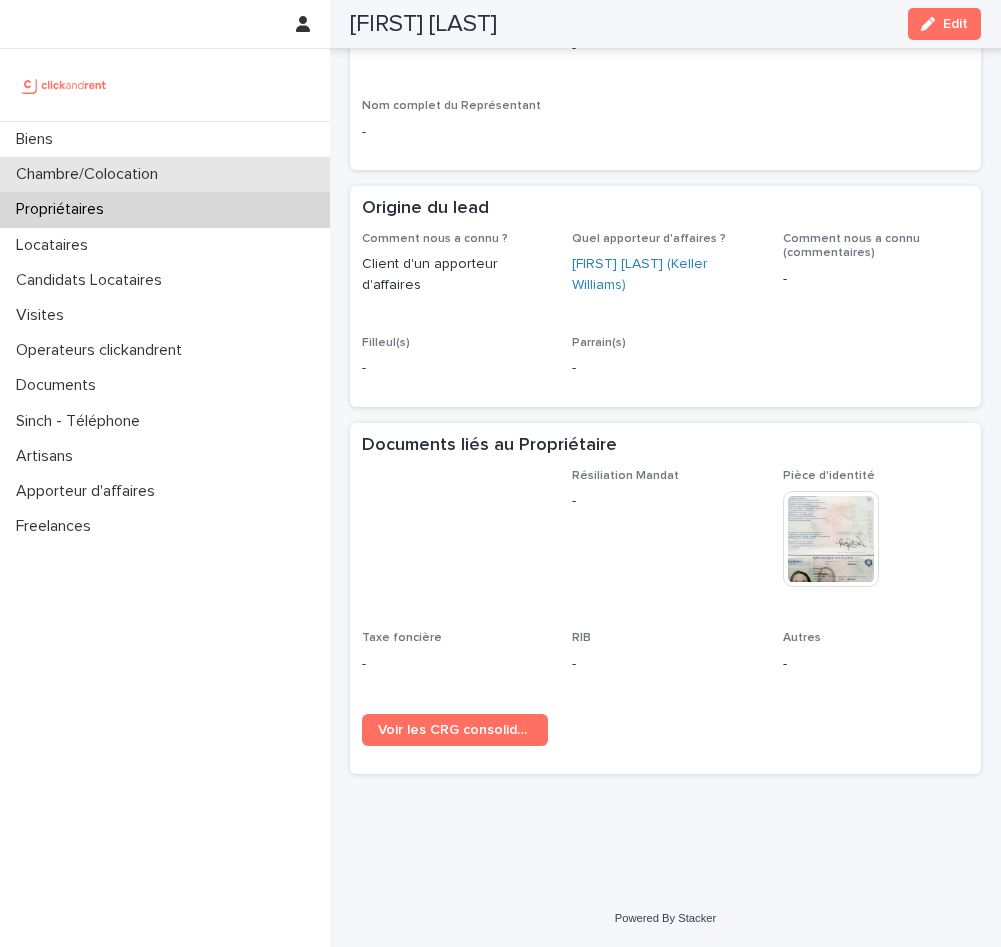 scroll, scrollTop: 757, scrollLeft: 0, axis: vertical 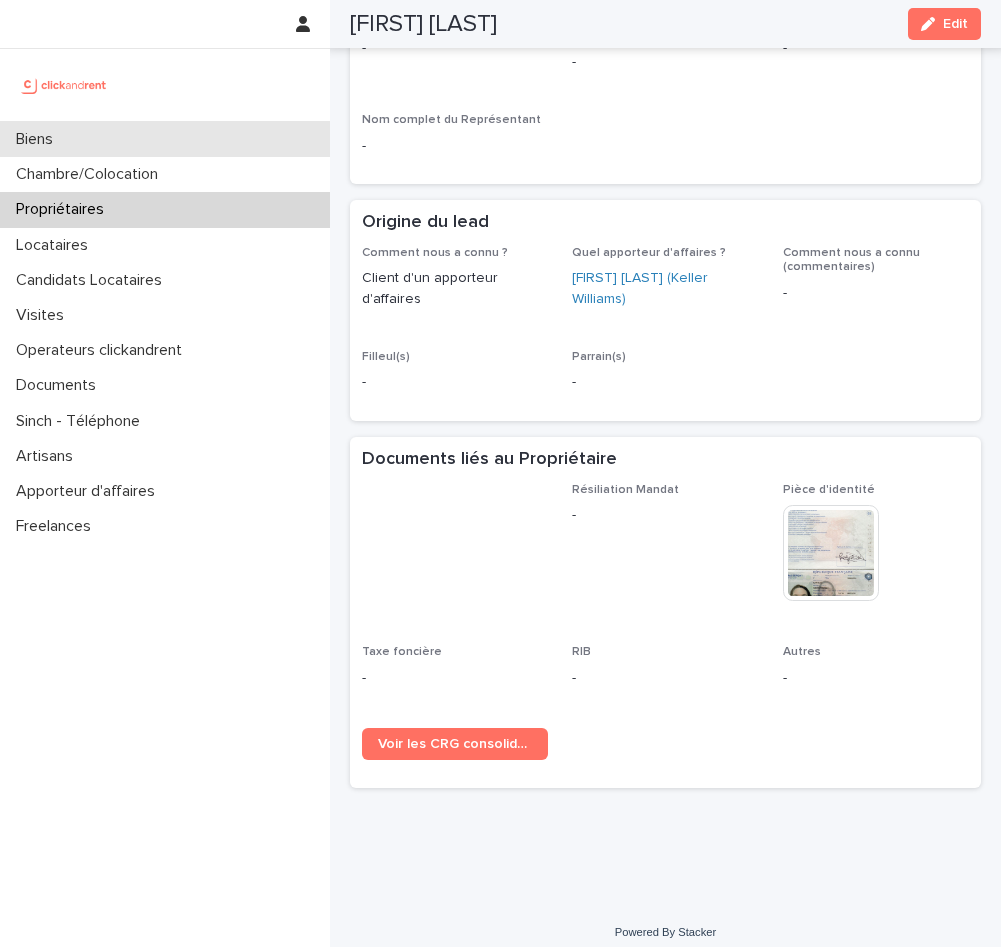 click on "Biens" at bounding box center [165, 139] 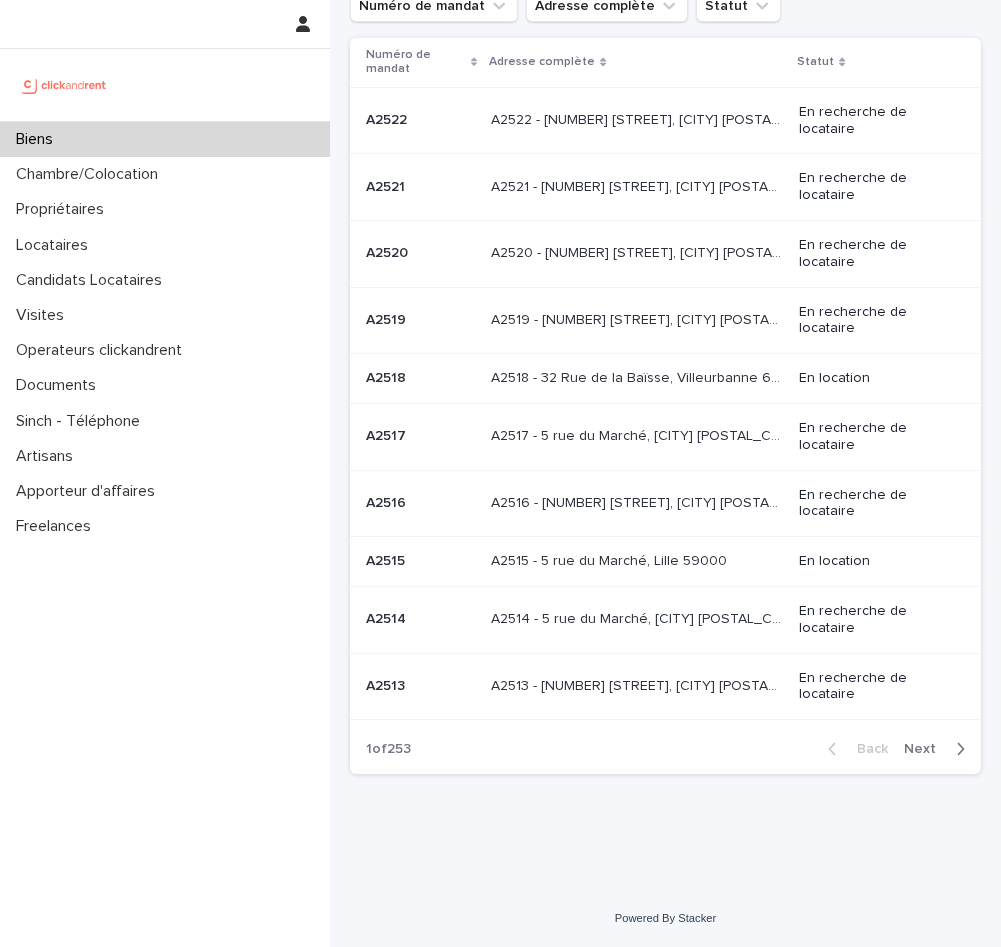 scroll, scrollTop: 0, scrollLeft: 0, axis: both 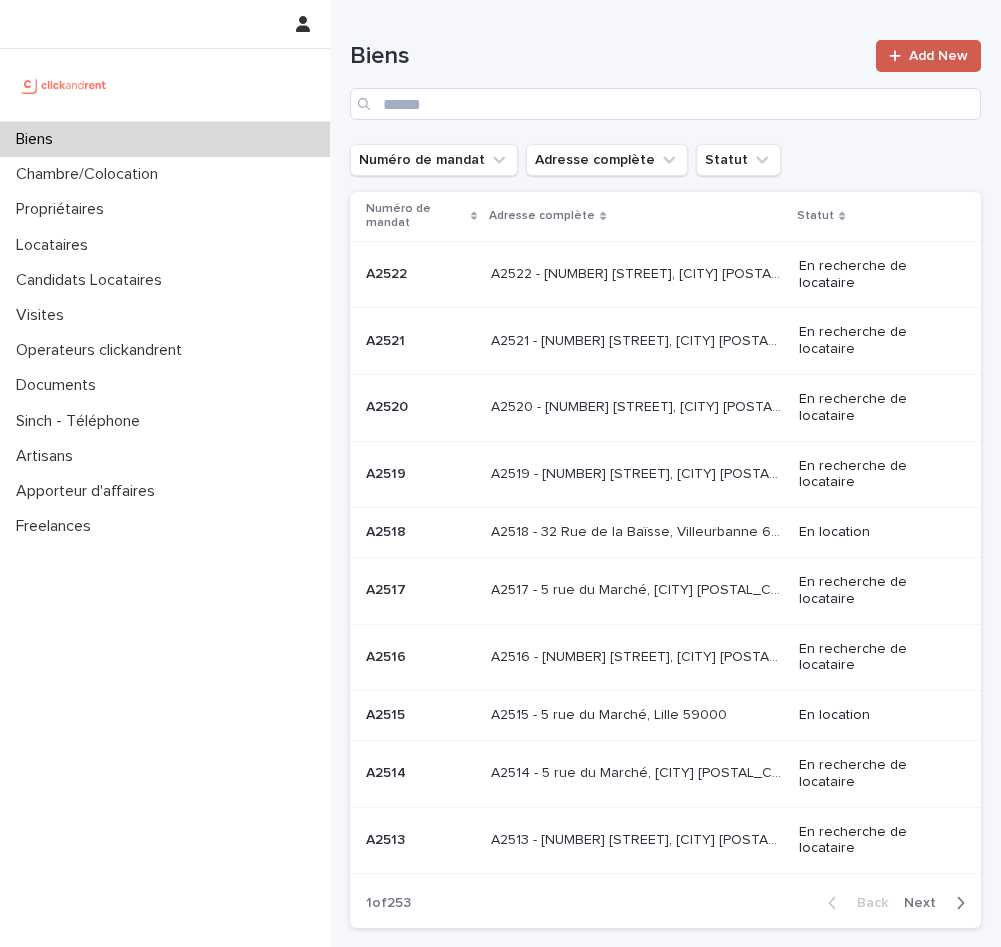 click on "Add New" at bounding box center [928, 56] 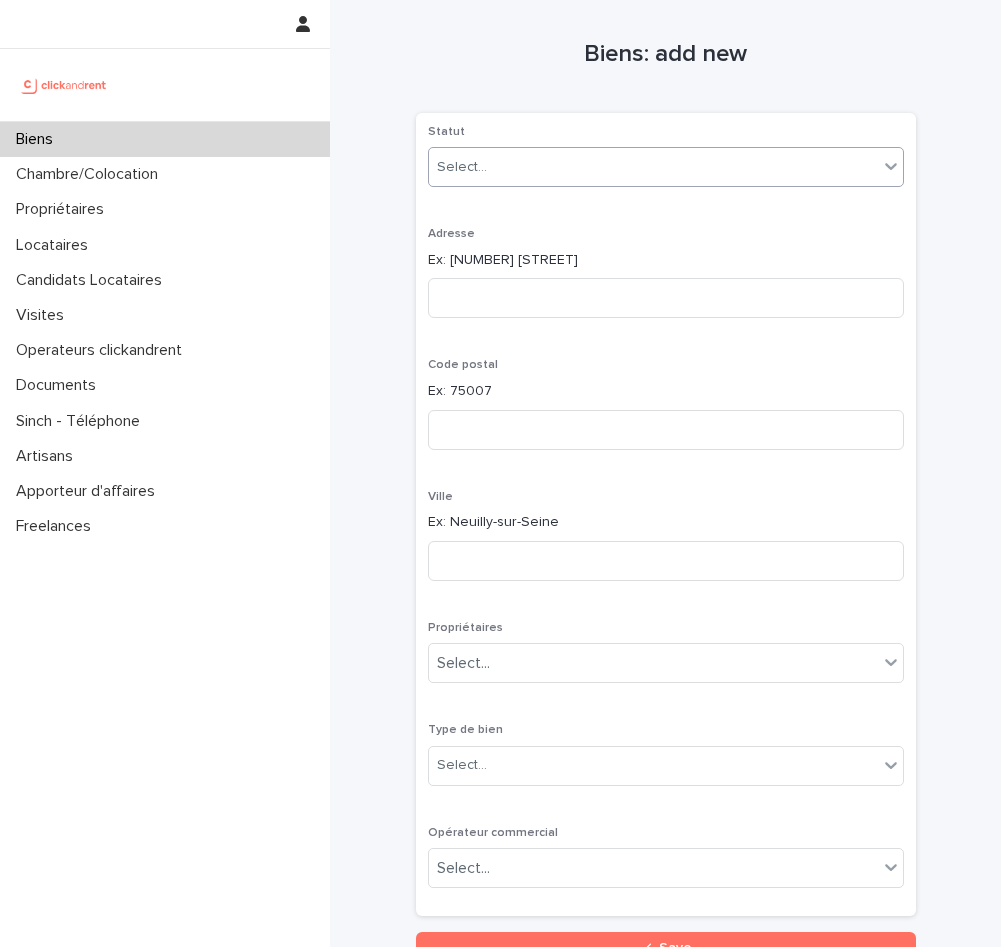 click on "Select..." at bounding box center [653, 167] 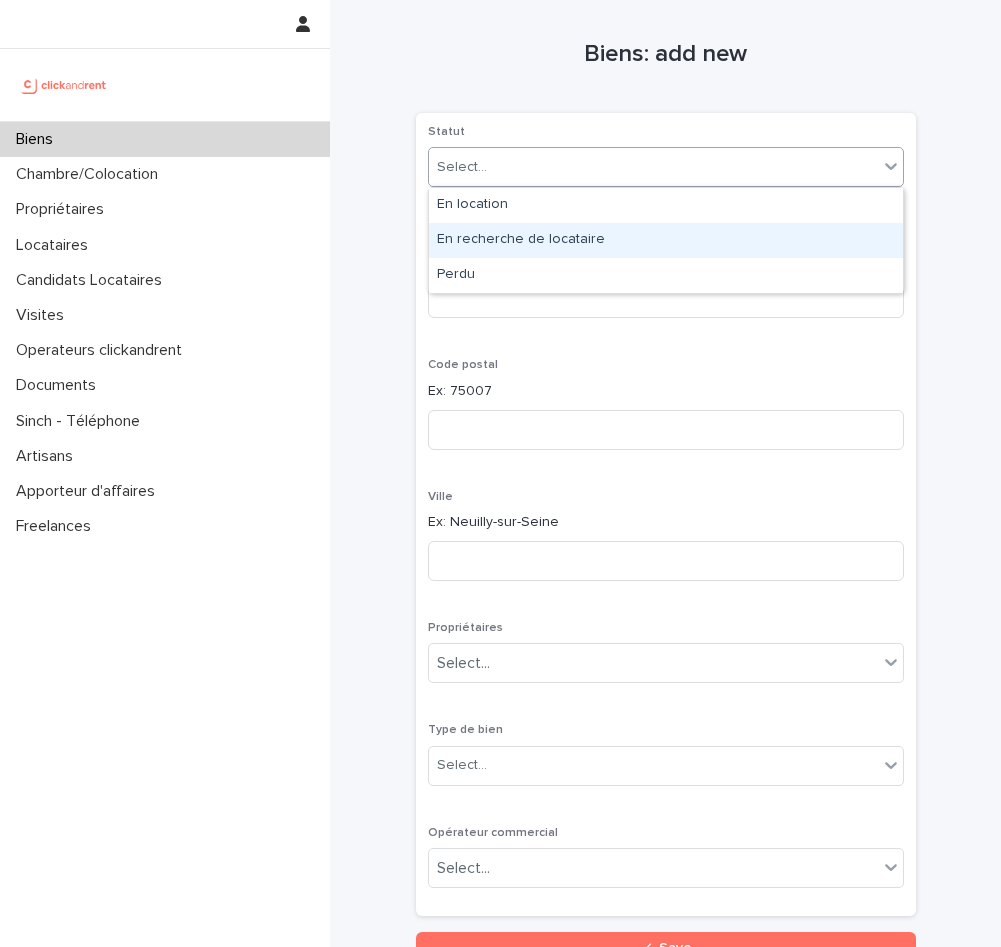 click on "En recherche de locataire" at bounding box center (666, 240) 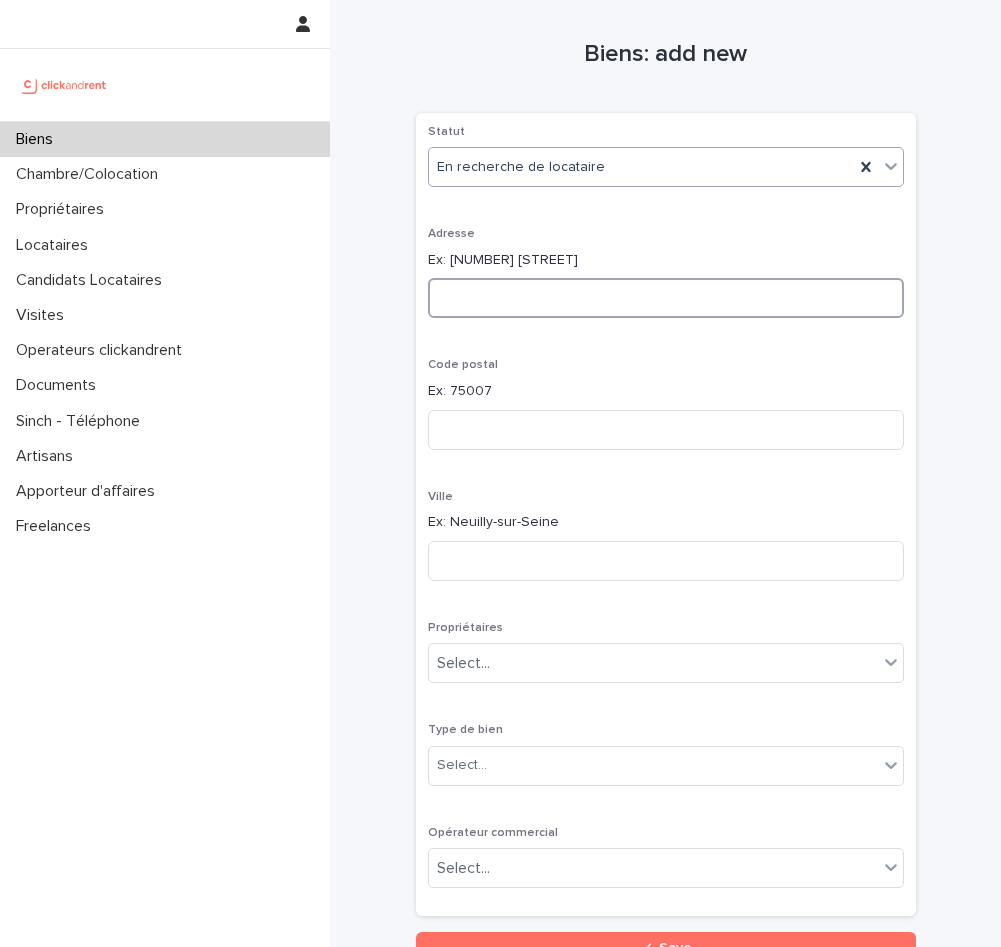 click at bounding box center [666, 298] 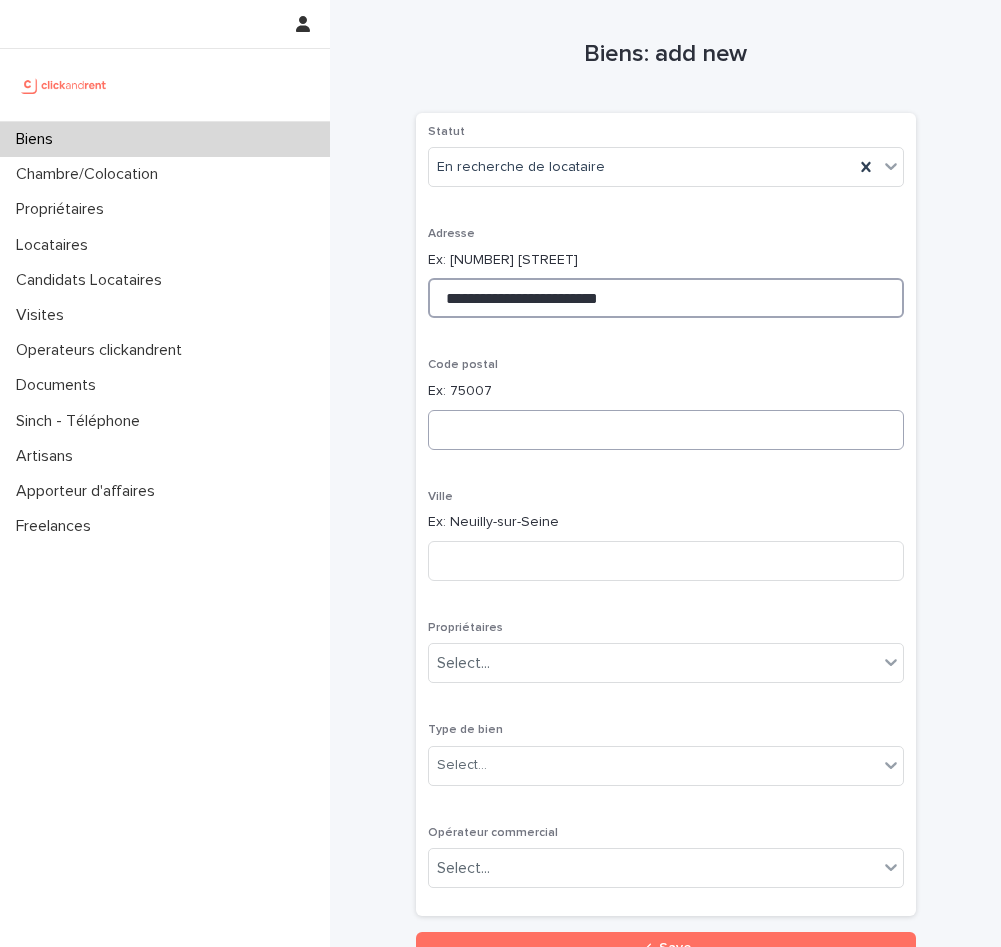 type on "**********" 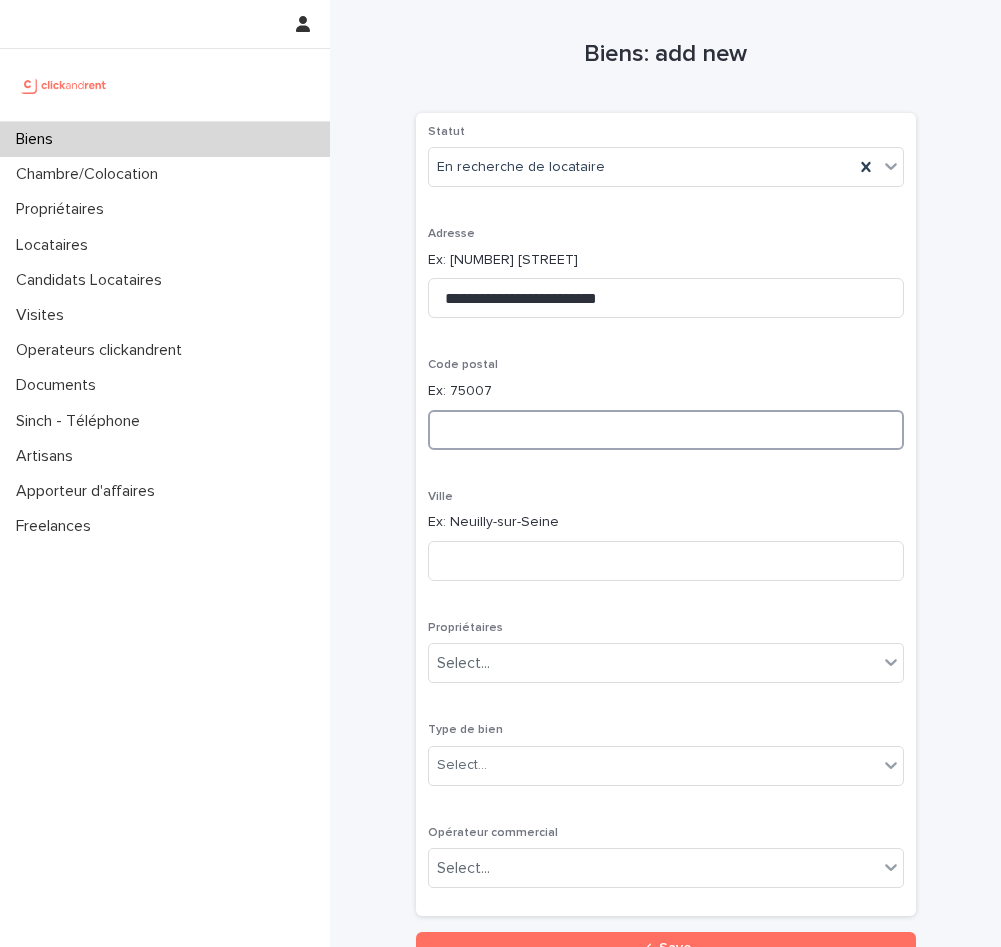 click at bounding box center [666, 430] 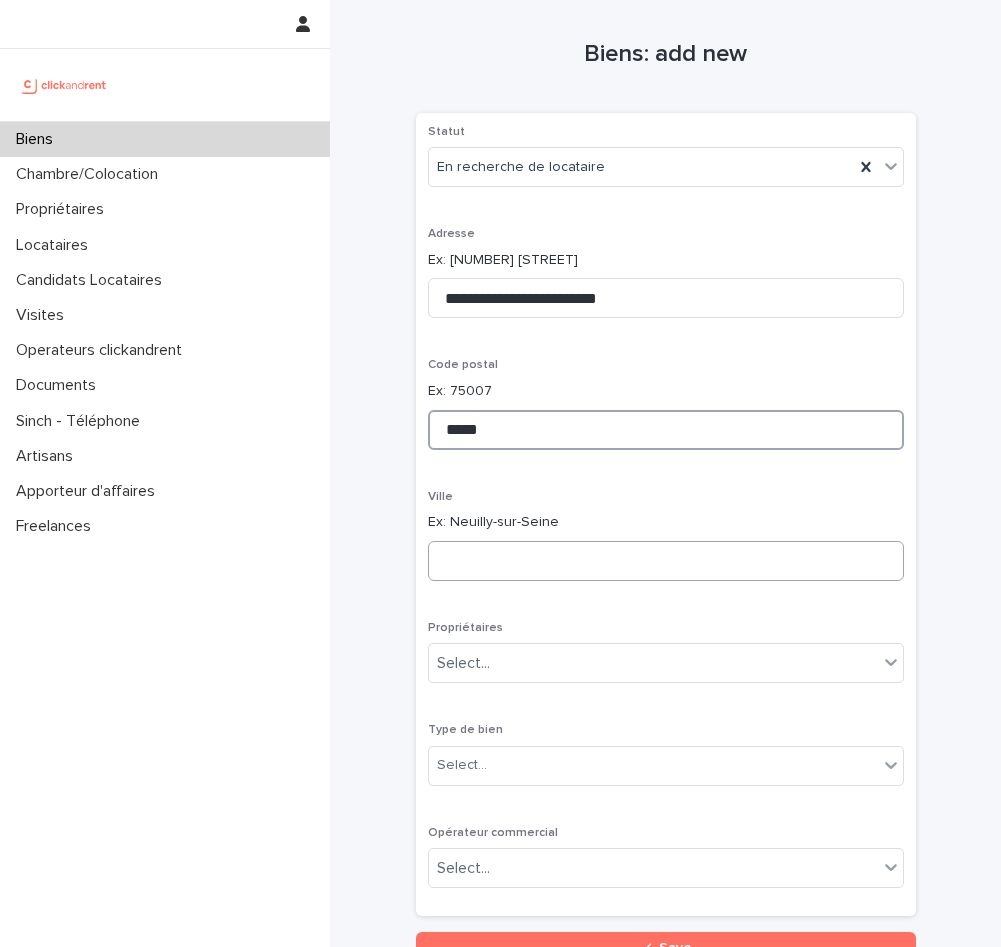 type on "*****" 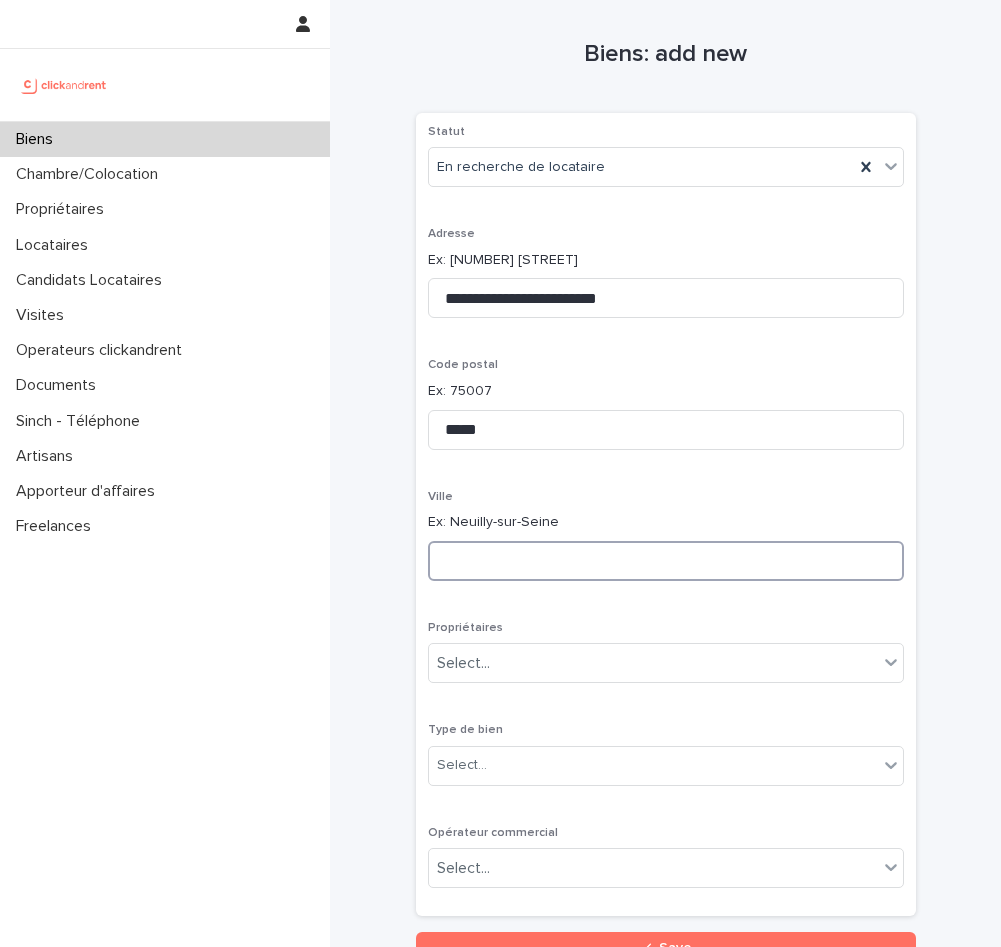 click at bounding box center (666, 561) 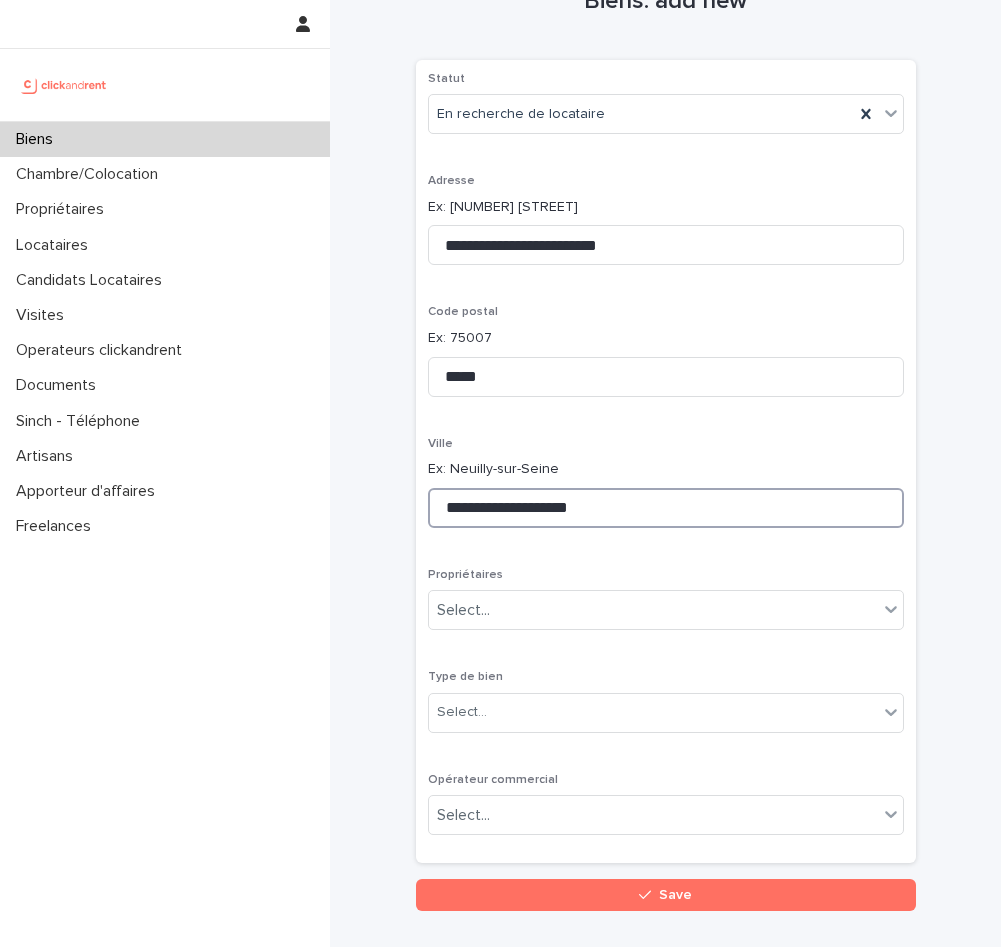 scroll, scrollTop: 64, scrollLeft: 0, axis: vertical 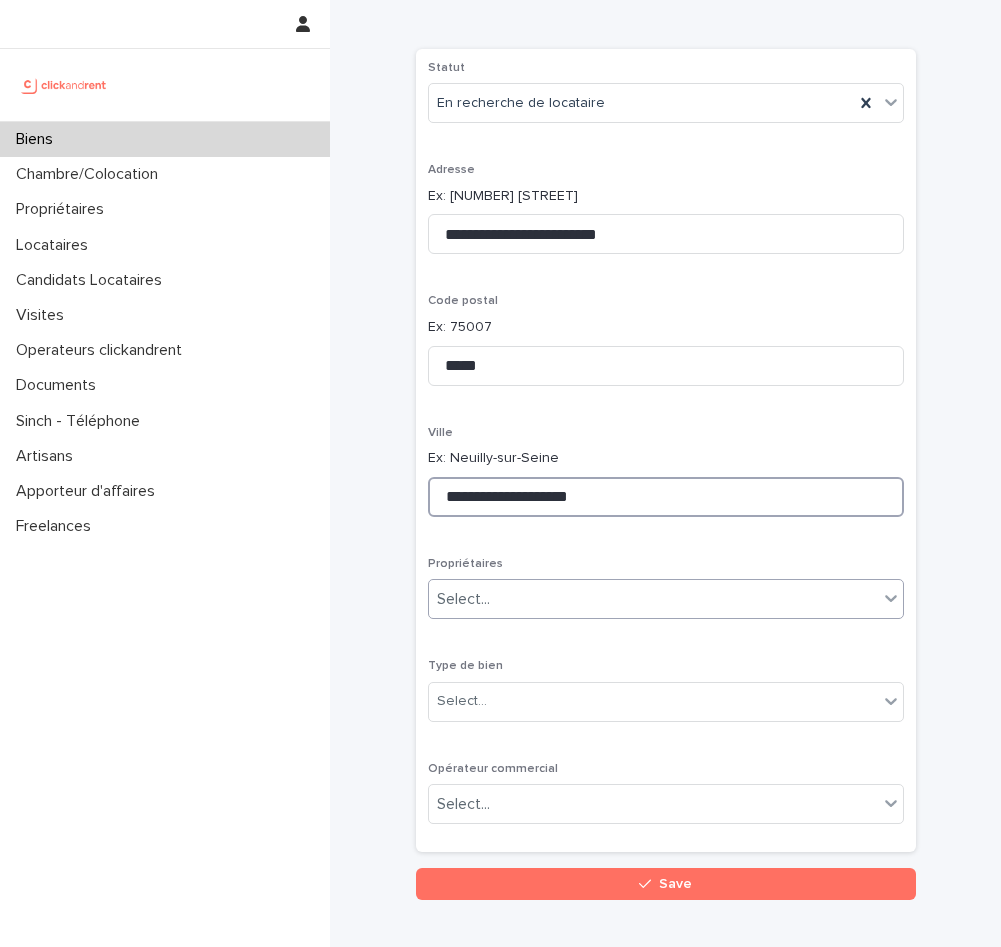 type on "**********" 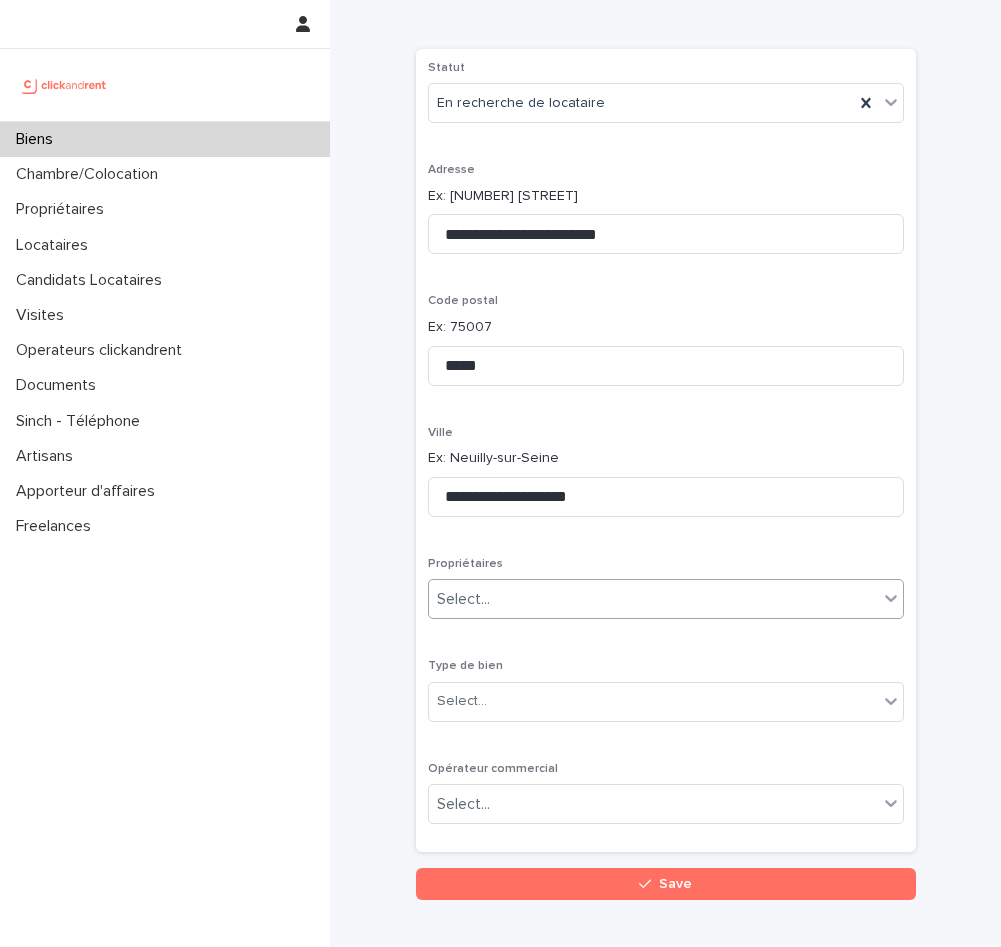click on "Select..." at bounding box center (653, 599) 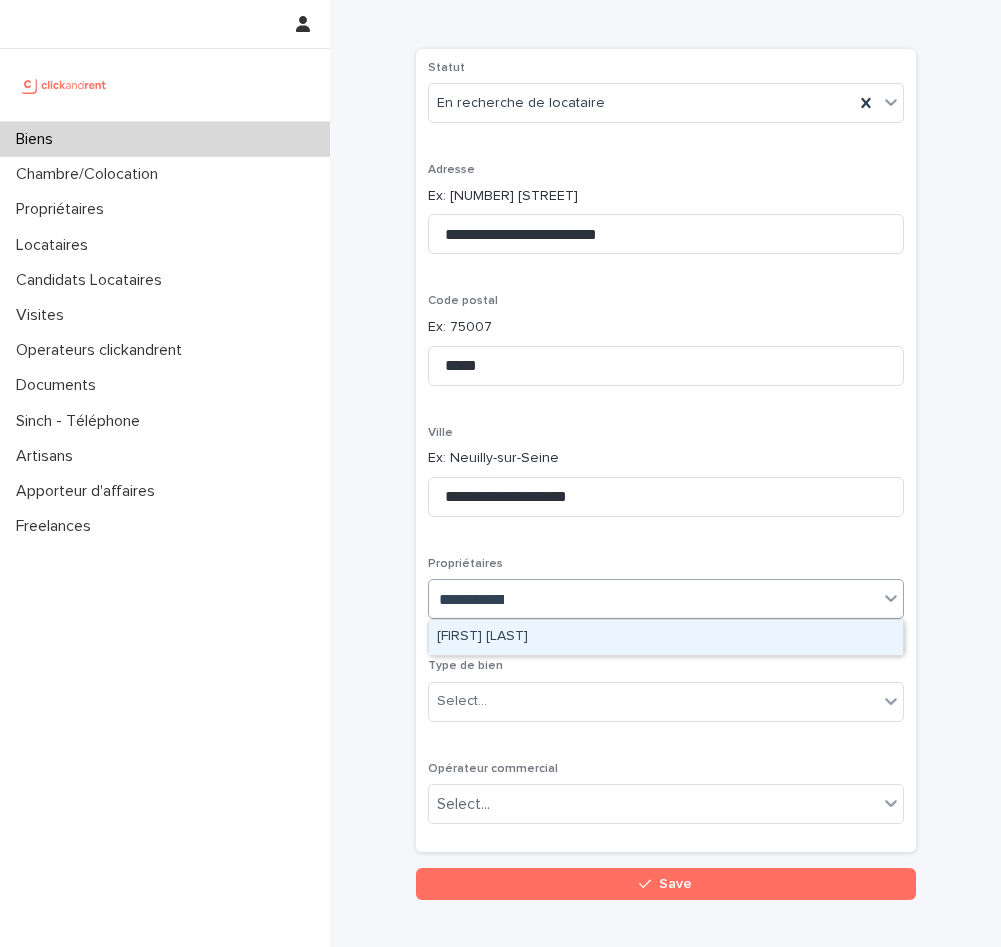 type on "**********" 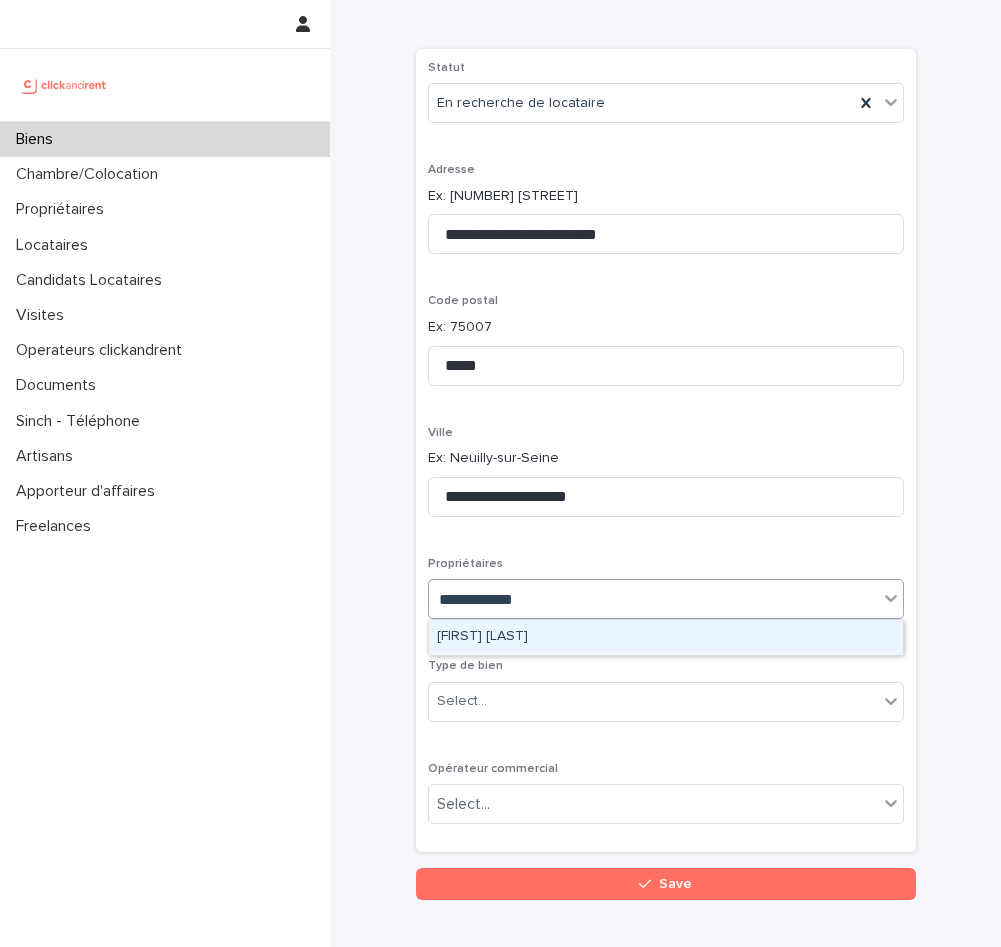 click on "[FIRST] [LAST]" at bounding box center [666, 637] 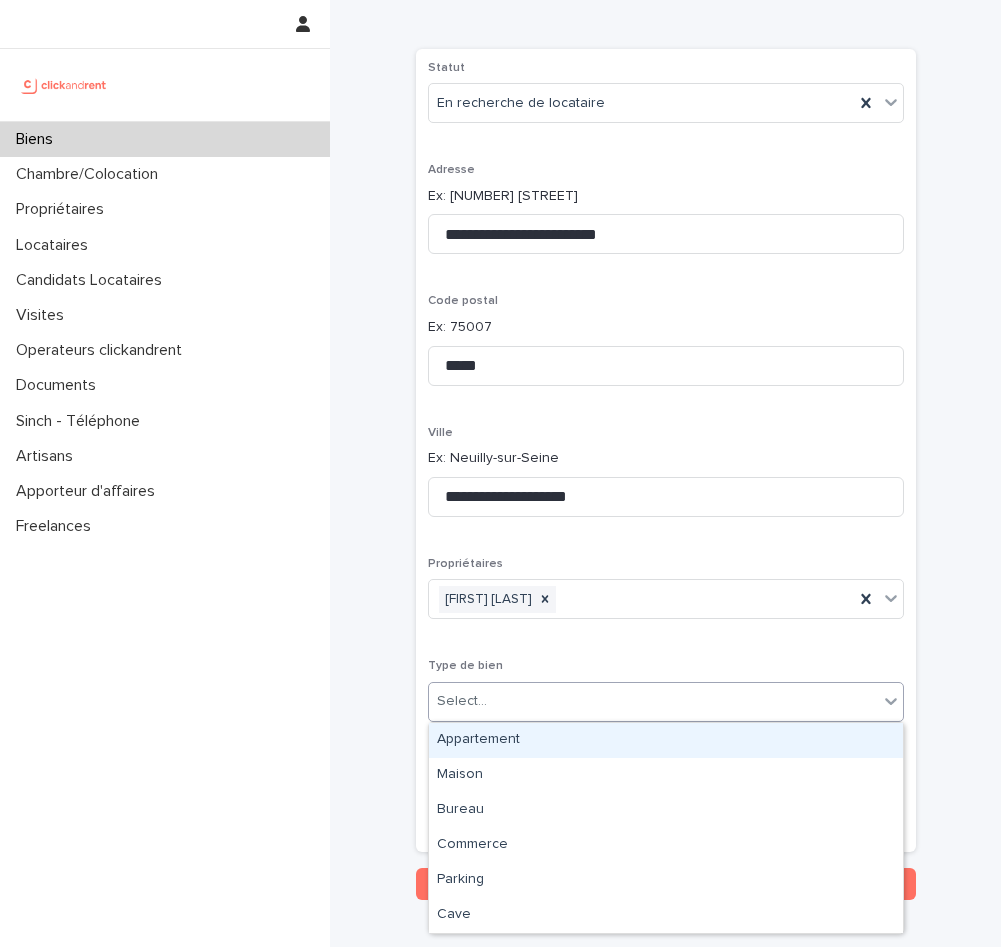 click on "Select..." at bounding box center (653, 701) 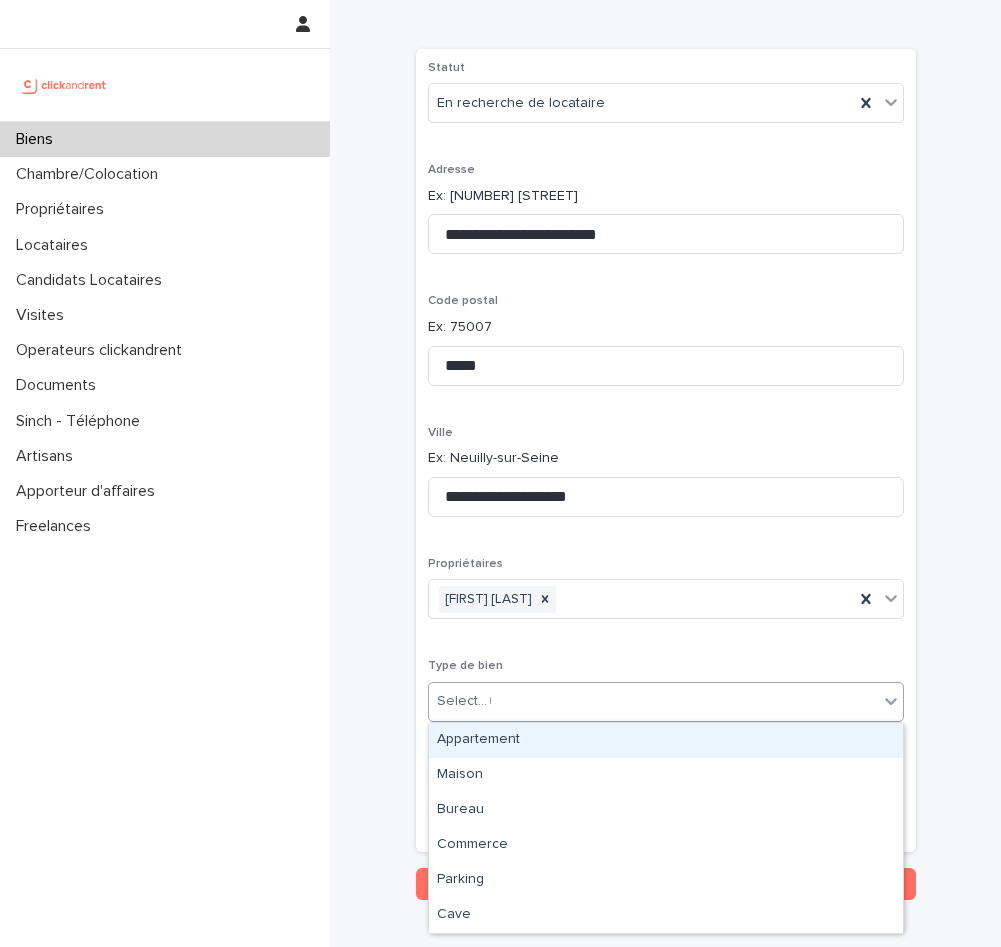 type on "**" 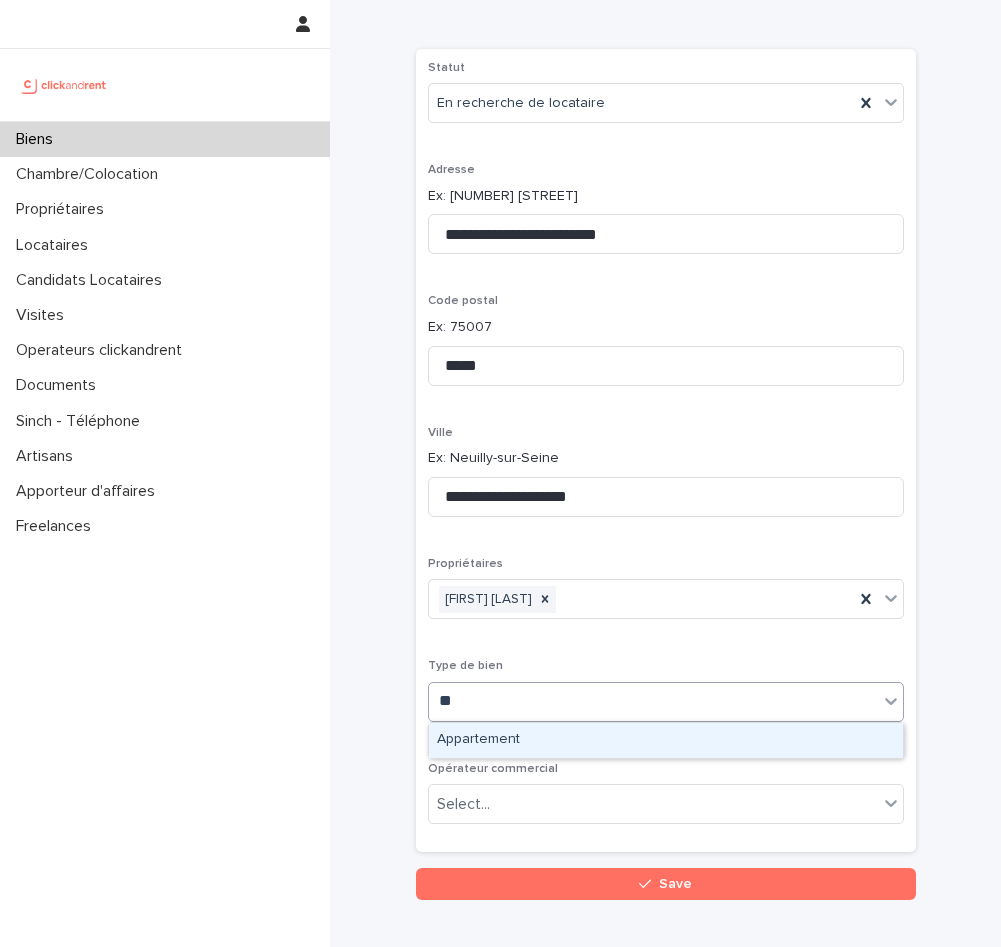 click on "Appartement" at bounding box center [666, 740] 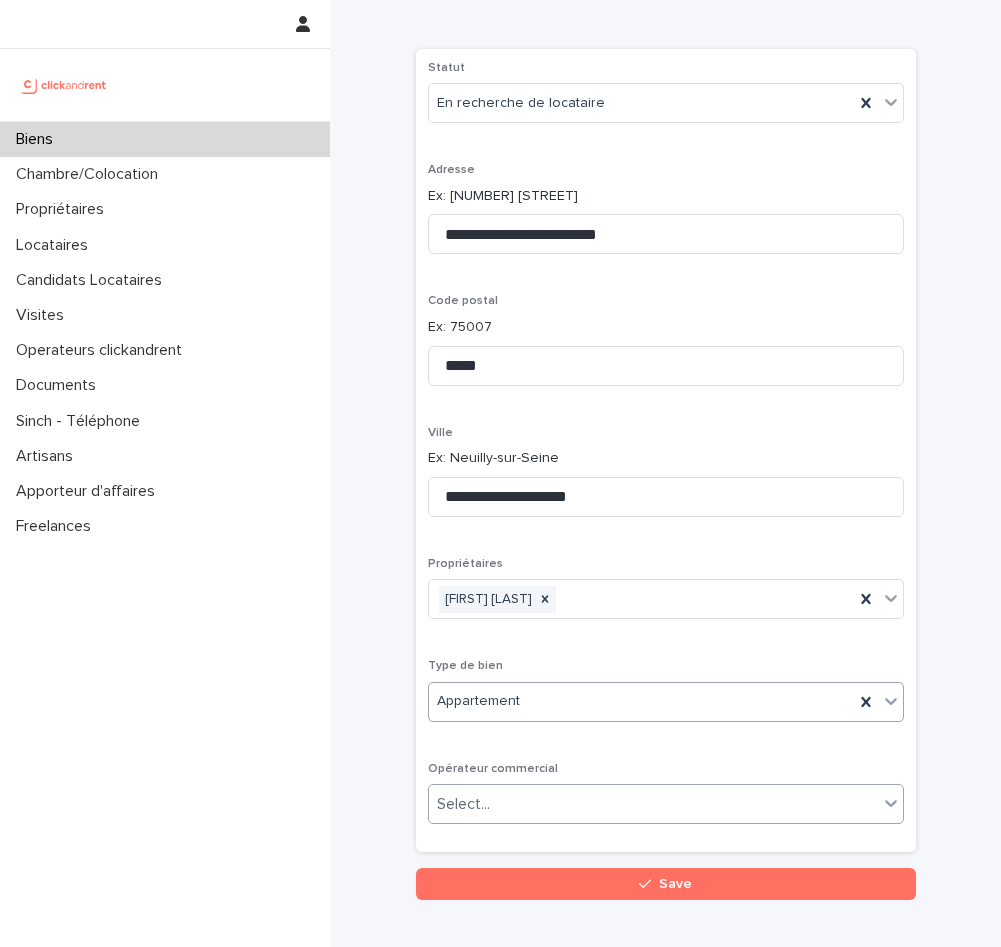 click on "Select..." at bounding box center [653, 804] 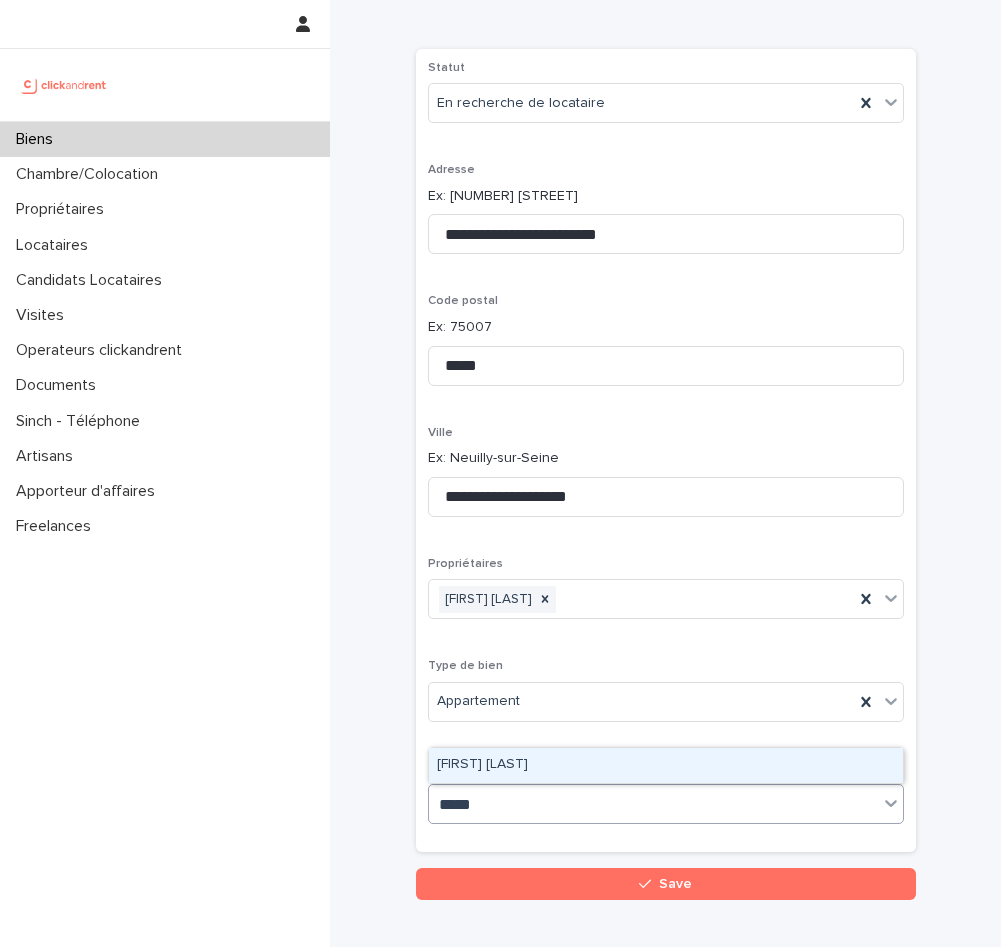 type on "******" 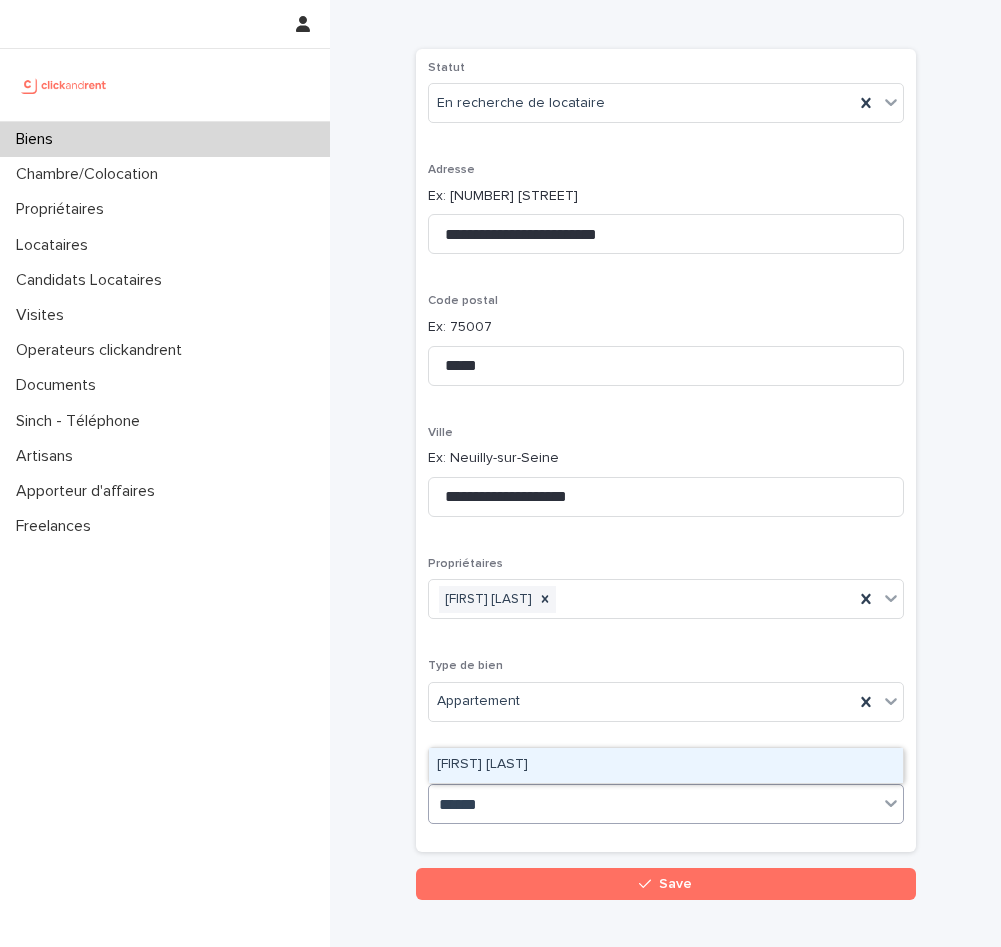 click on "[FIRST] [LAST]" at bounding box center (666, 765) 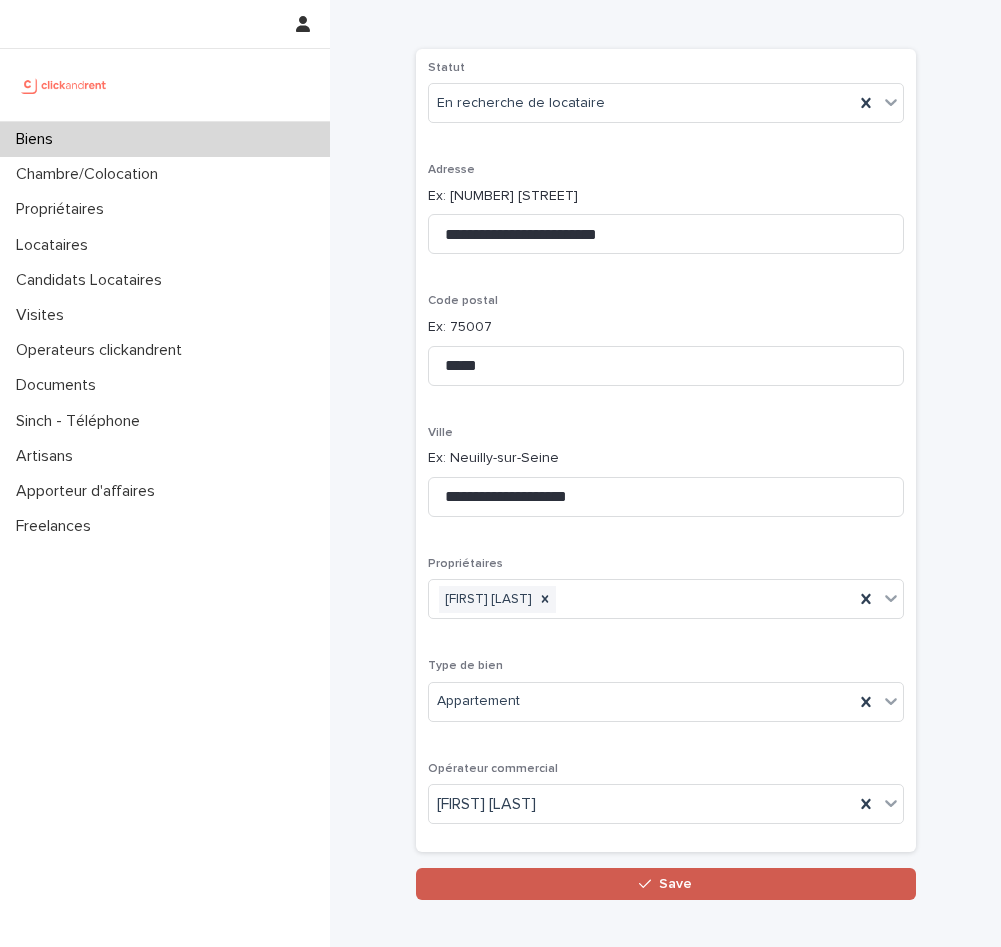 click on "Save" at bounding box center (666, 884) 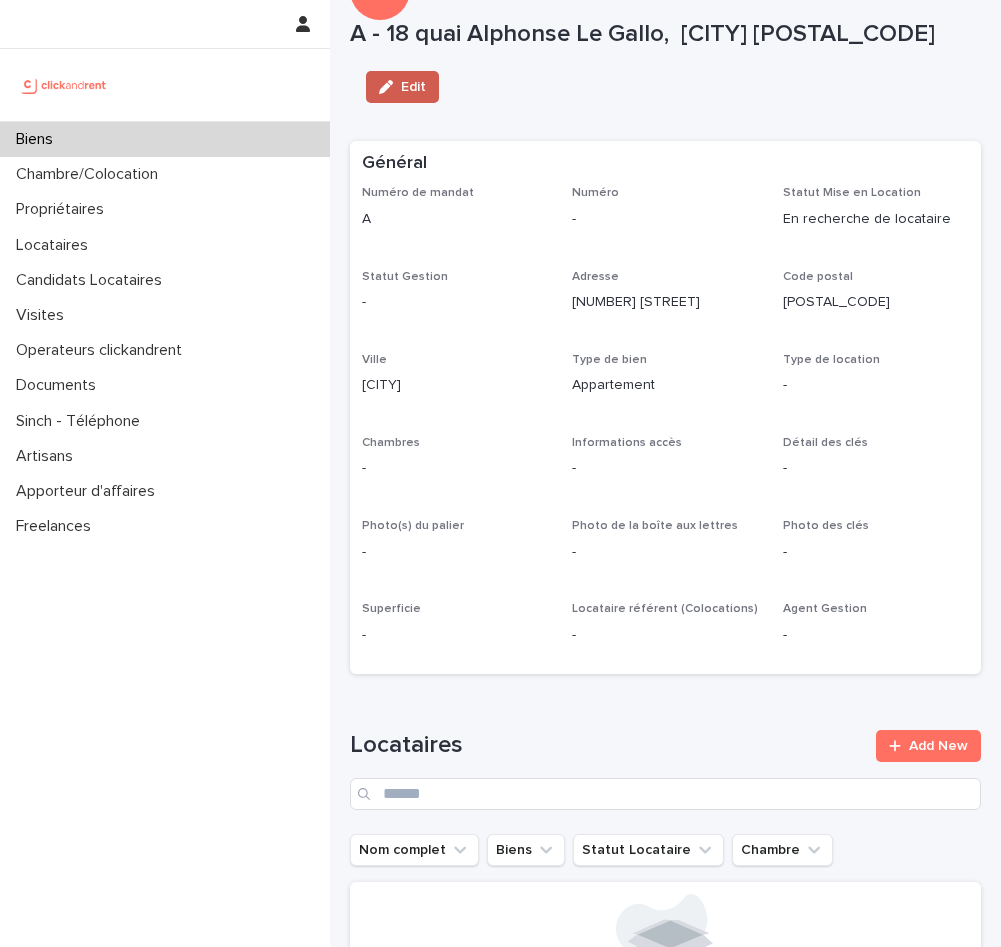 click at bounding box center (390, 87) 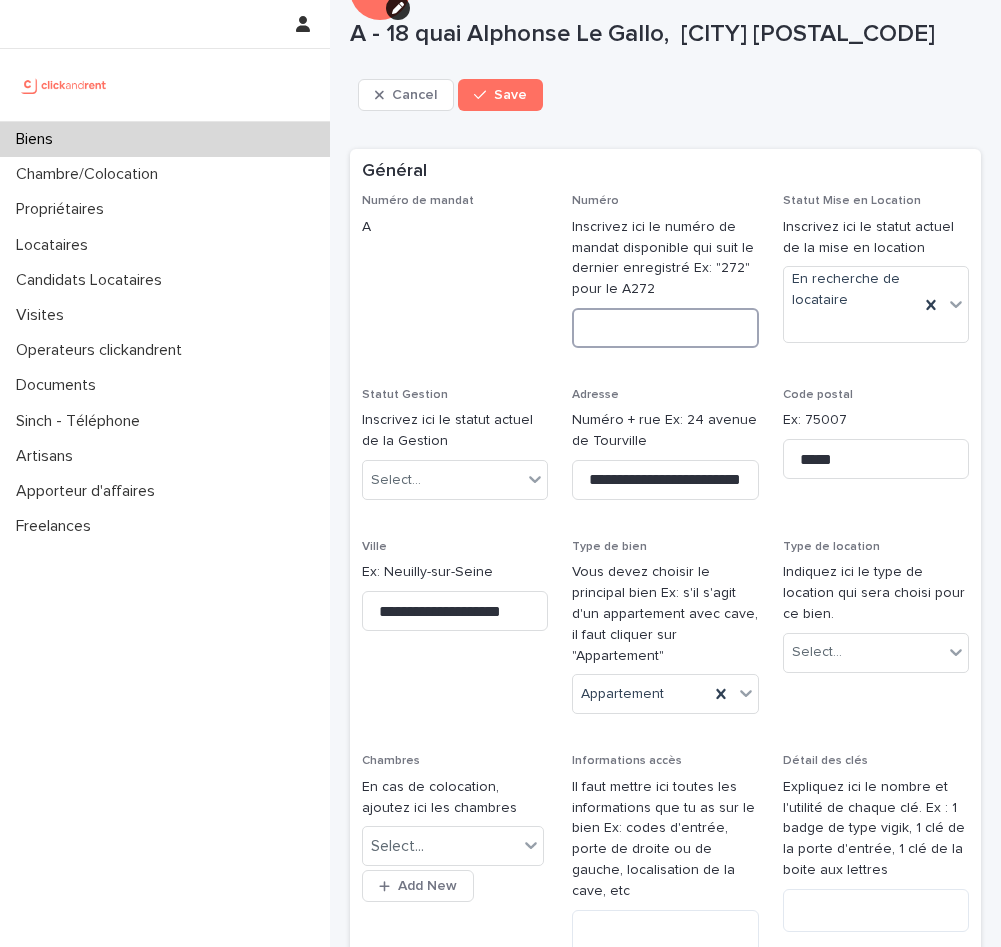 click at bounding box center [665, 328] 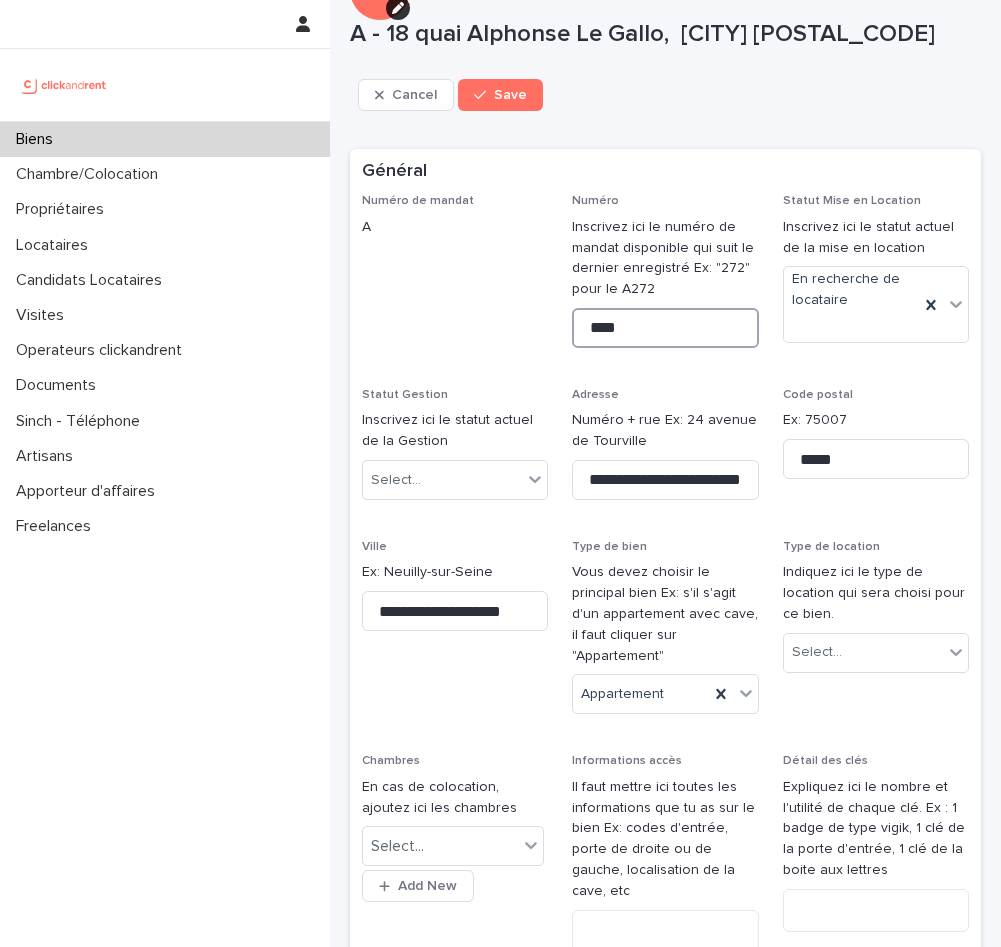 type on "****" 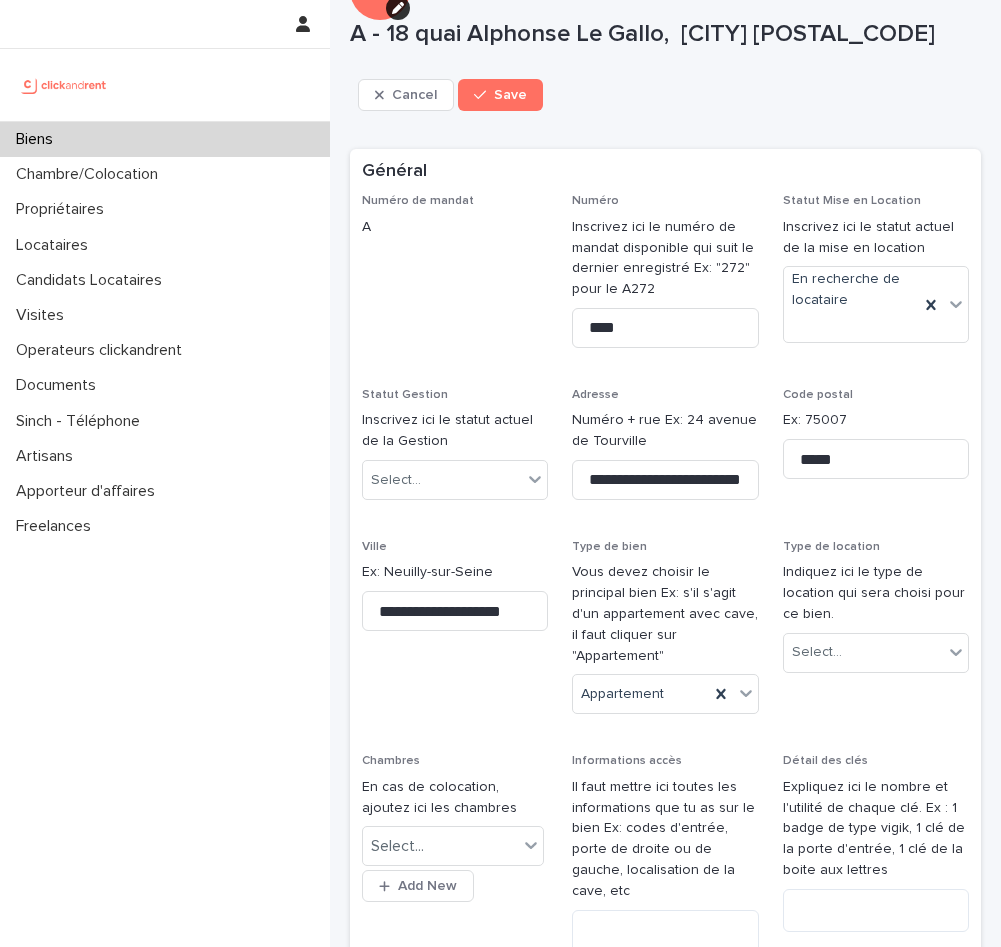 click on "**********" at bounding box center [665, 754] 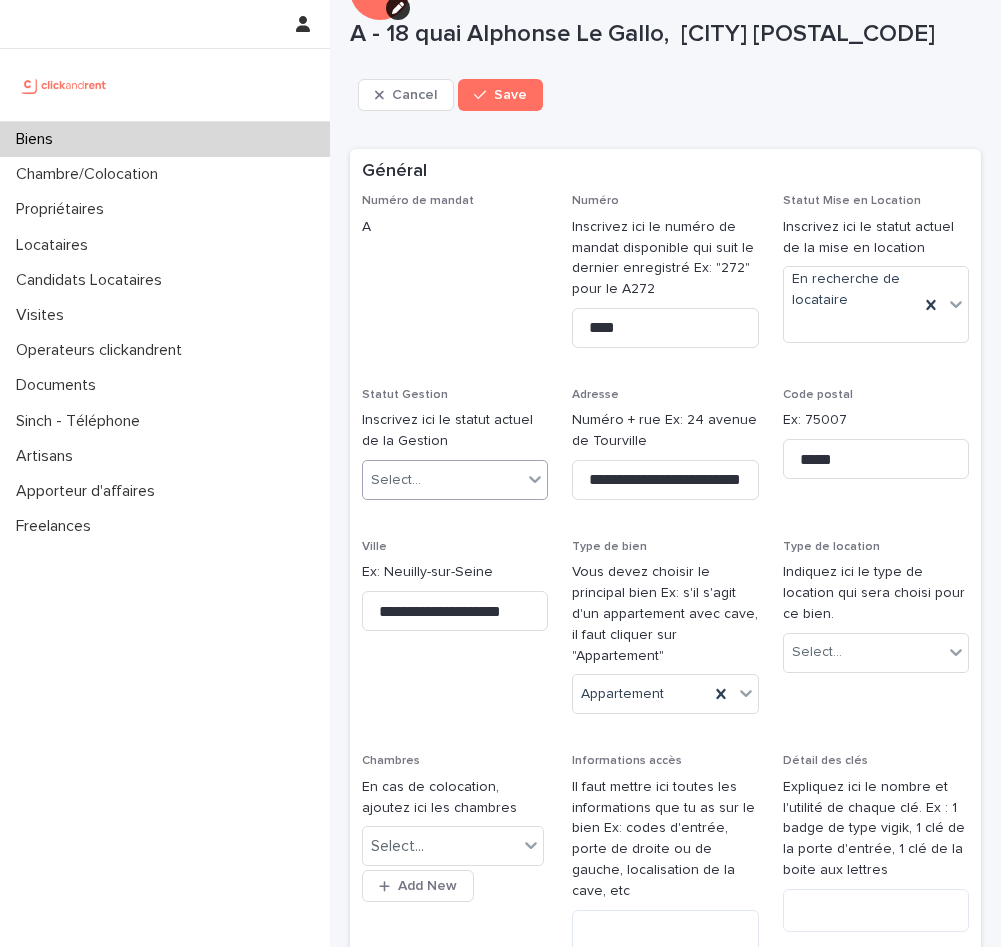 click on "Select..." at bounding box center [442, 480] 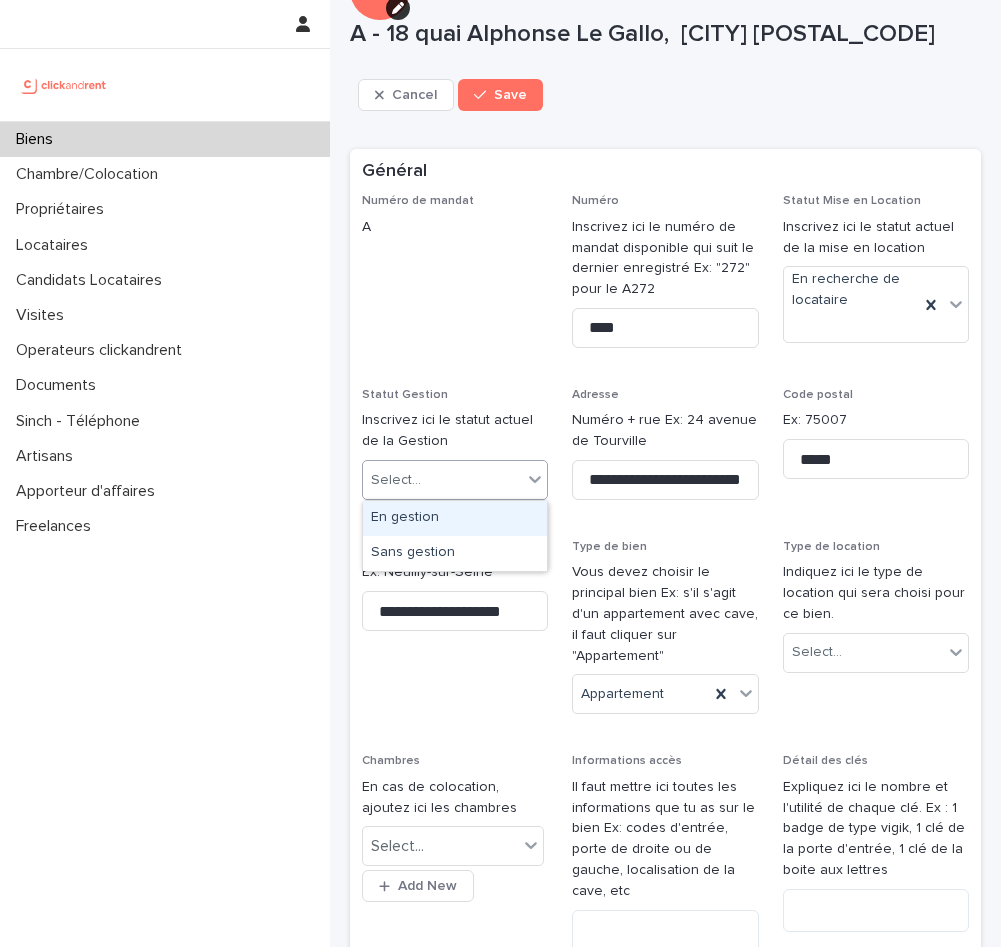 click on "En gestion" at bounding box center (455, 518) 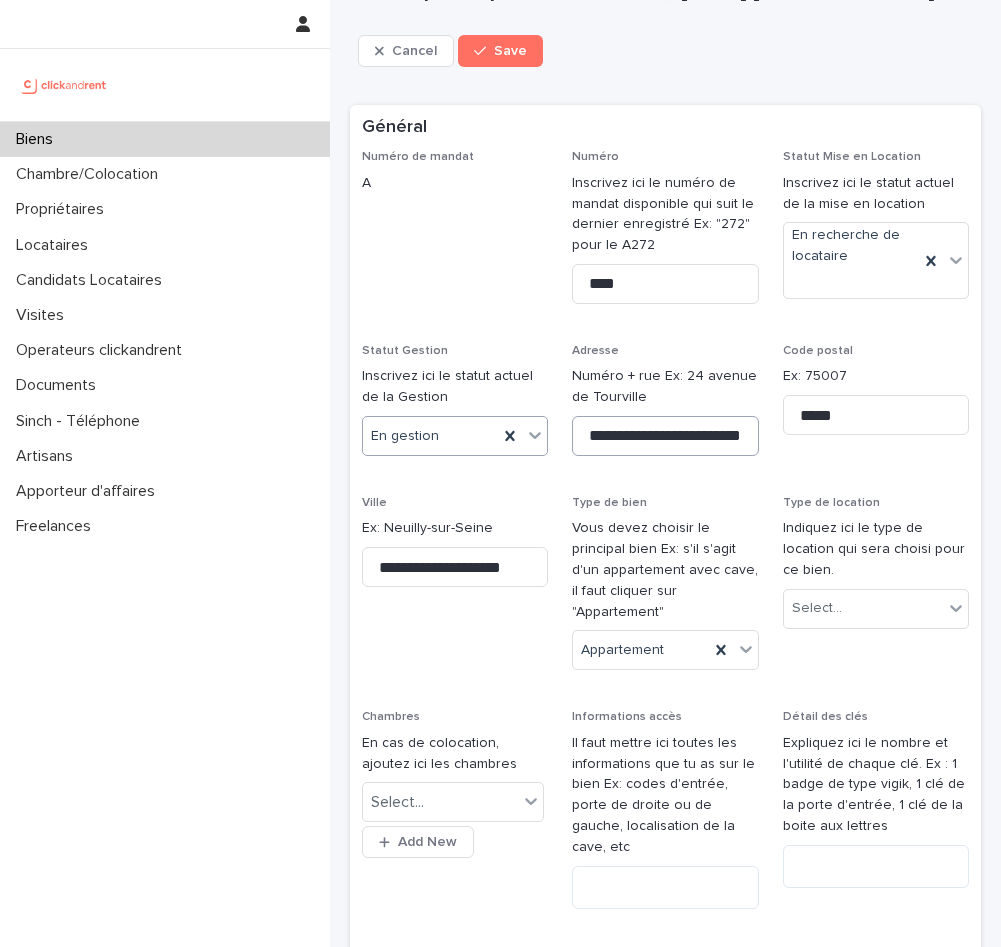 scroll, scrollTop: 169, scrollLeft: 0, axis: vertical 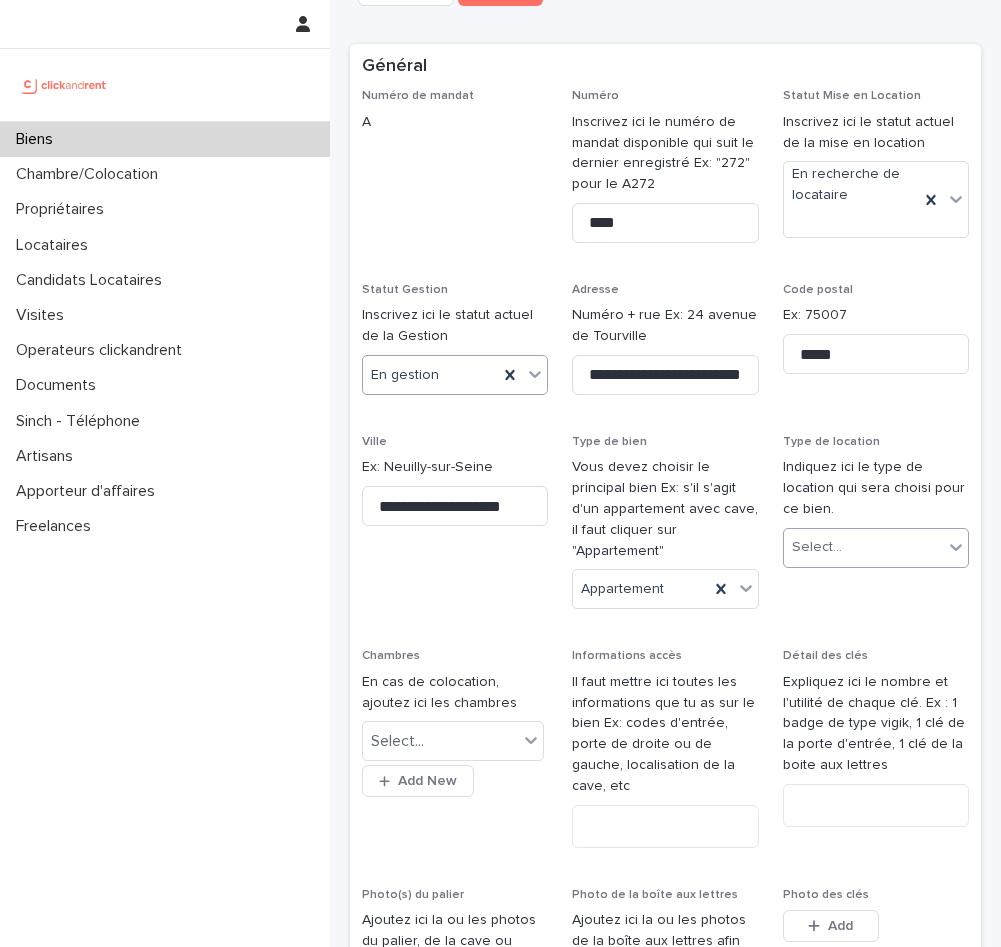 click on "Select..." at bounding box center [817, 547] 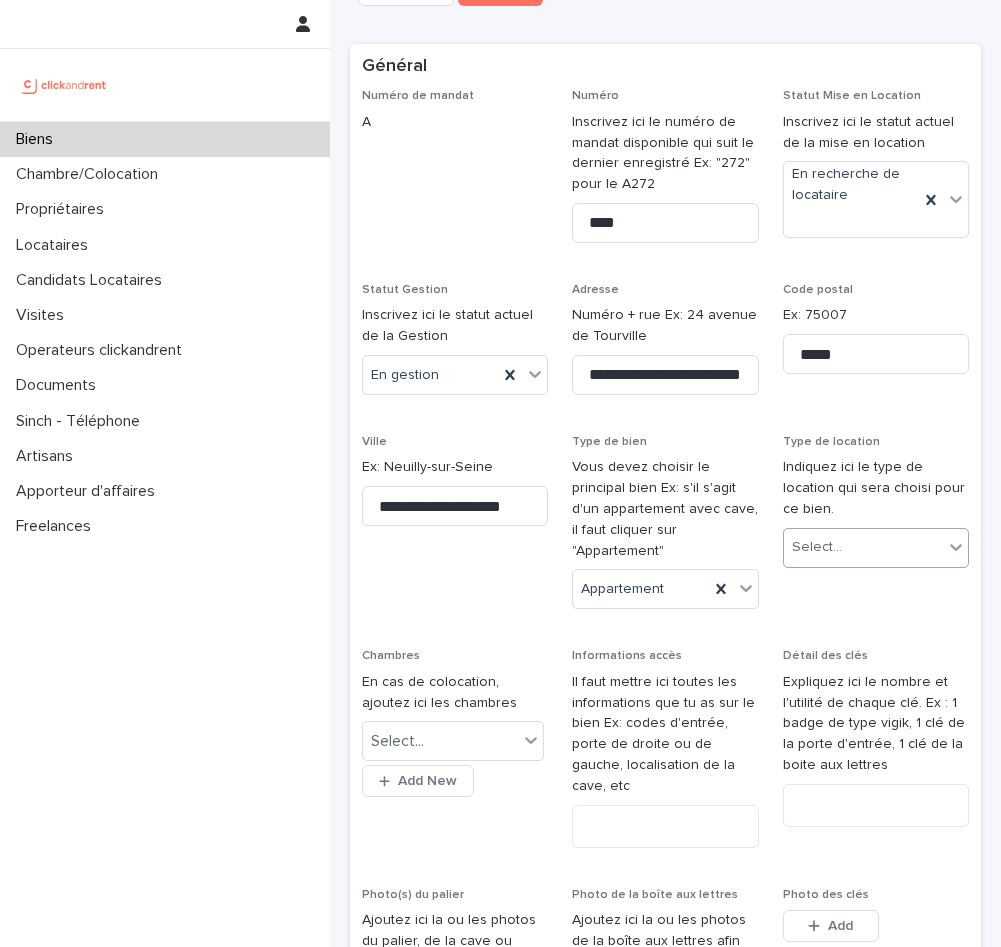 click on "Select..." at bounding box center (863, 547) 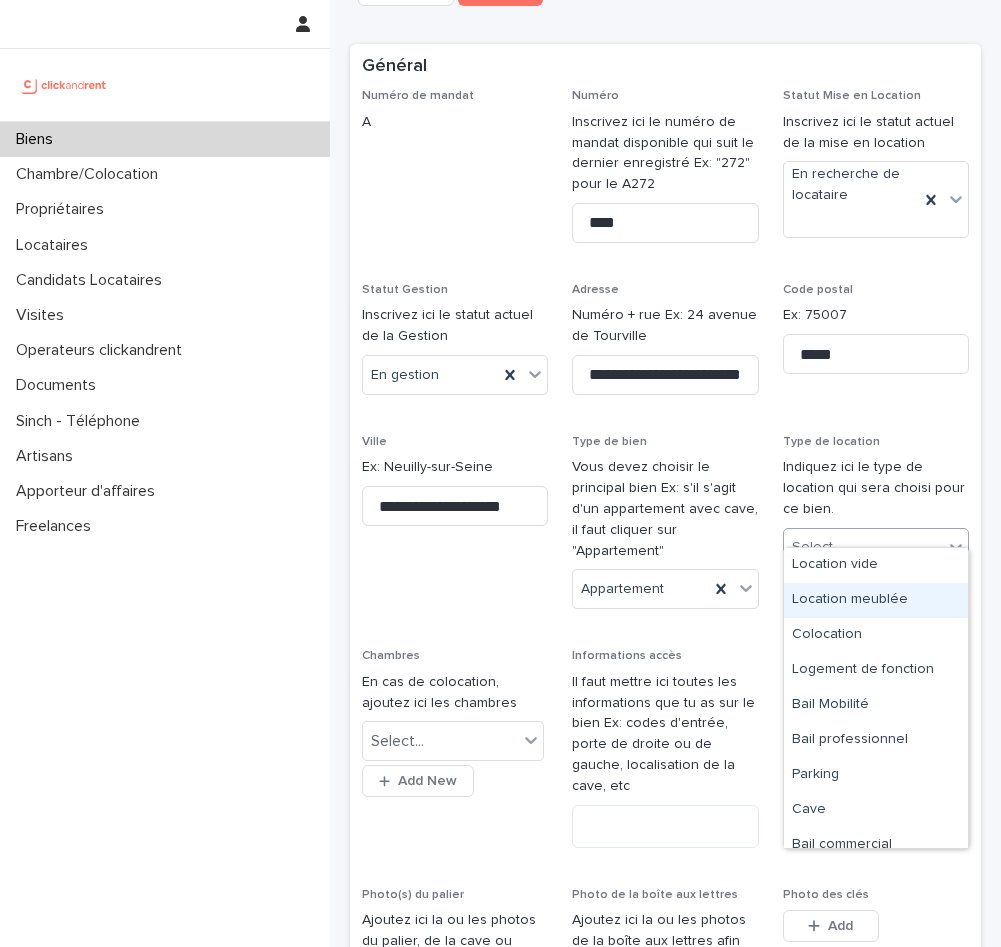 click on "Location meublée" at bounding box center [876, 600] 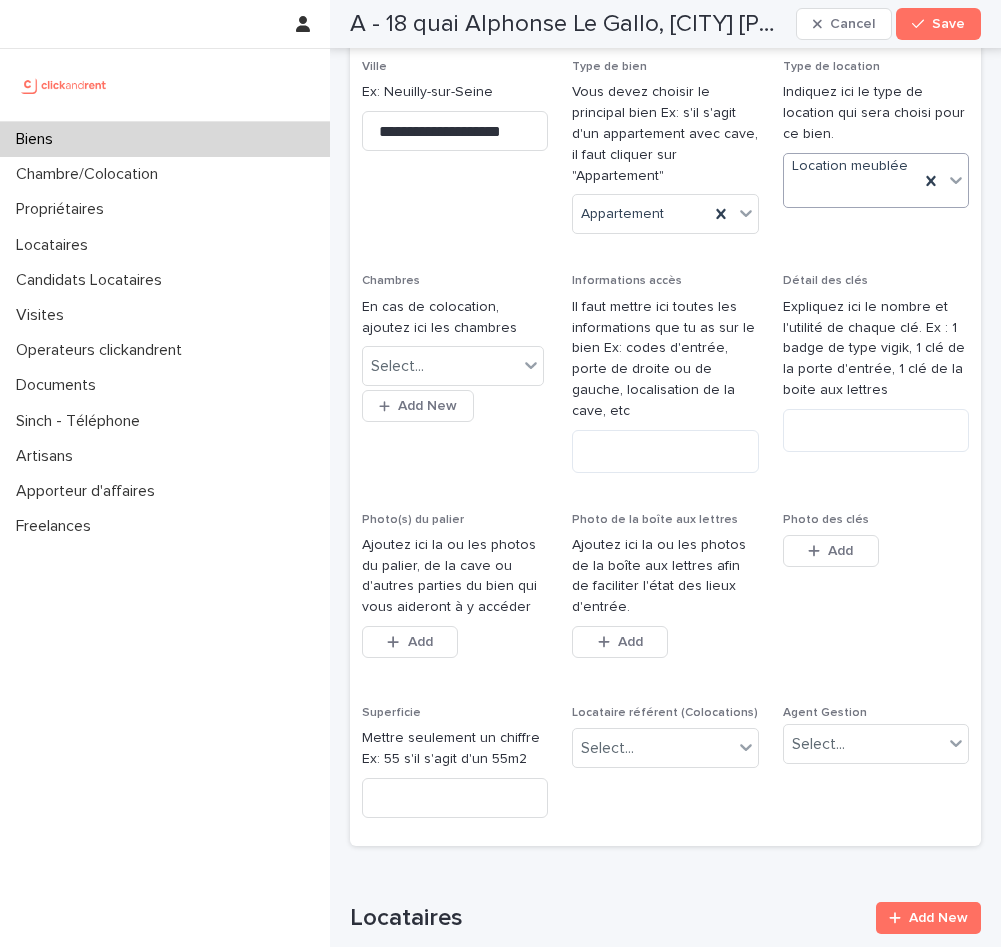 scroll, scrollTop: 560, scrollLeft: 0, axis: vertical 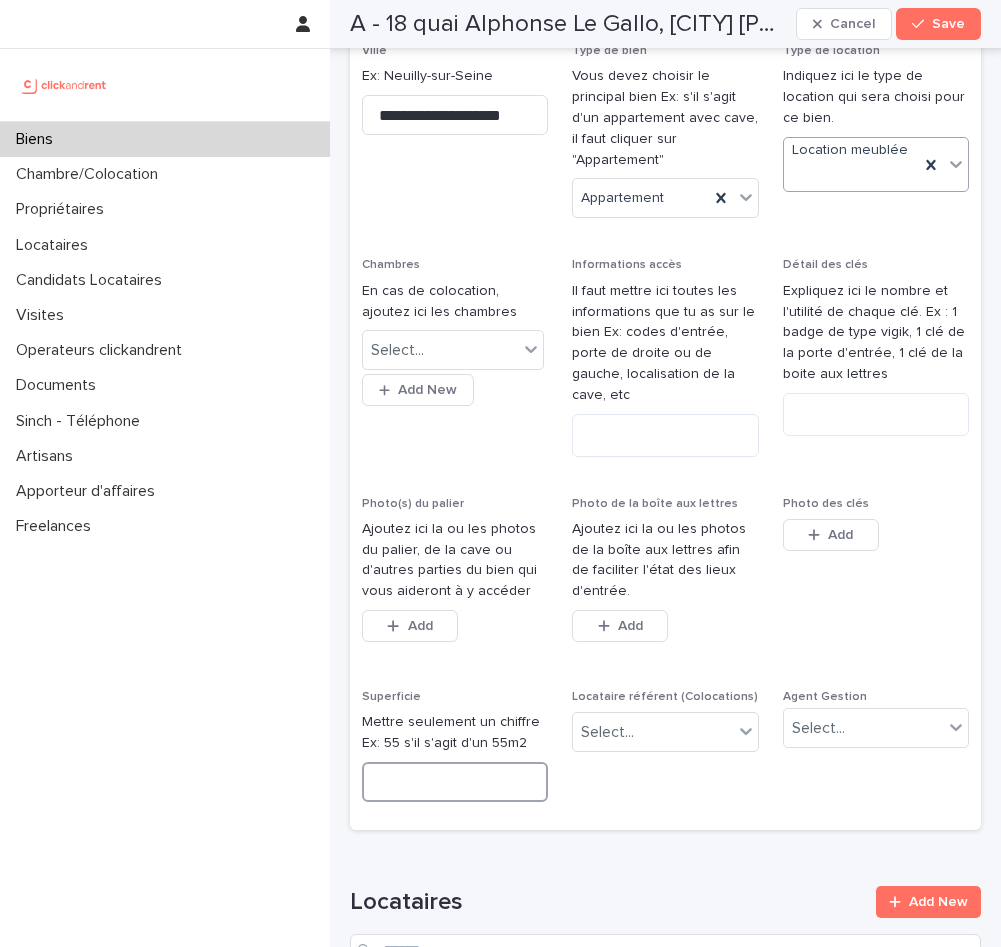 click at bounding box center [455, 782] 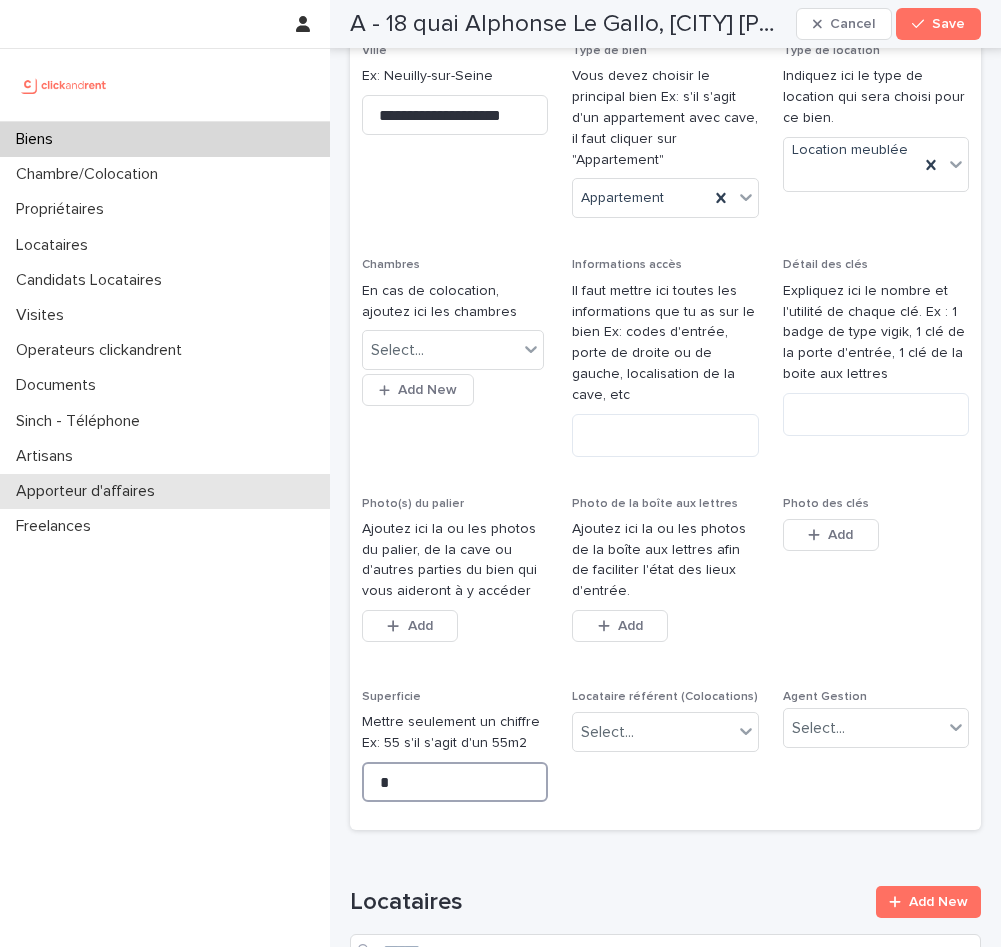 type on "**" 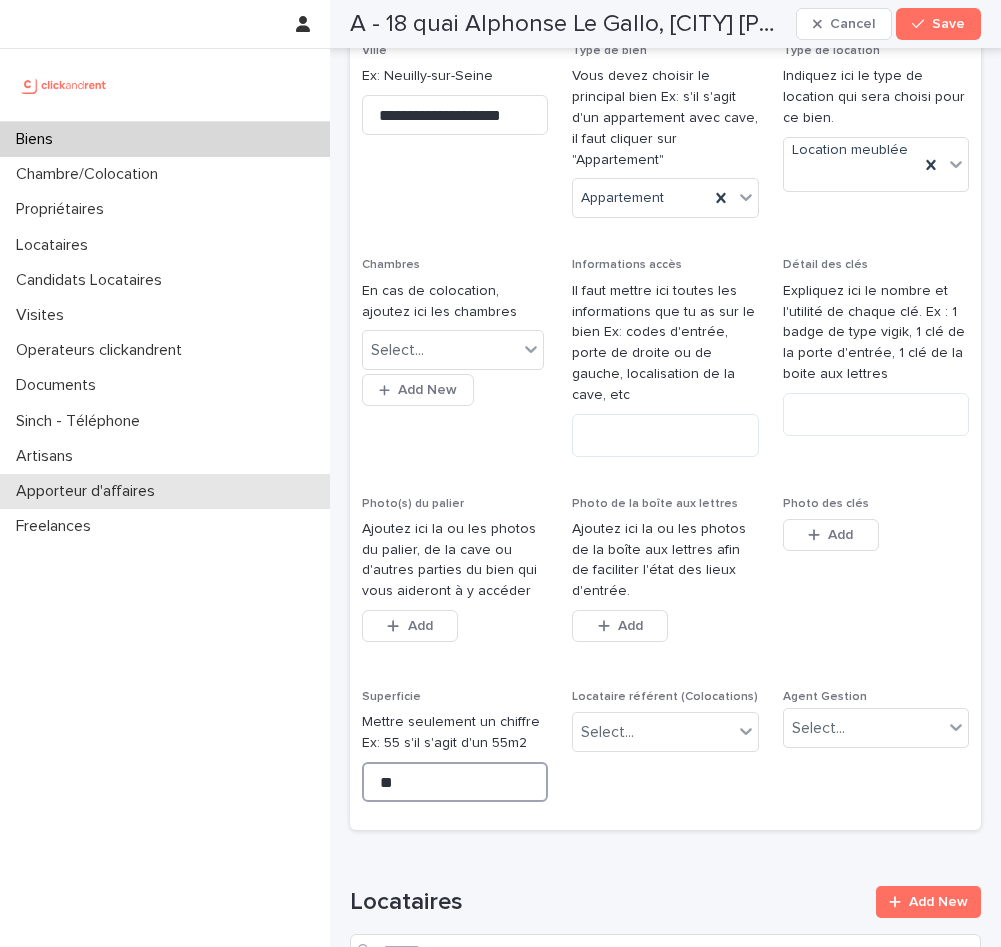 type on "**" 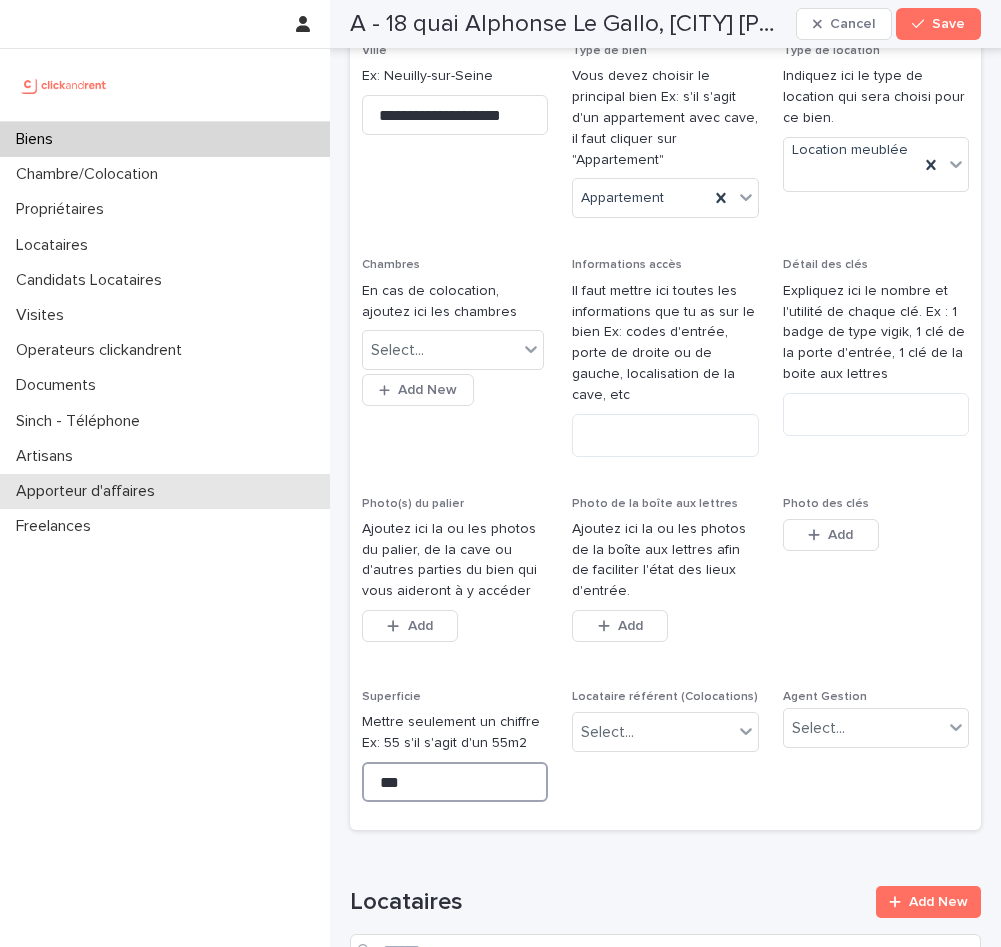 type on "***" 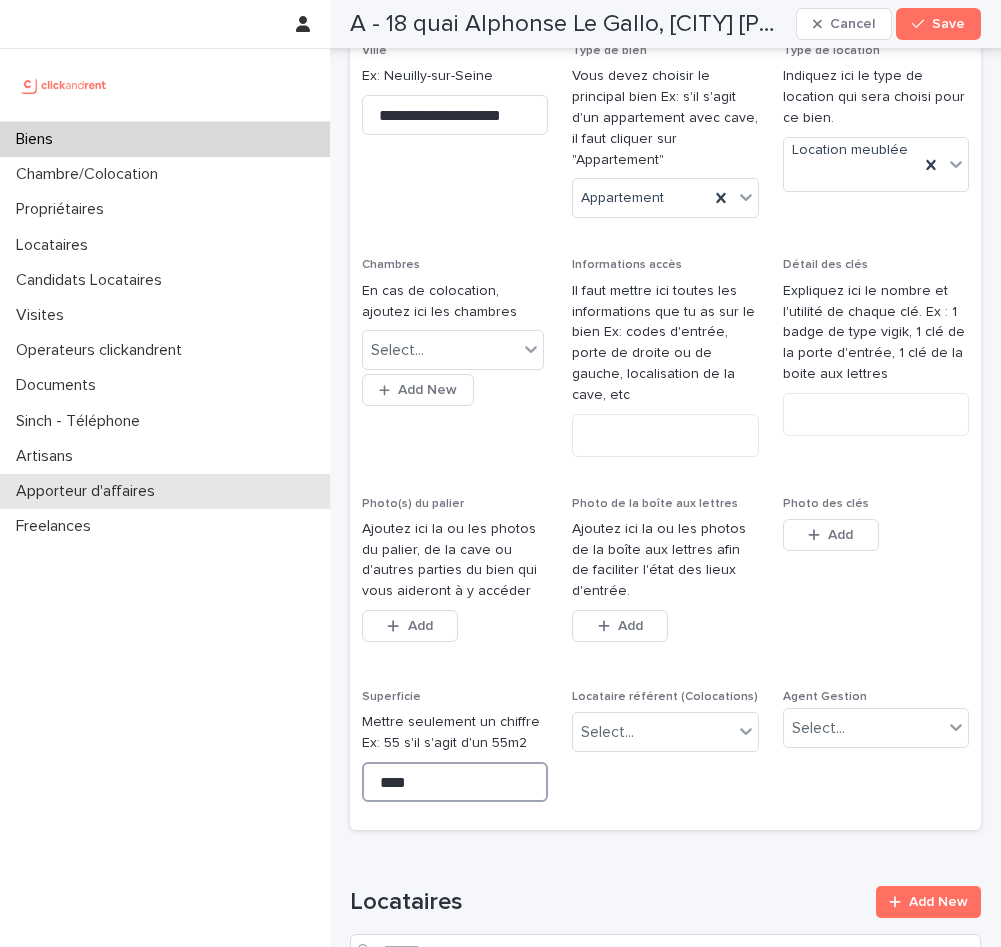 type on "*****" 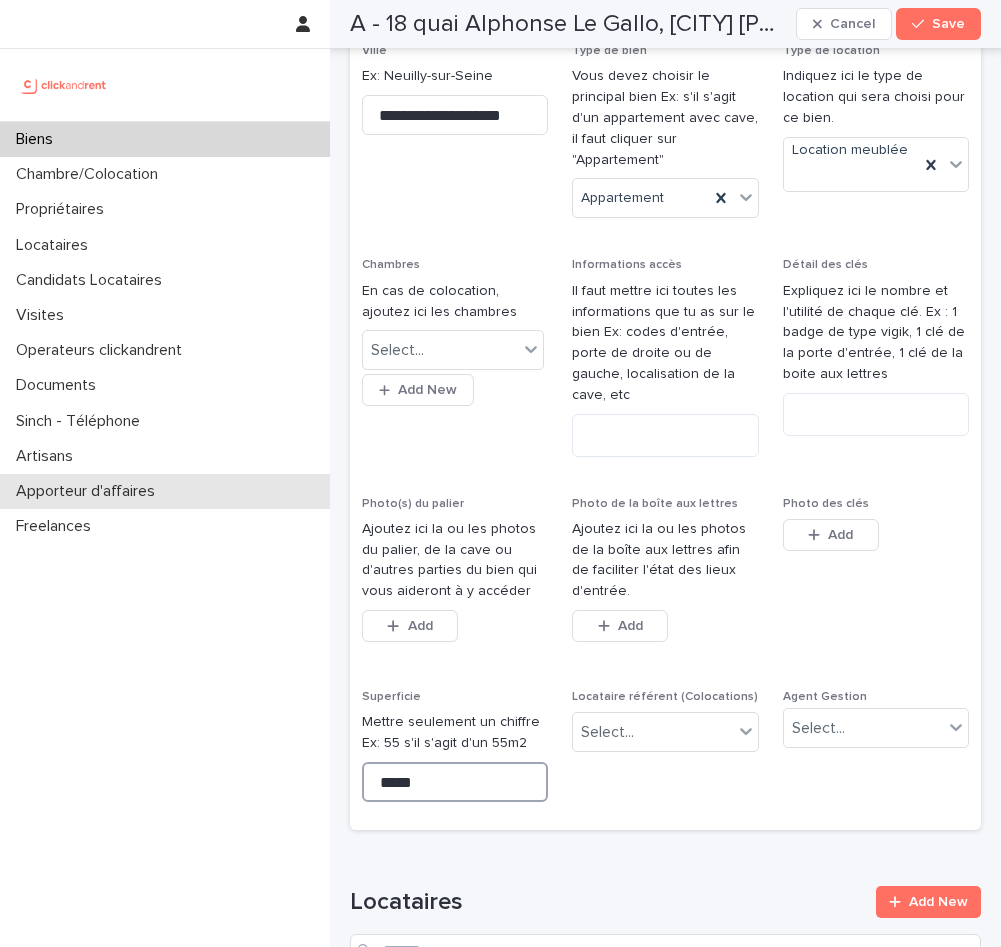 type on "*****" 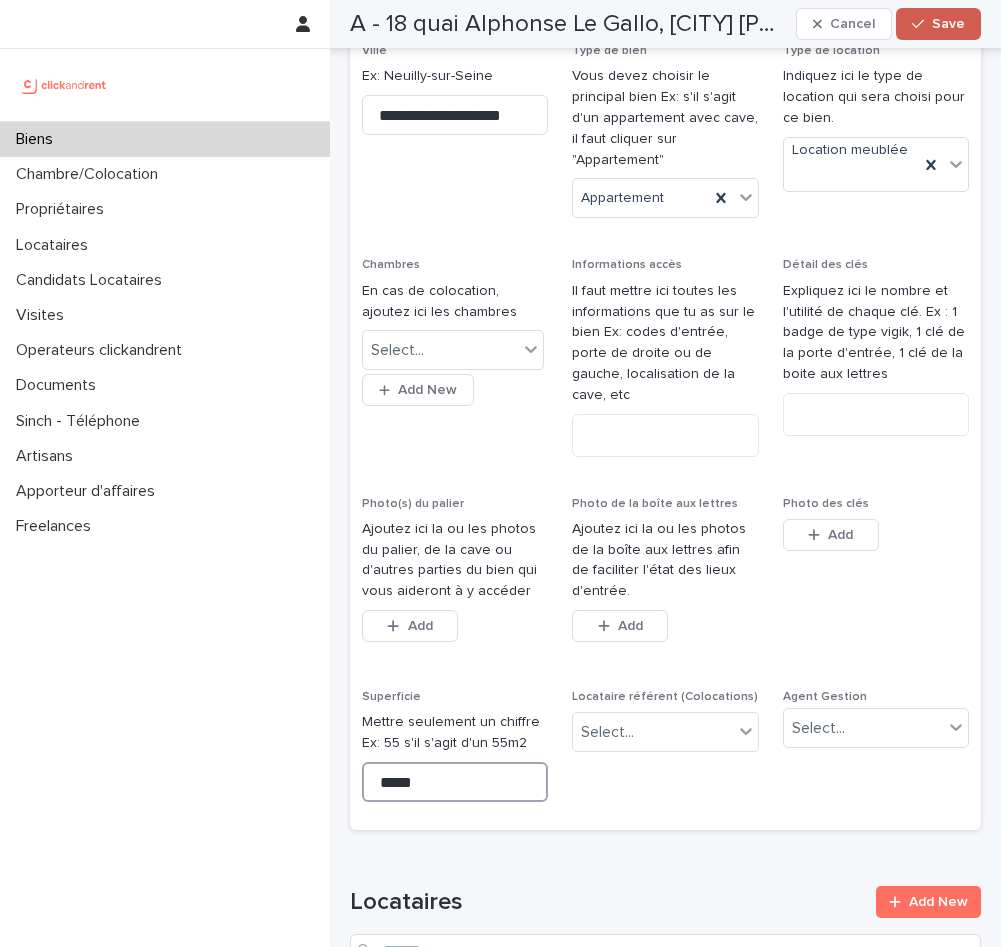 type on "*****" 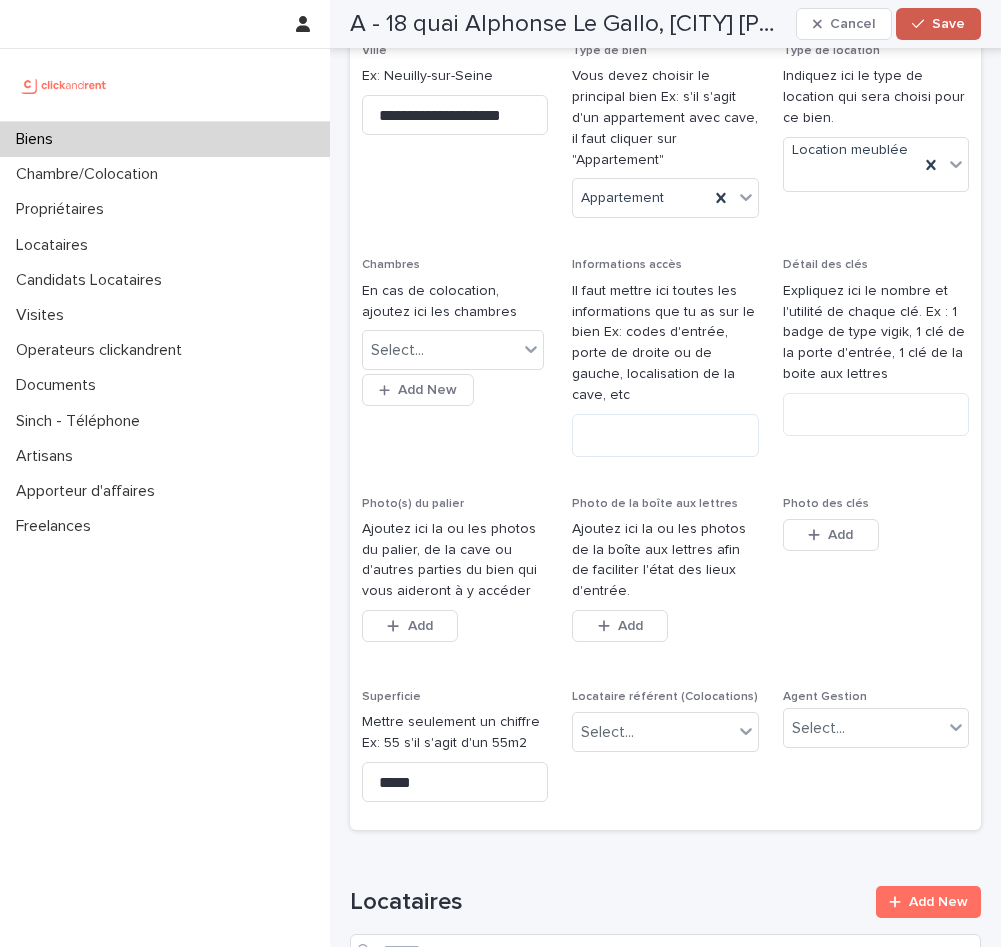 click on "Save" at bounding box center [948, 24] 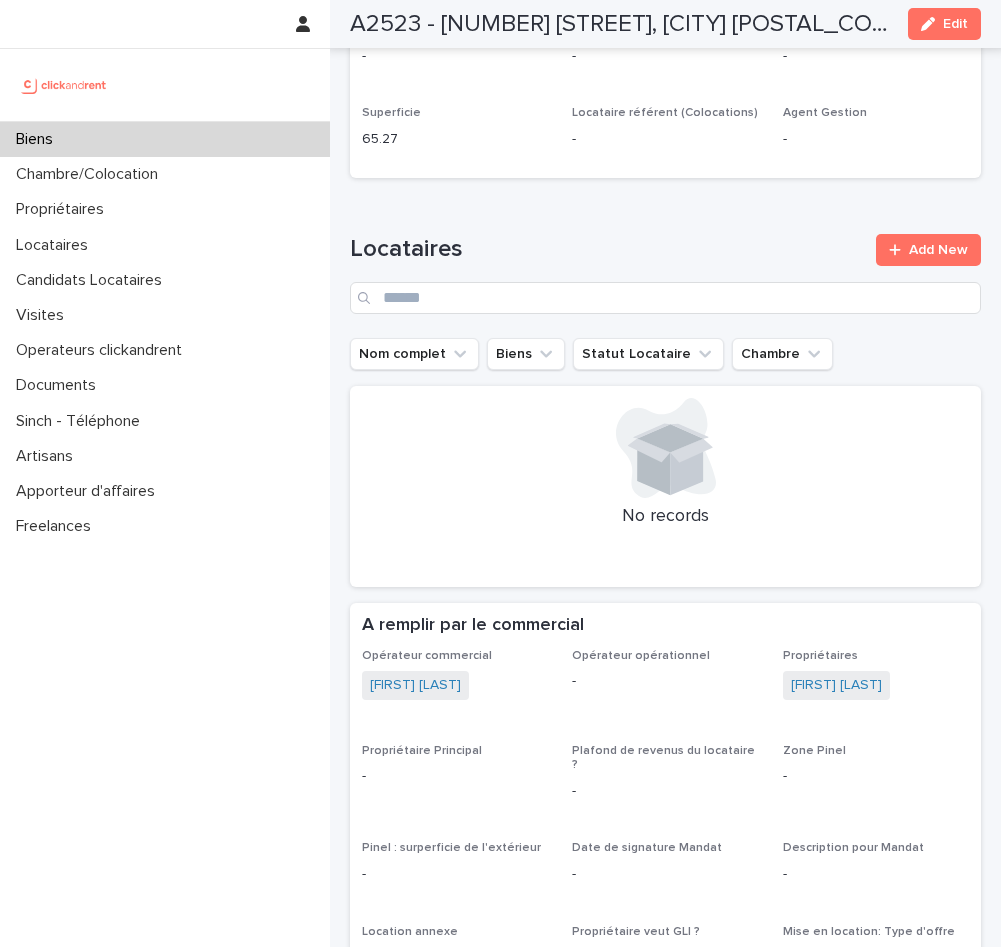 click on "Biens" at bounding box center (165, 139) 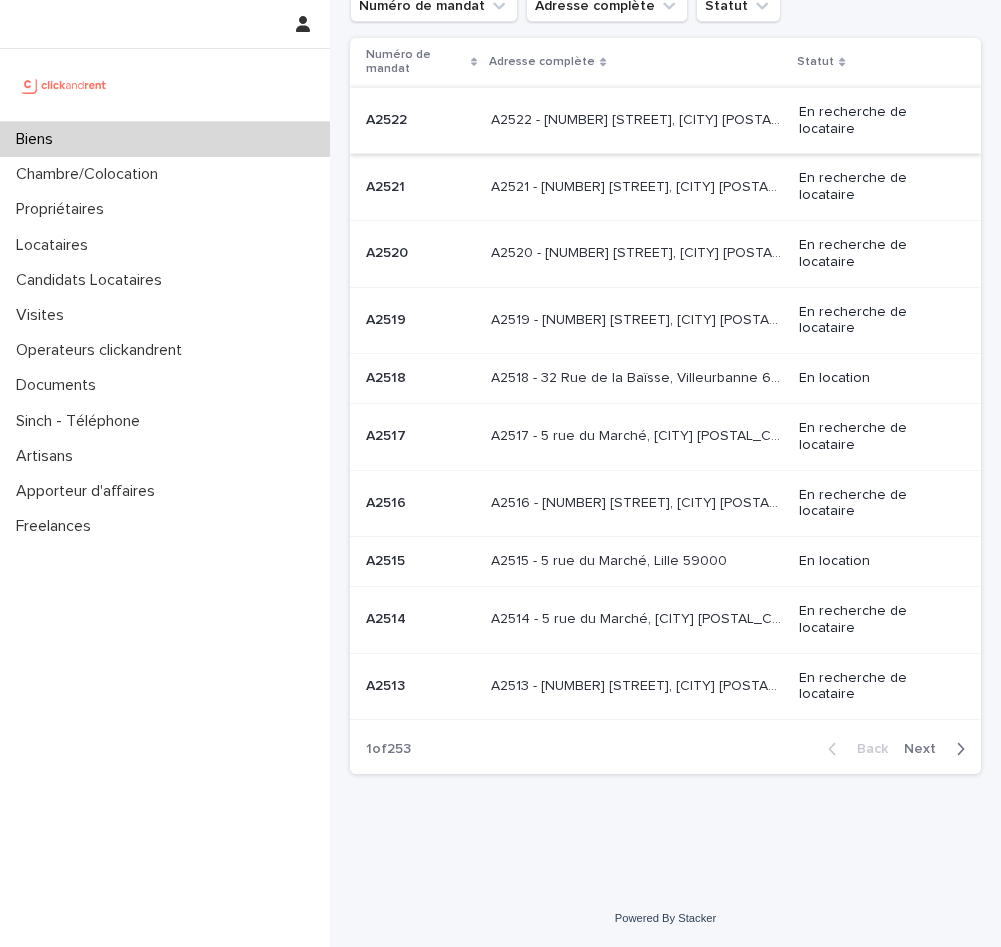scroll, scrollTop: 0, scrollLeft: 0, axis: both 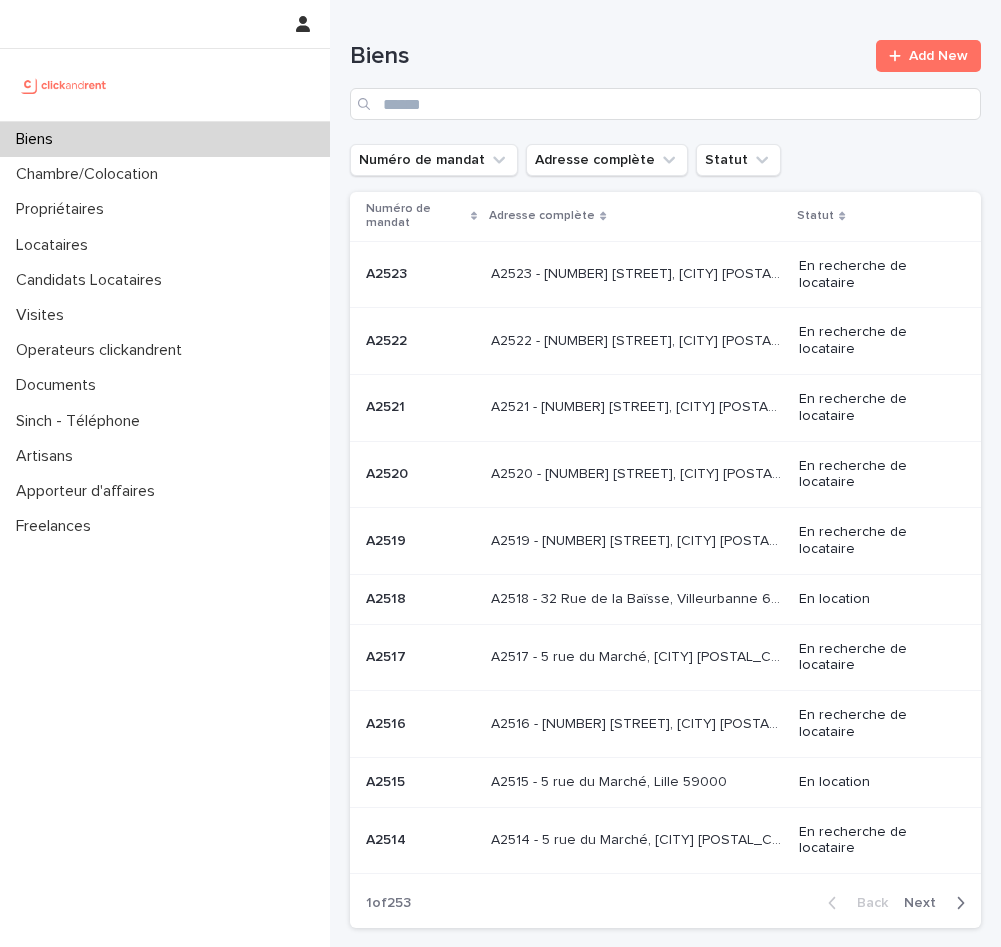 click at bounding box center (420, 274) 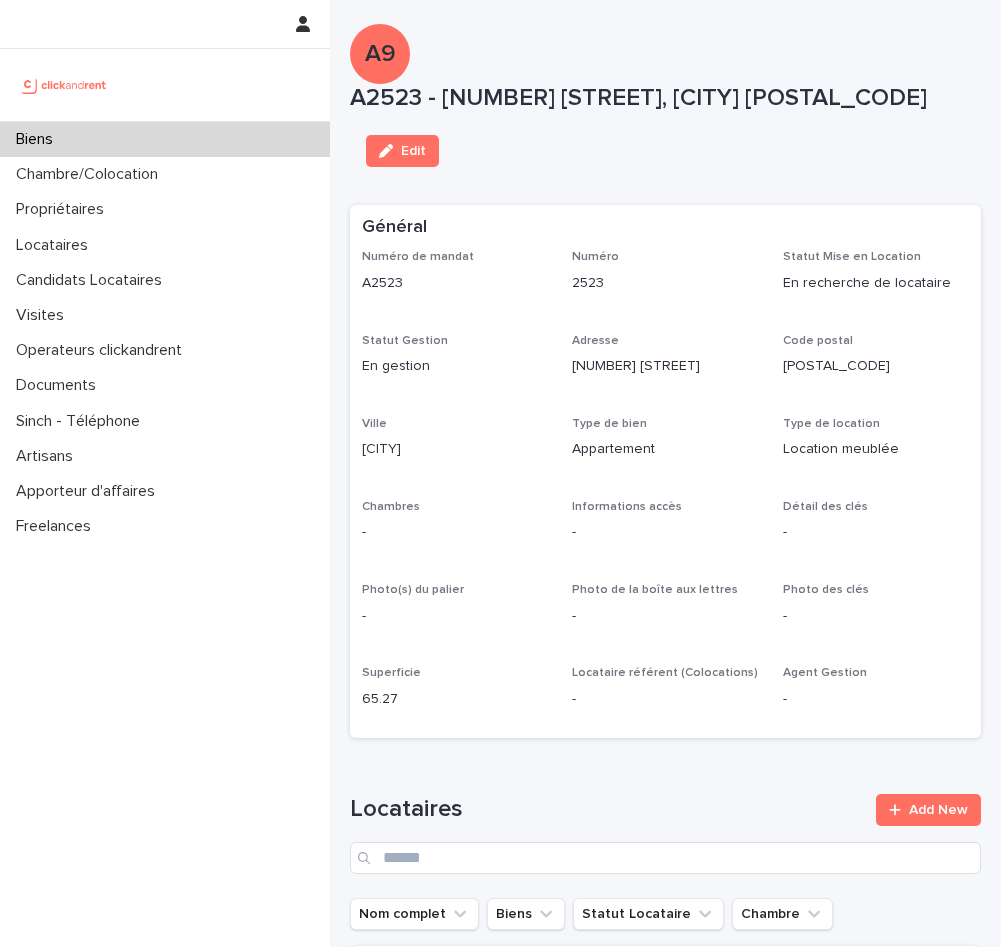 click on "Edit" at bounding box center (413, 151) 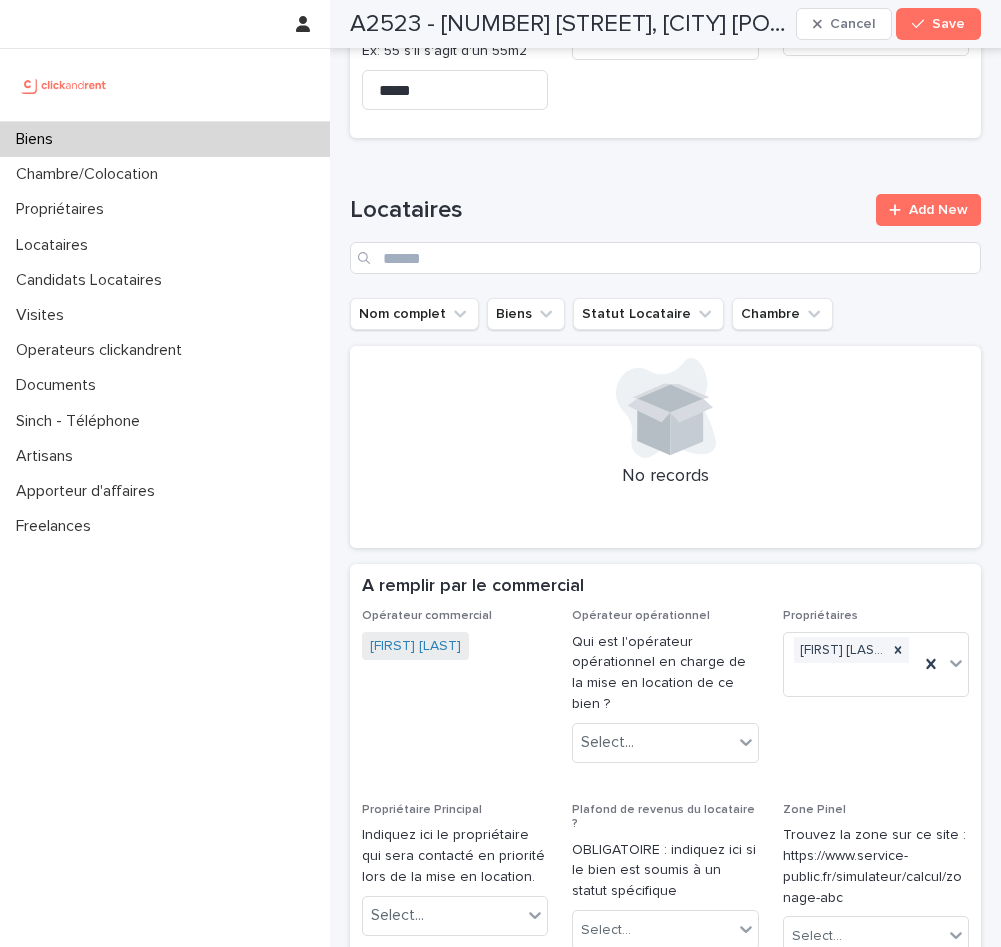 scroll, scrollTop: 1504, scrollLeft: 0, axis: vertical 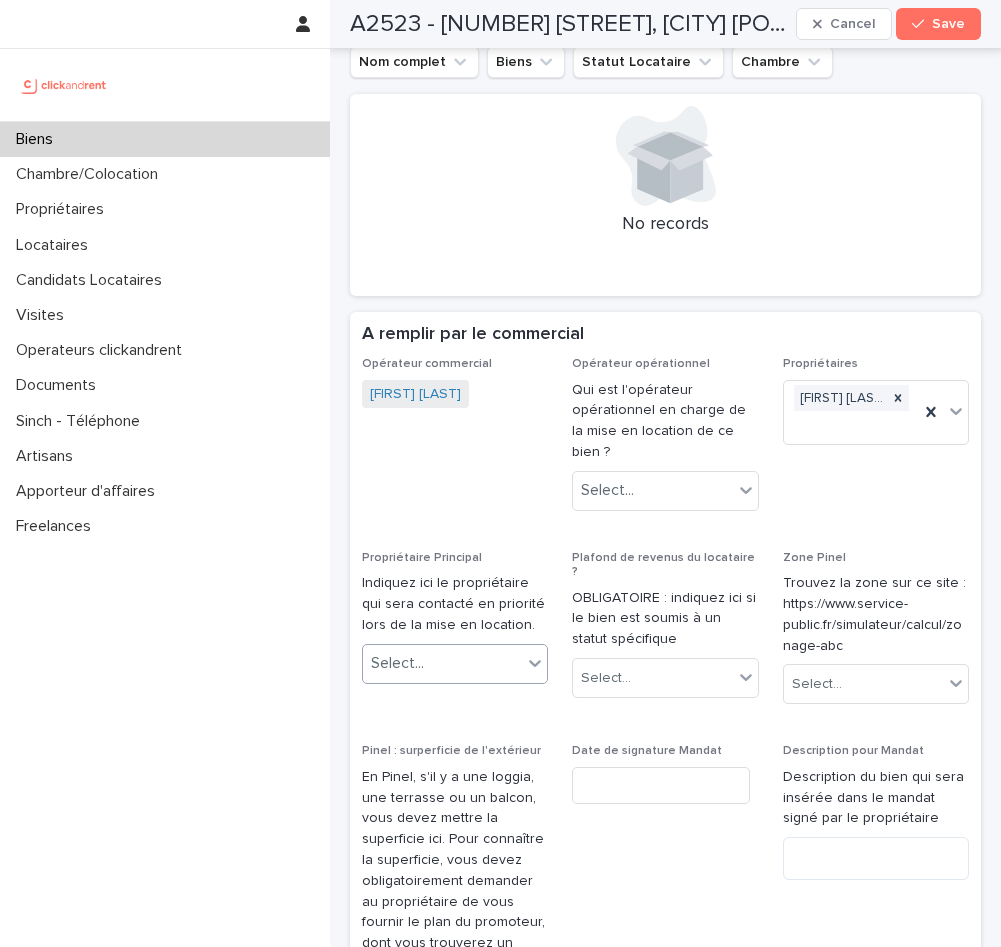 click on "Select..." at bounding box center (442, 663) 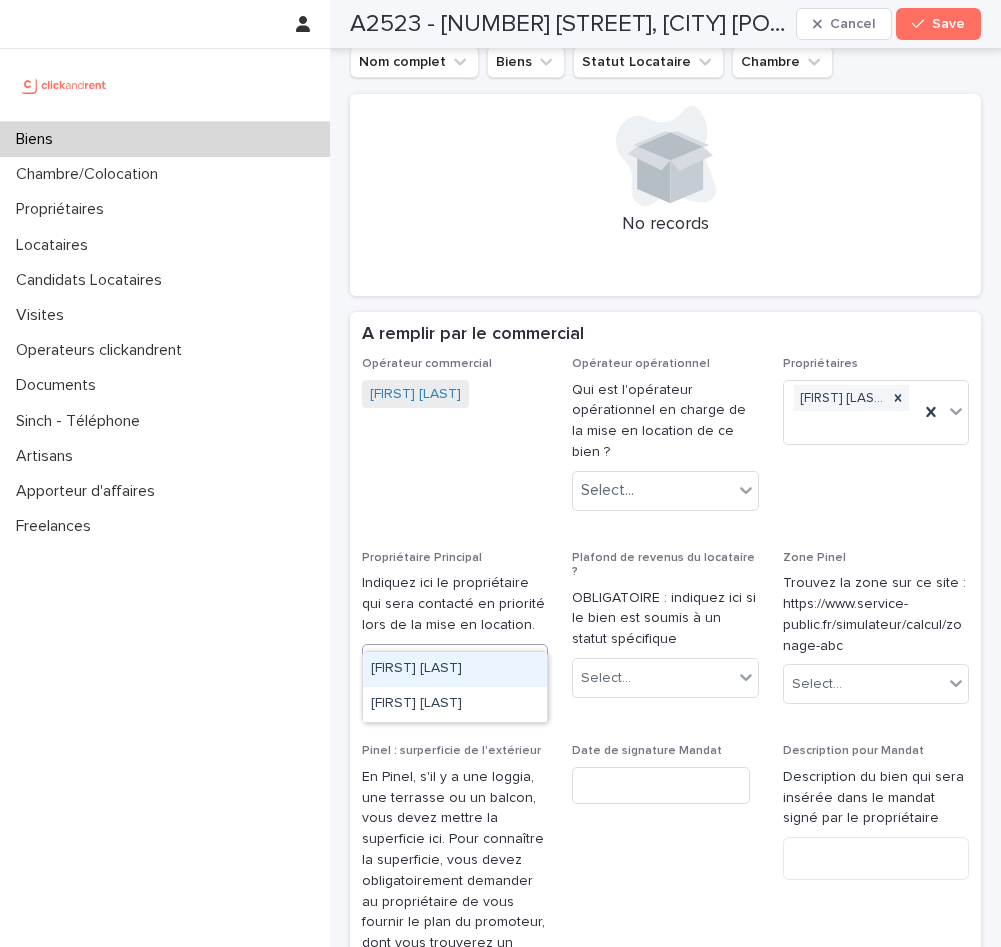 type on "**********" 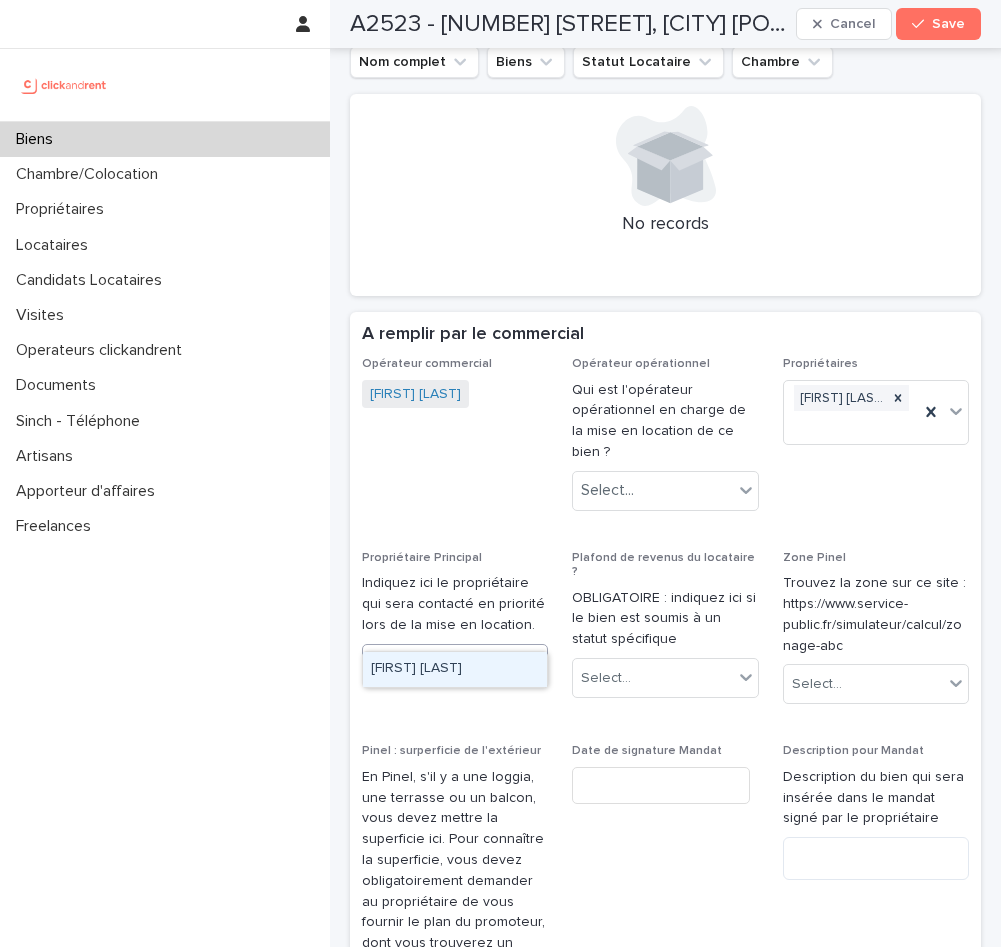 click on "[FIRST] [LAST]" at bounding box center (455, 669) 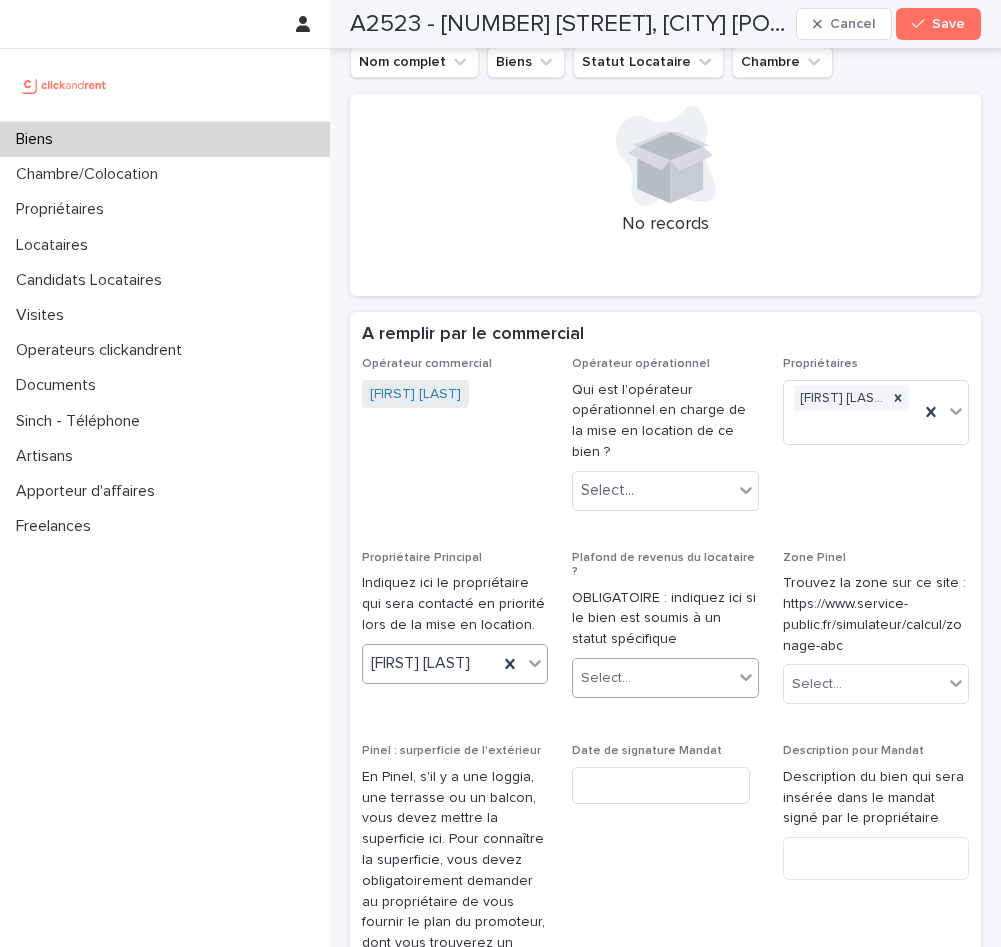 click on "Select..." at bounding box center [652, 678] 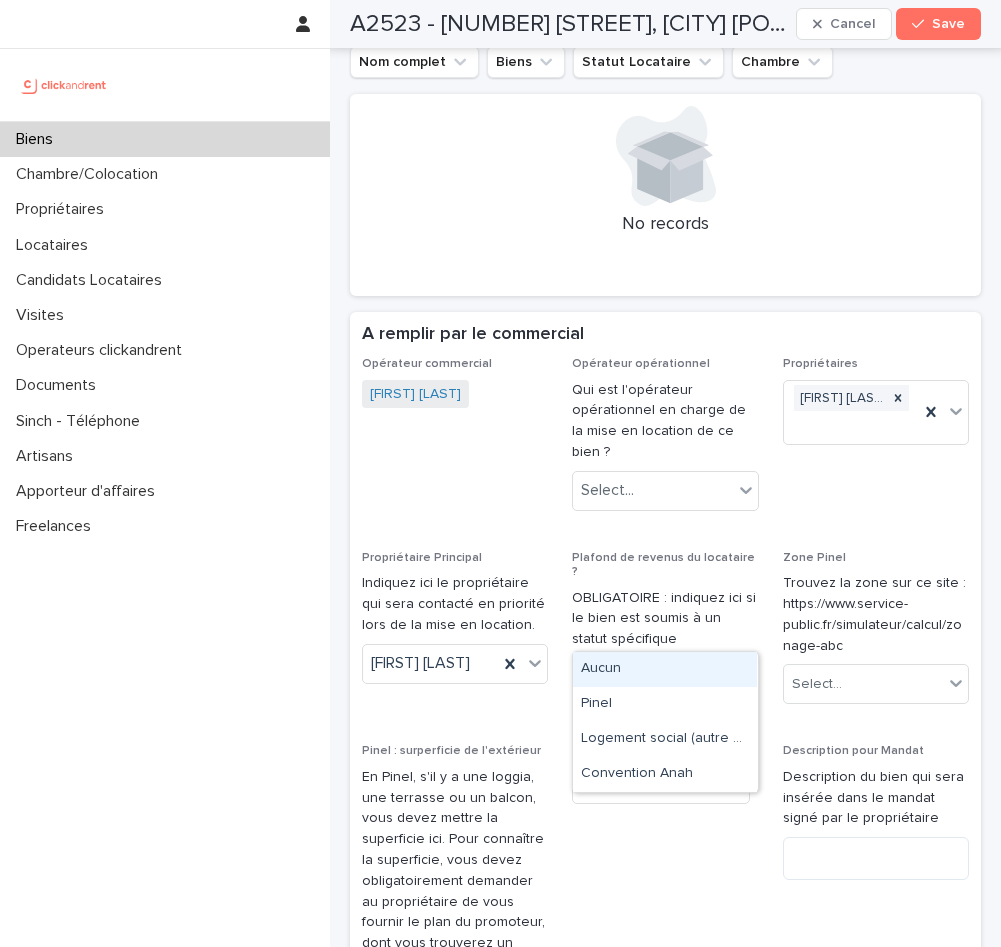 click on "Aucun" at bounding box center [665, 669] 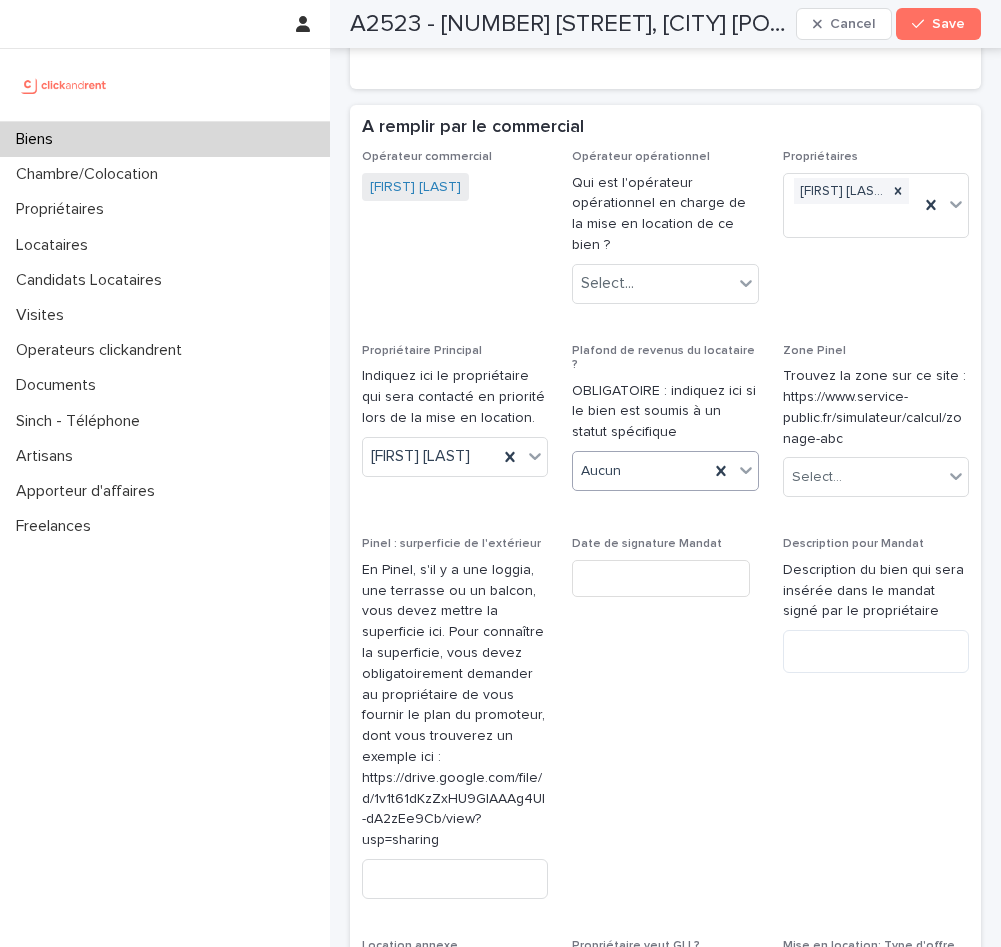 scroll, scrollTop: 1756, scrollLeft: 0, axis: vertical 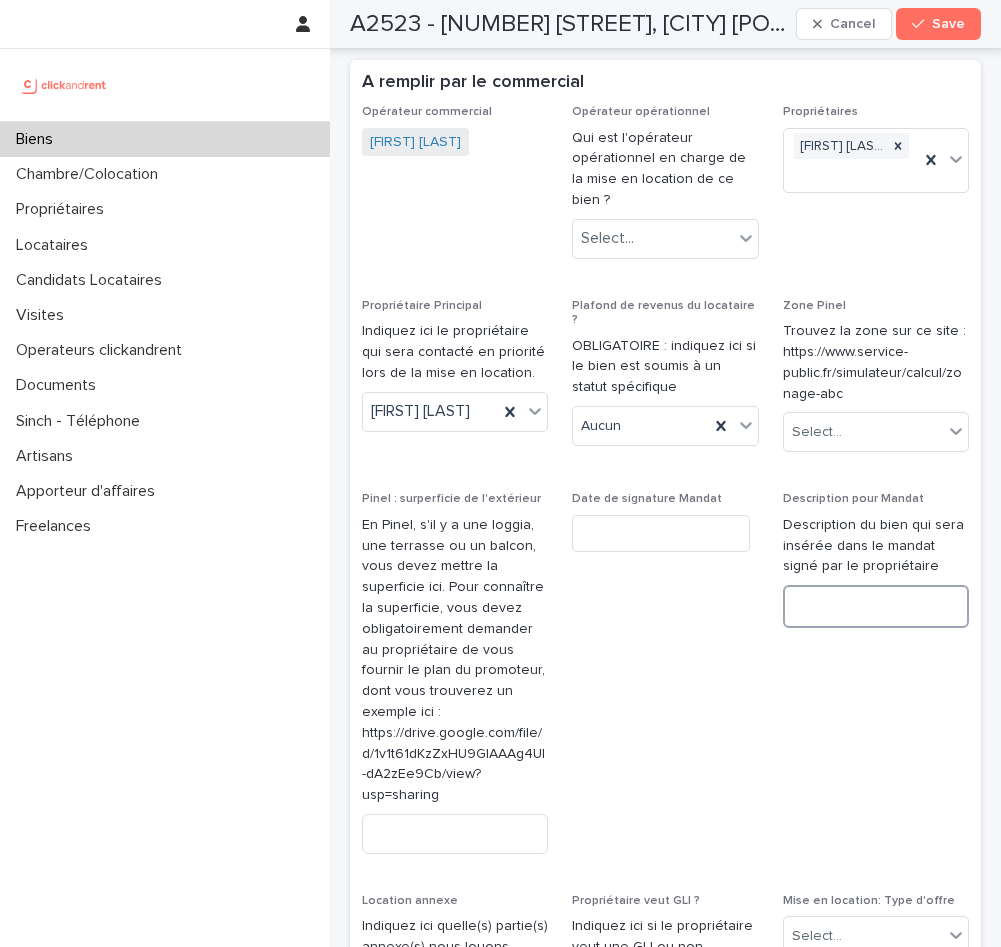 click at bounding box center (876, 606) 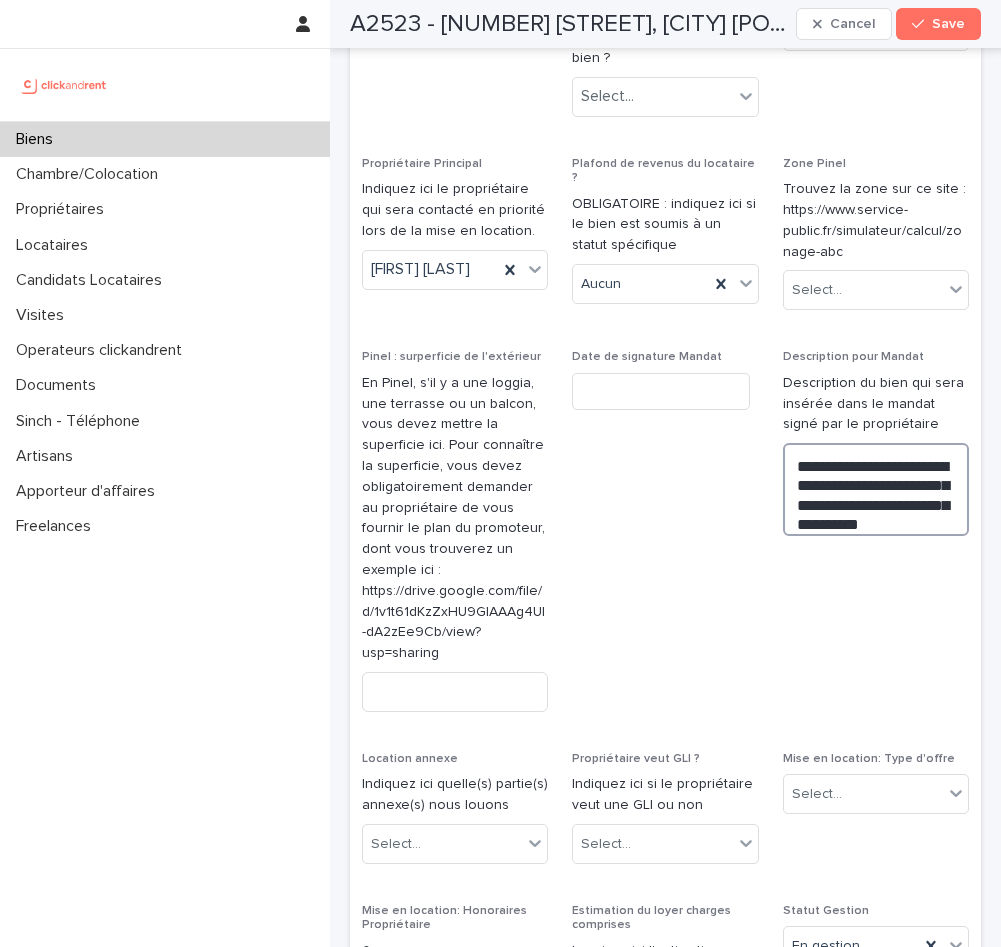 scroll, scrollTop: 1917, scrollLeft: 0, axis: vertical 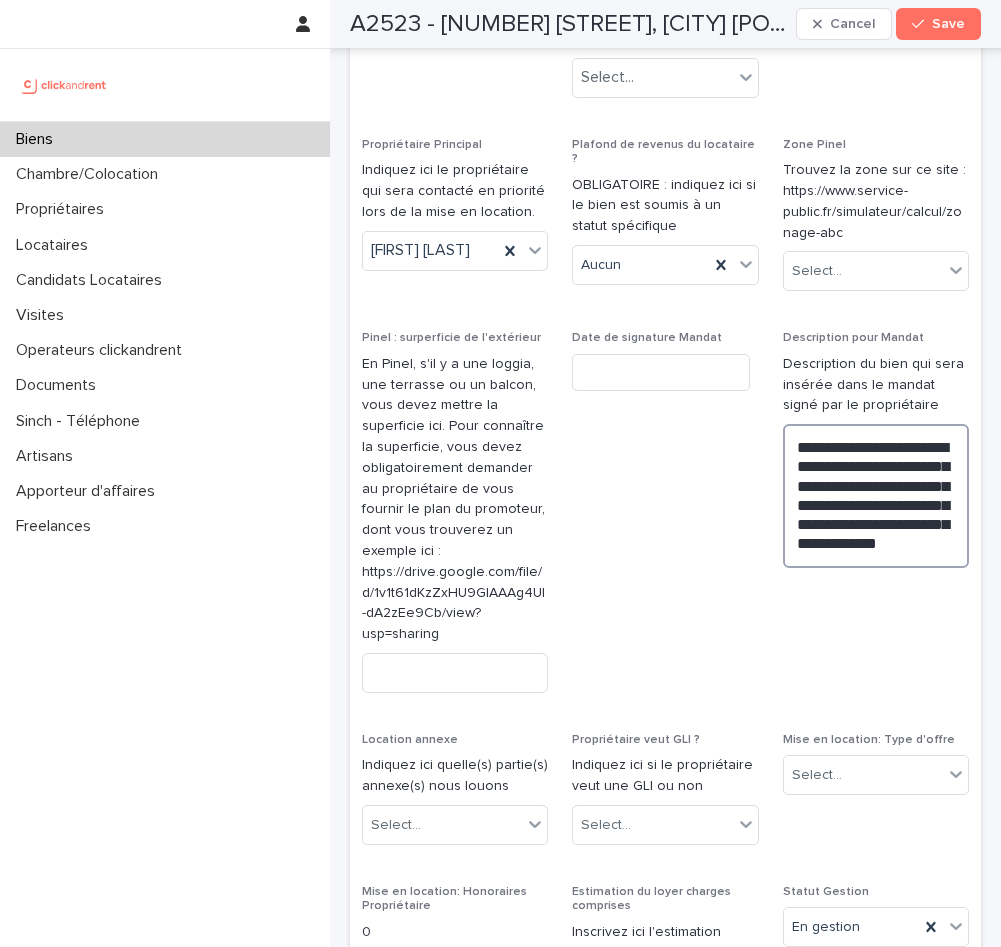 drag, startPoint x: 849, startPoint y: 517, endPoint x: 787, endPoint y: 516, distance: 62.008064 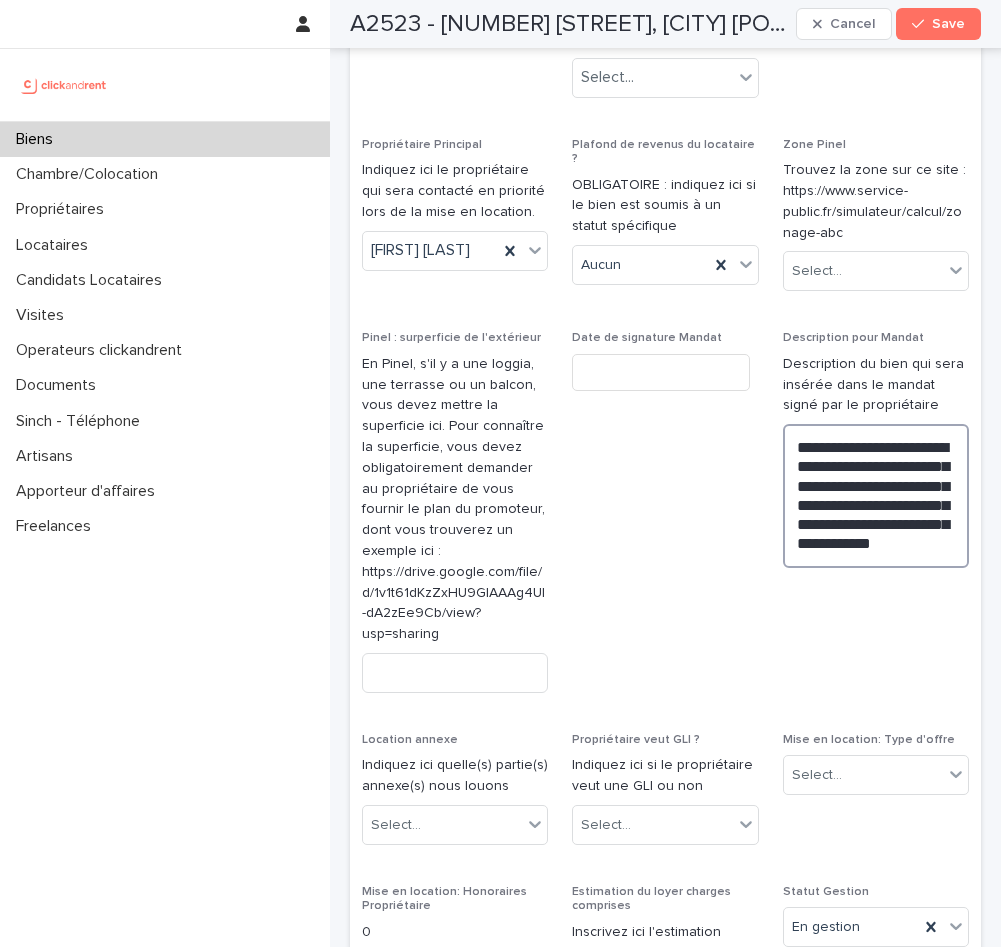 click on "**********" at bounding box center [876, 496] 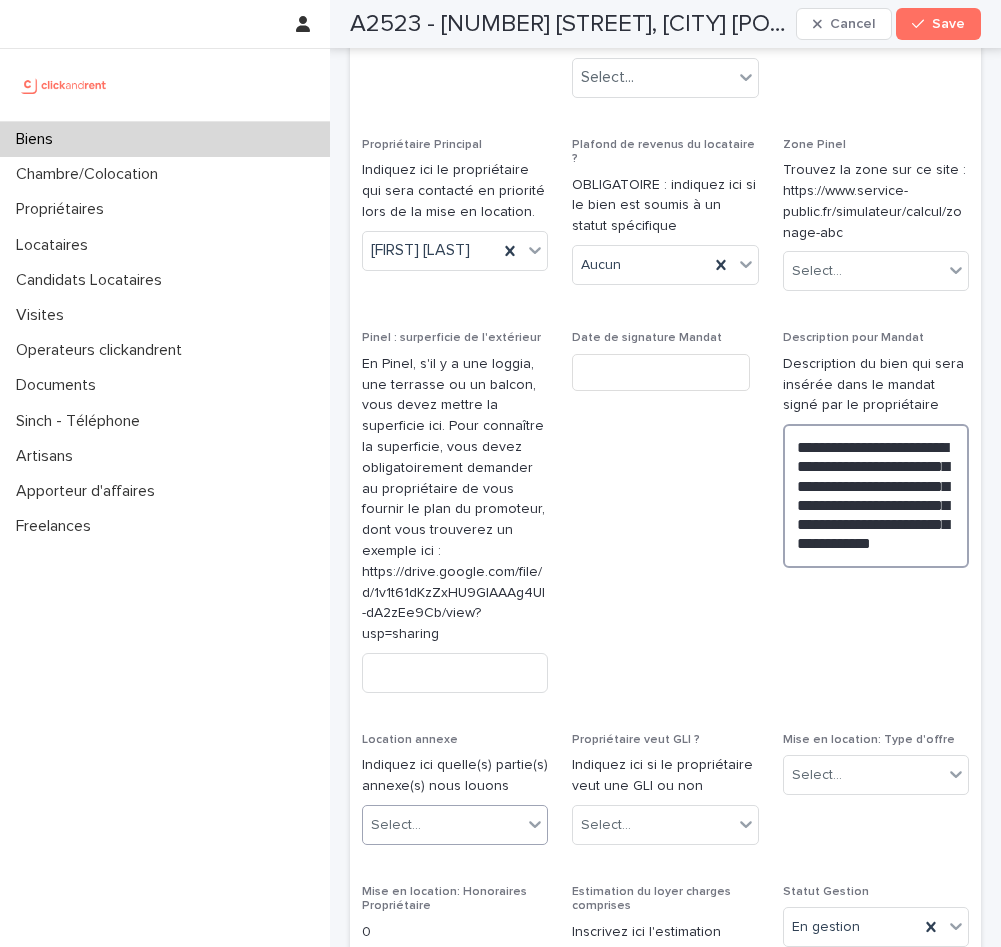 type on "**********" 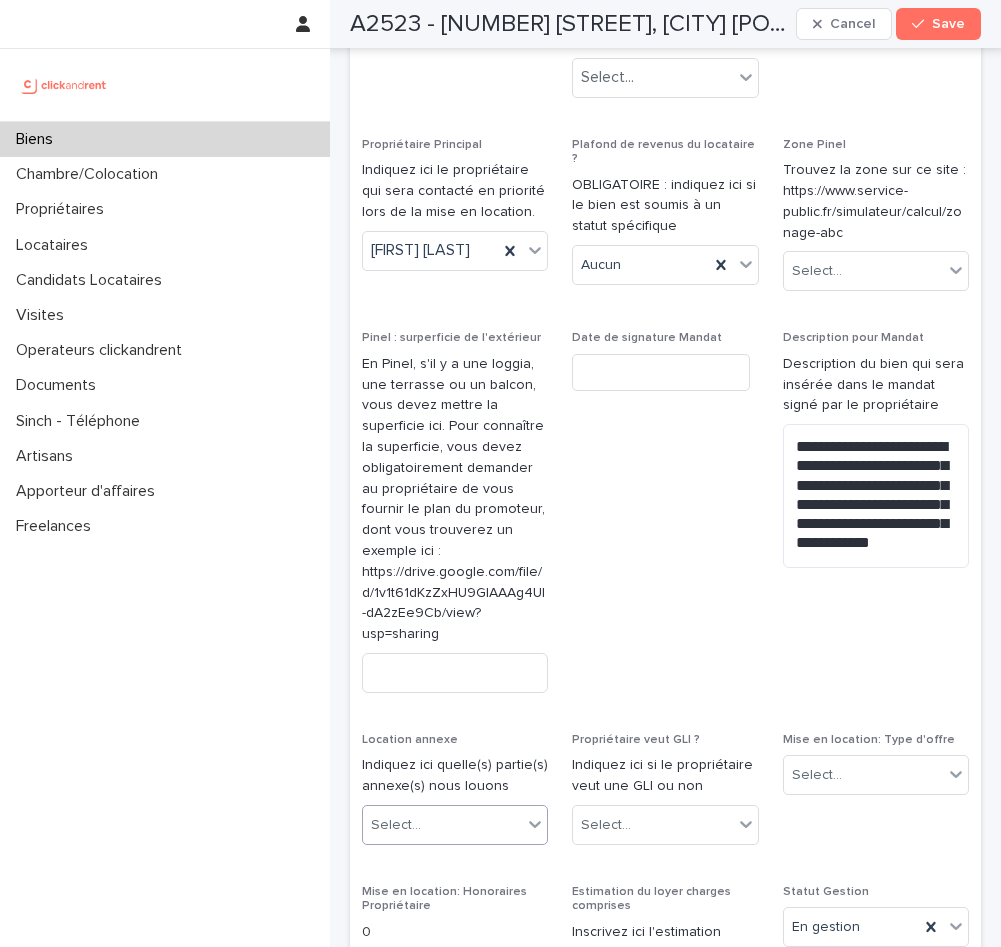click on "Select..." at bounding box center (442, 825) 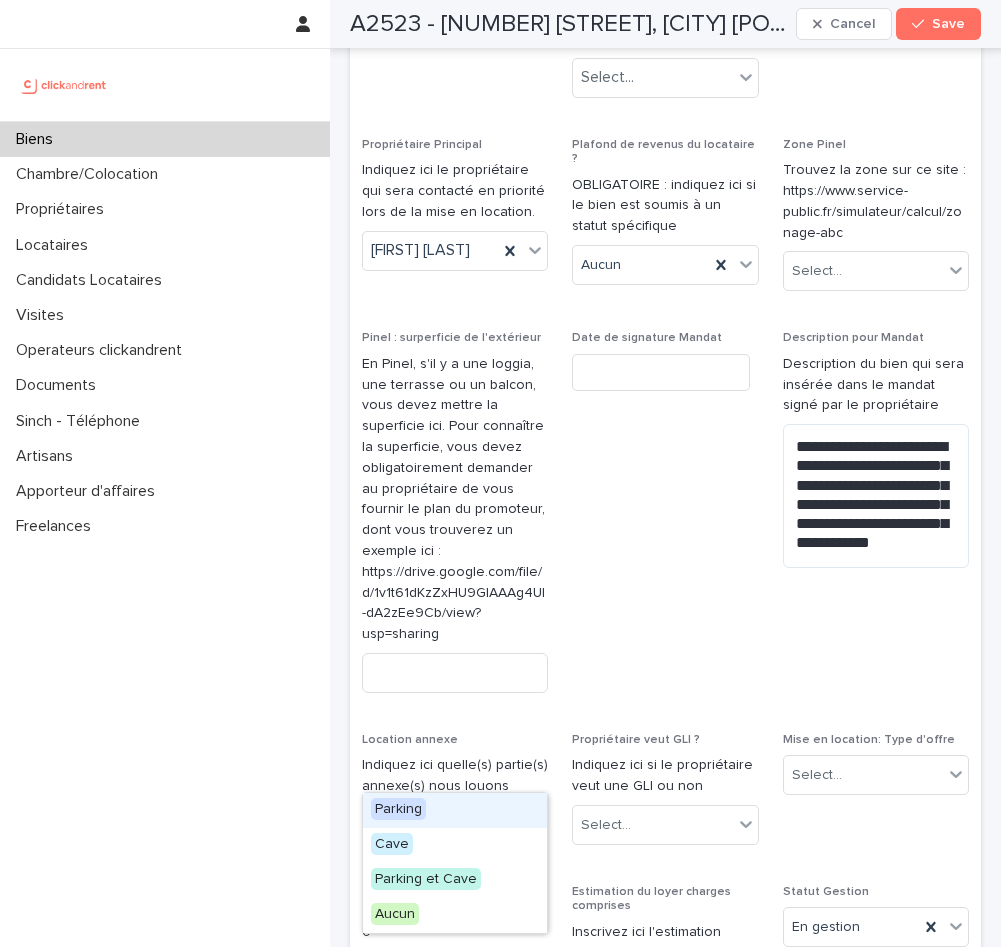 click on "Parking" at bounding box center (455, 810) 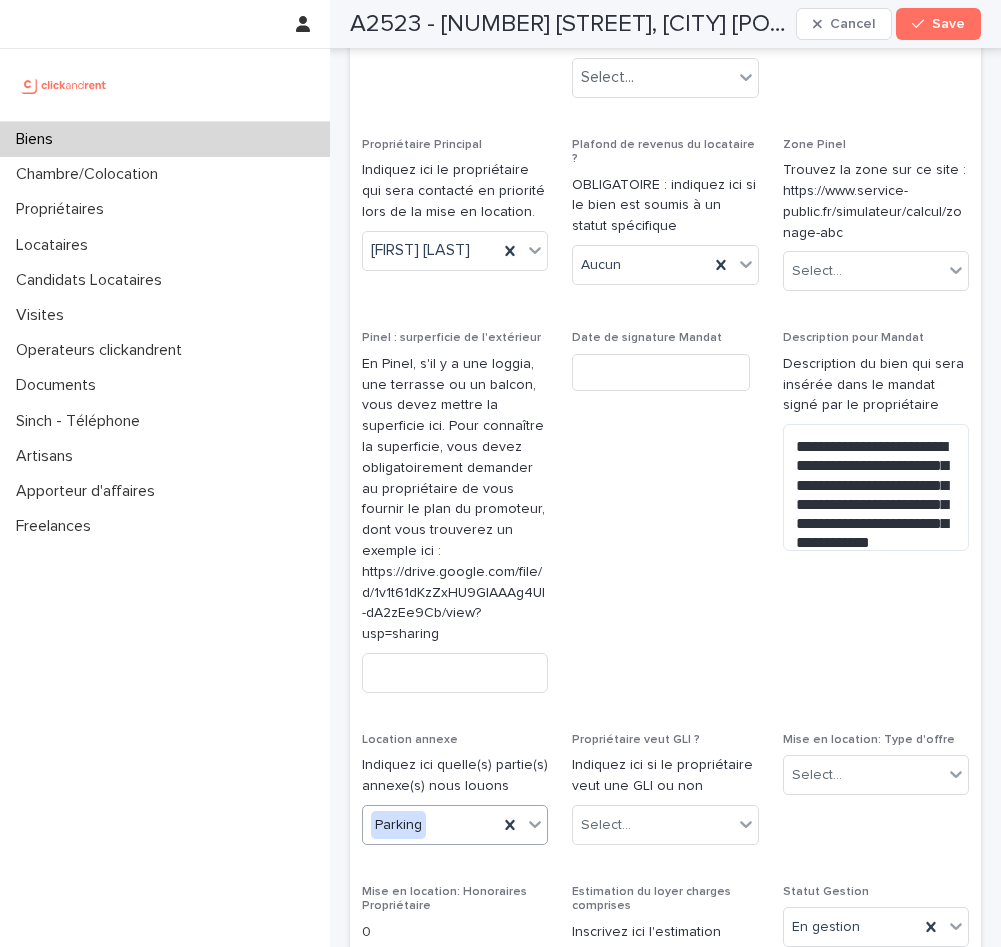 scroll, scrollTop: 2016, scrollLeft: 0, axis: vertical 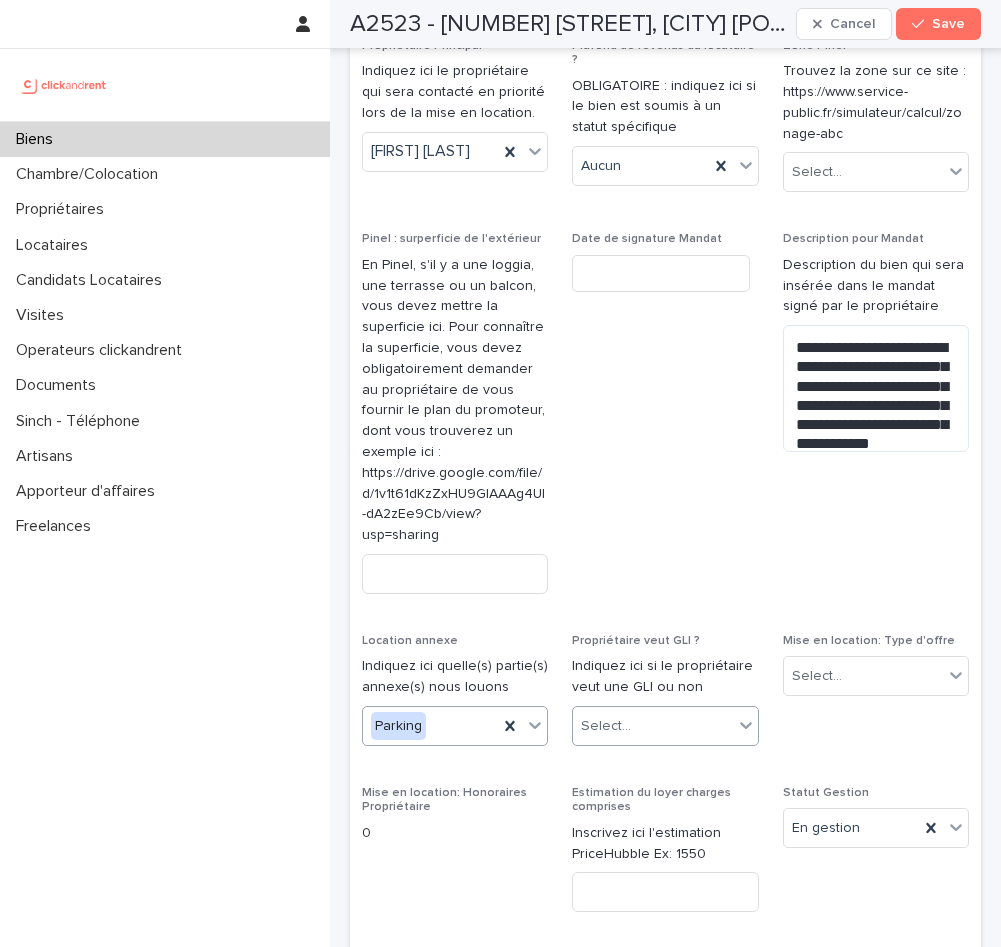 click on "Select..." at bounding box center (652, 726) 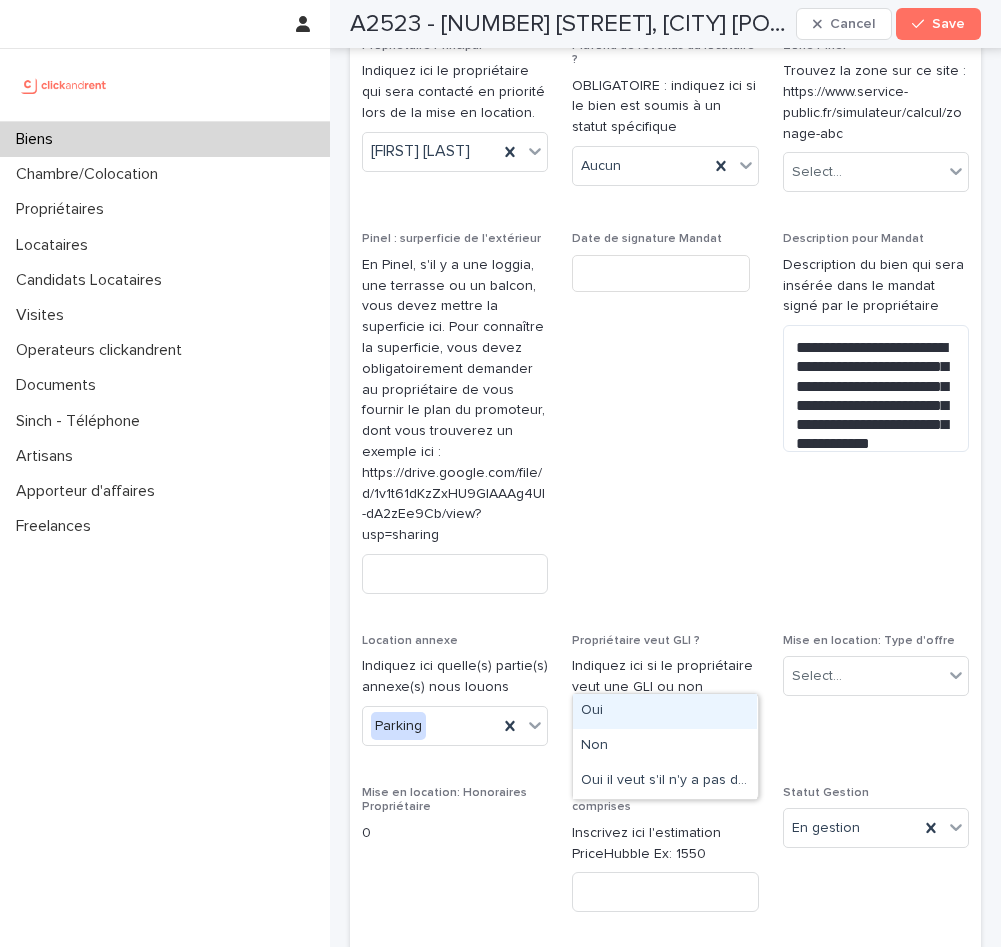 click on "Oui" at bounding box center (665, 711) 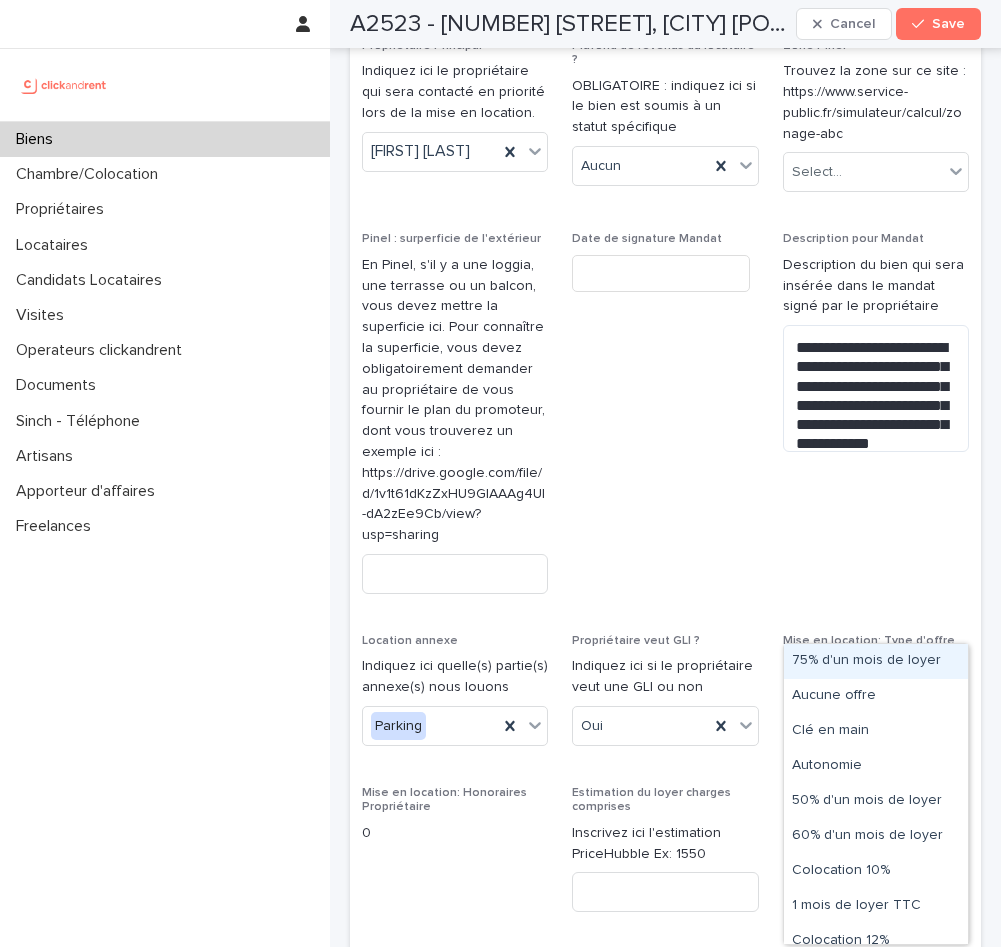 click at bounding box center [845, 675] 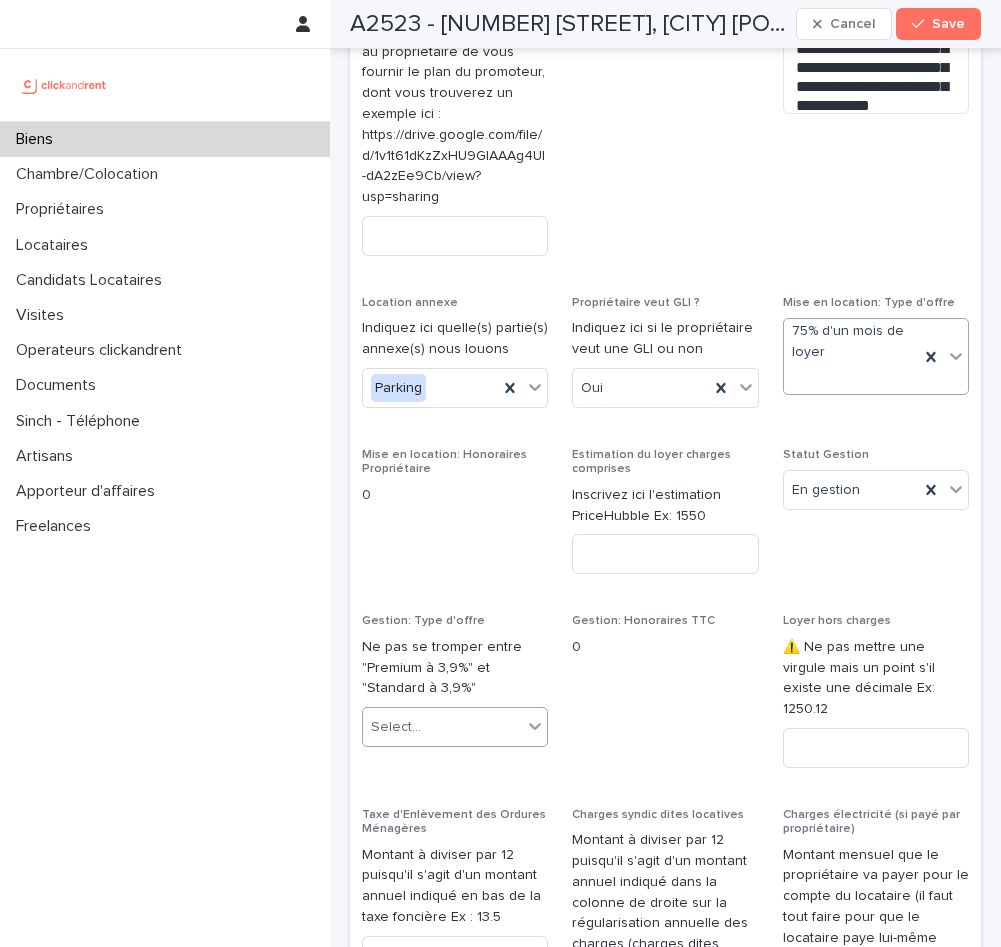 scroll, scrollTop: 2386, scrollLeft: 0, axis: vertical 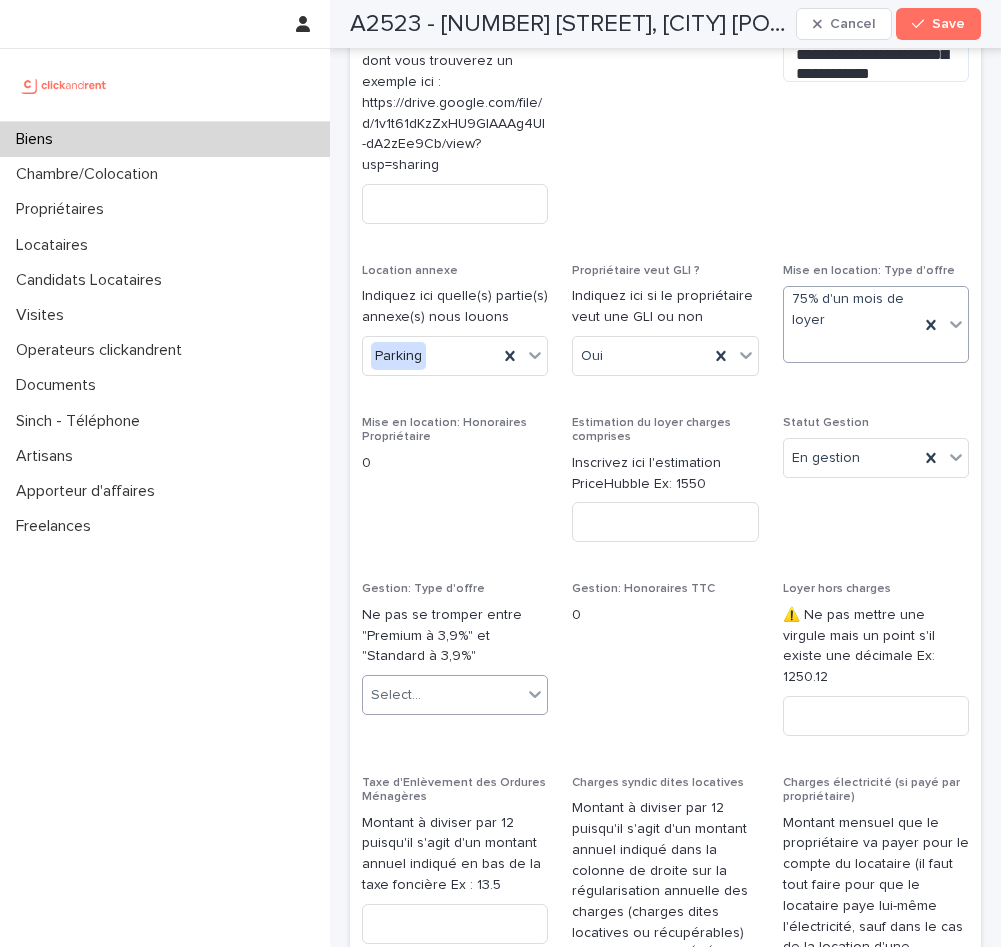 click at bounding box center (535, 694) 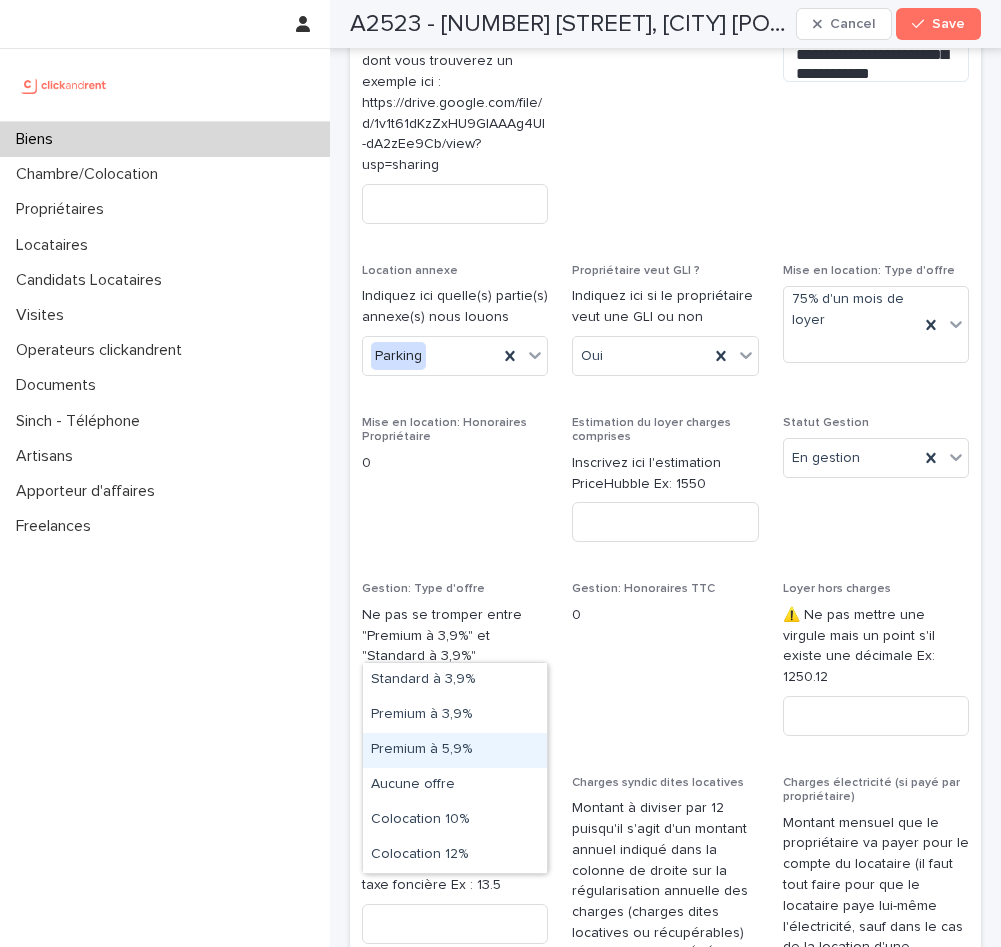 click on "Premium à 5,9%" at bounding box center [455, 750] 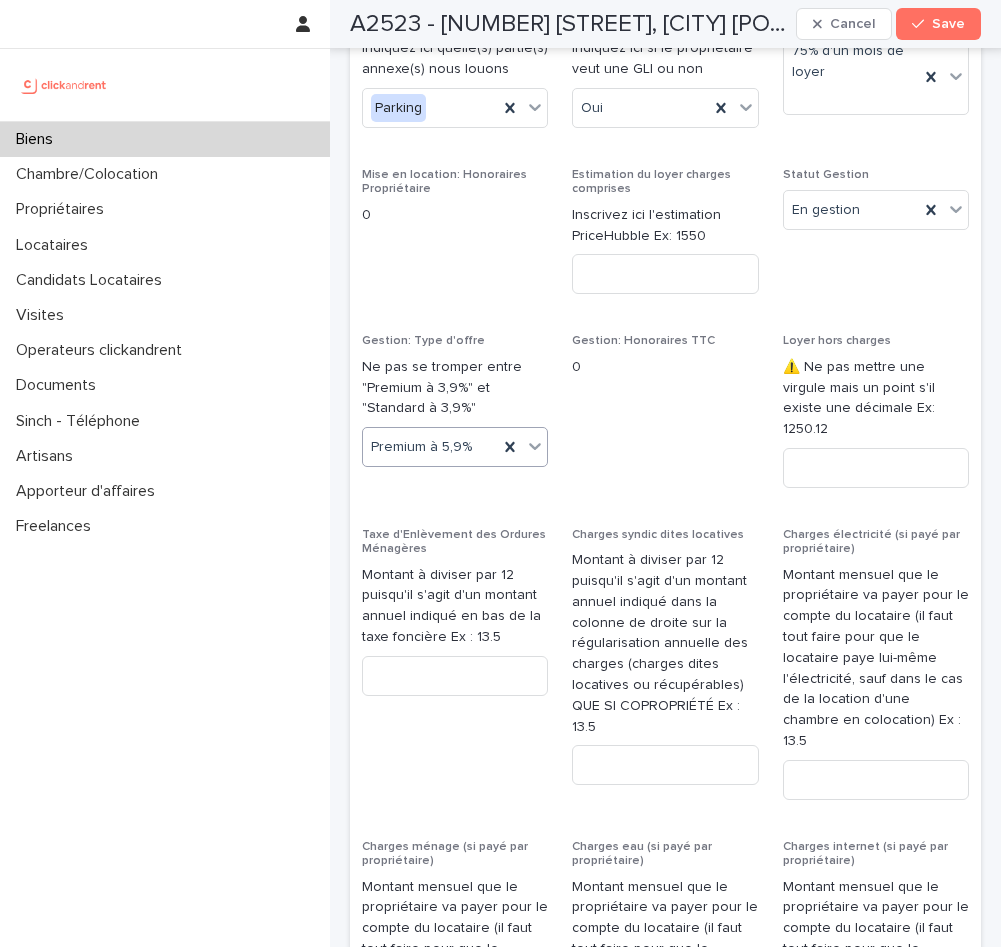 scroll, scrollTop: 2624, scrollLeft: 0, axis: vertical 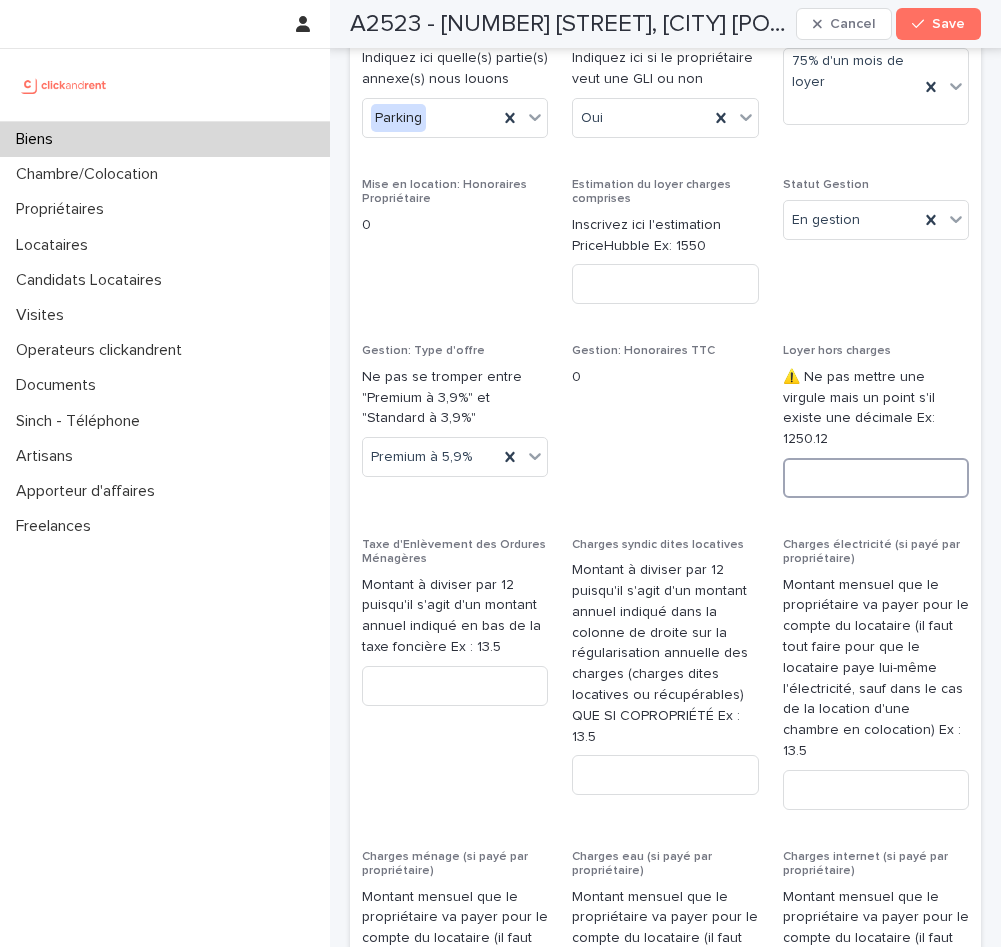 click at bounding box center [876, 478] 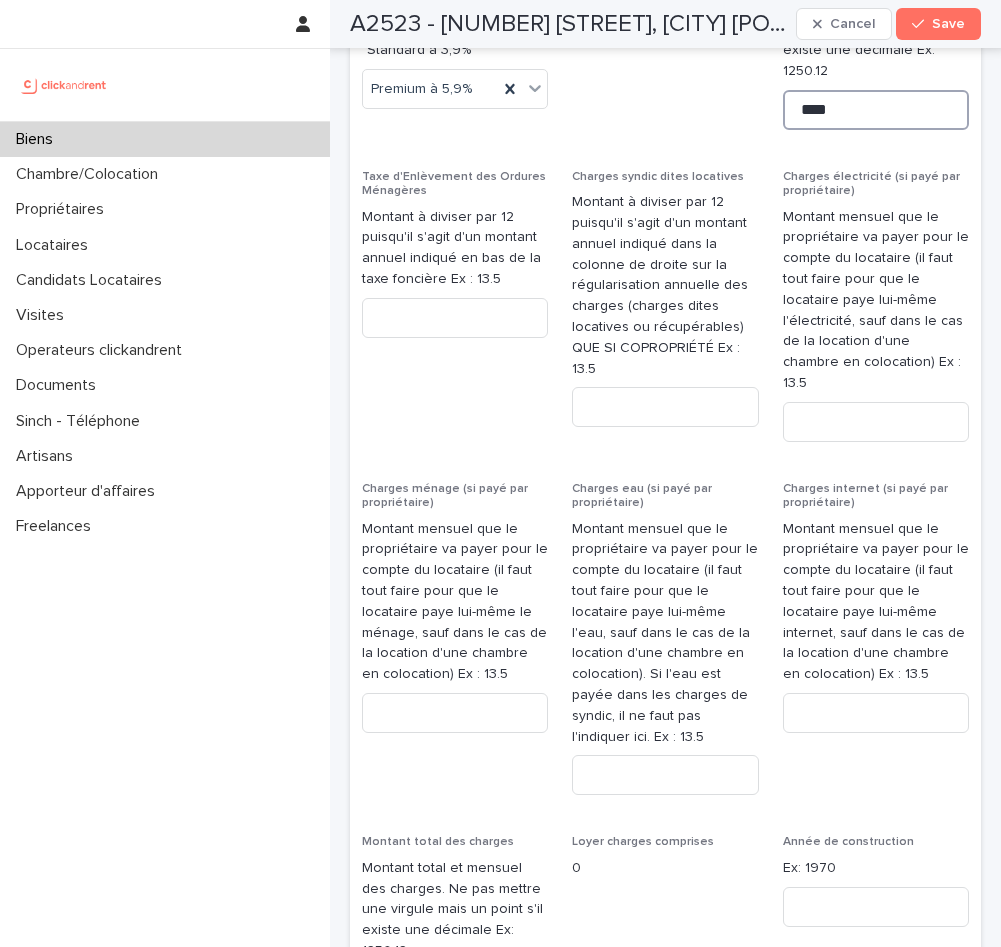 scroll, scrollTop: 3017, scrollLeft: 0, axis: vertical 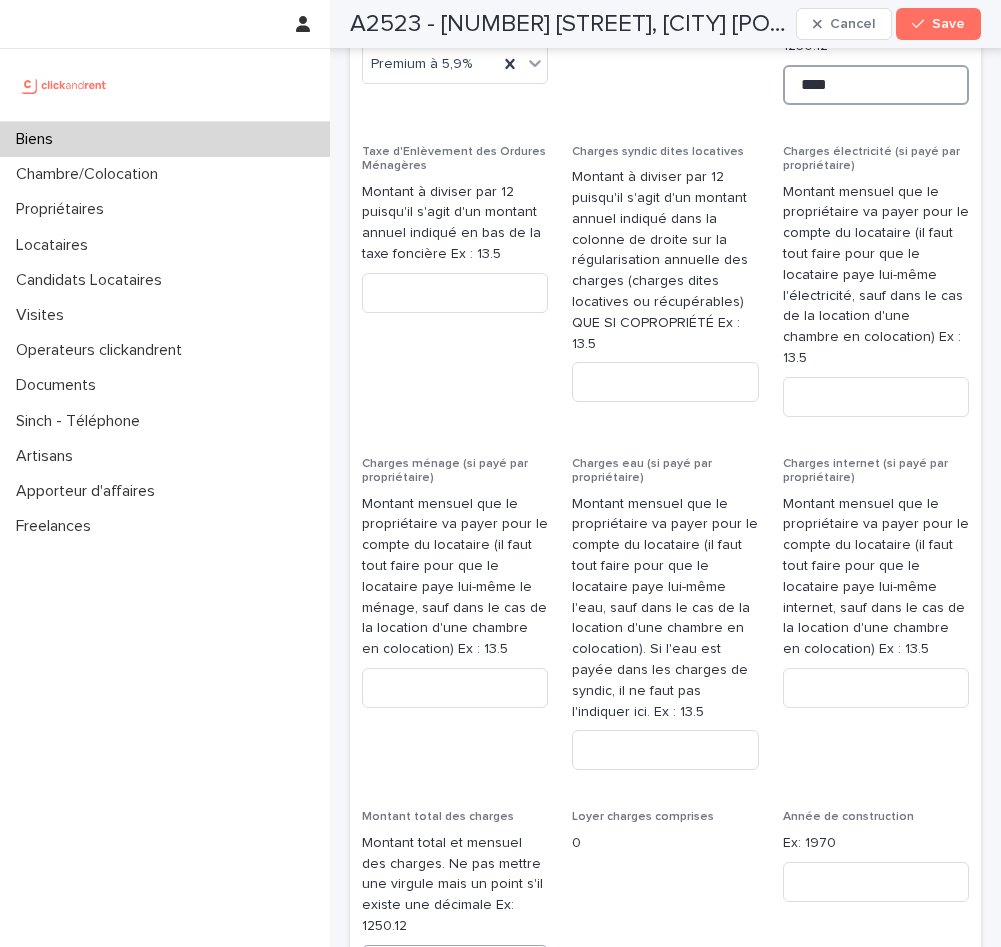 type on "****" 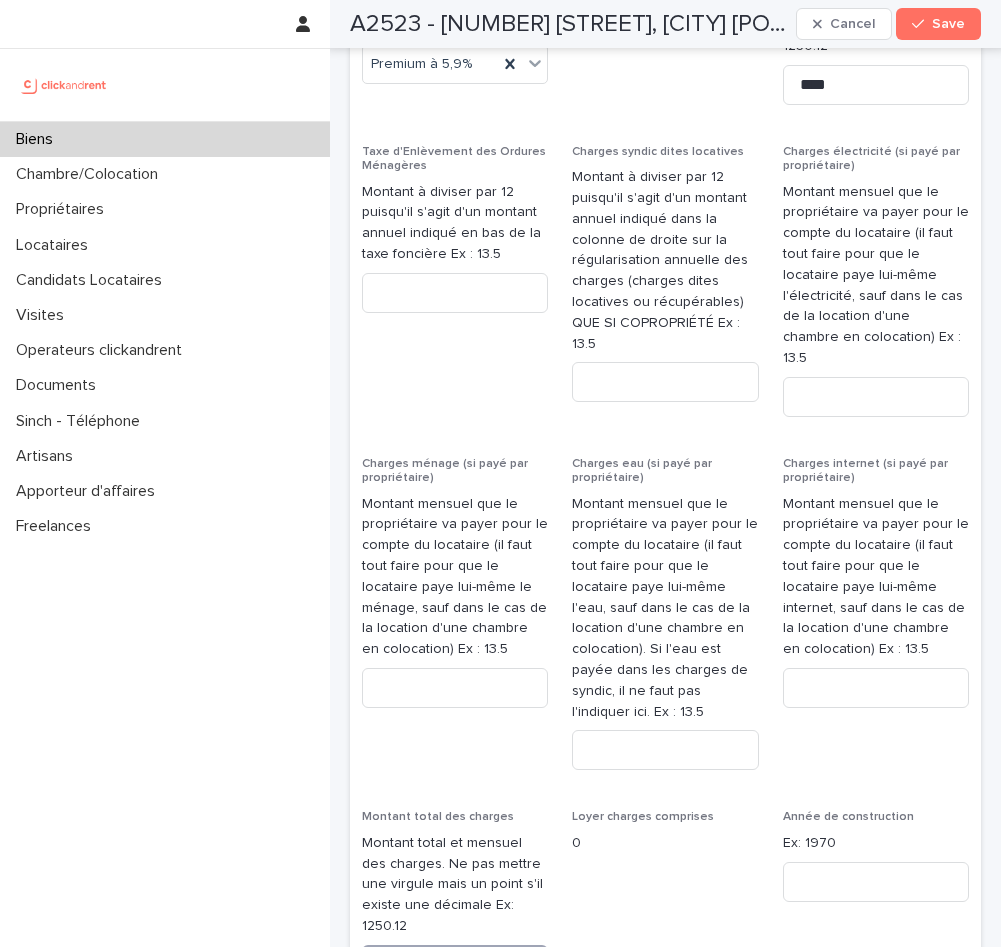 click at bounding box center [455, 965] 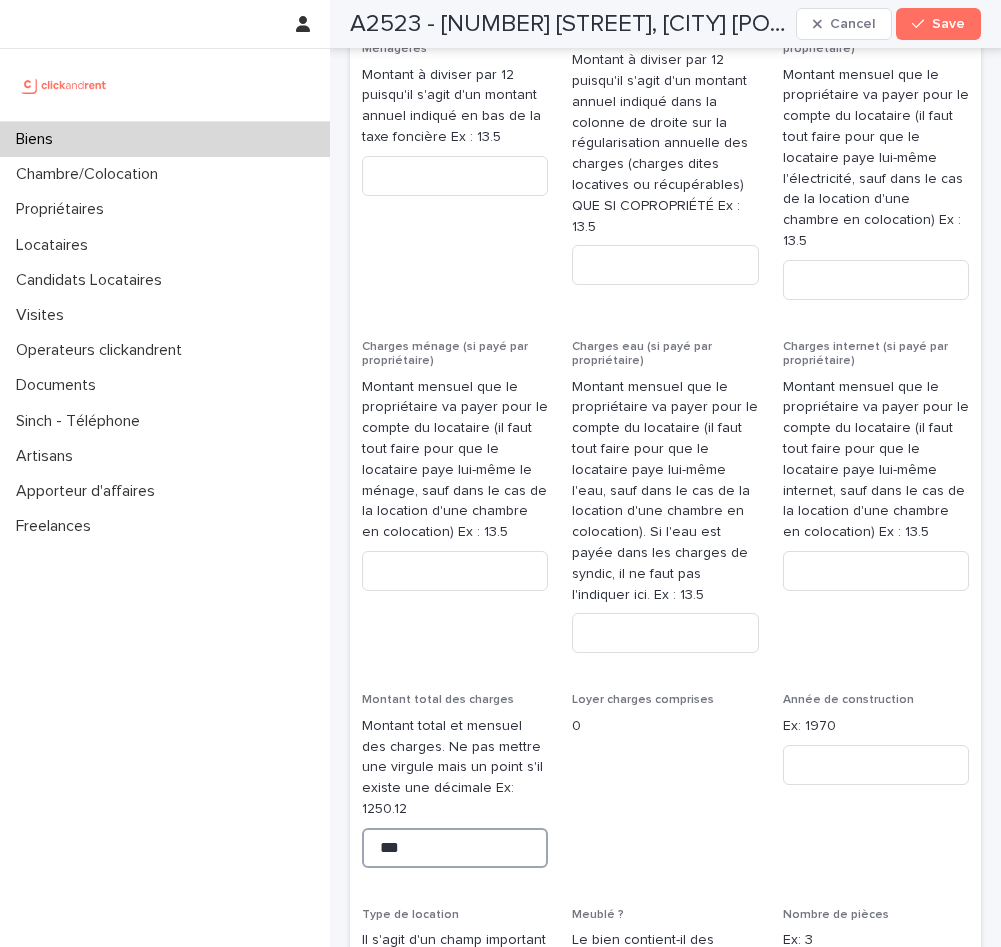 scroll, scrollTop: 3211, scrollLeft: 0, axis: vertical 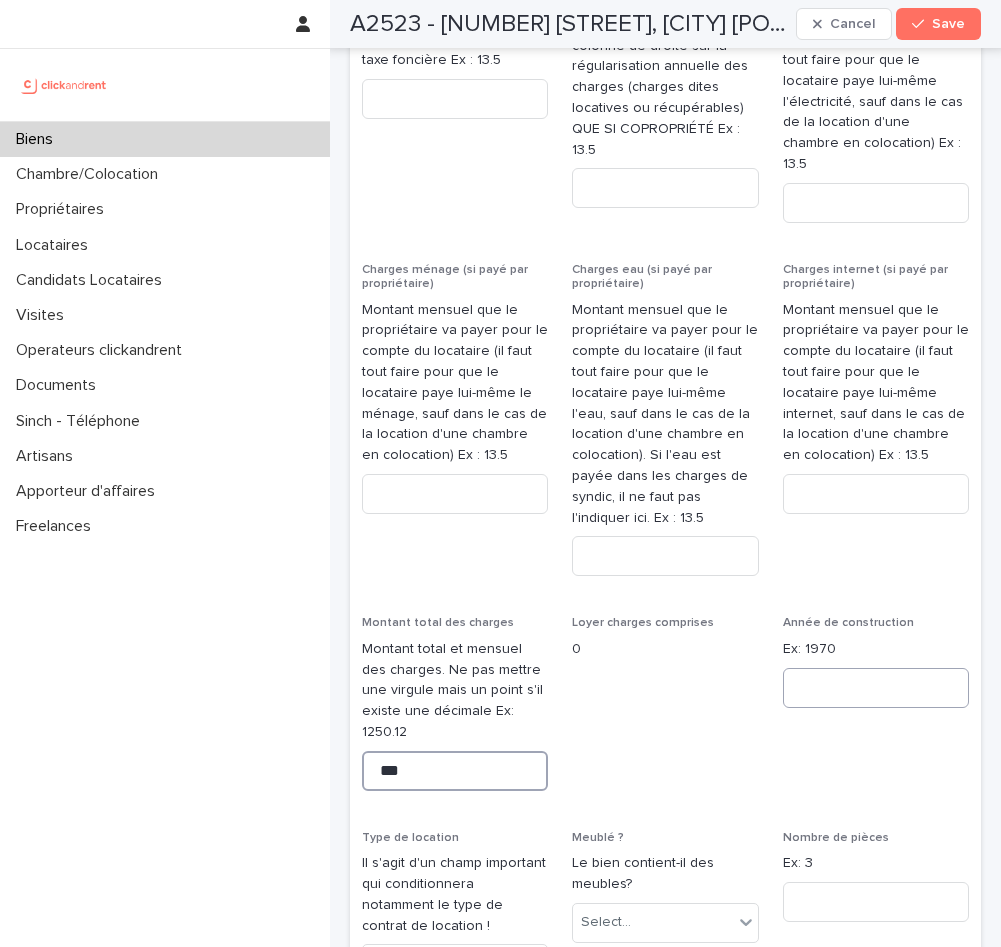 type on "***" 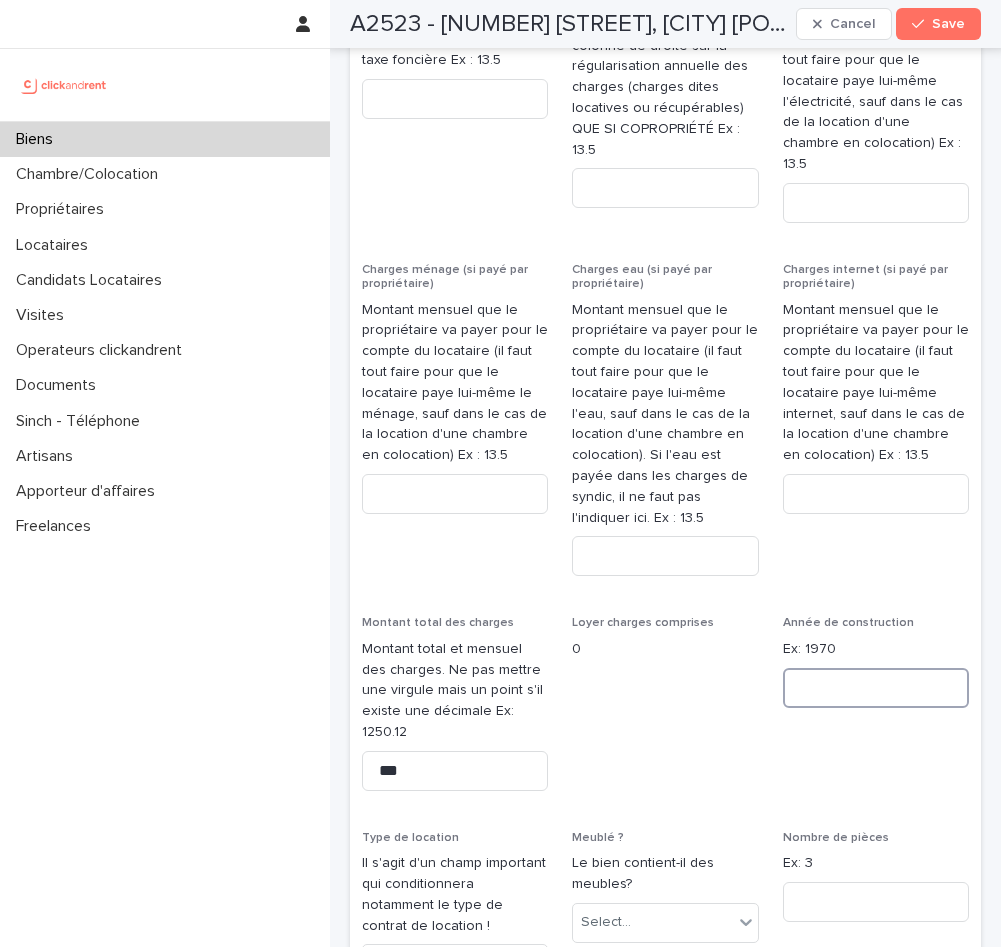 click at bounding box center [876, 688] 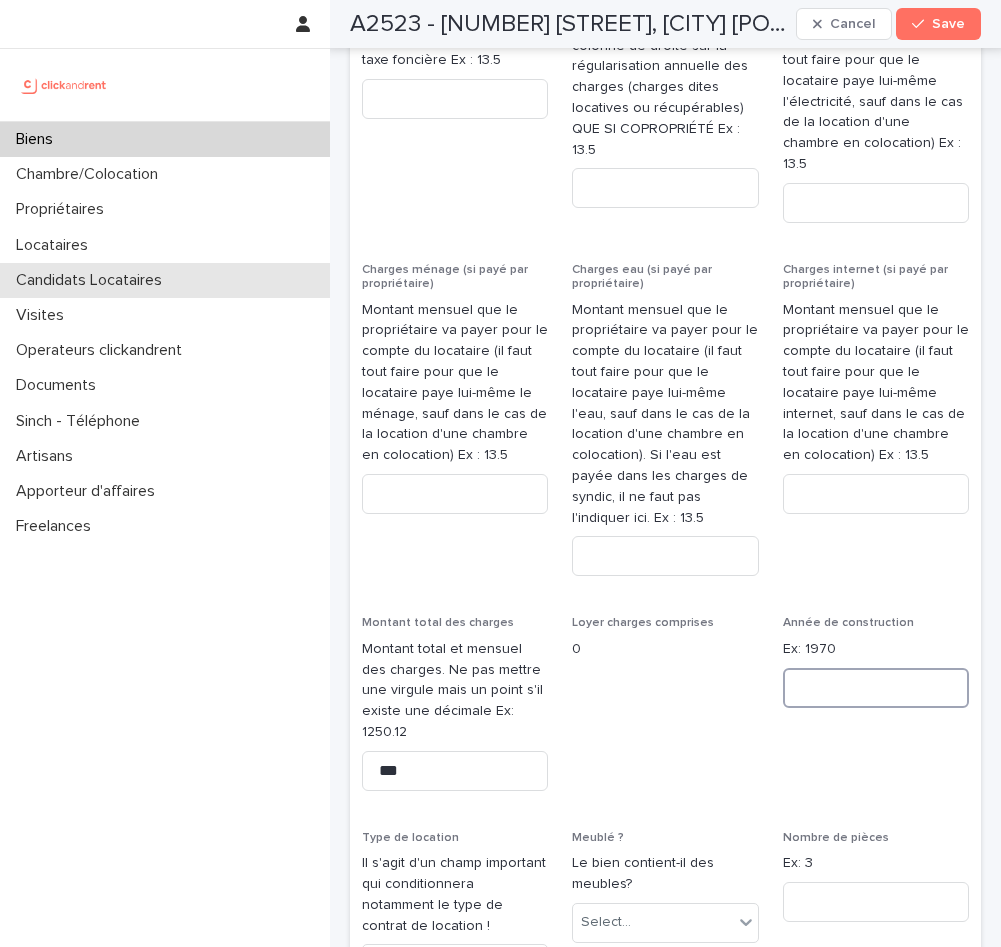 type on "*" 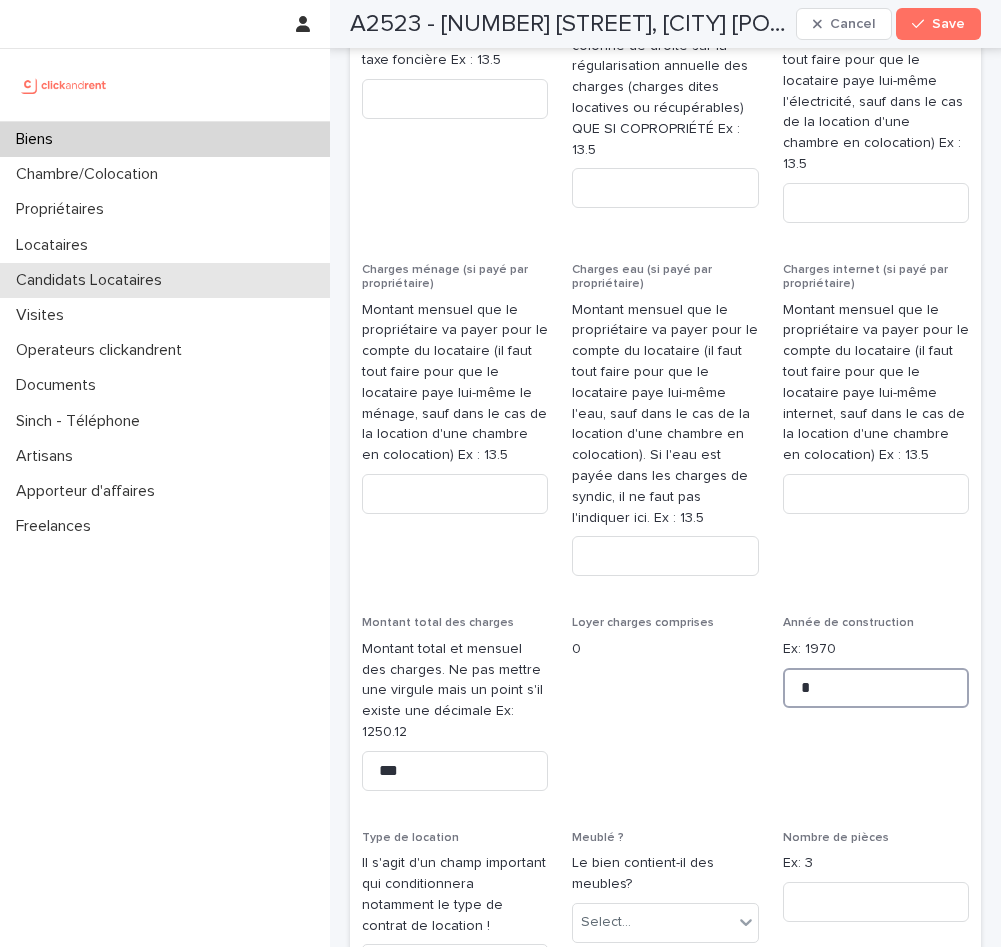 type on "*" 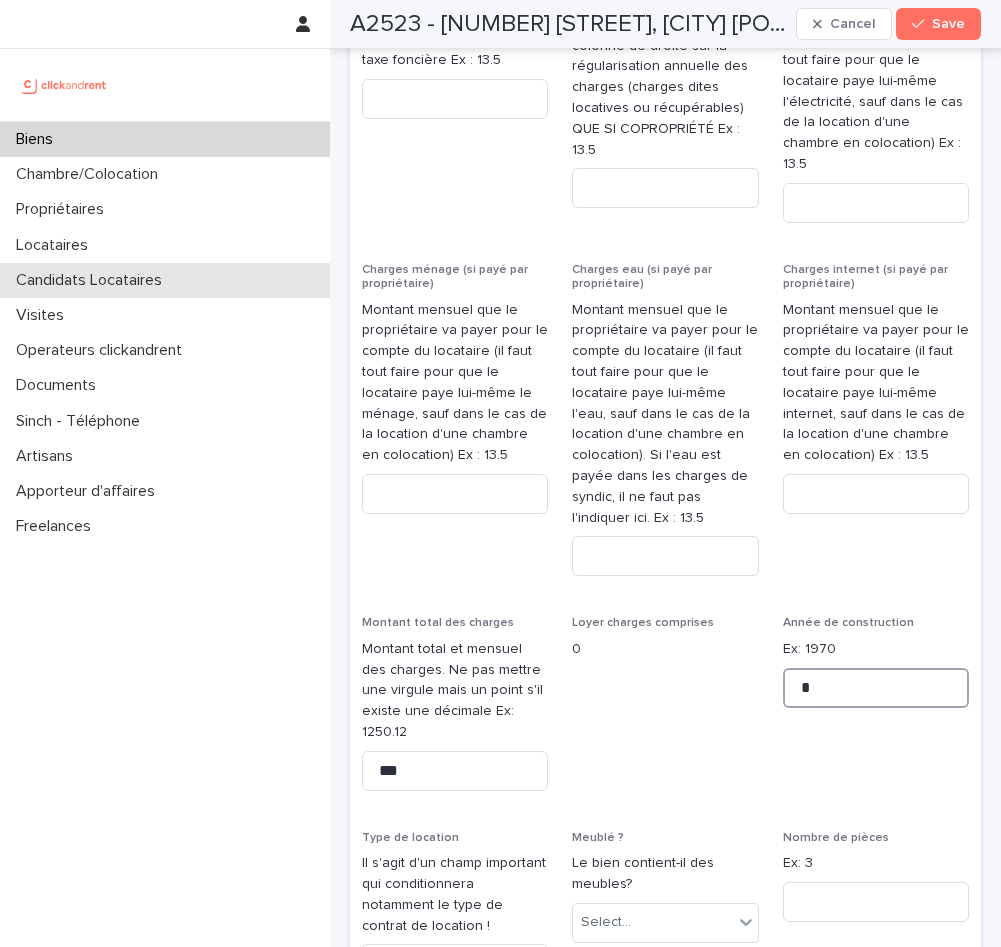 type on "**" 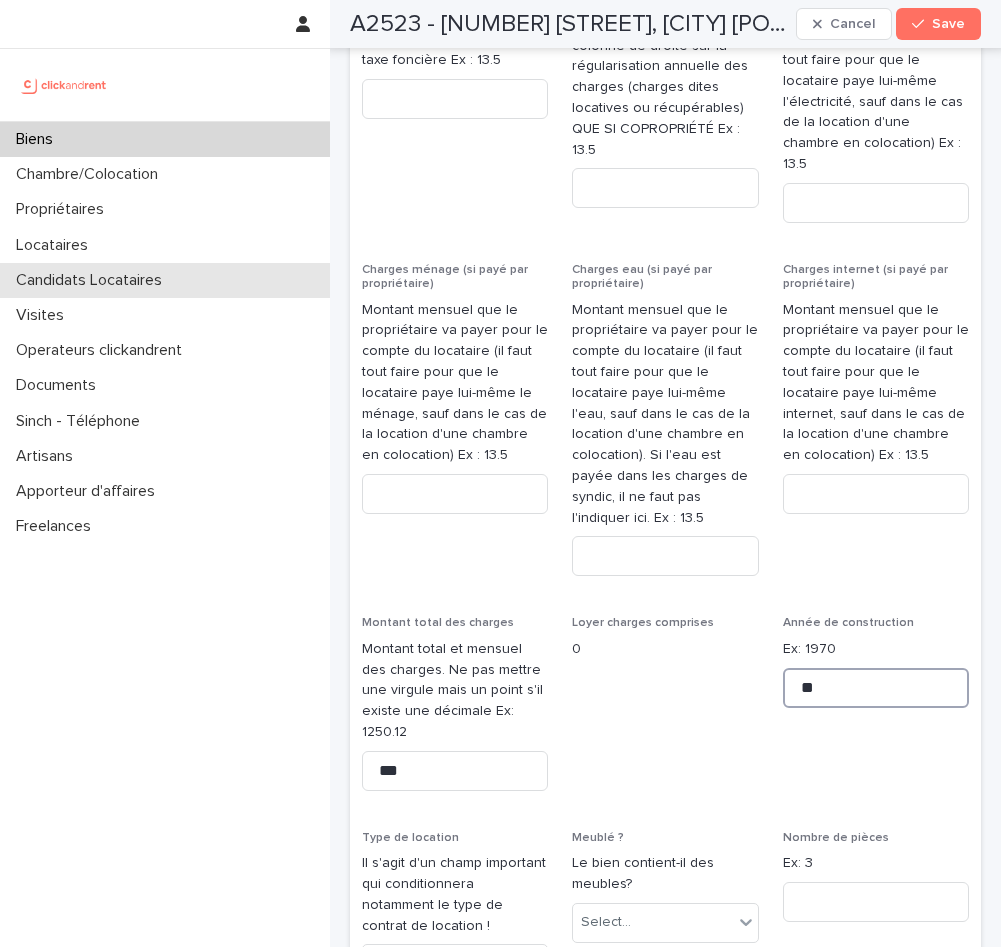 type on "**" 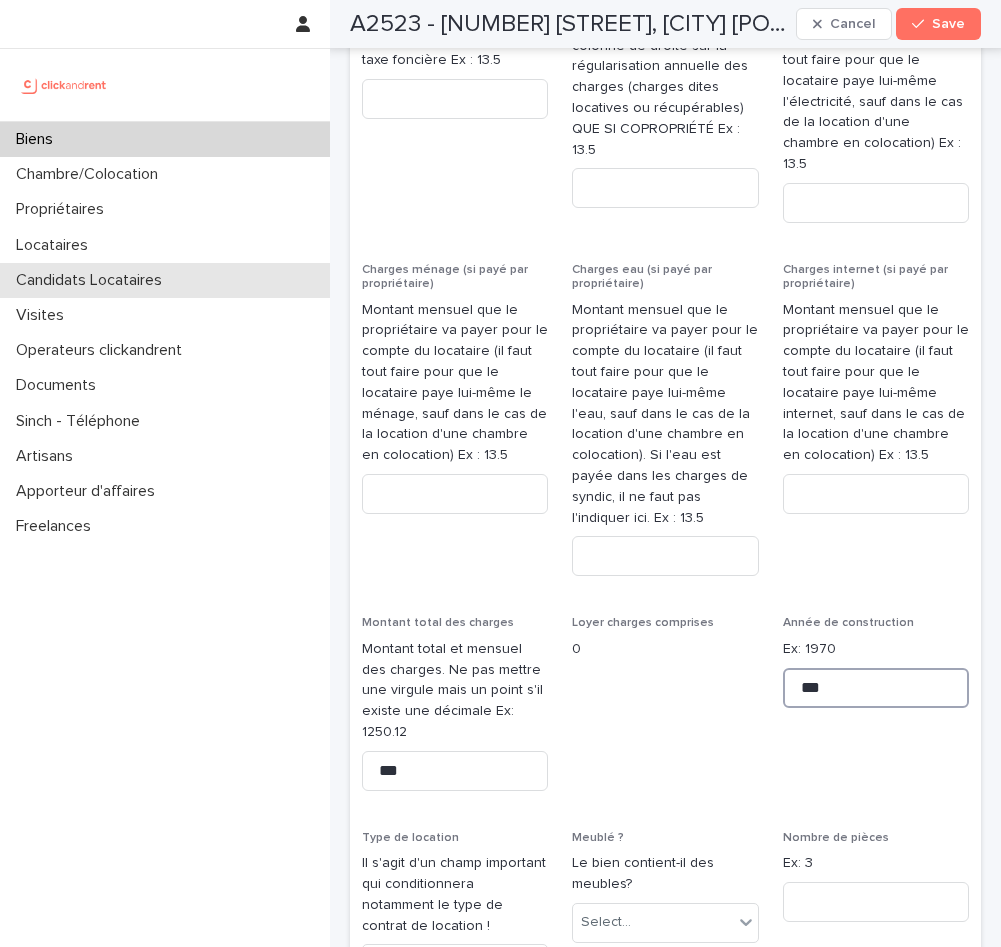 type on "***" 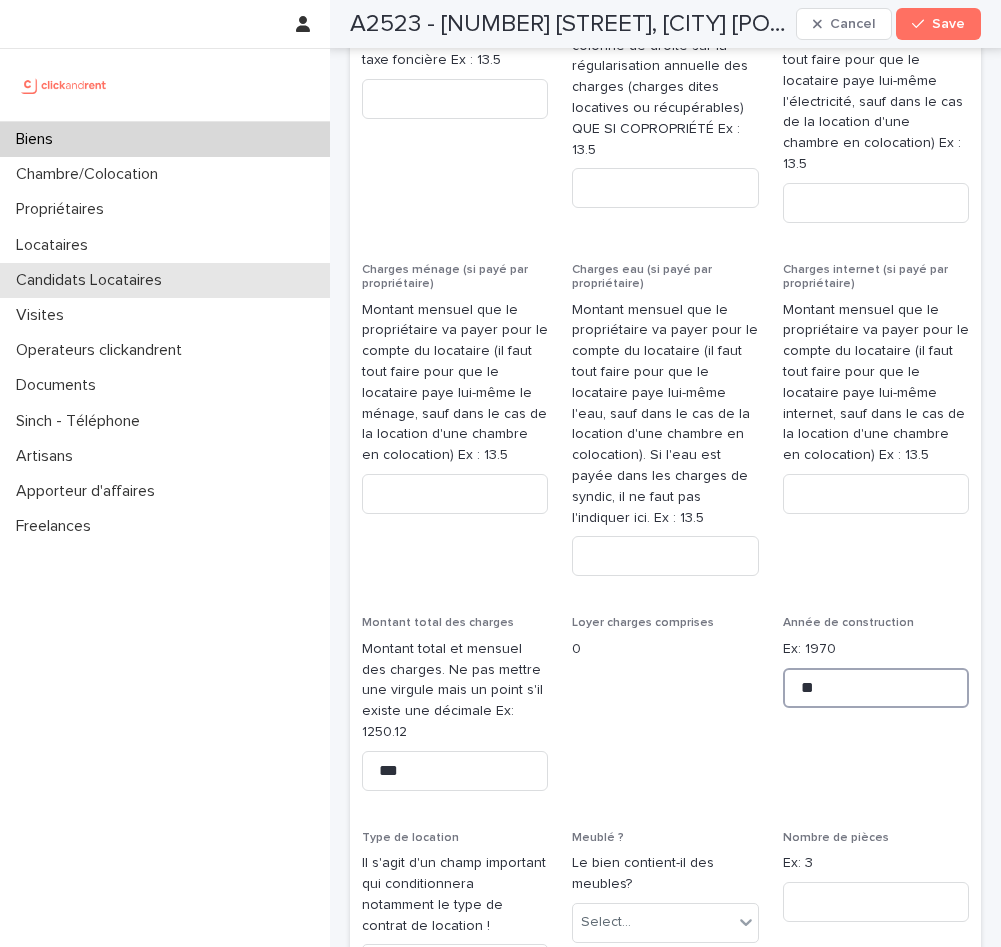 type on "***" 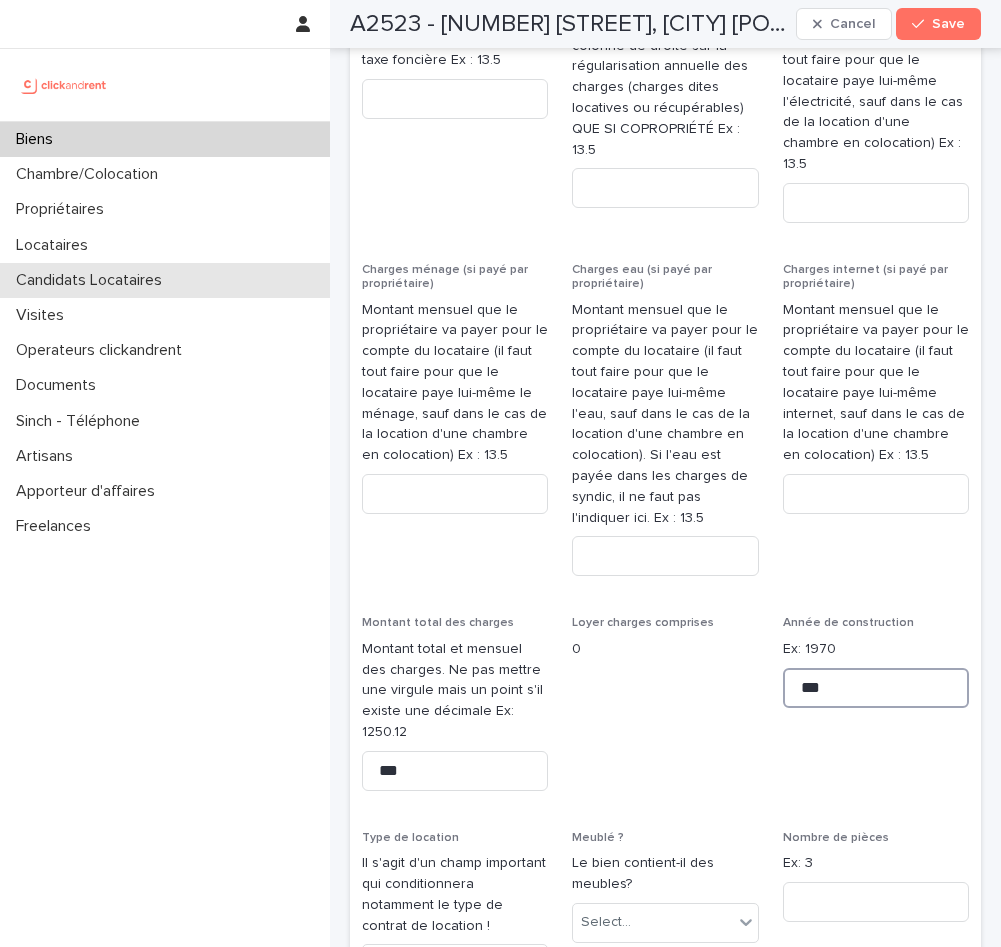 type on "***" 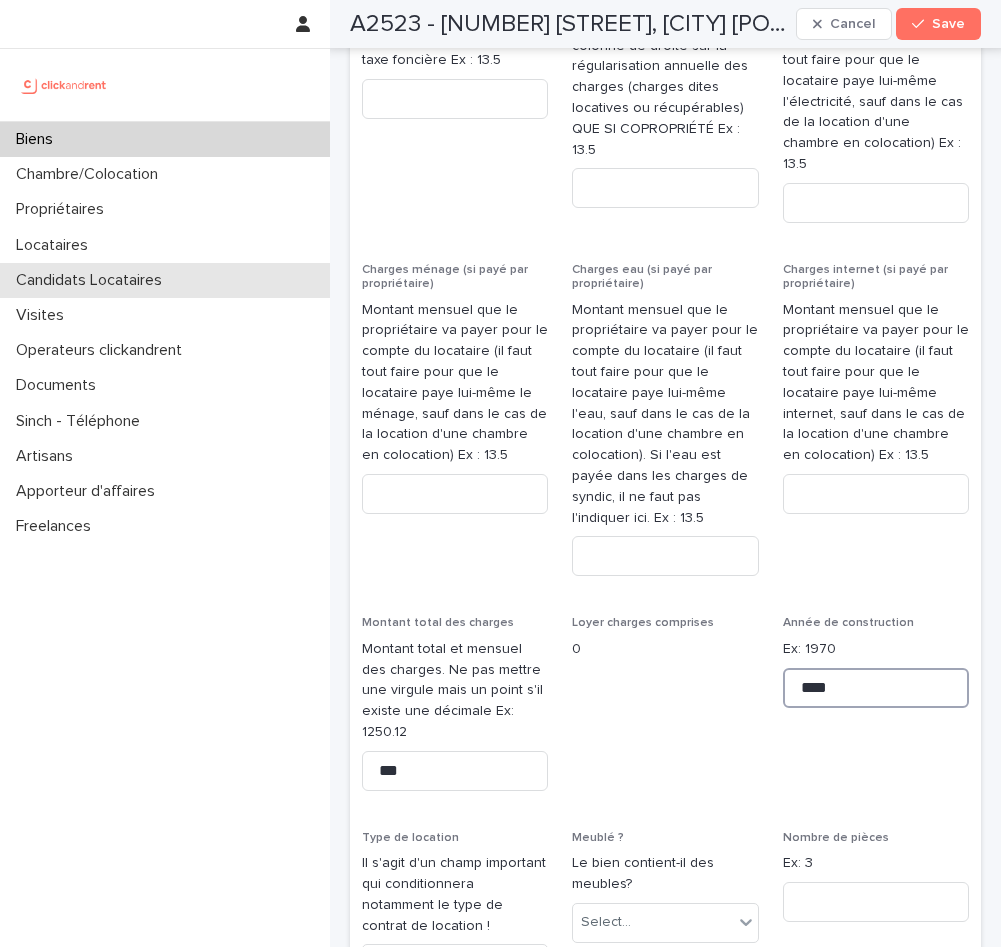 type on "****" 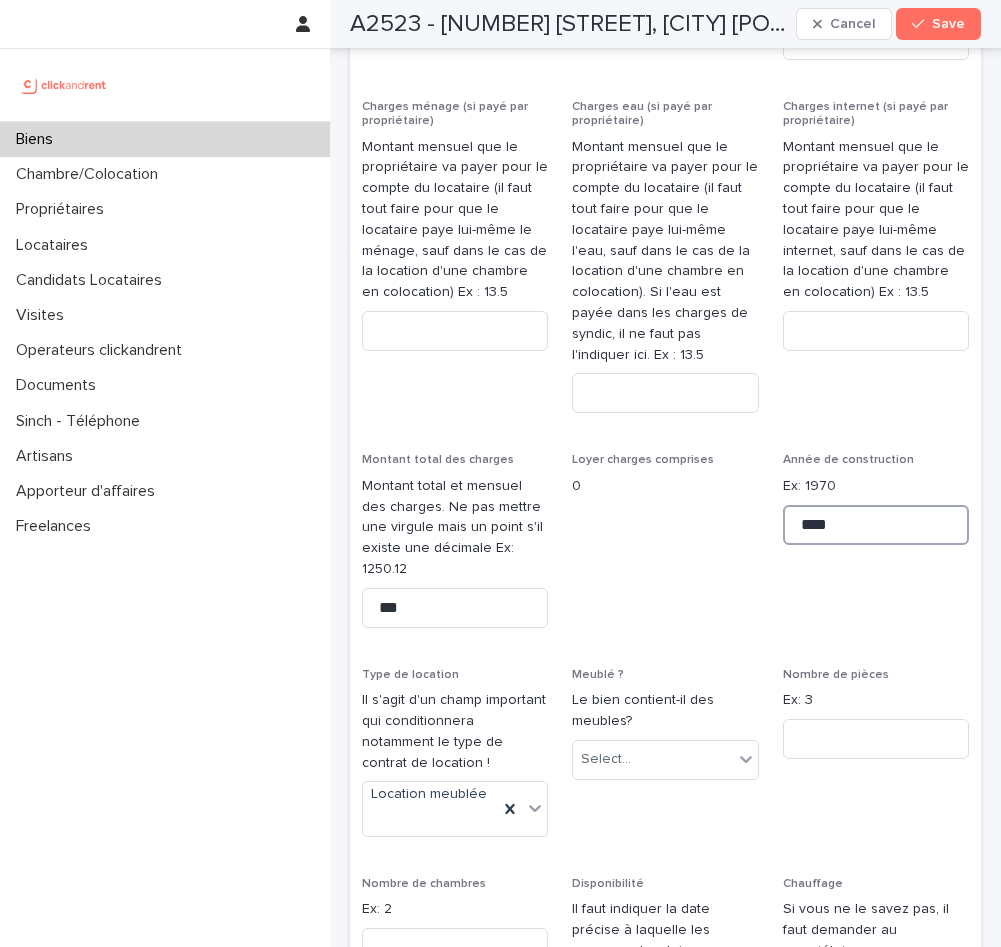 scroll, scrollTop: 3384, scrollLeft: 0, axis: vertical 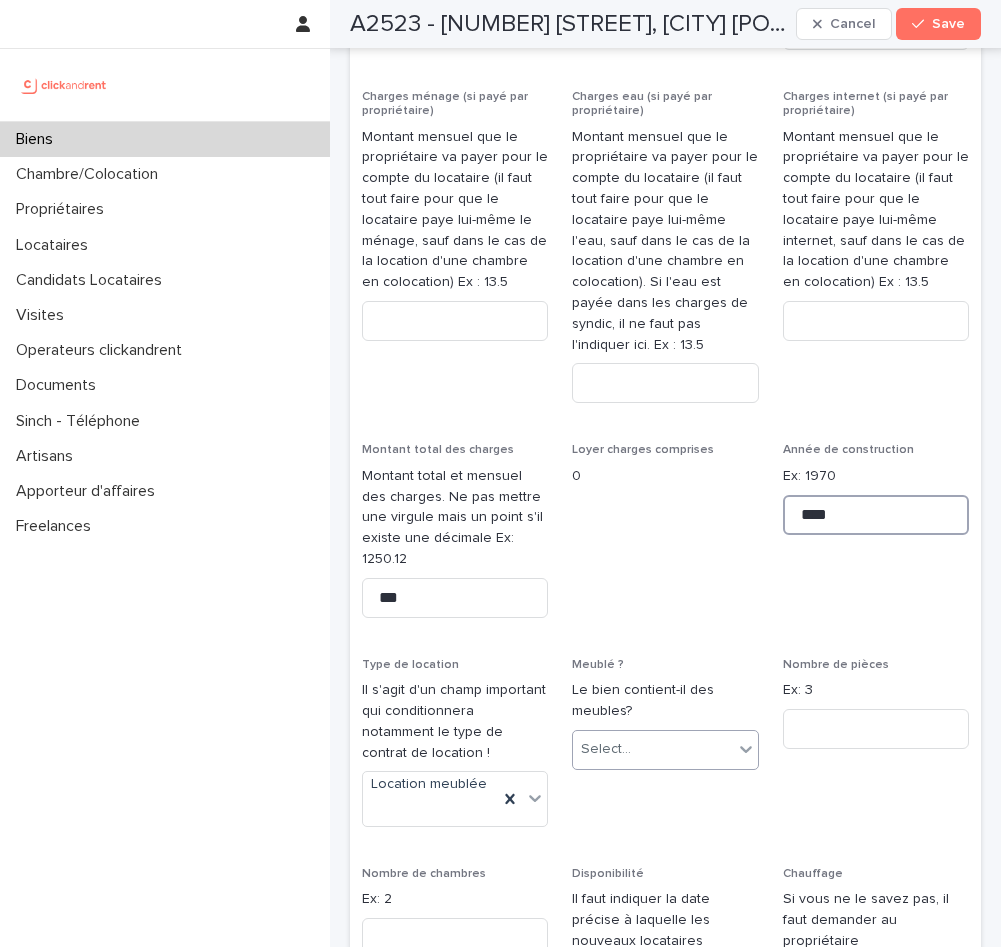type on "****" 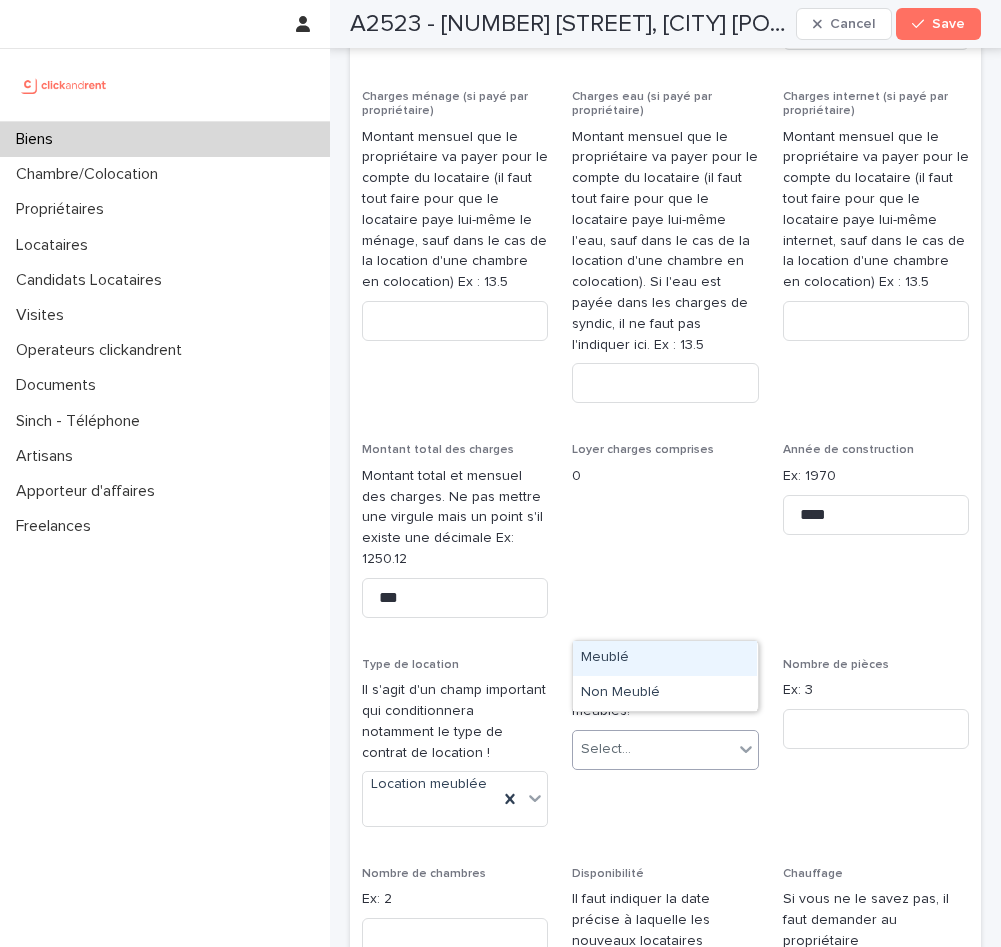 click on "Select..." at bounding box center [652, 749] 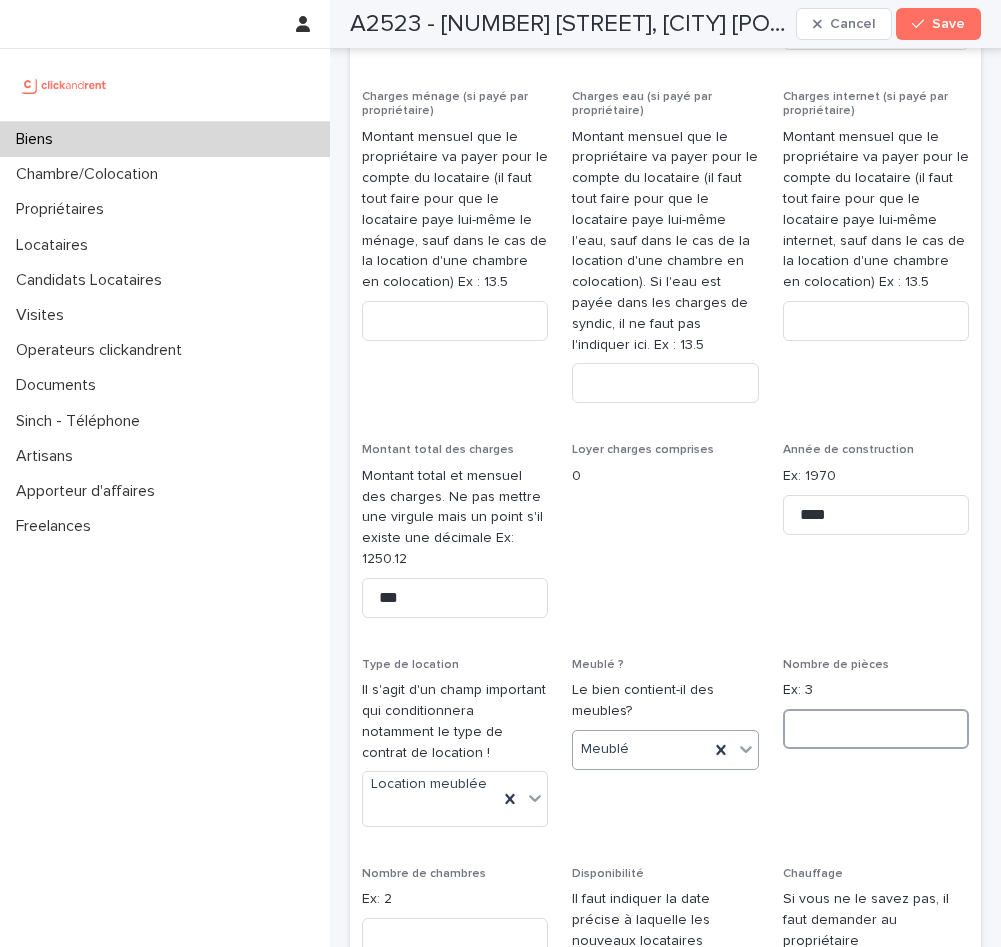 click at bounding box center [876, 729] 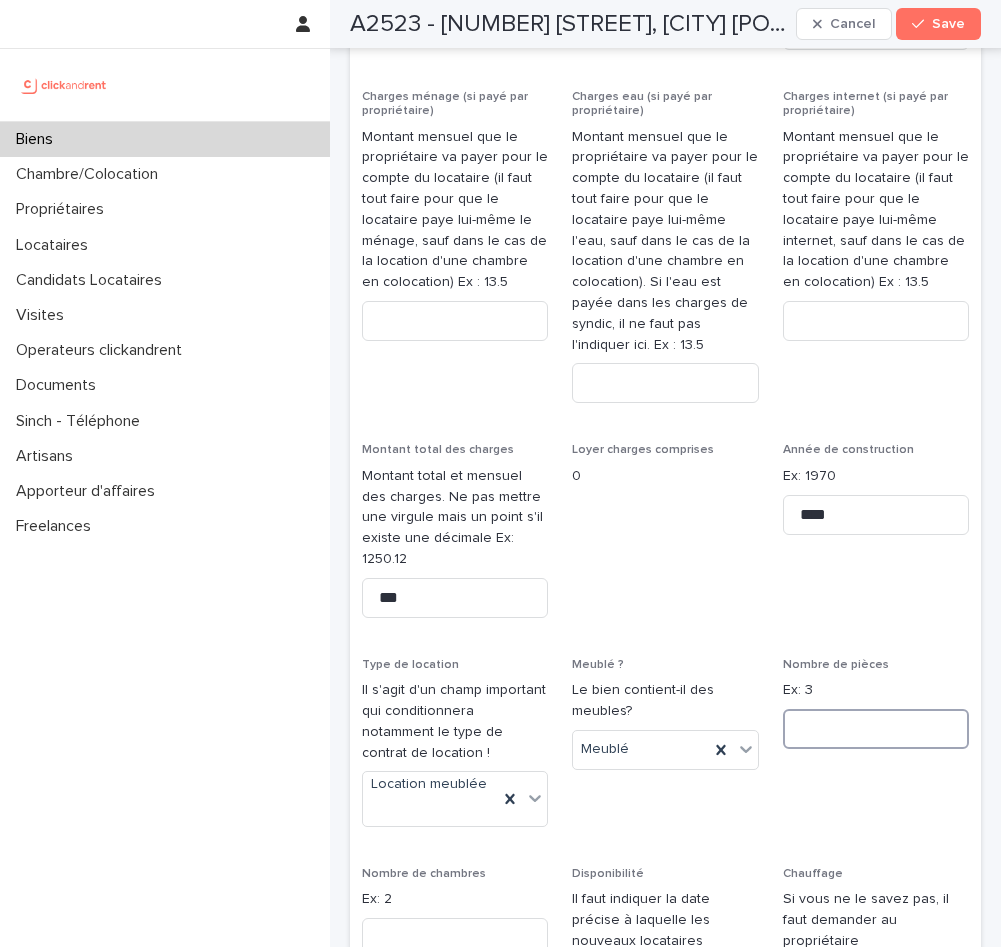 type on "*" 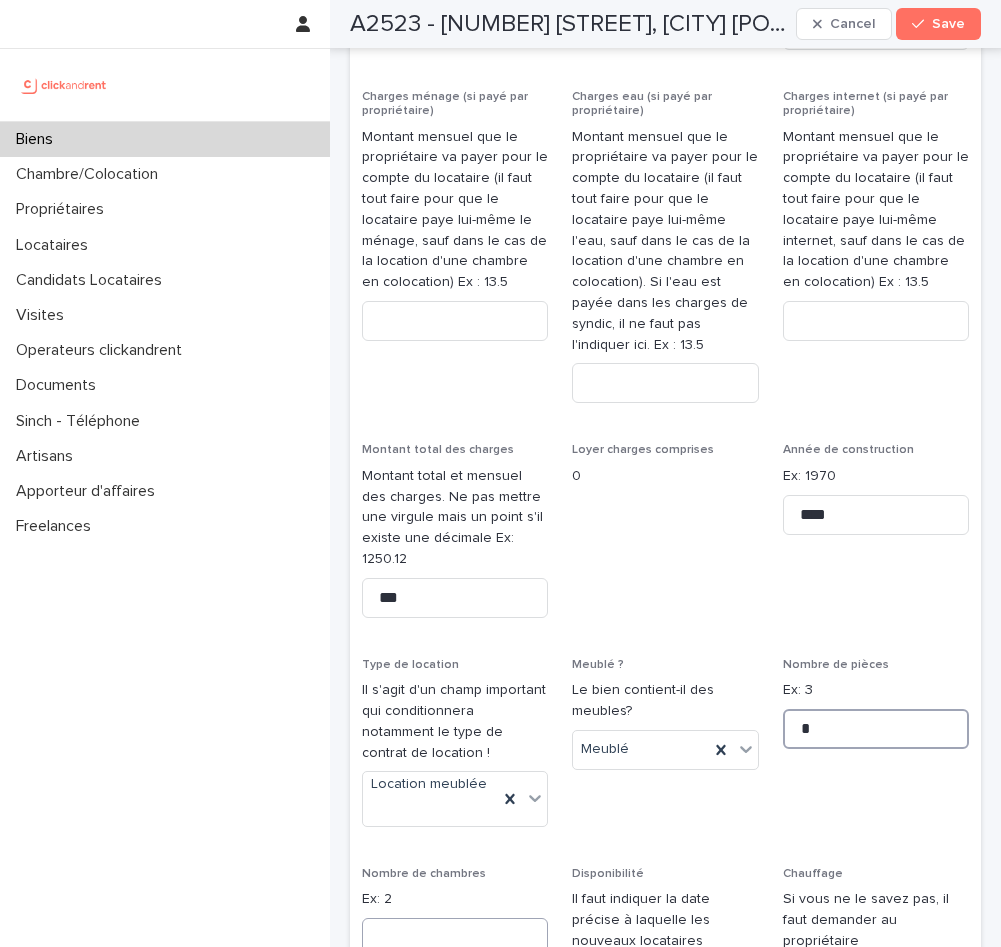 type on "*" 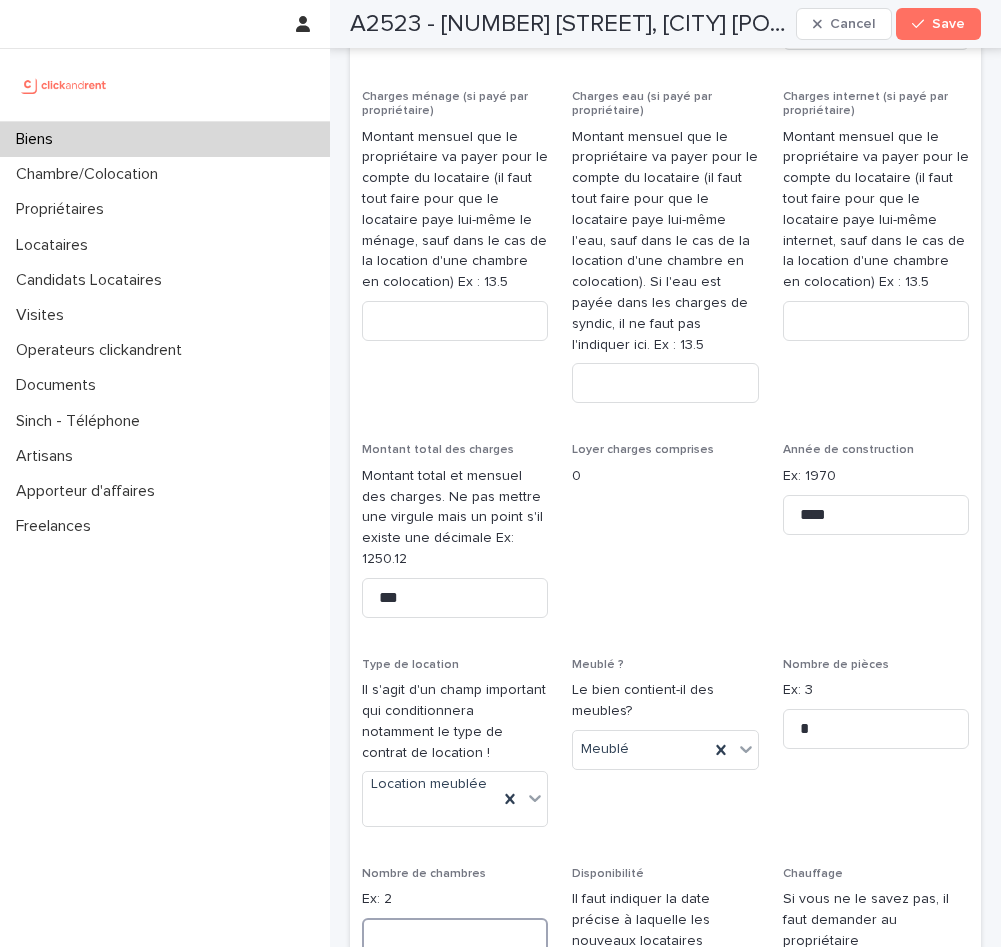 click at bounding box center (455, 938) 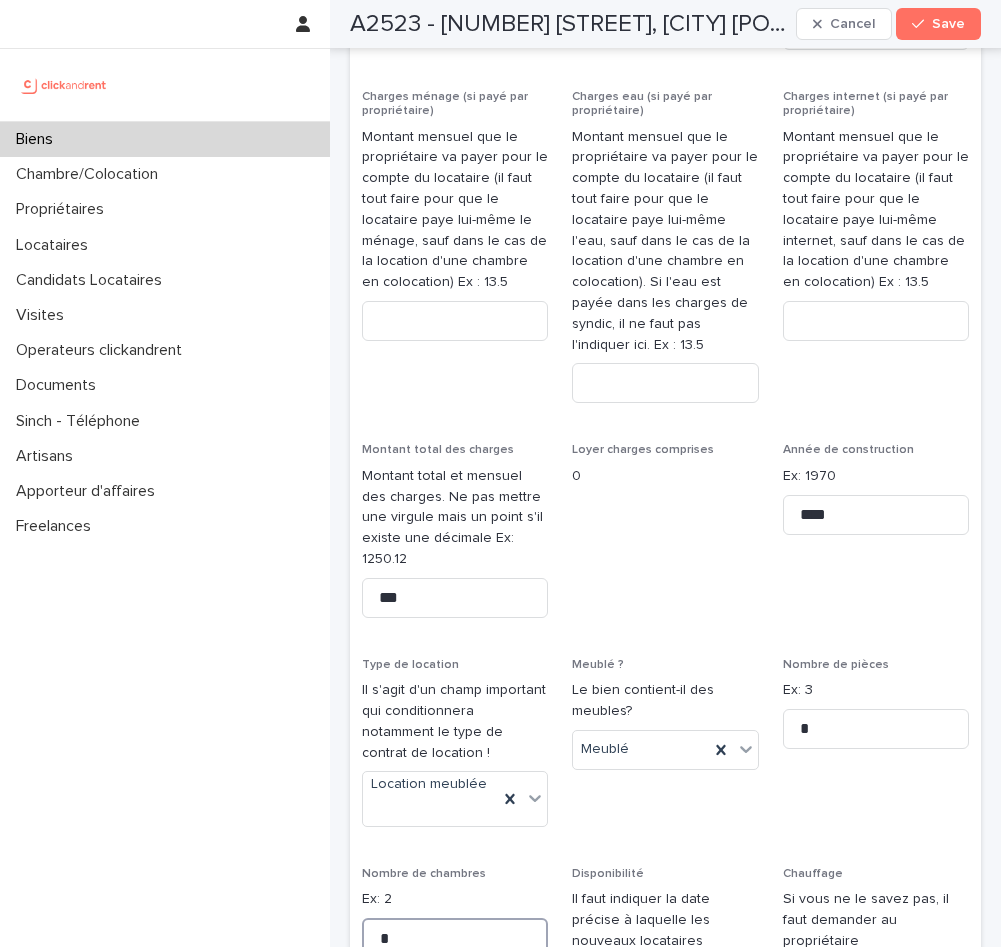 type on "*" 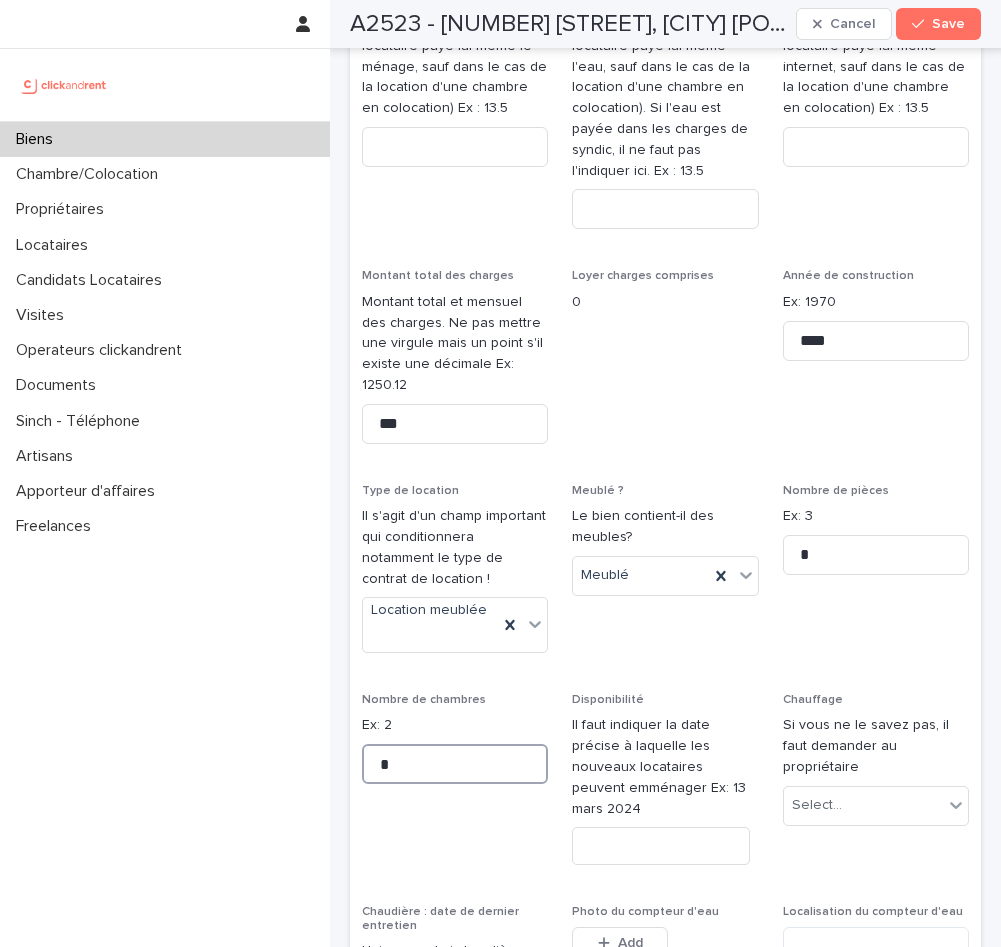 scroll, scrollTop: 3560, scrollLeft: 0, axis: vertical 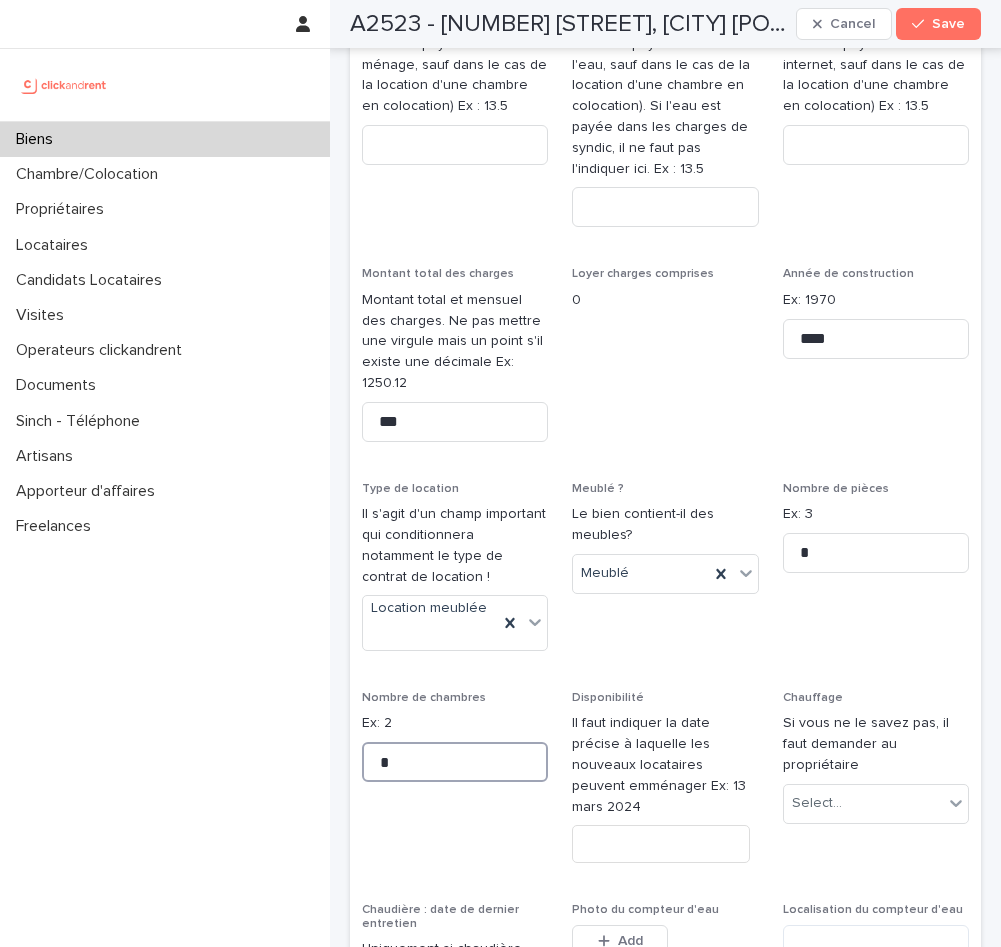 type on "*" 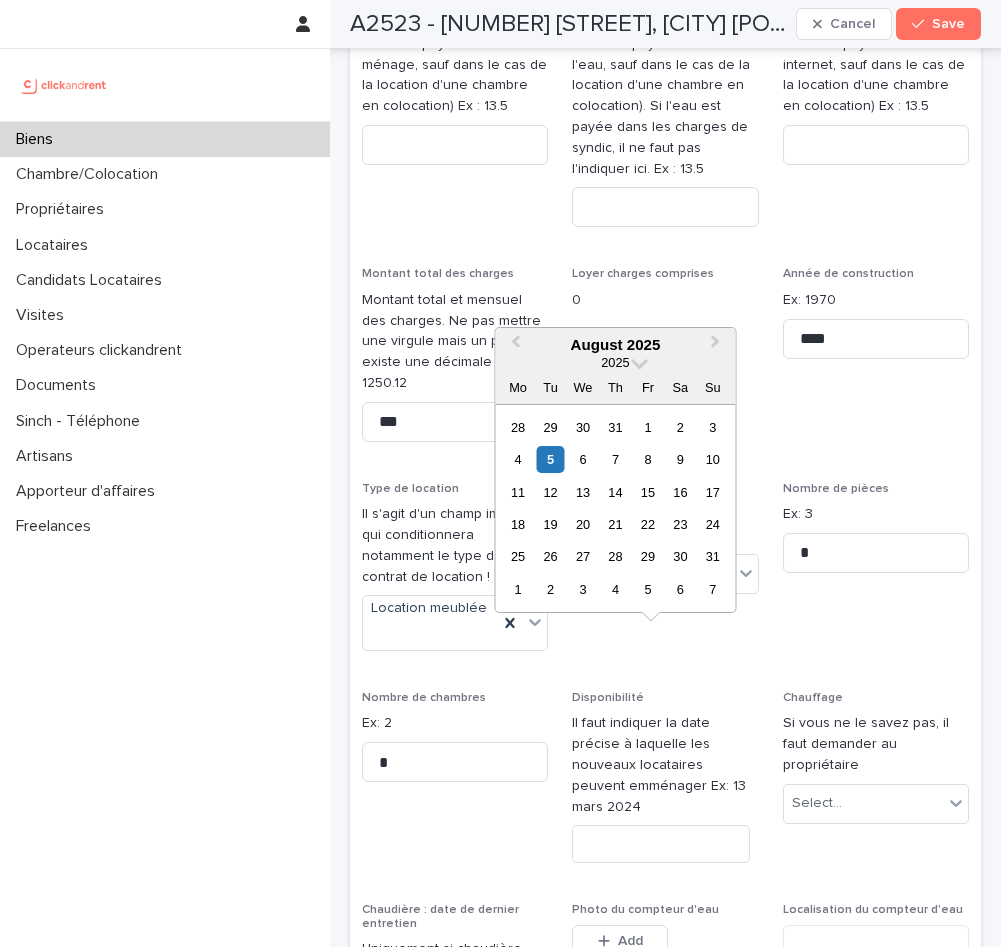 click at bounding box center (661, 843) 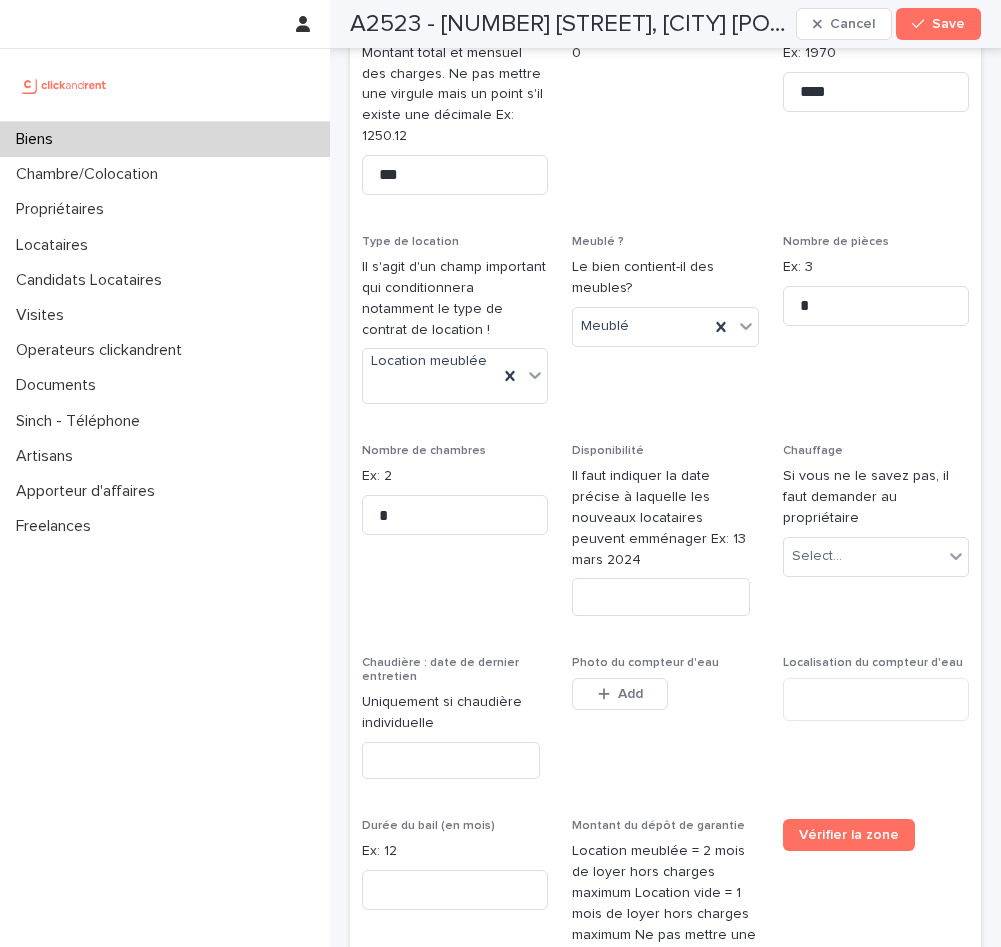 scroll, scrollTop: 3812, scrollLeft: 0, axis: vertical 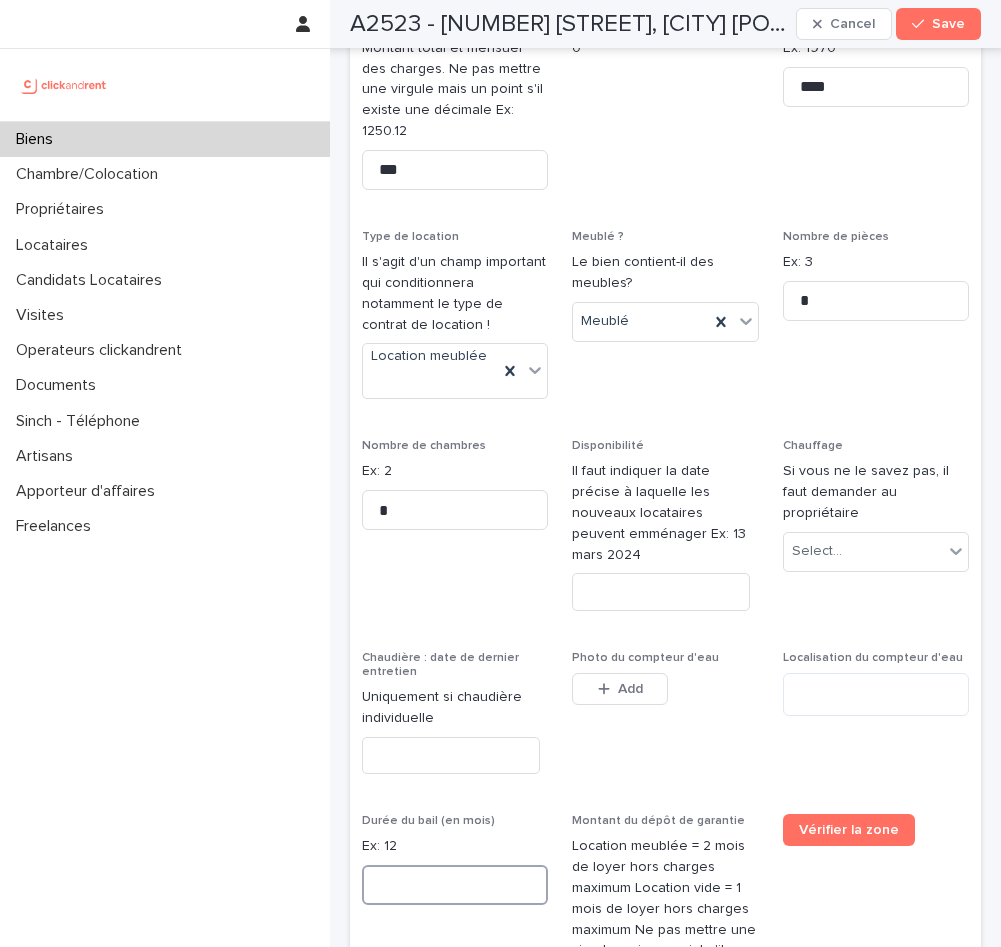 click at bounding box center (455, 885) 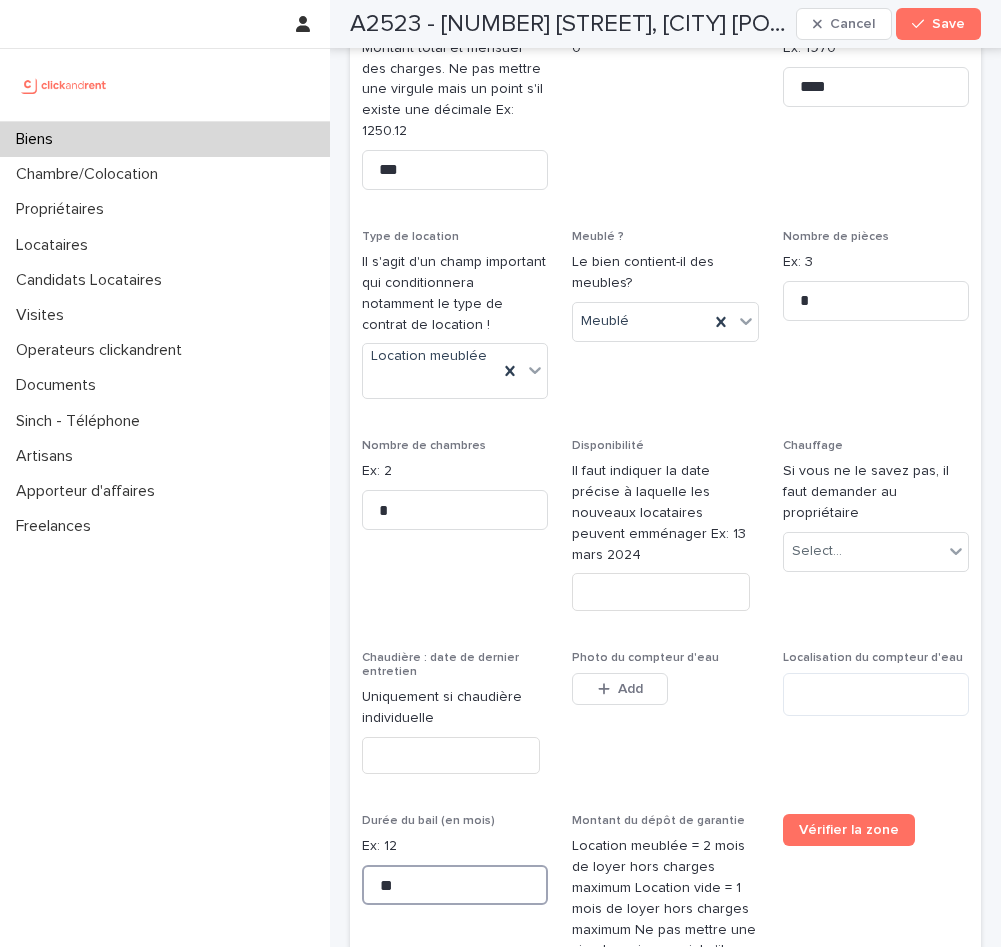 type on "**" 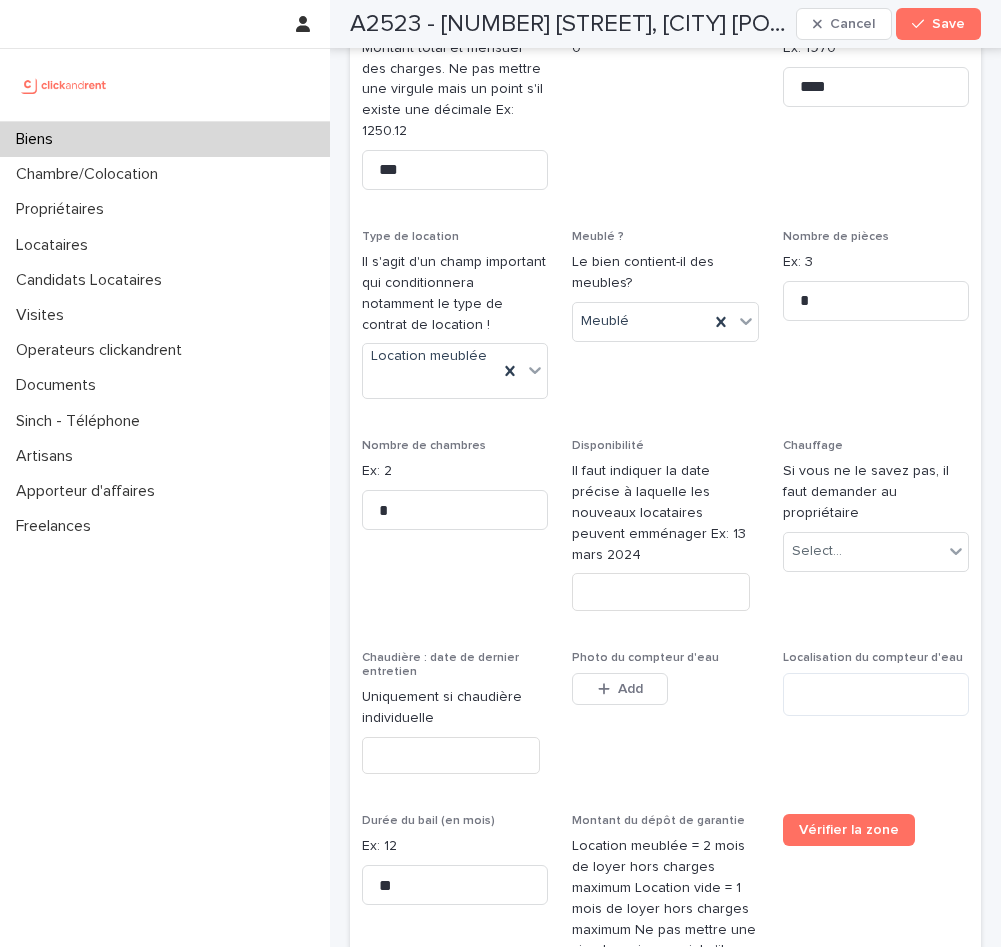 click at bounding box center [665, 1031] 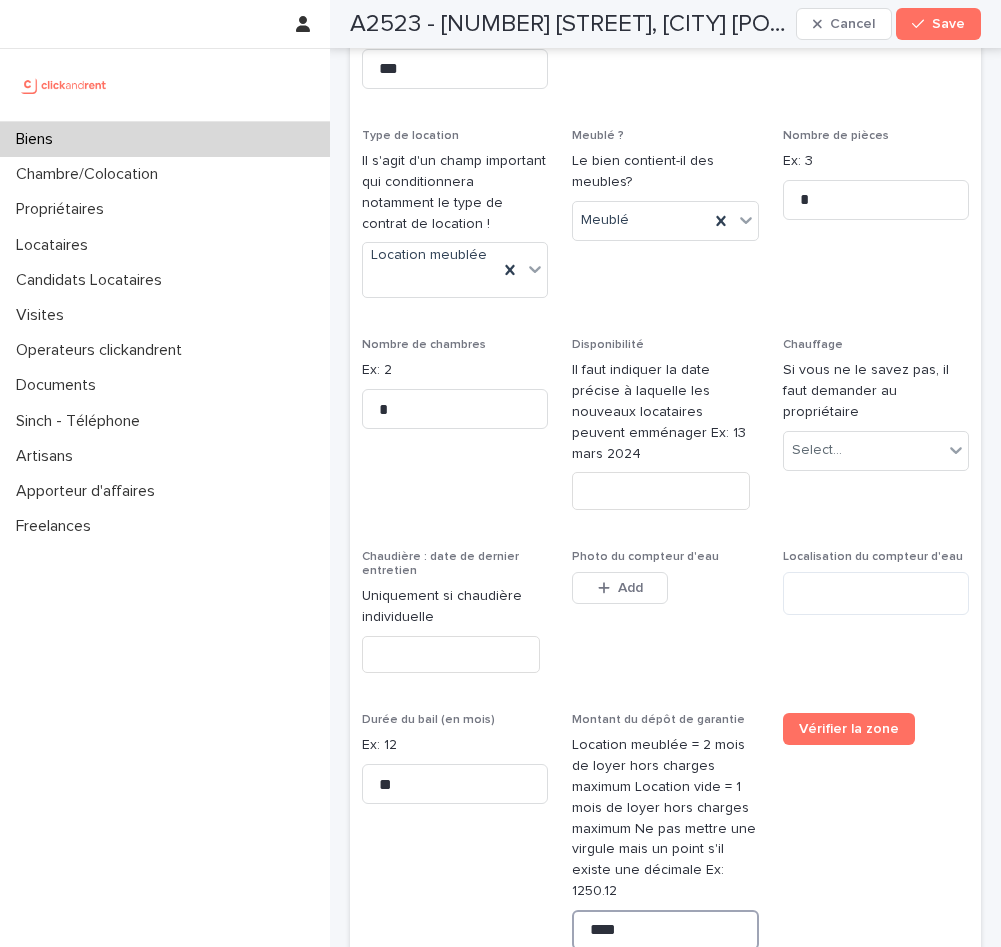 scroll, scrollTop: 3955, scrollLeft: 0, axis: vertical 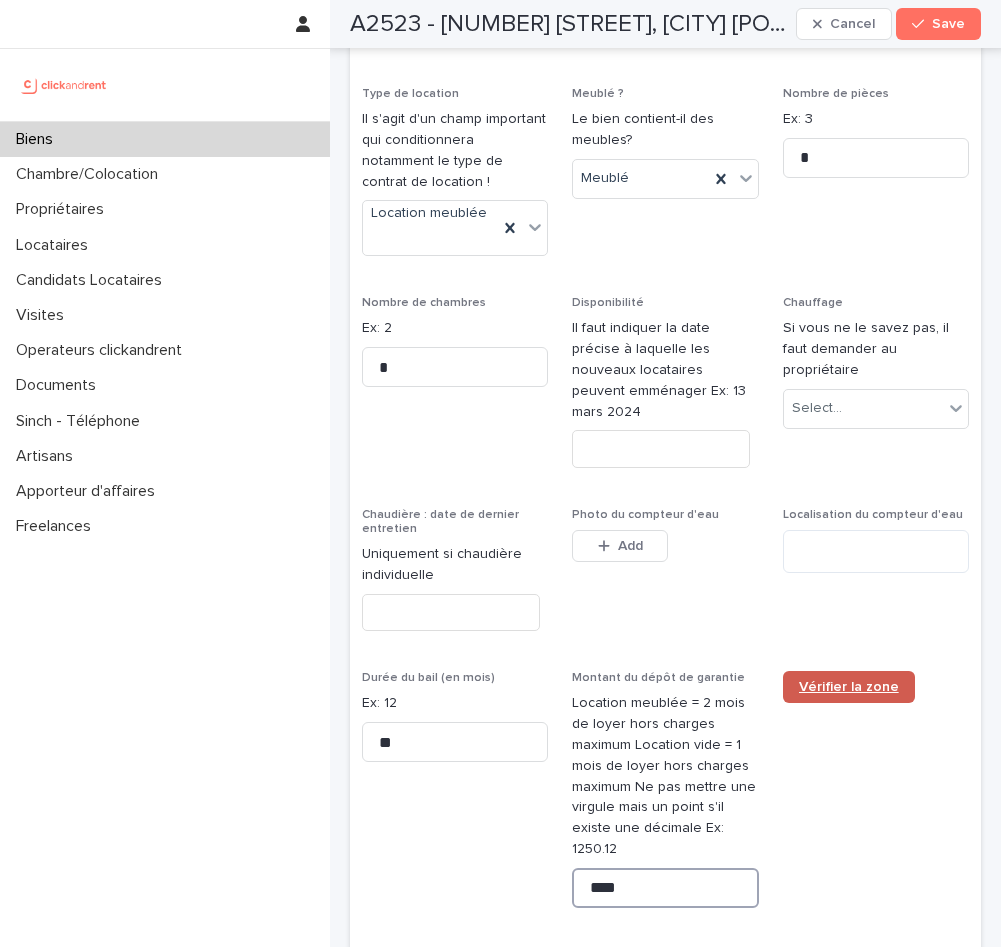 type on "****" 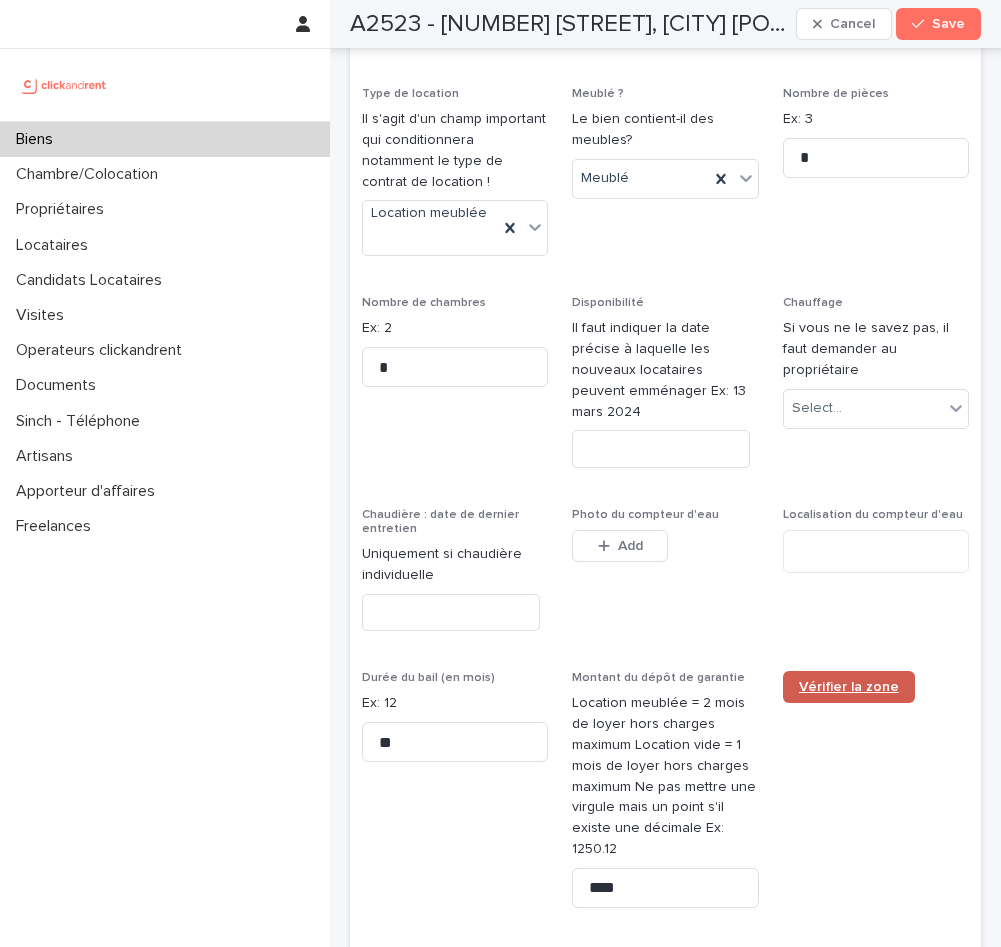 click on "Vérifier la zone" at bounding box center [849, 687] 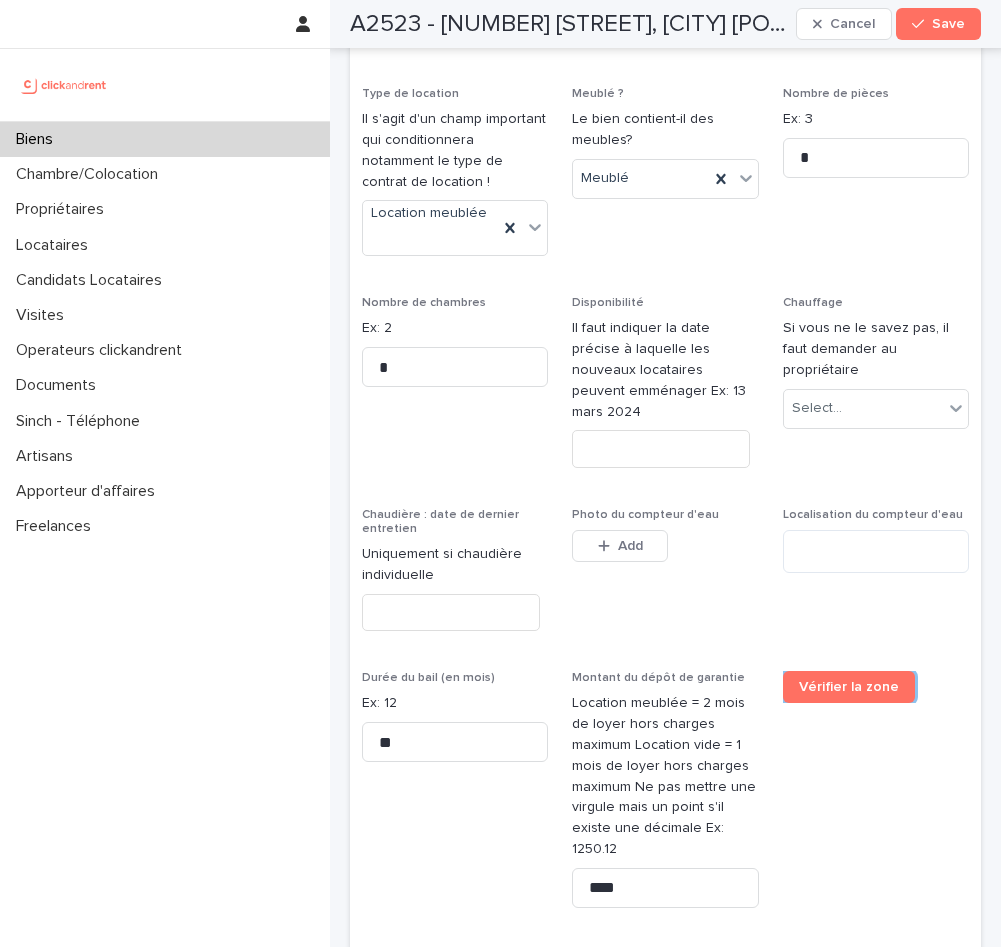 click at bounding box center [455, 1081] 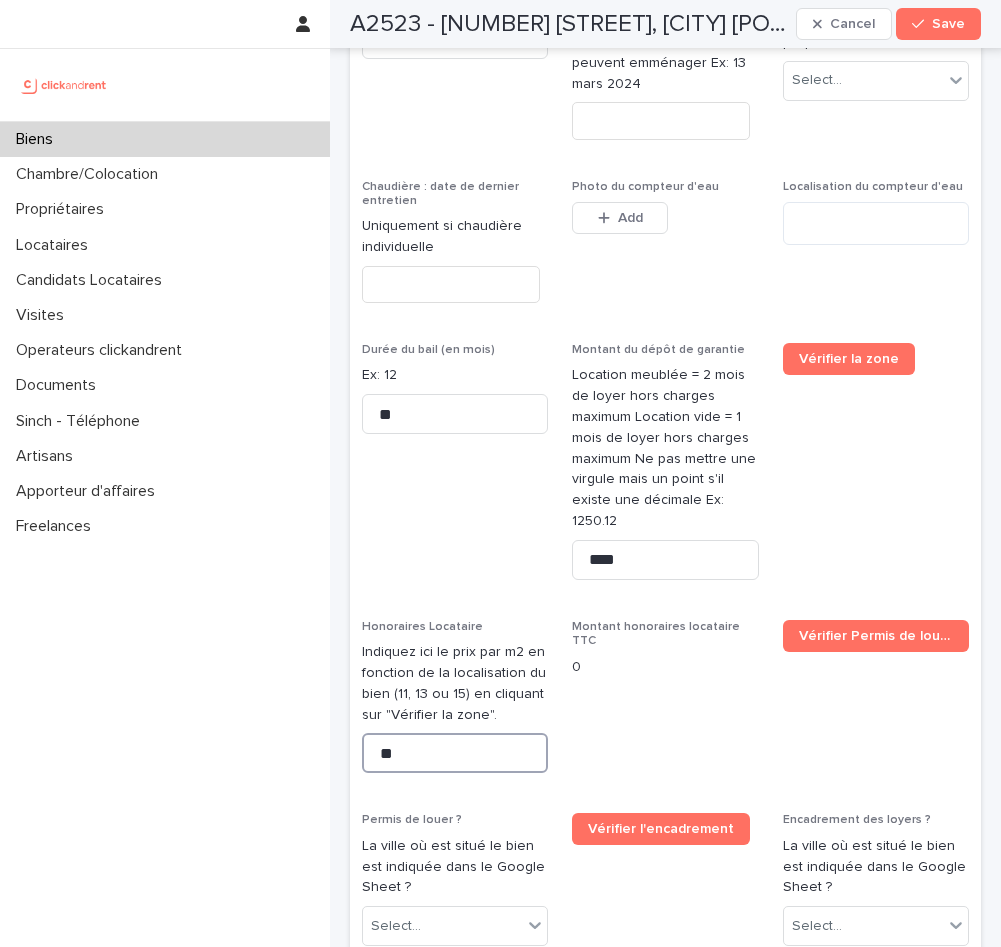scroll, scrollTop: 4287, scrollLeft: 0, axis: vertical 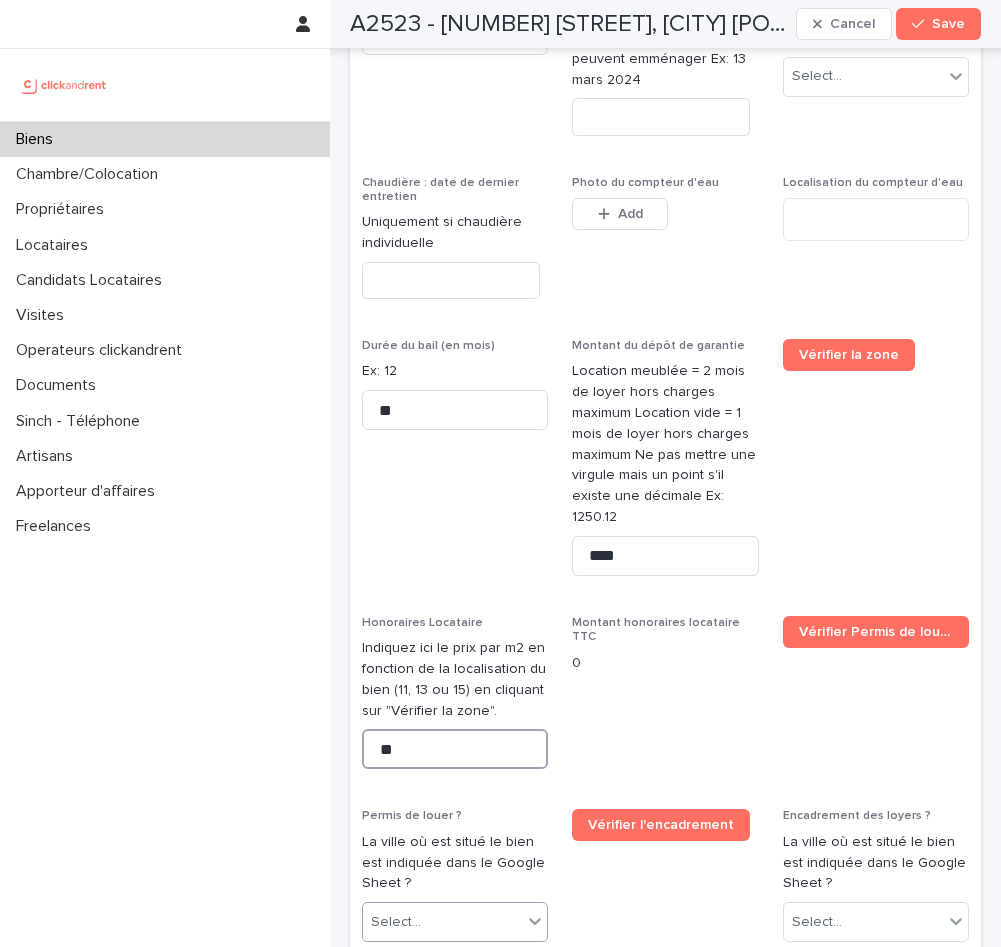 type on "**" 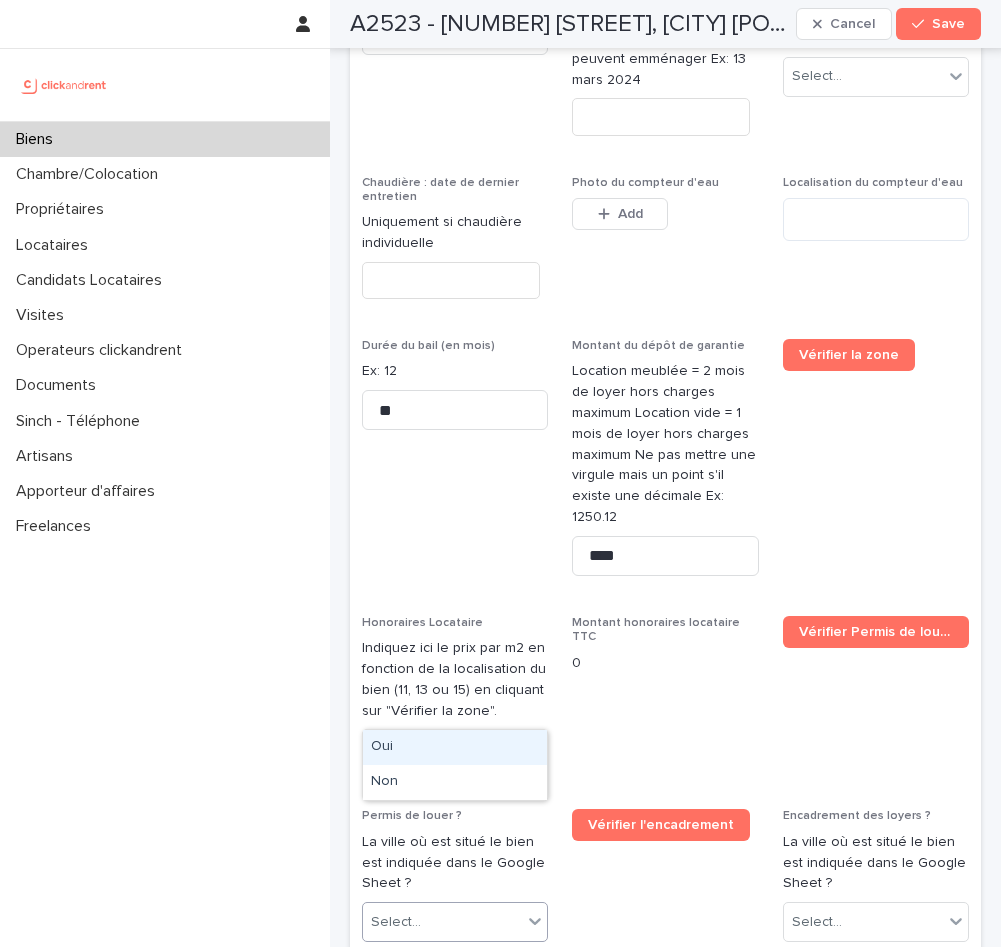 click on "Select..." at bounding box center (455, 922) 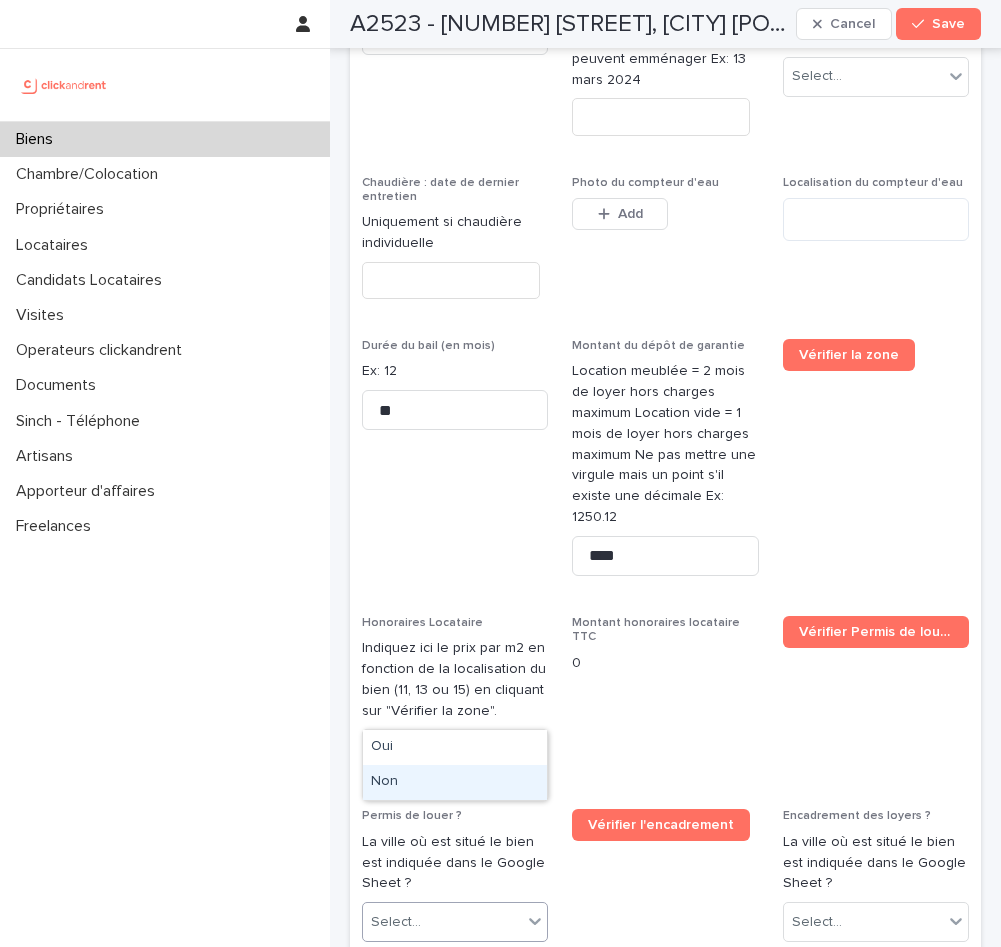 click on "Non" at bounding box center [455, 782] 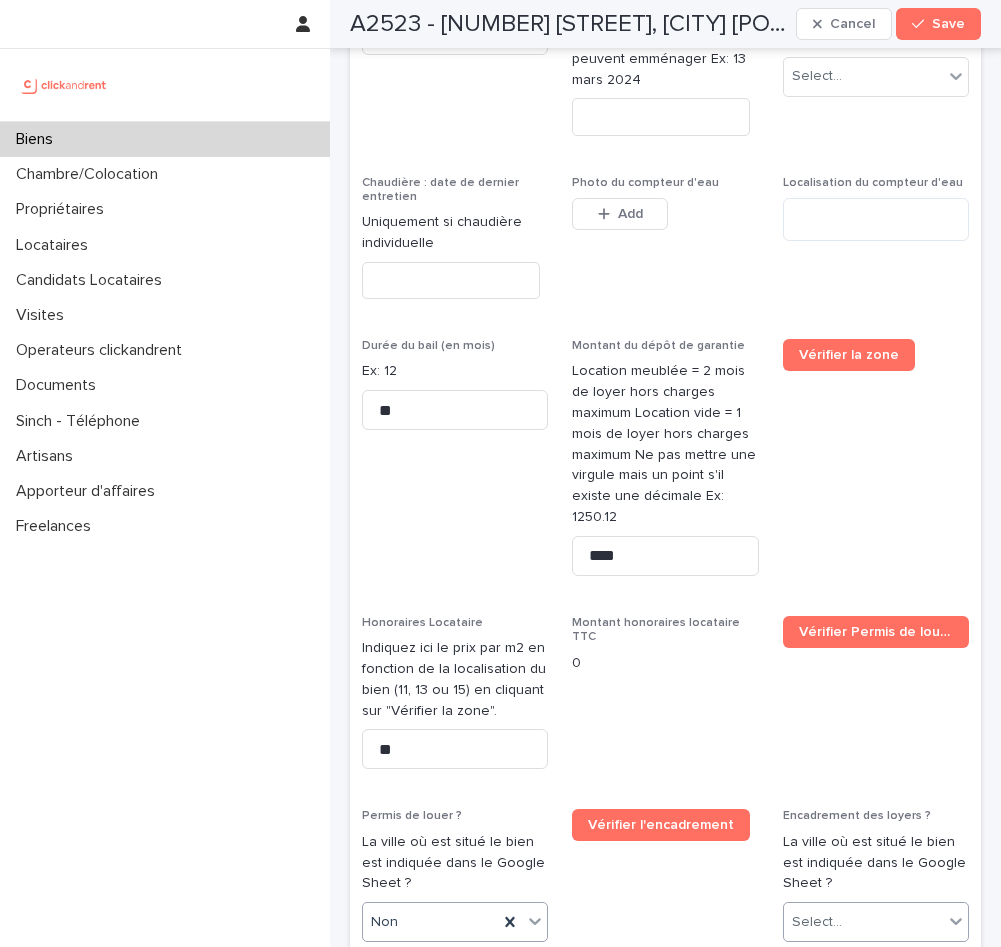click on "Select..." at bounding box center [863, 922] 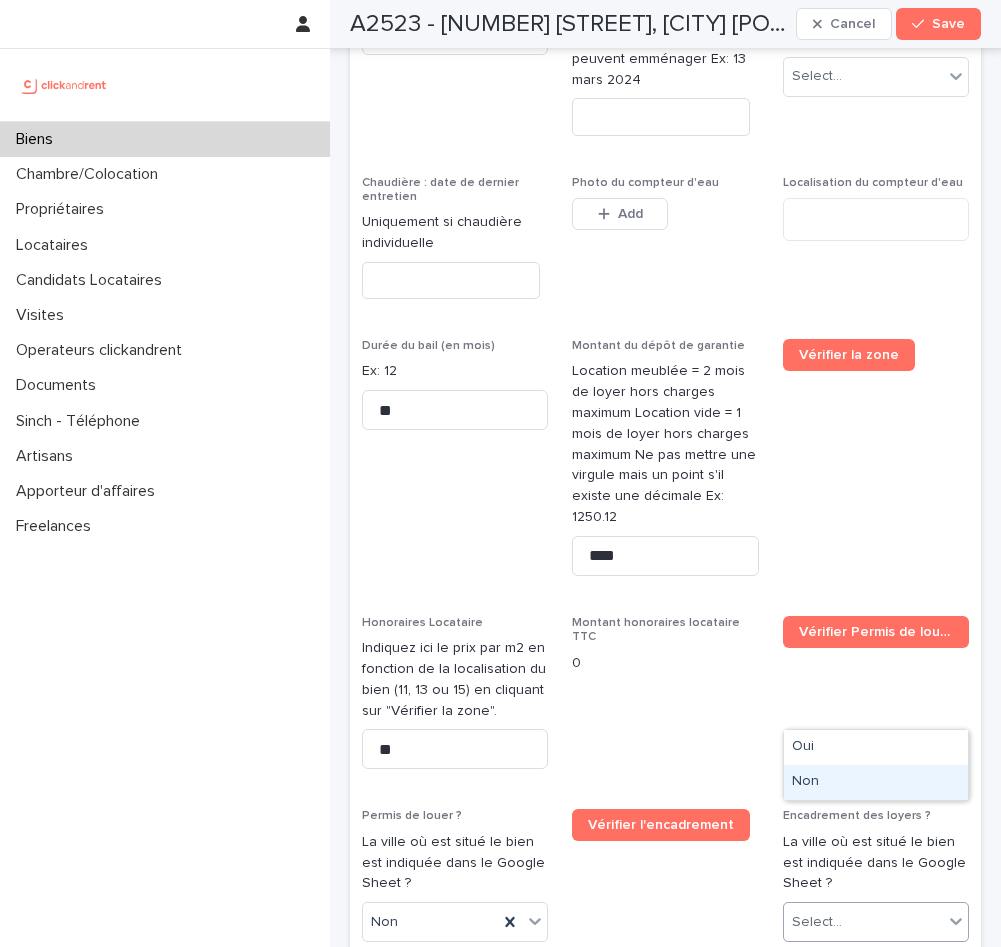 click on "Non" at bounding box center [876, 782] 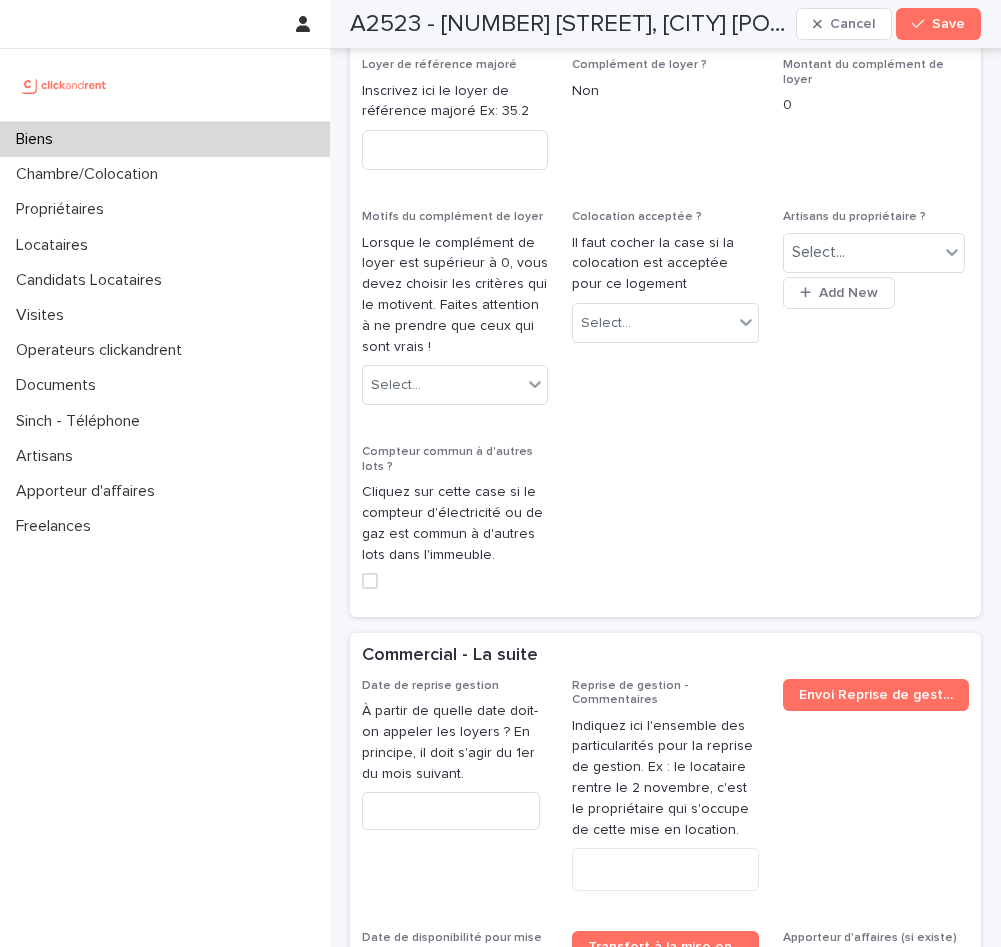 scroll, scrollTop: 5261, scrollLeft: 0, axis: vertical 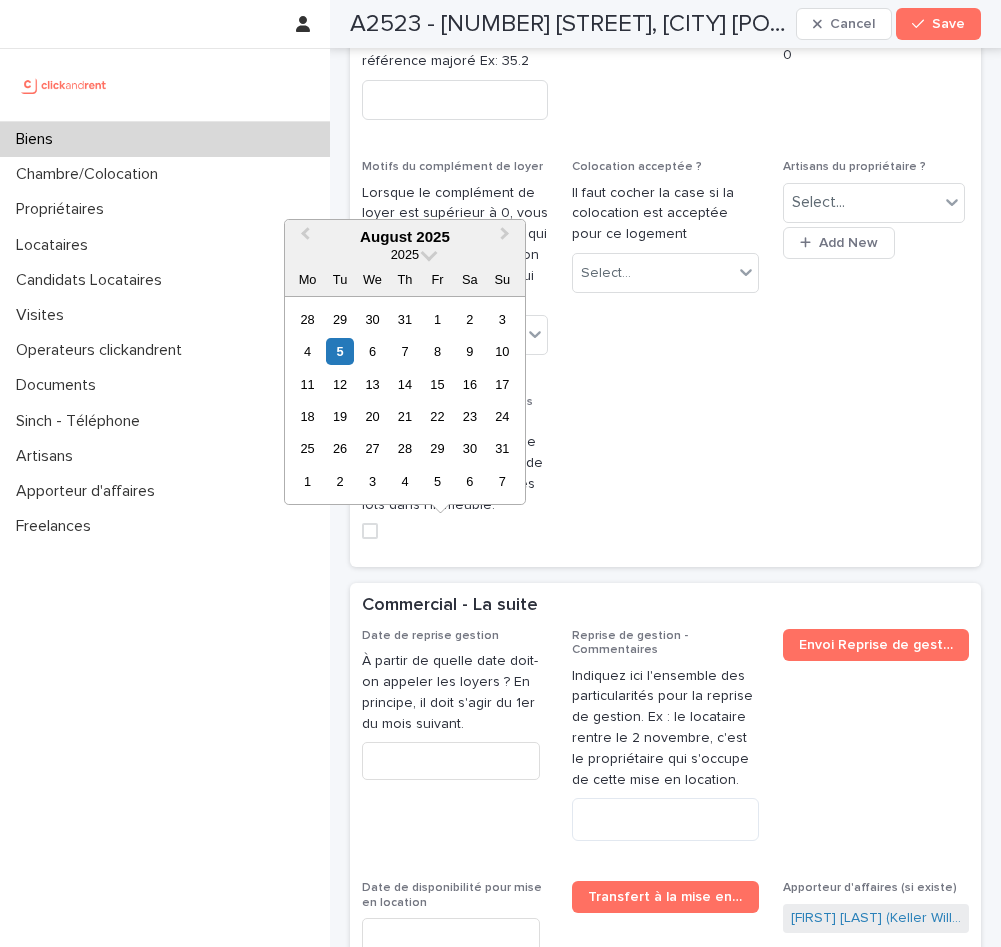 click at bounding box center (451, 760) 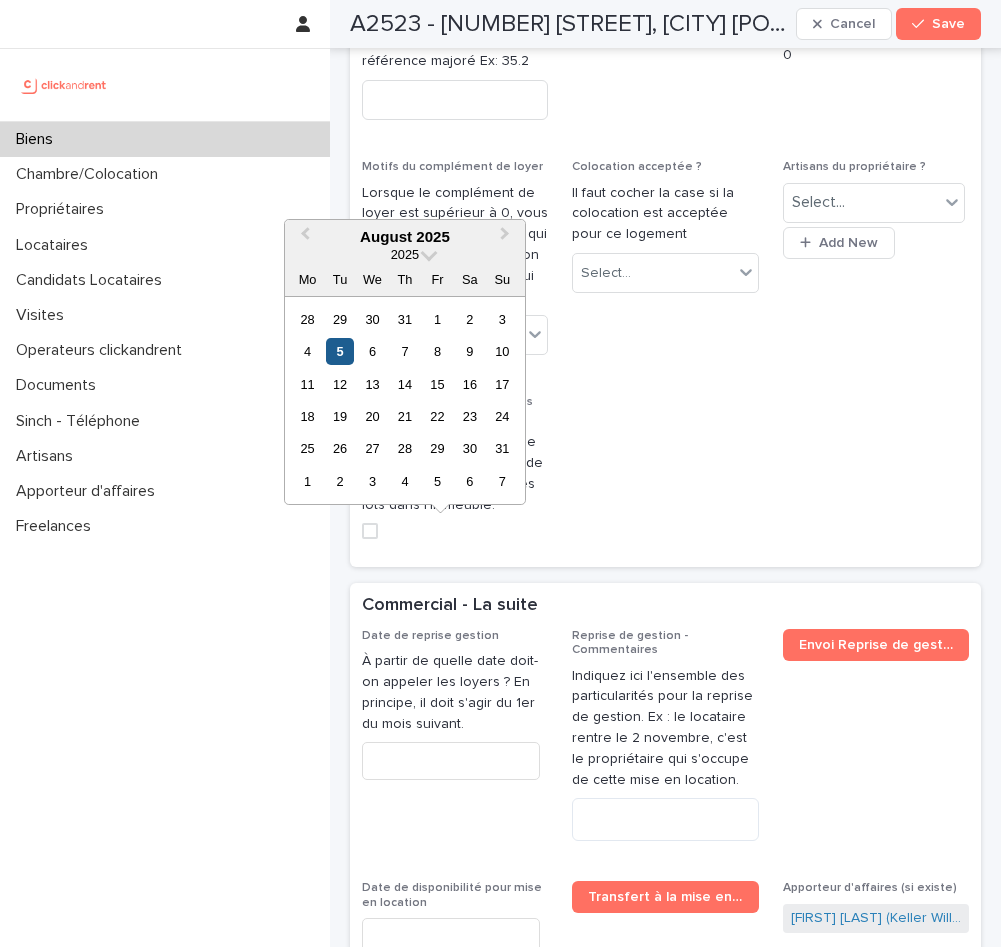 click on "5" at bounding box center (339, 351) 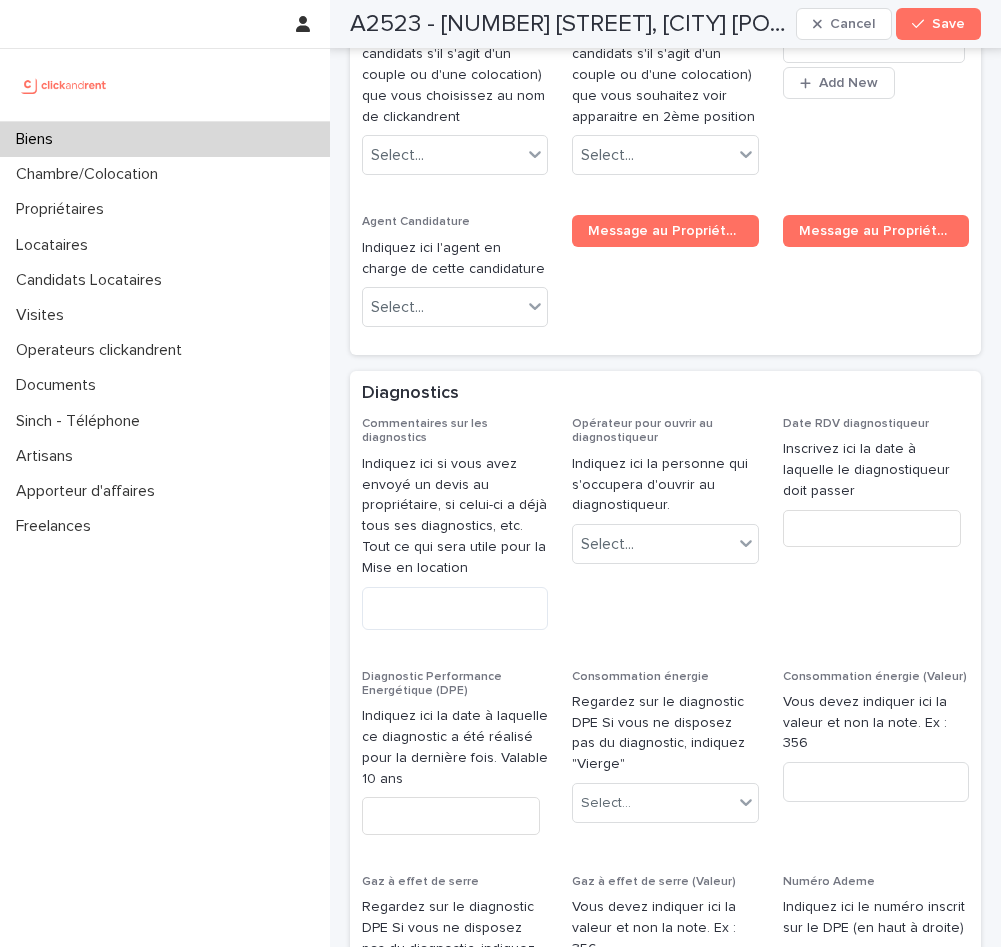scroll, scrollTop: 9448, scrollLeft: 0, axis: vertical 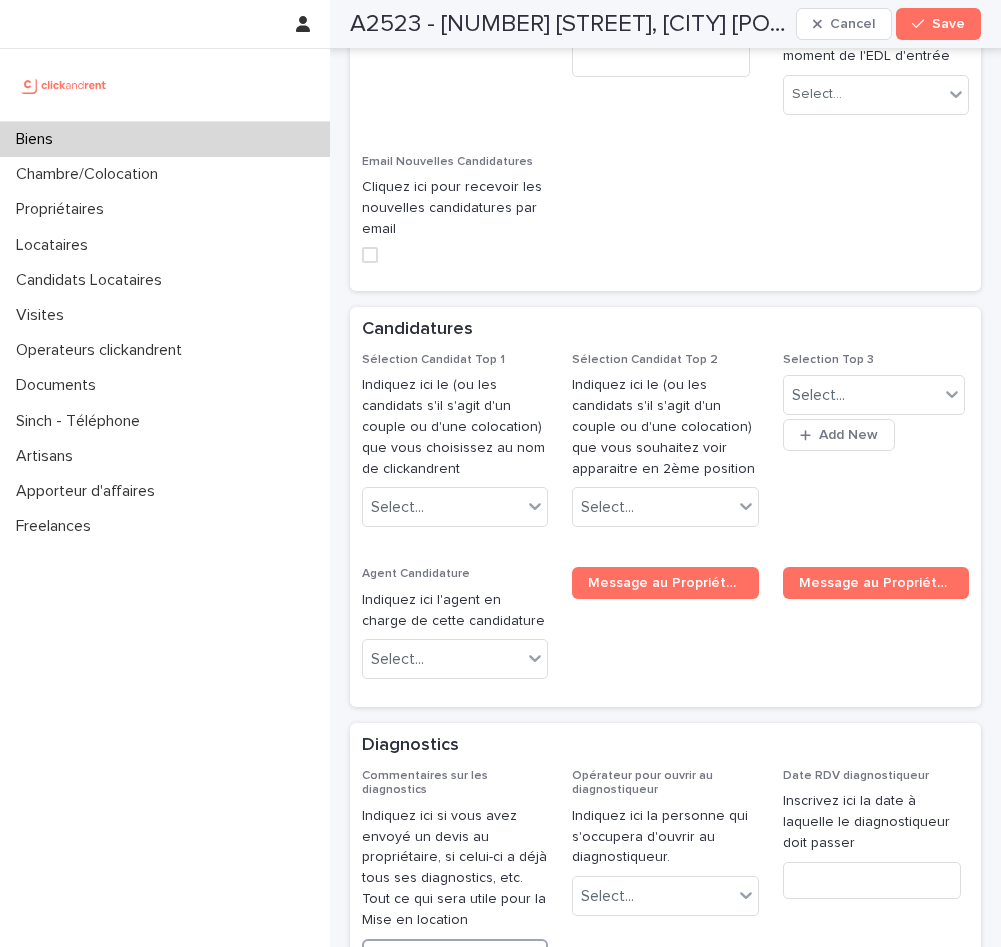 click at bounding box center [455, 960] 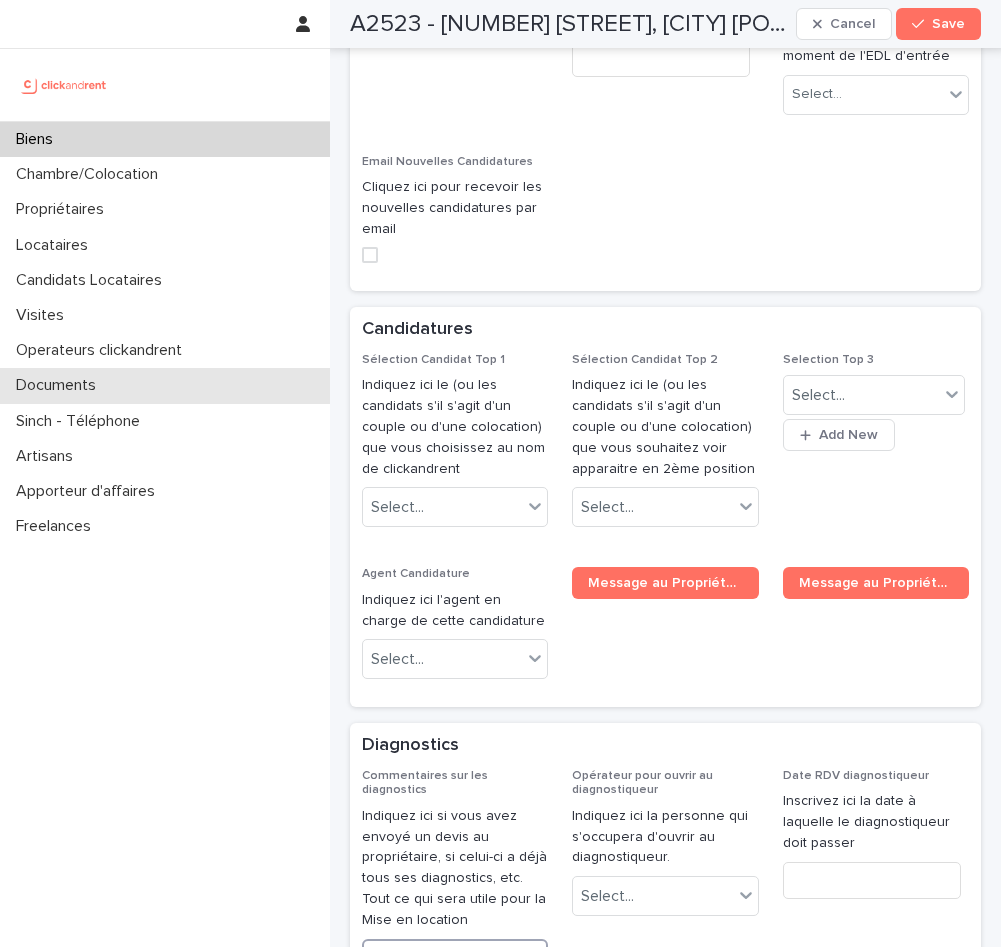 type on "*******" 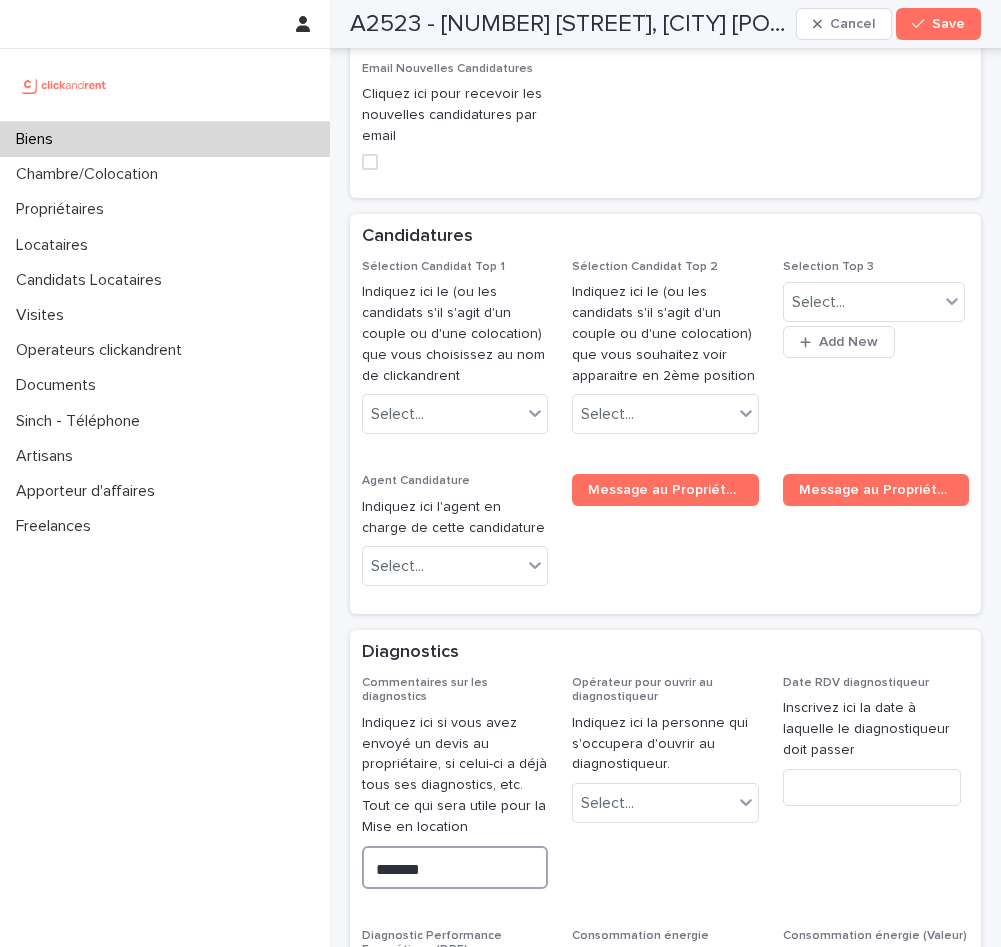 scroll, scrollTop: 9582, scrollLeft: 0, axis: vertical 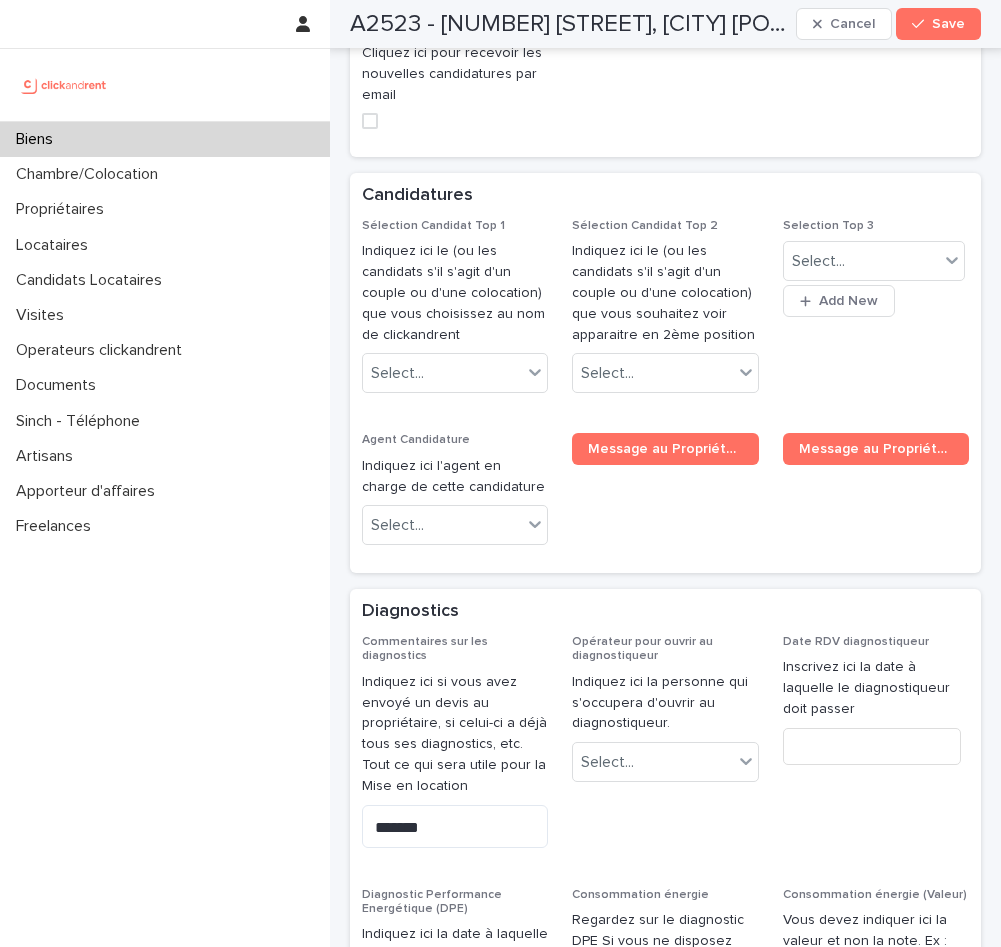 click at bounding box center [876, 1185] 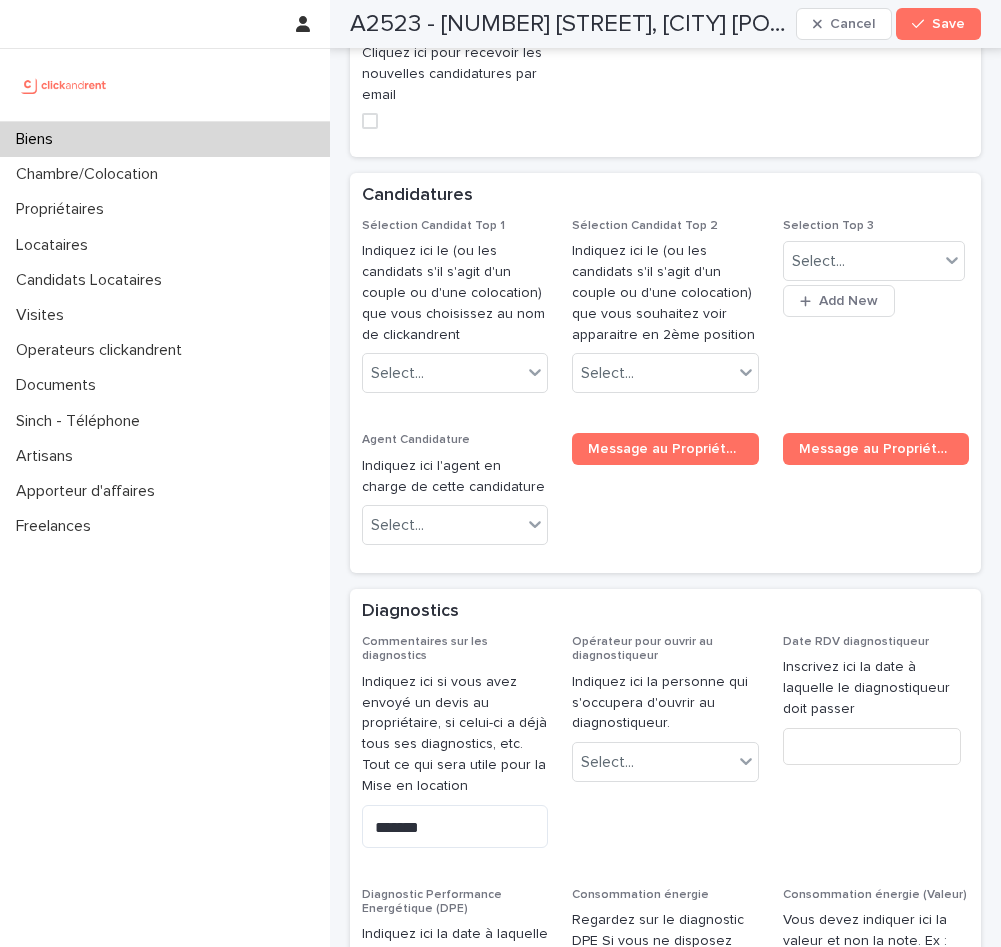 type on "**********" 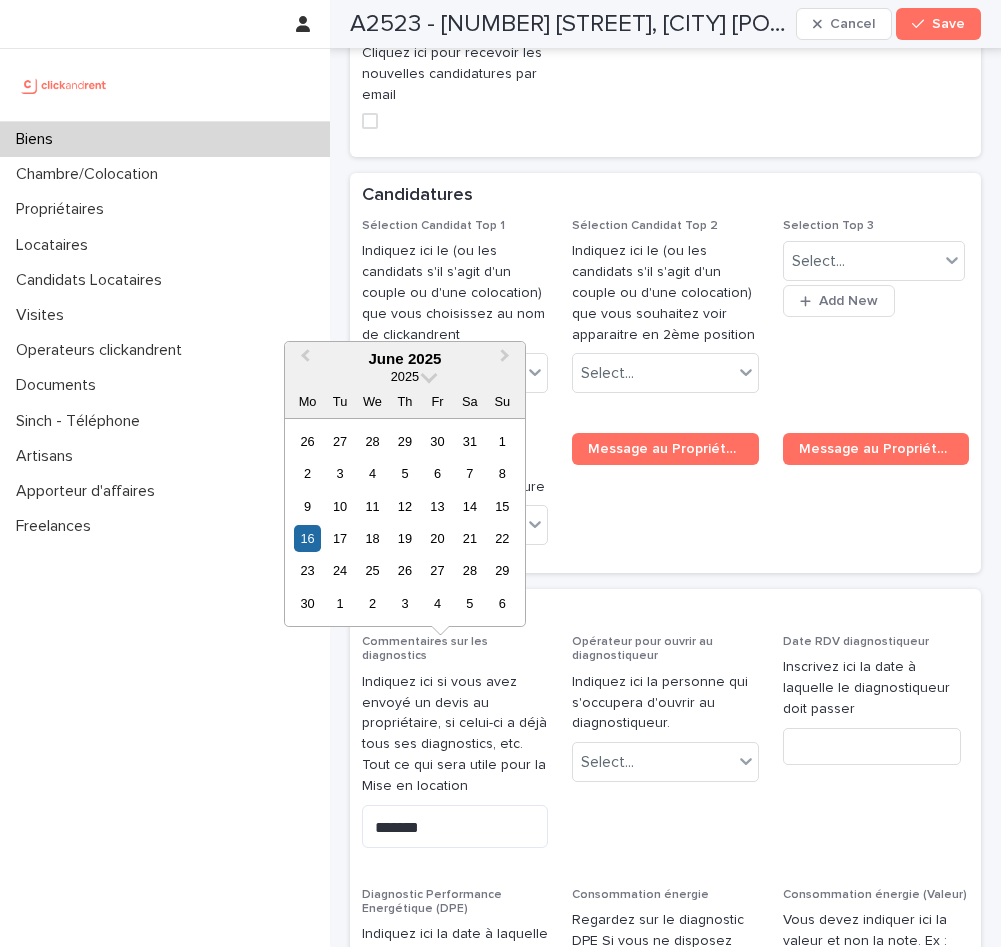 type on "*********" 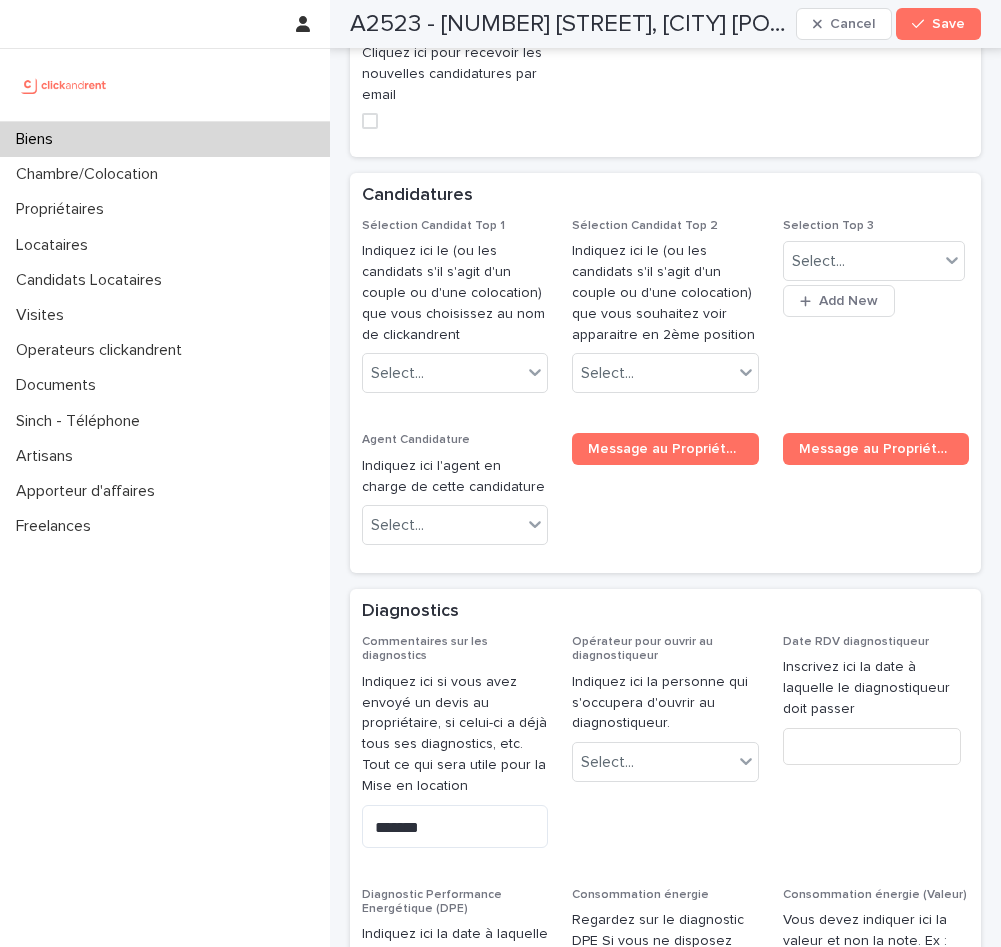 click on "Select..." at bounding box center [652, 1021] 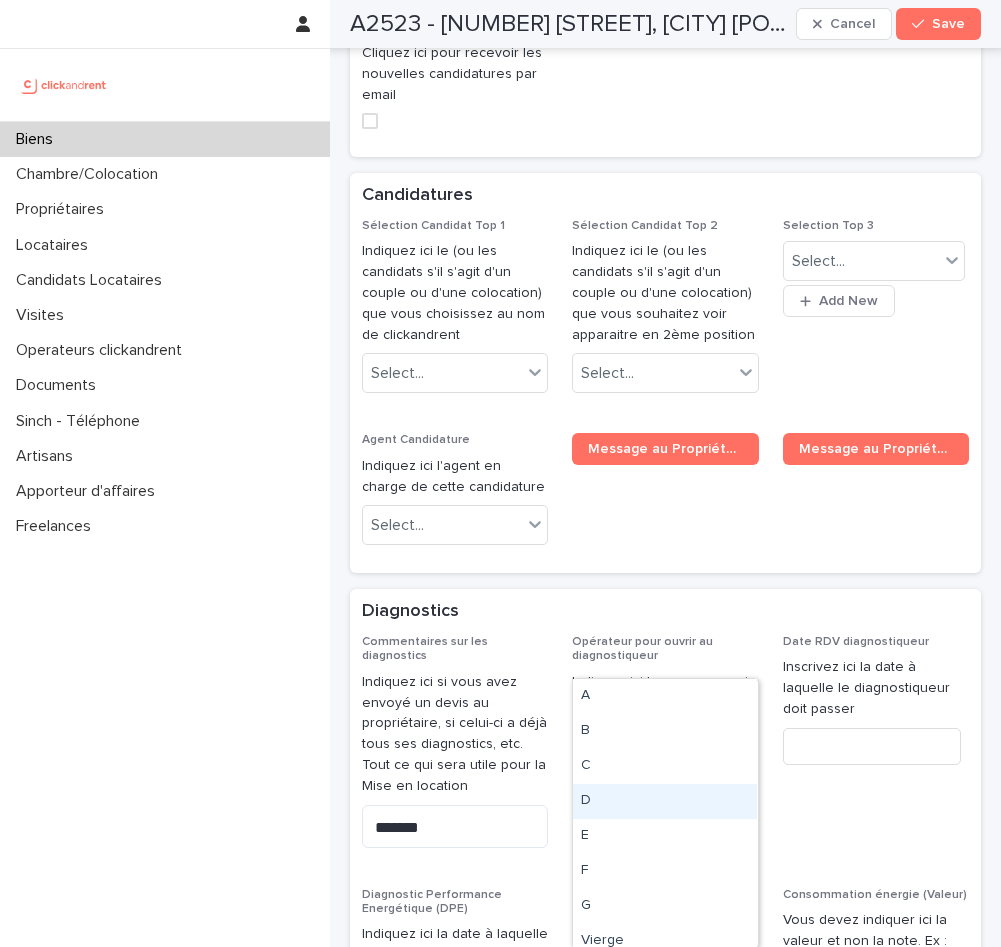 click on "D" at bounding box center (665, 801) 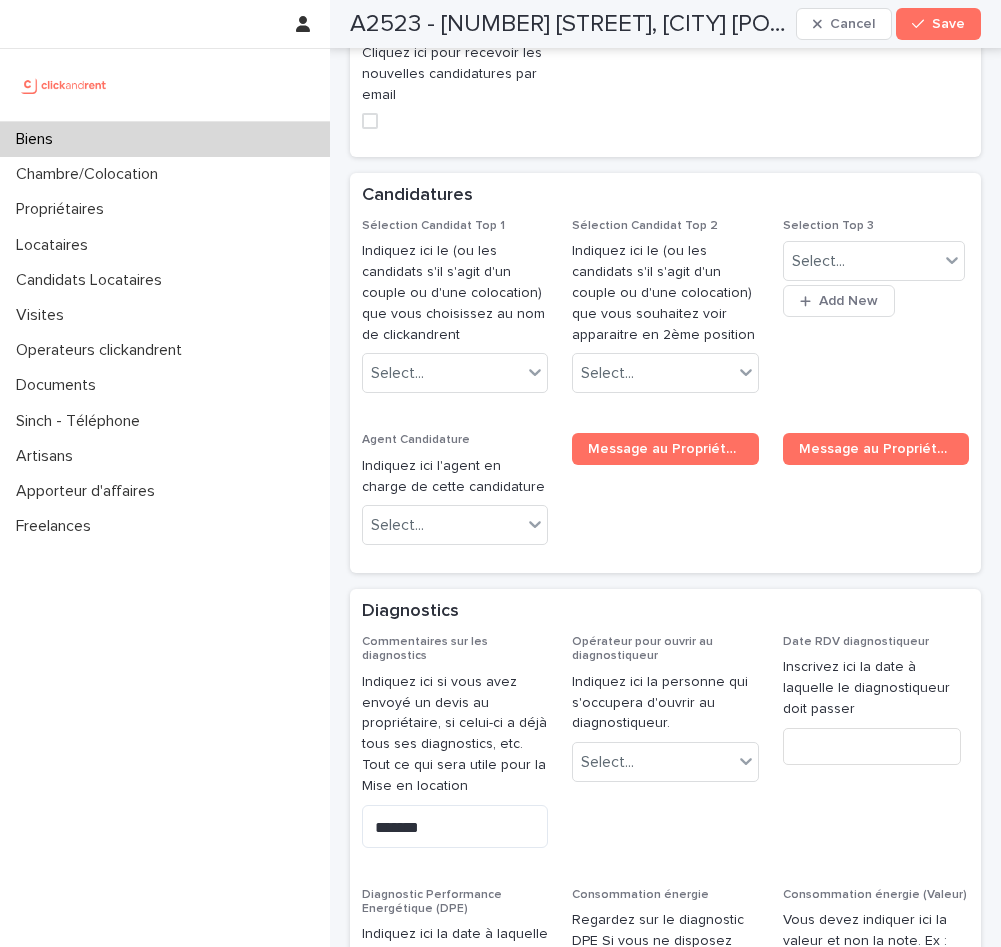 click at bounding box center (876, 1000) 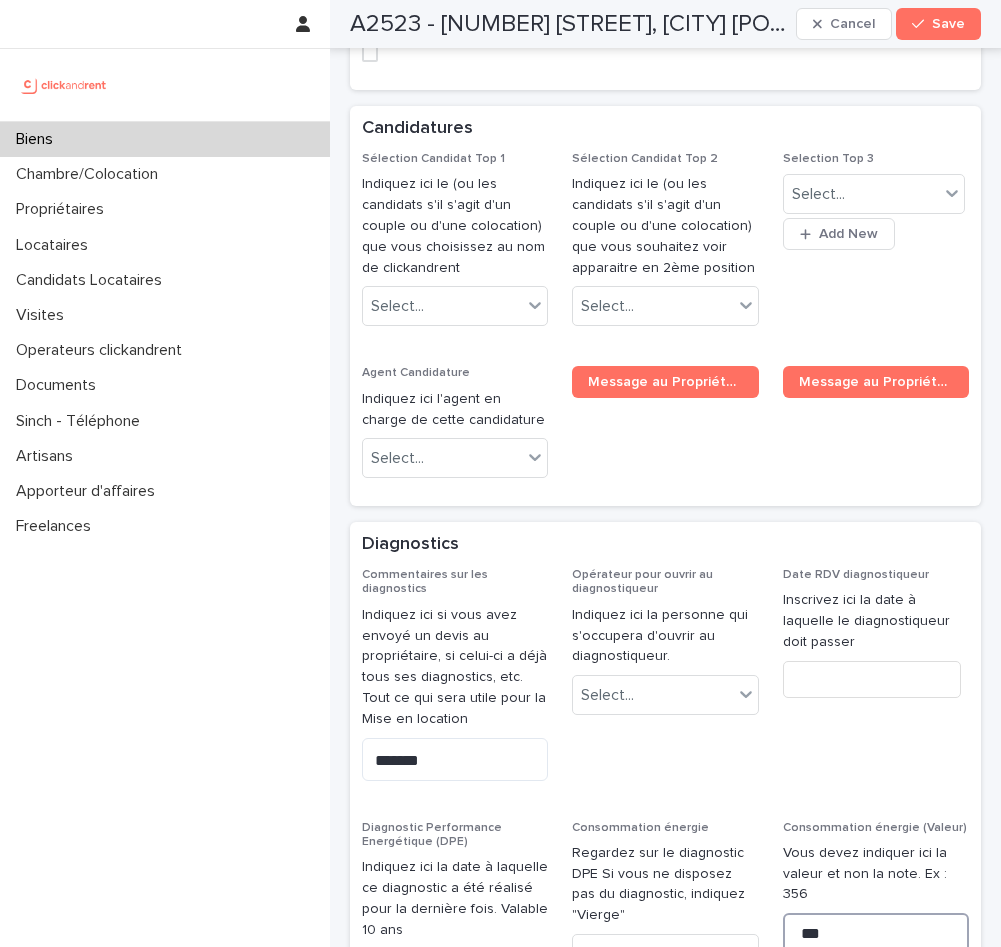scroll, scrollTop: 9692, scrollLeft: 0, axis: vertical 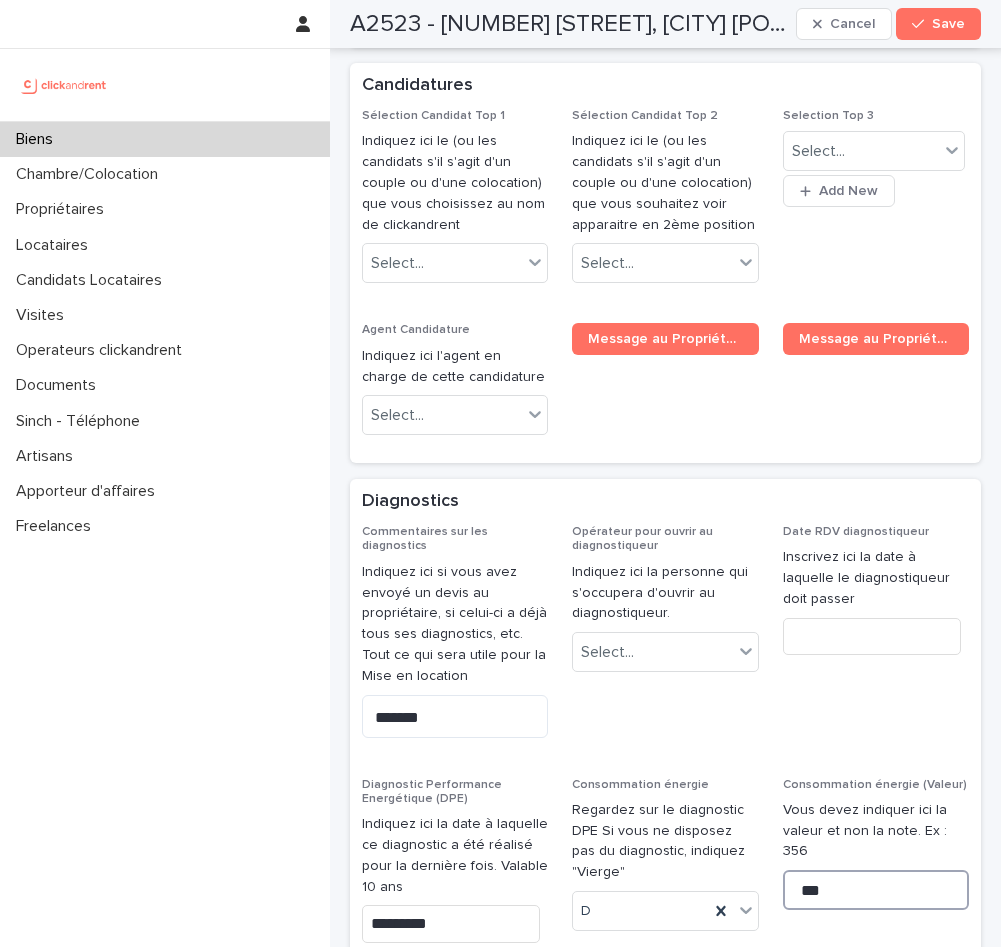 type on "***" 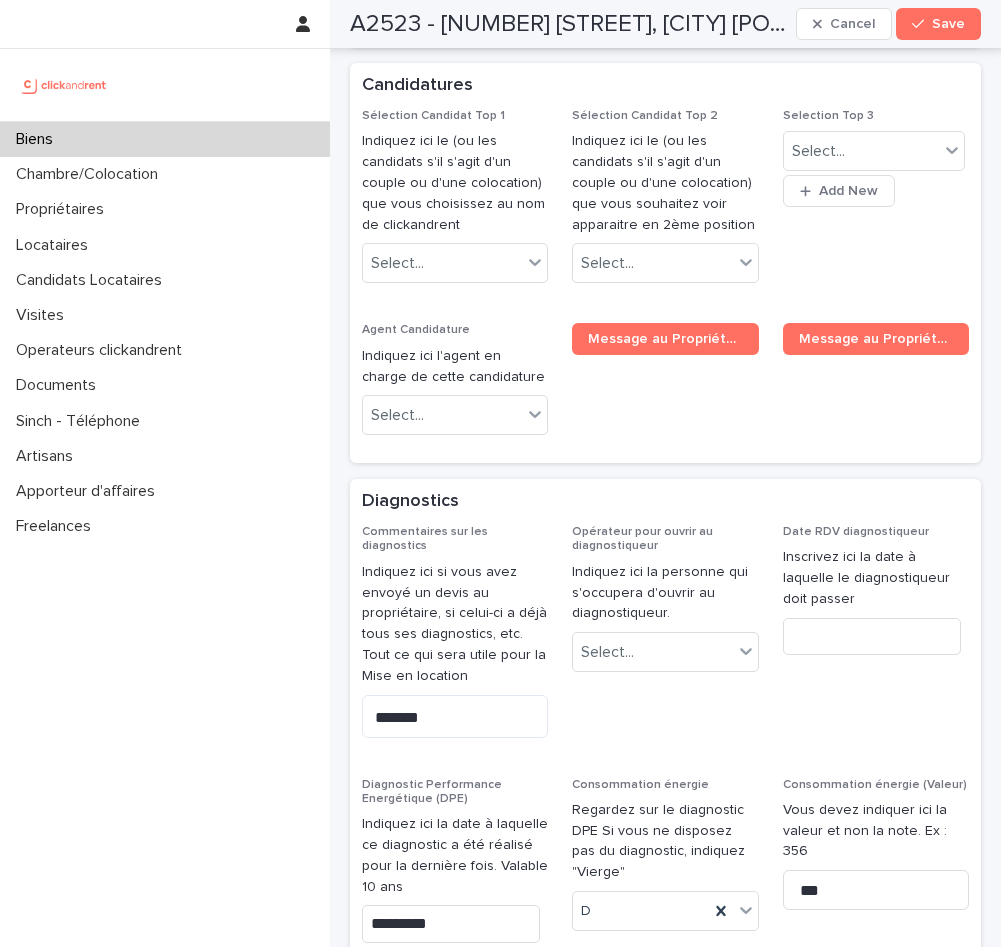 click on "Select..." at bounding box center (455, 1116) 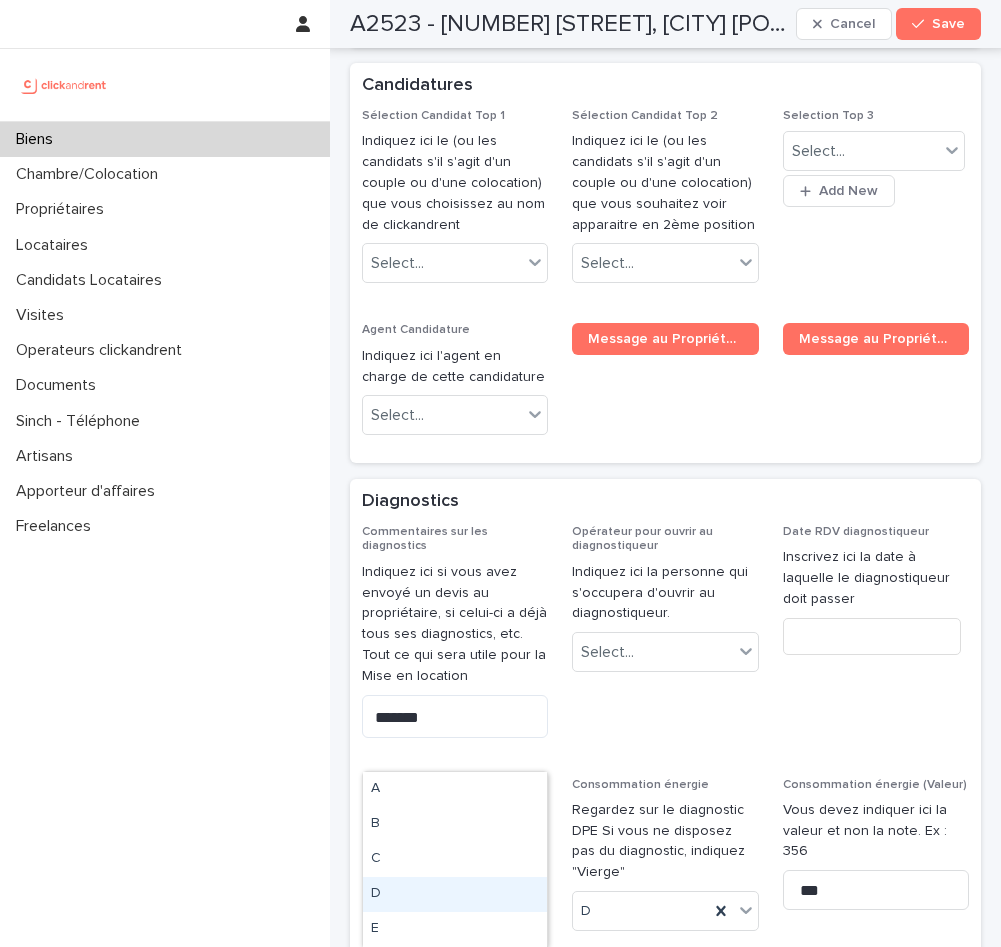 click on "D" at bounding box center [455, 894] 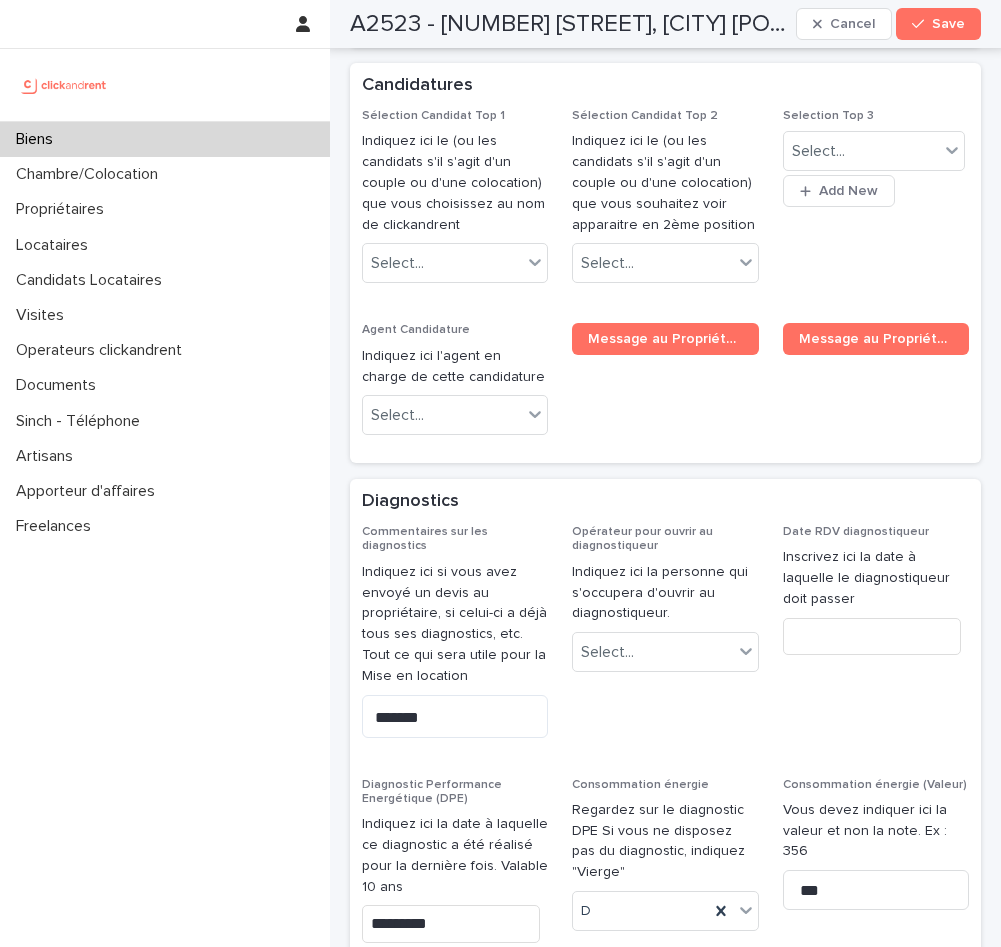 click at bounding box center (665, 1095) 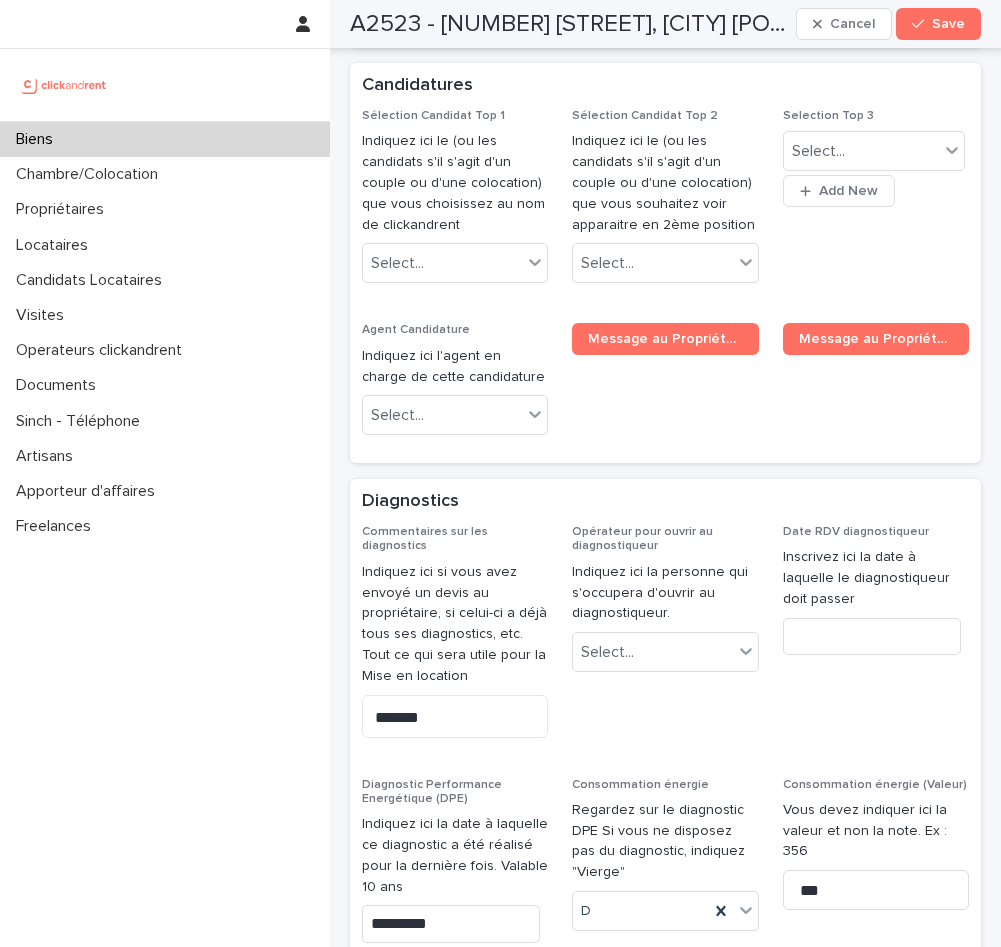 type on "**" 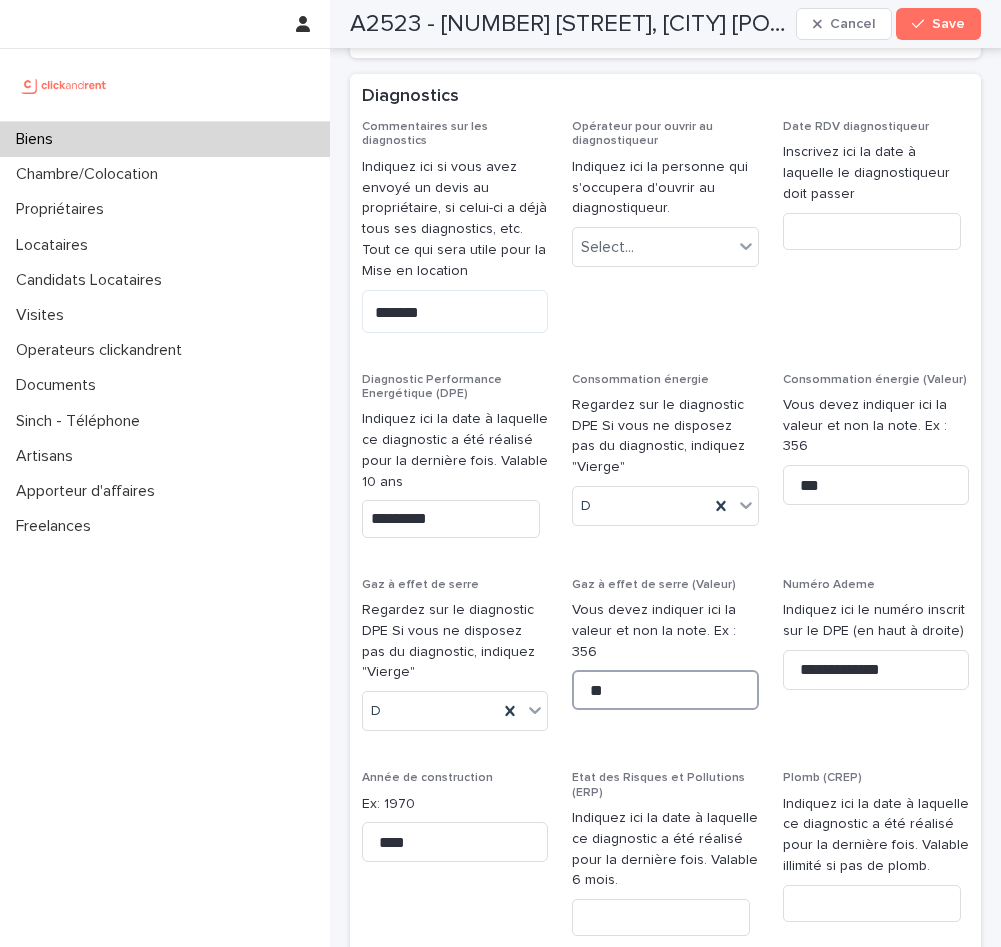 scroll, scrollTop: 10100, scrollLeft: 0, axis: vertical 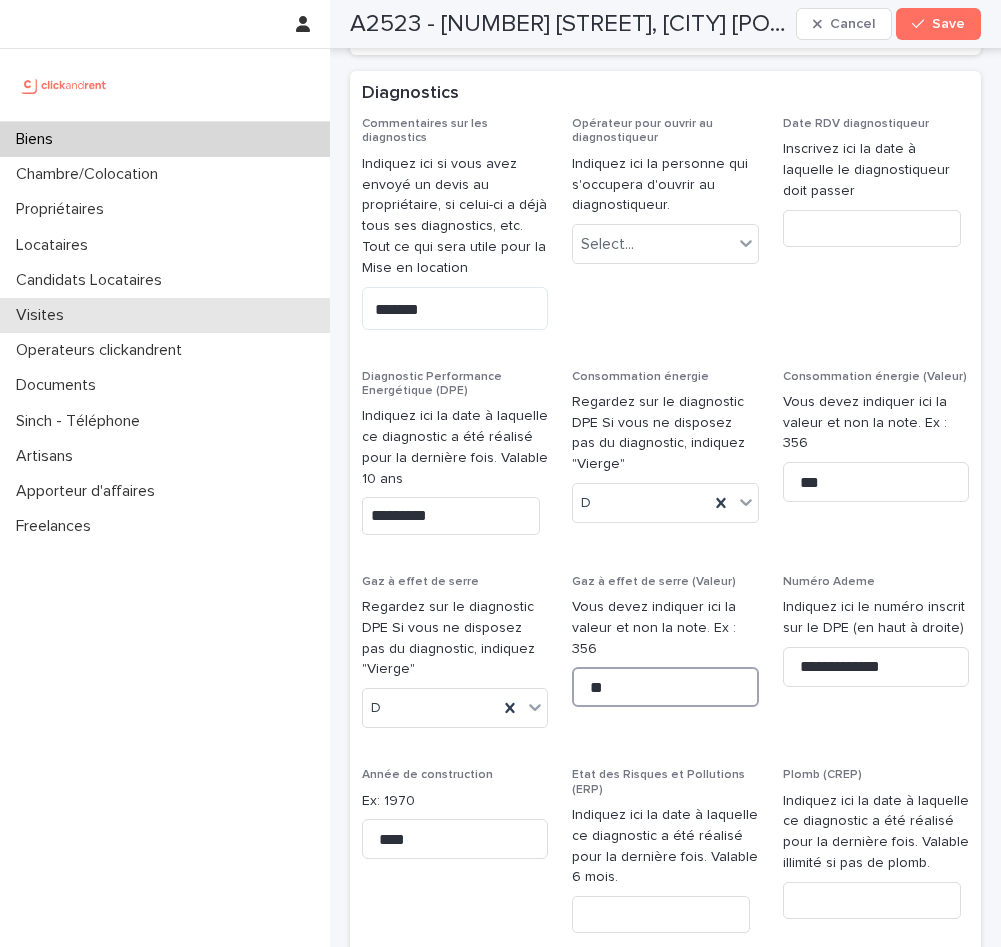 type on "**" 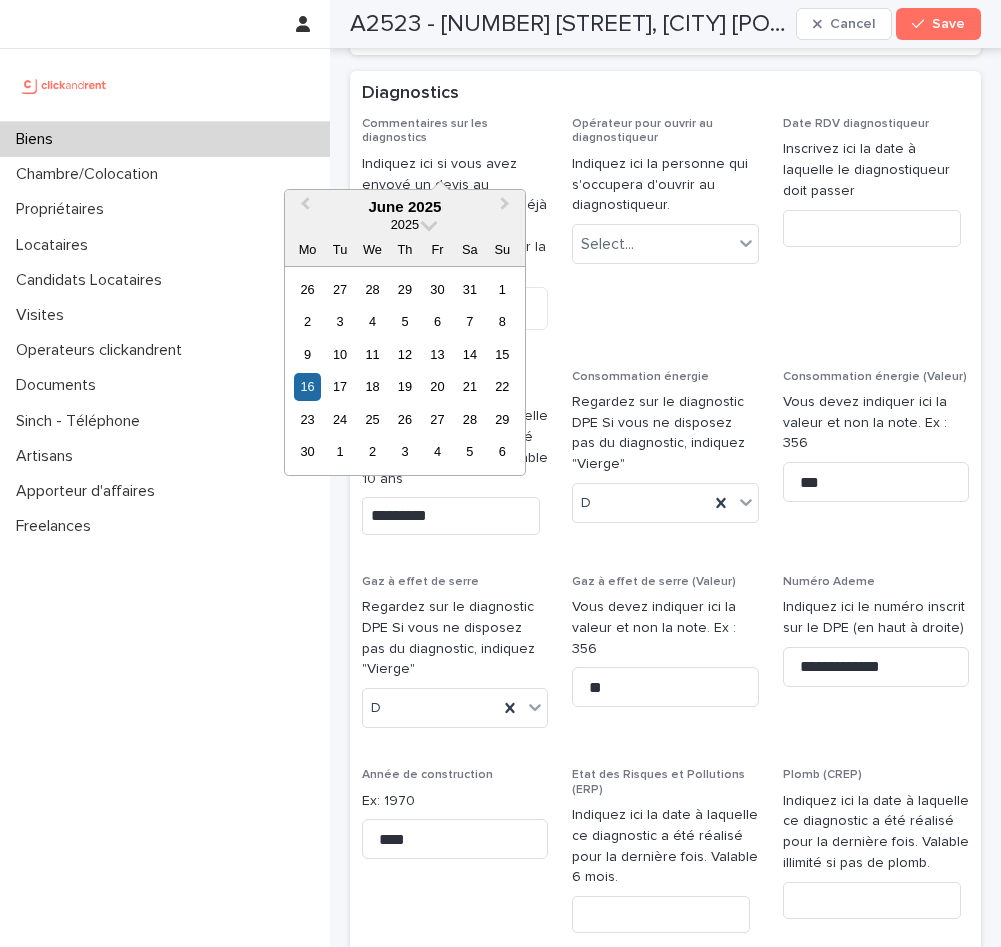 drag, startPoint x: 443, startPoint y: 152, endPoint x: 337, endPoint y: 152, distance: 106 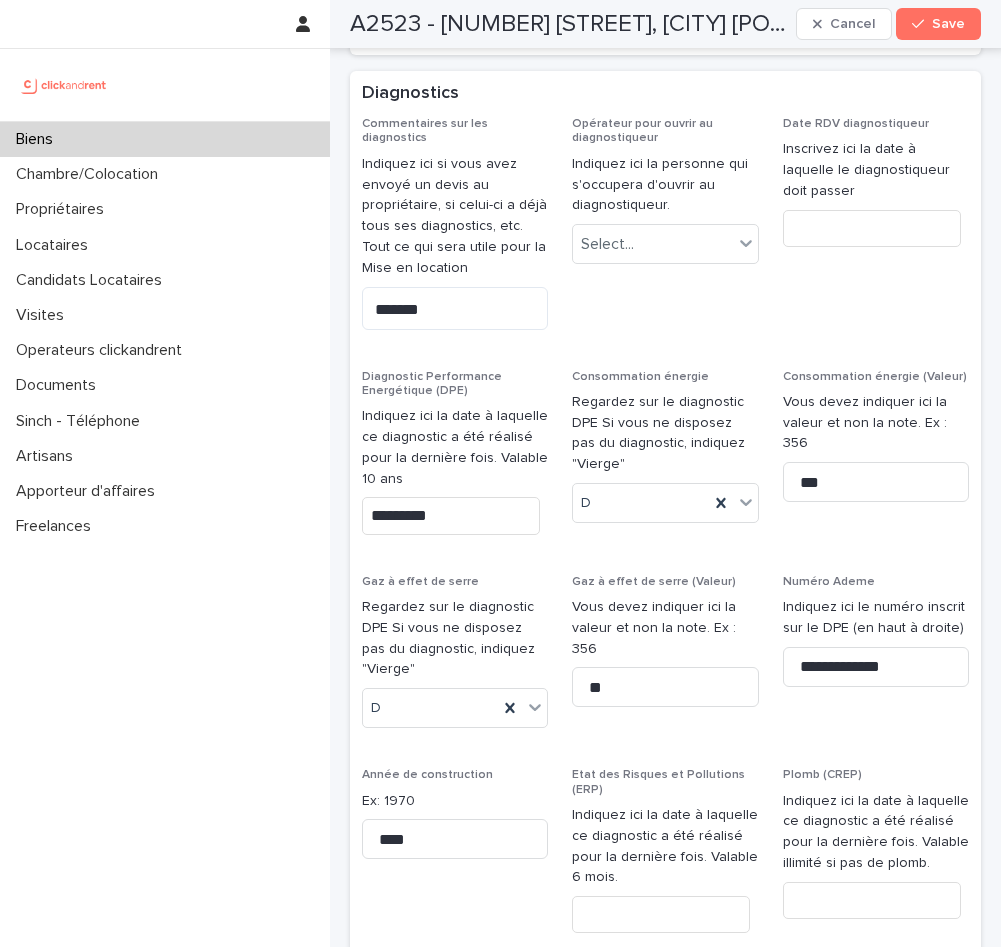 click on "Amiante" at bounding box center (455, 980) 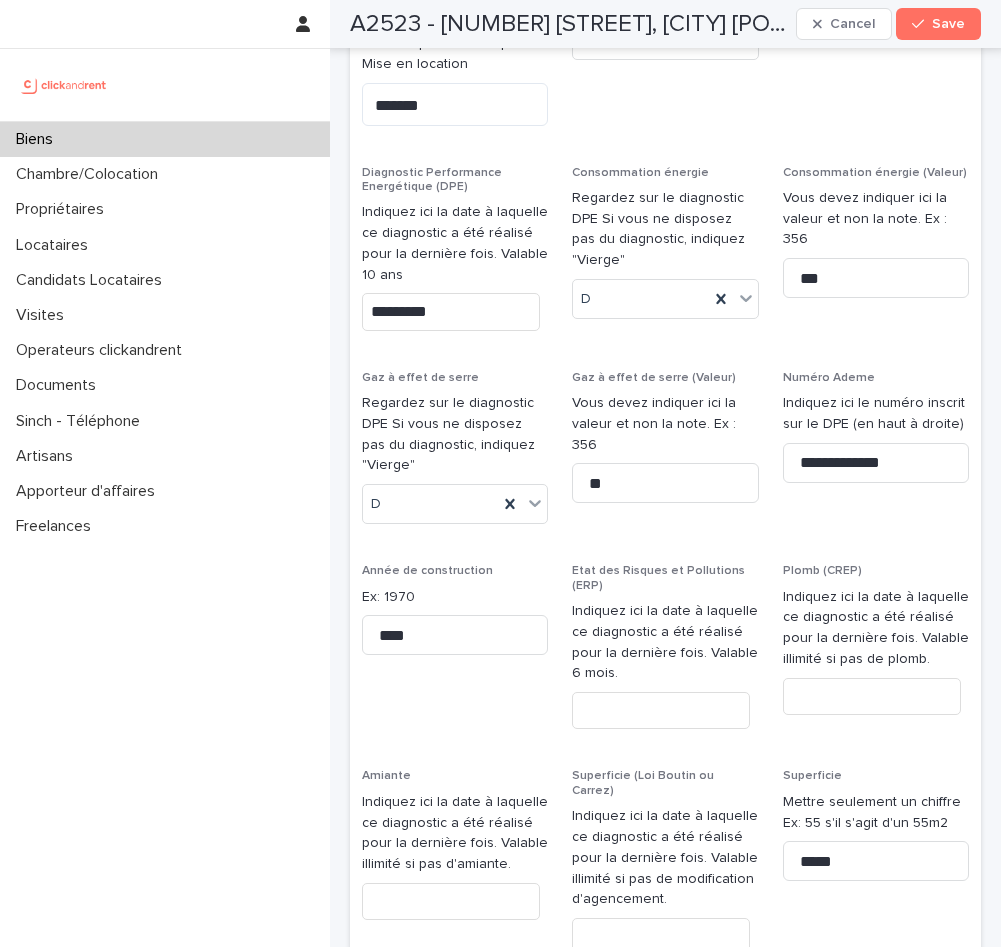 click at bounding box center [661, 936] 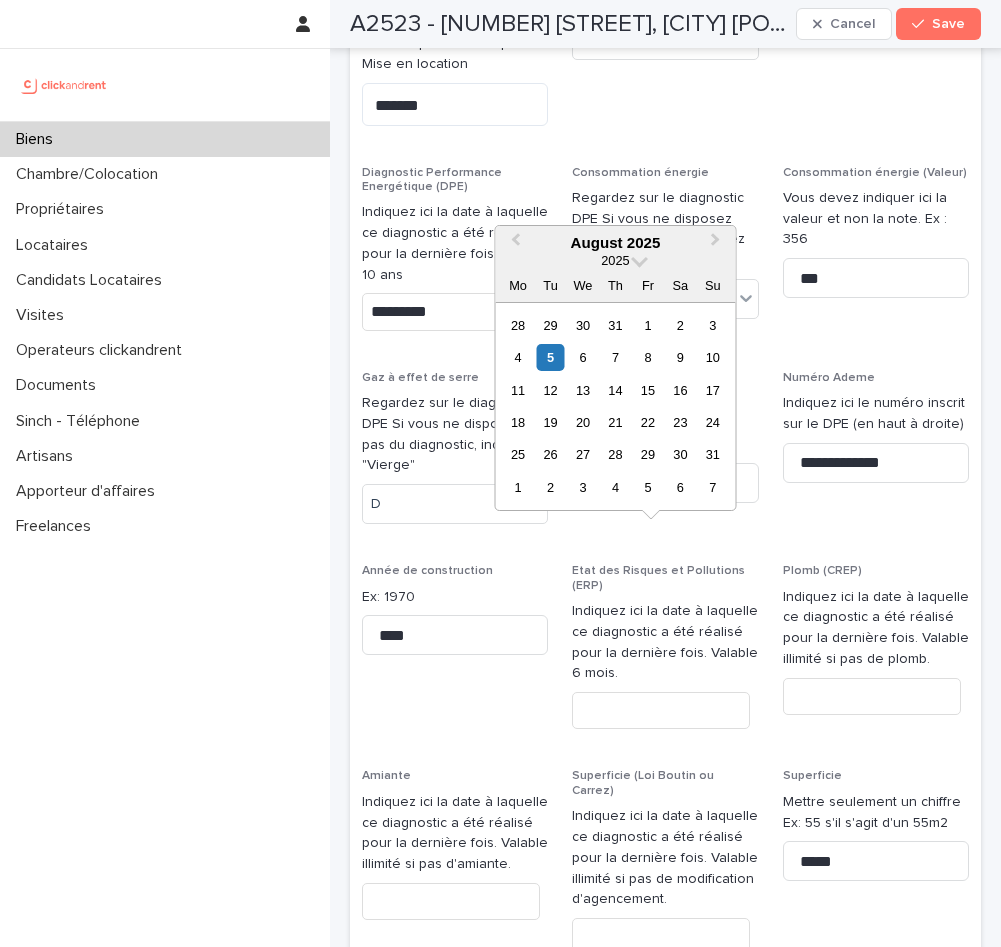 paste on "*********" 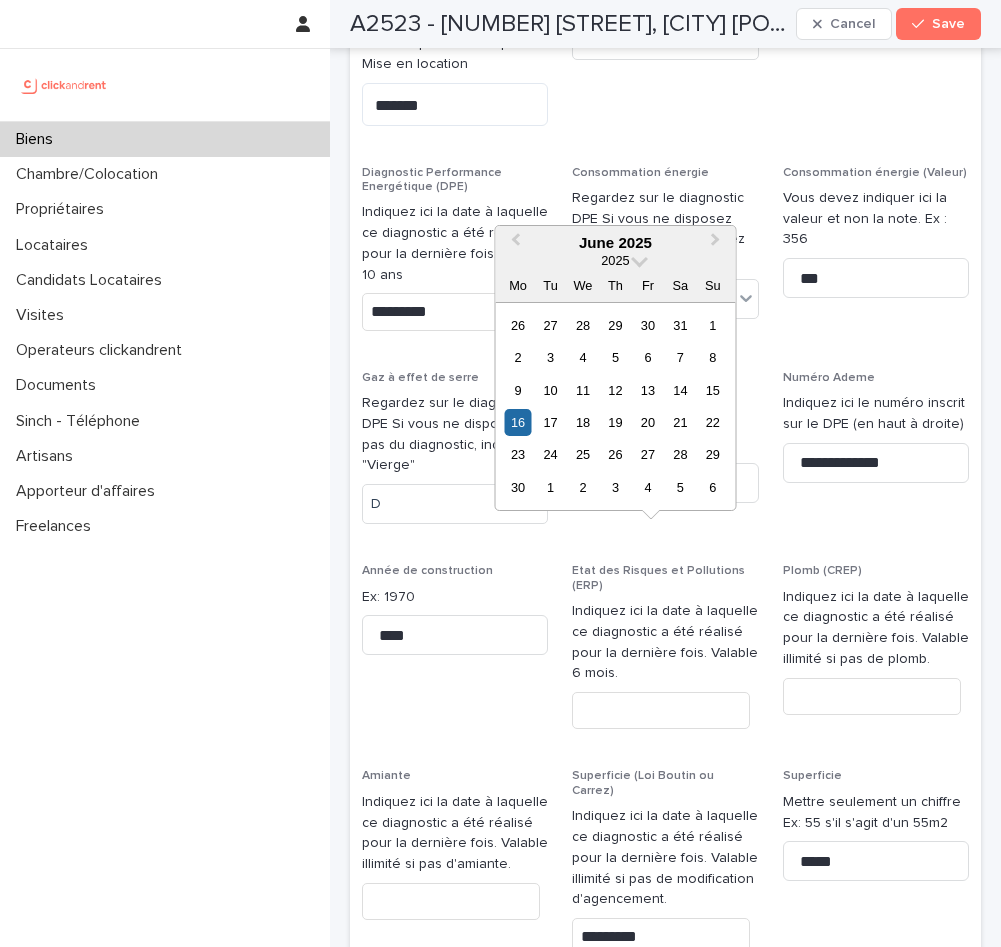 type on "*********" 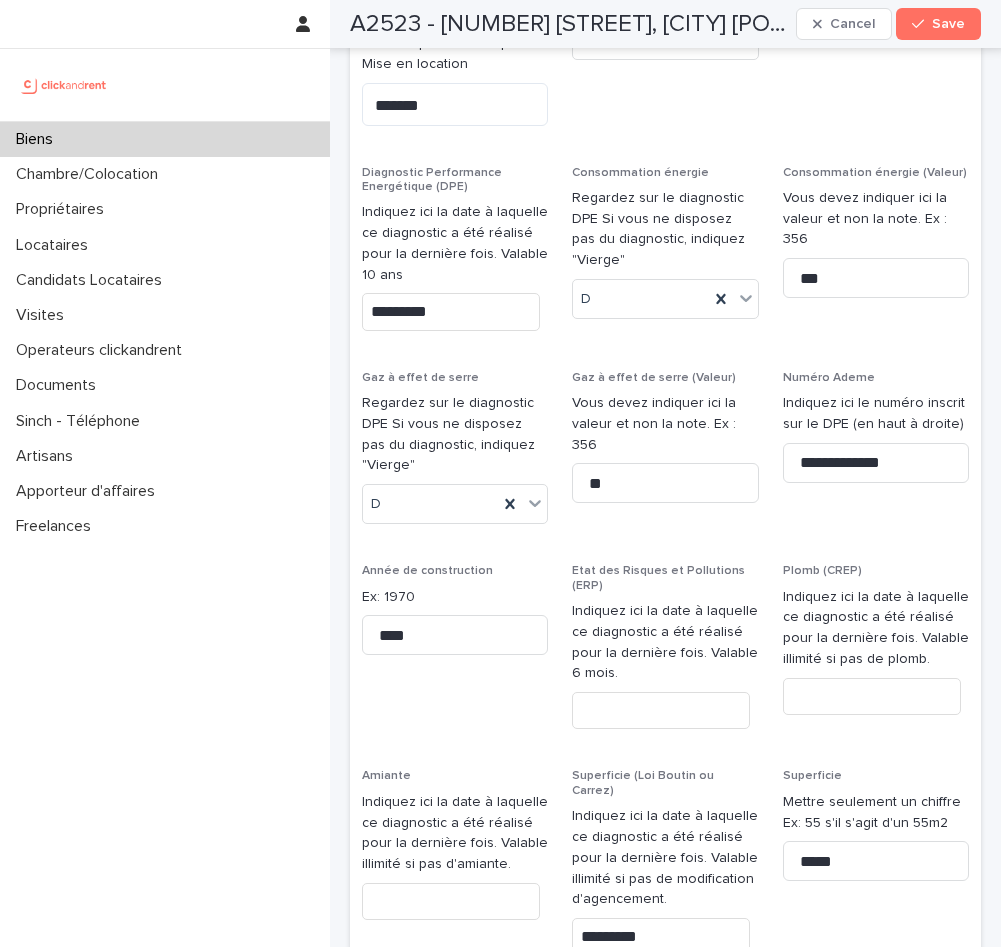 click on "Mettre seulement un chiffre Ex: 55 s'il s'agit d'un 55m2" at bounding box center (876, 813) 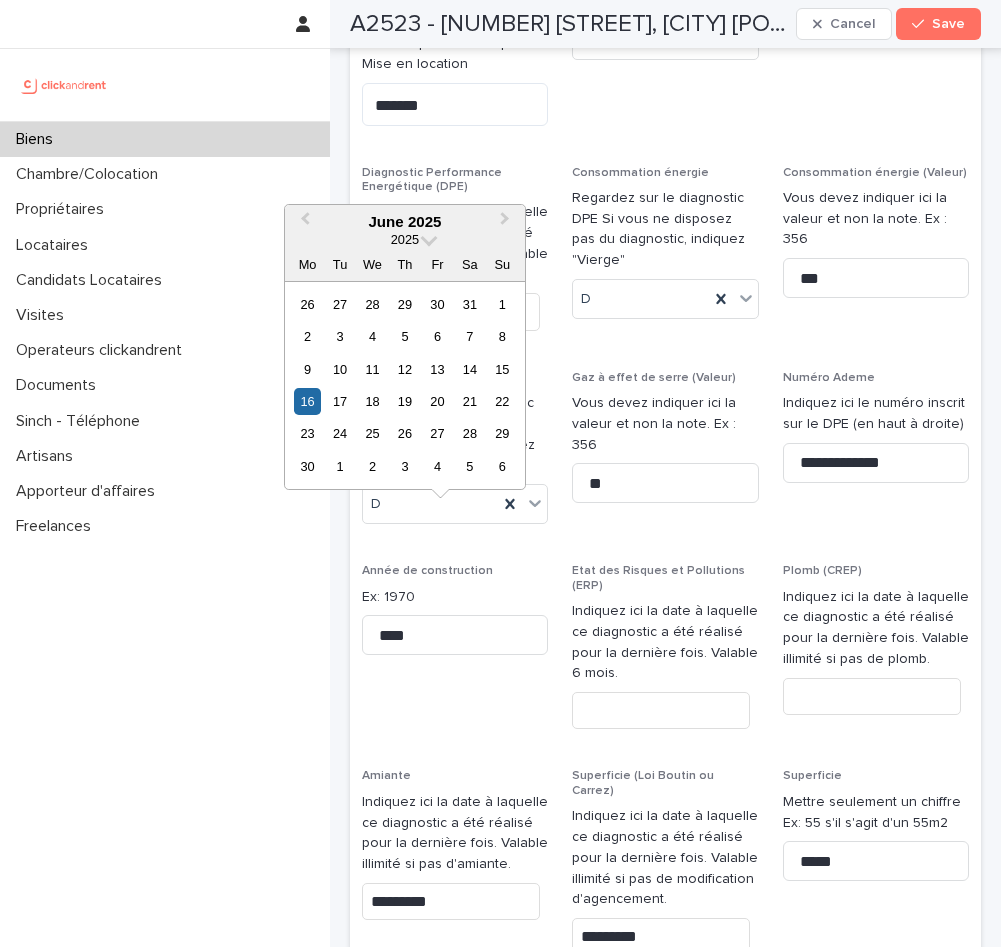 type on "*********" 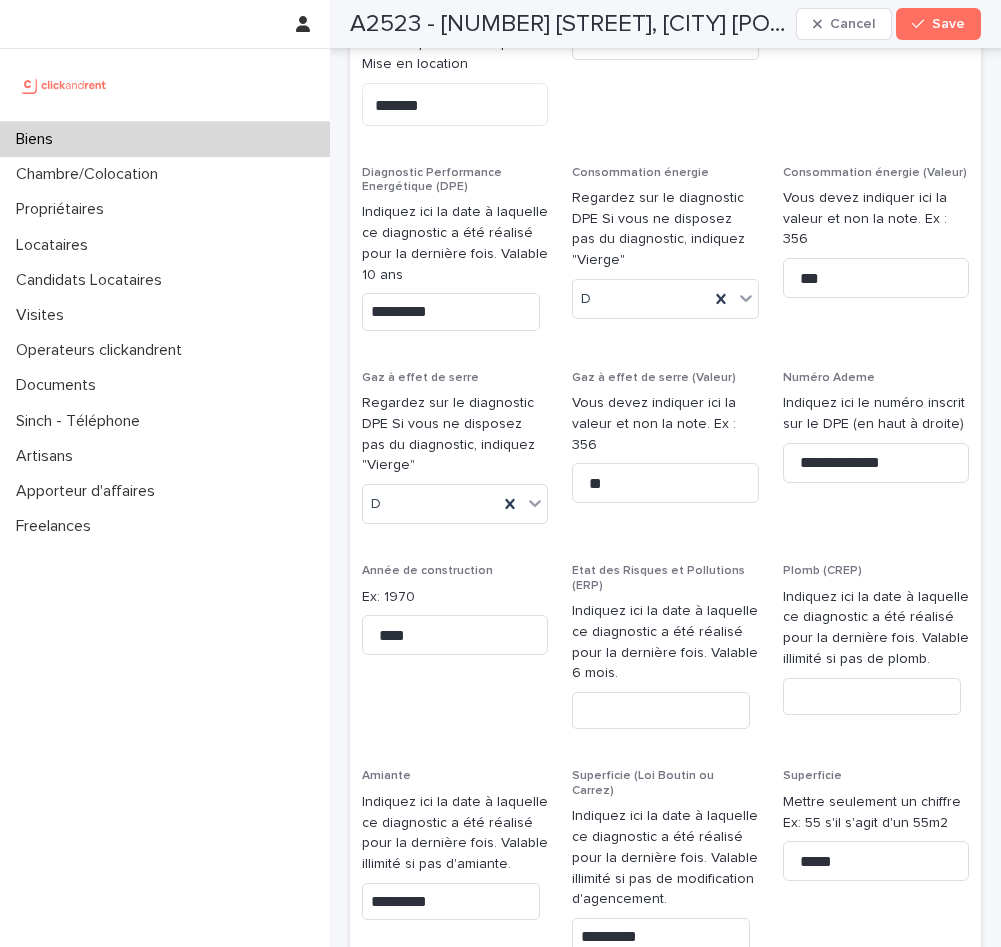 click at bounding box center (661, 710) 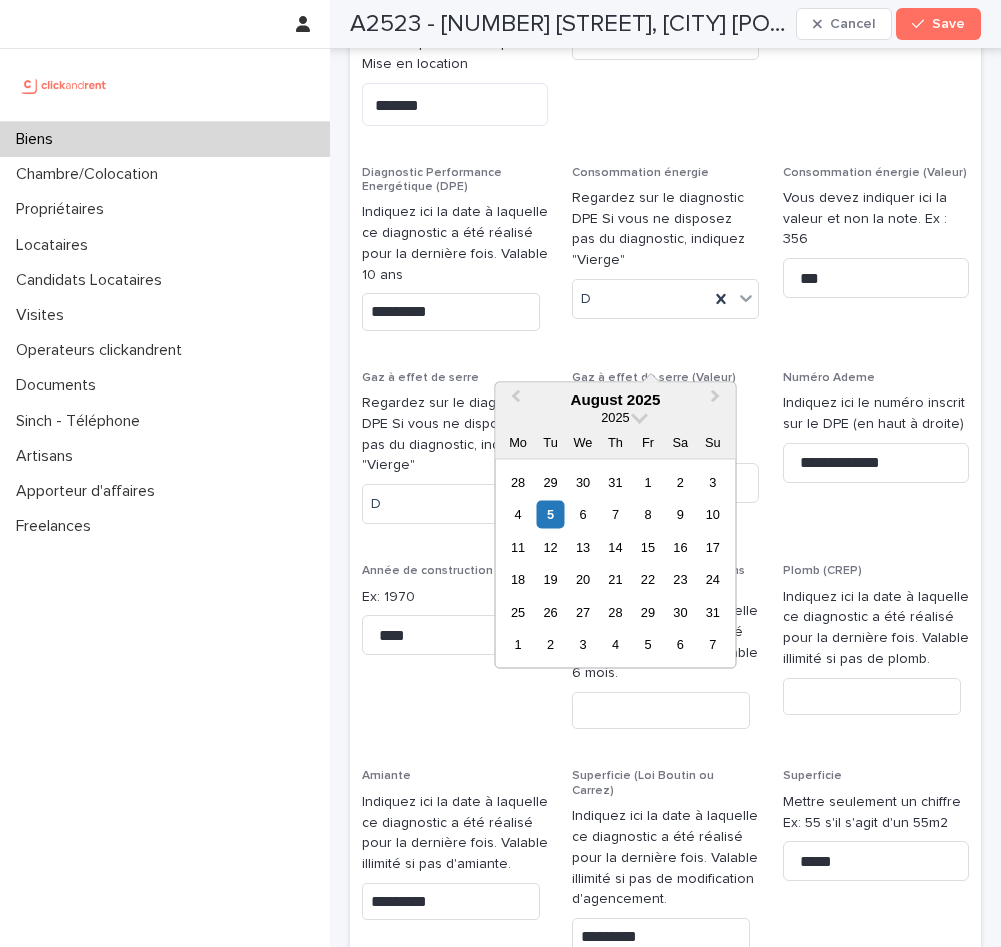paste on "*********" 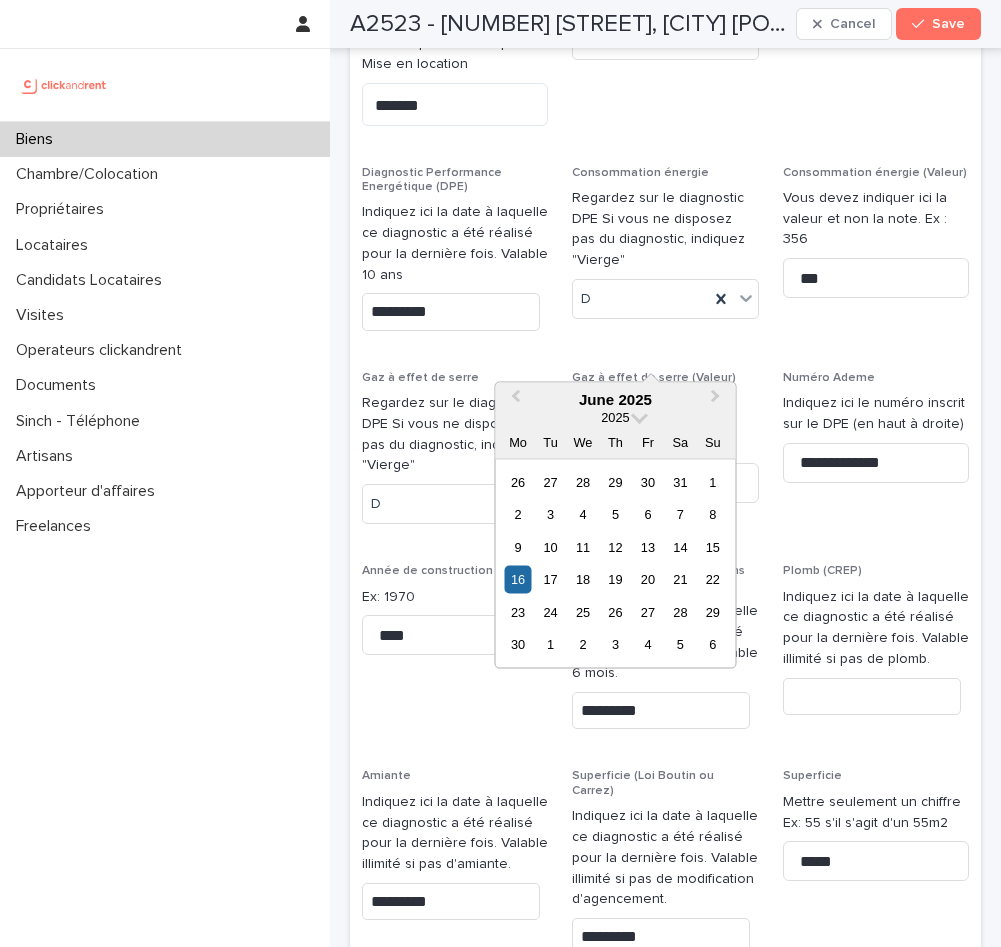 type on "*********" 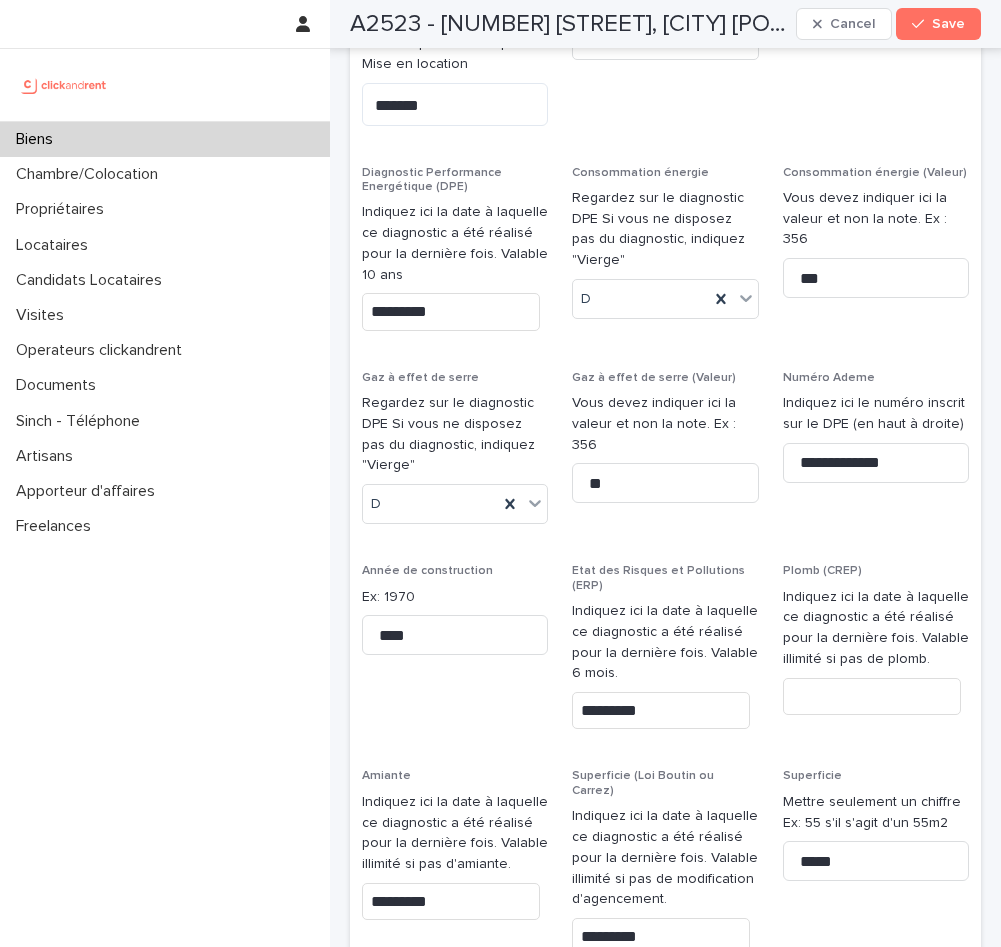 click on "Biens Chambre/Colocation Propriétaires Locataires Candidats Locataires Visites Operateurs clickandrent Documents Sinch - Téléphone Artisans Apporteur d'affaires Freelances" at bounding box center (165, 534) 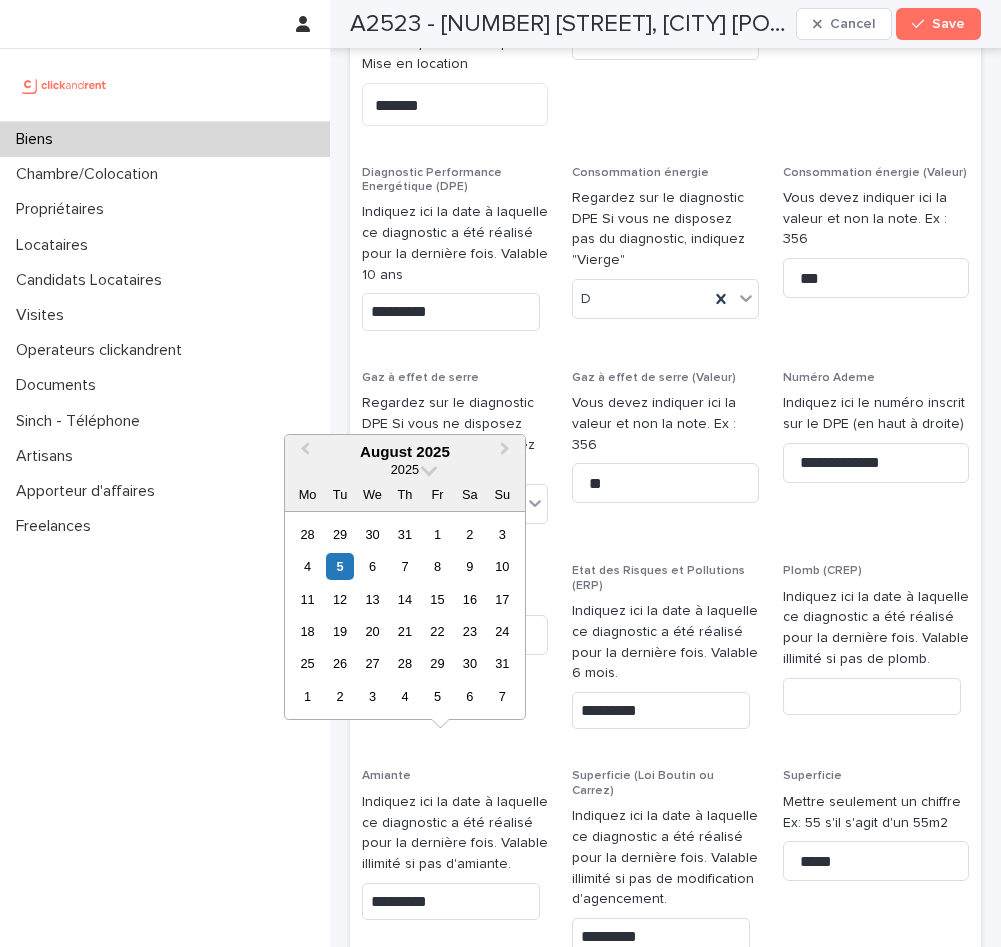 paste on "*********" 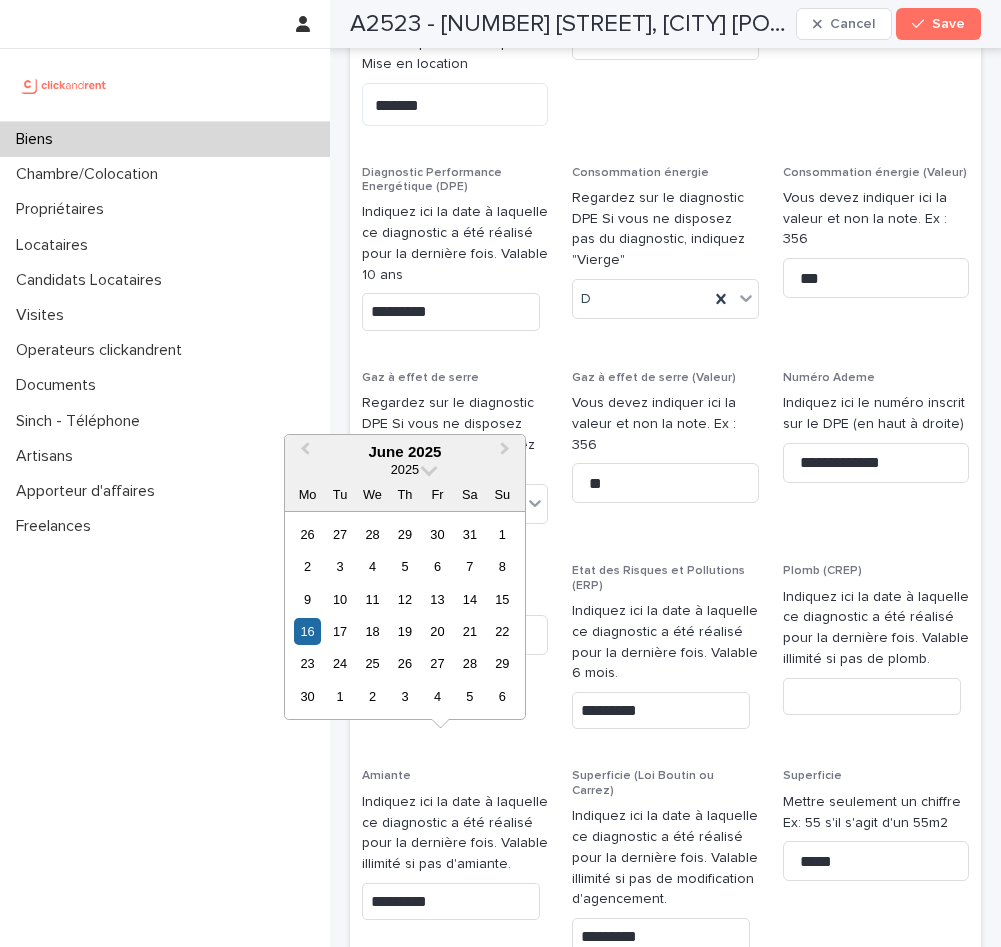 type on "*********" 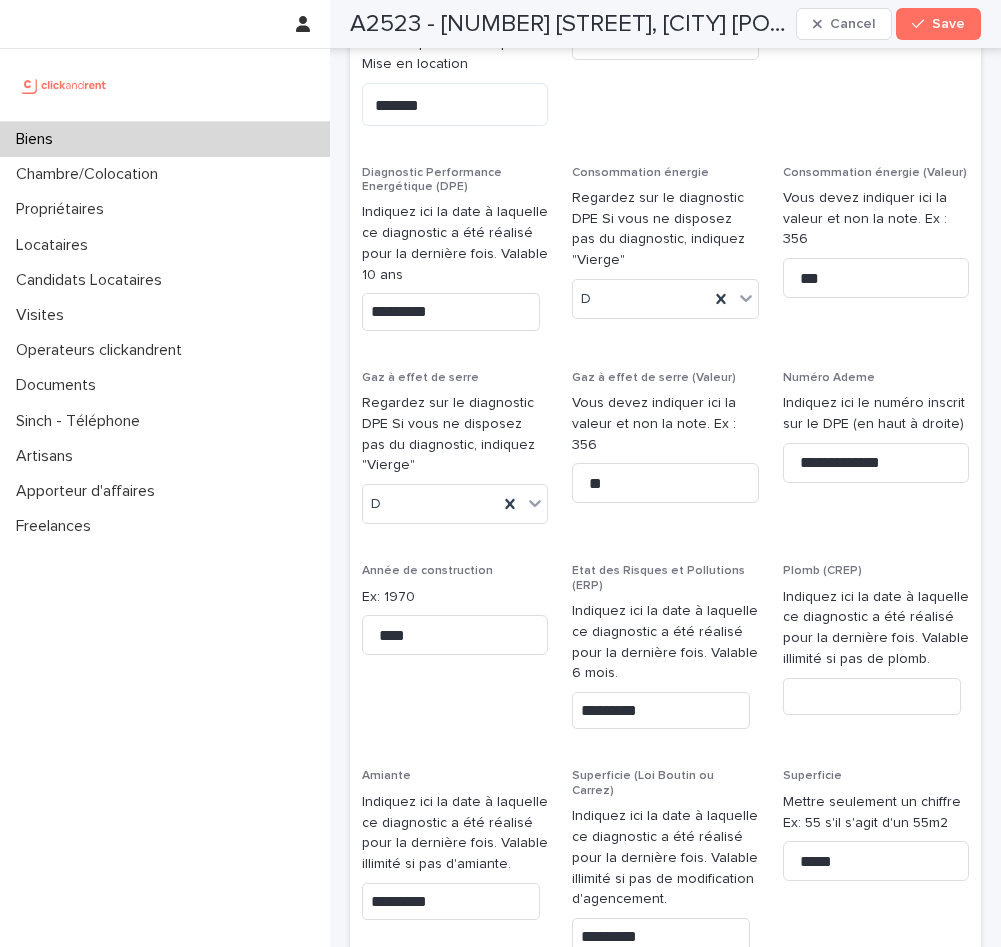 click on "Présence de gaz ? Select..." at bounding box center [665, 1096] 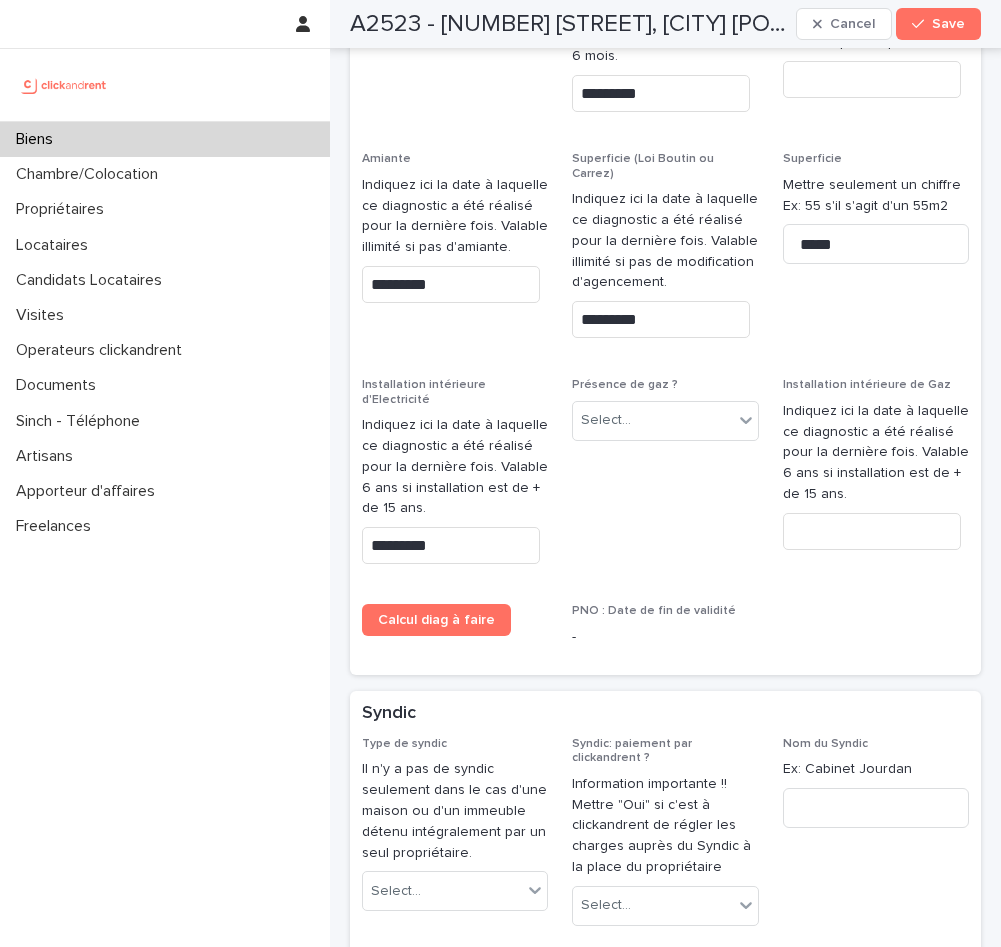 scroll, scrollTop: 11031, scrollLeft: 0, axis: vertical 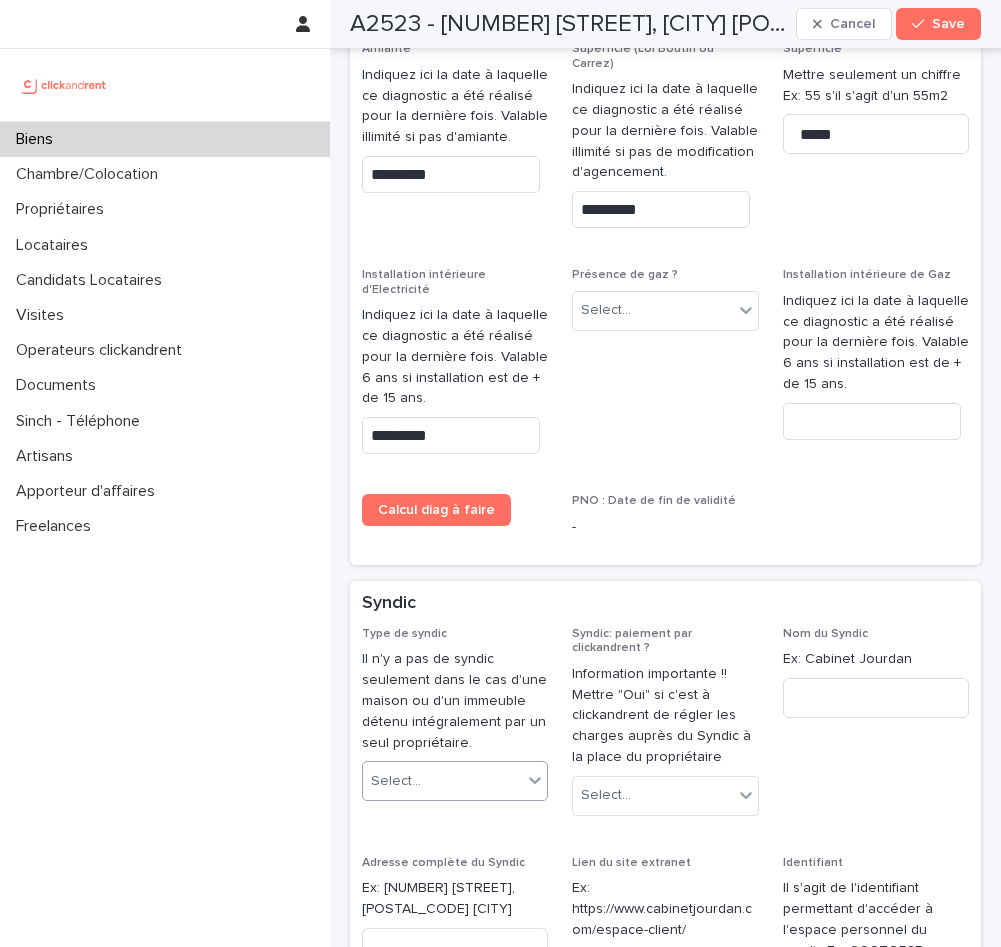 click on "Select..." at bounding box center (442, 781) 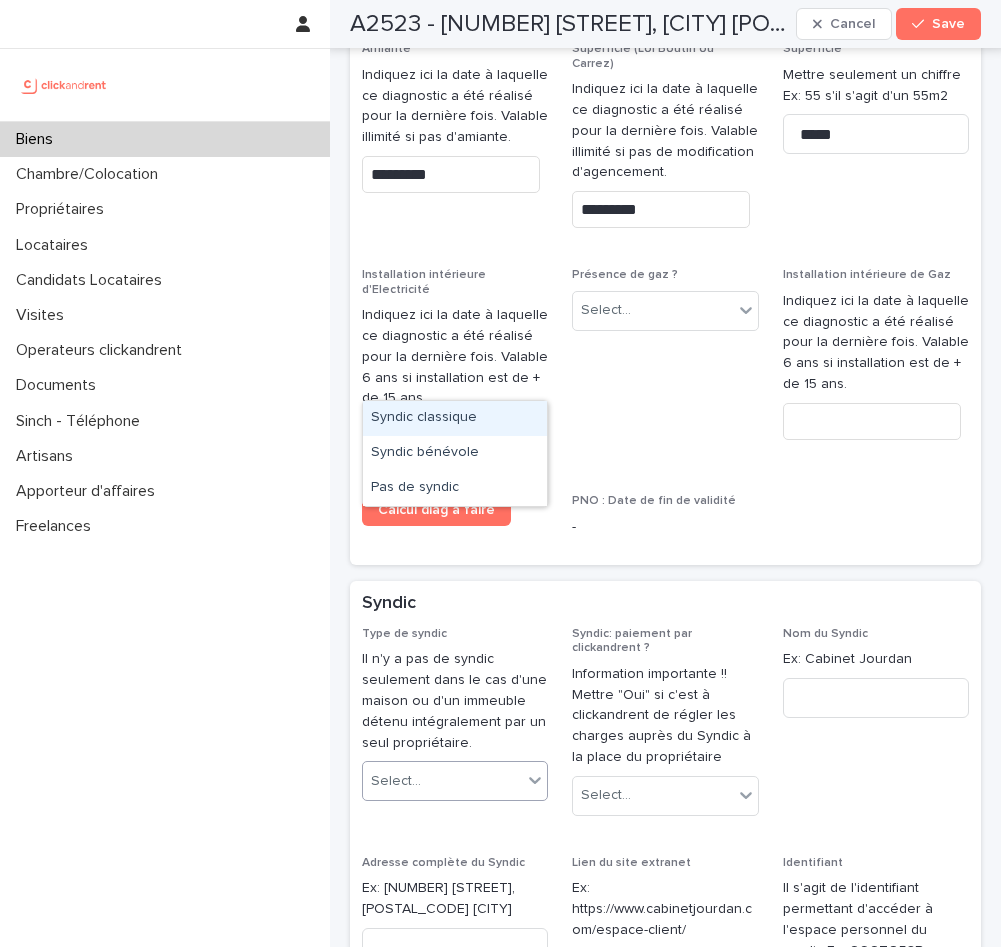 click on "Syndic classique" at bounding box center (455, 418) 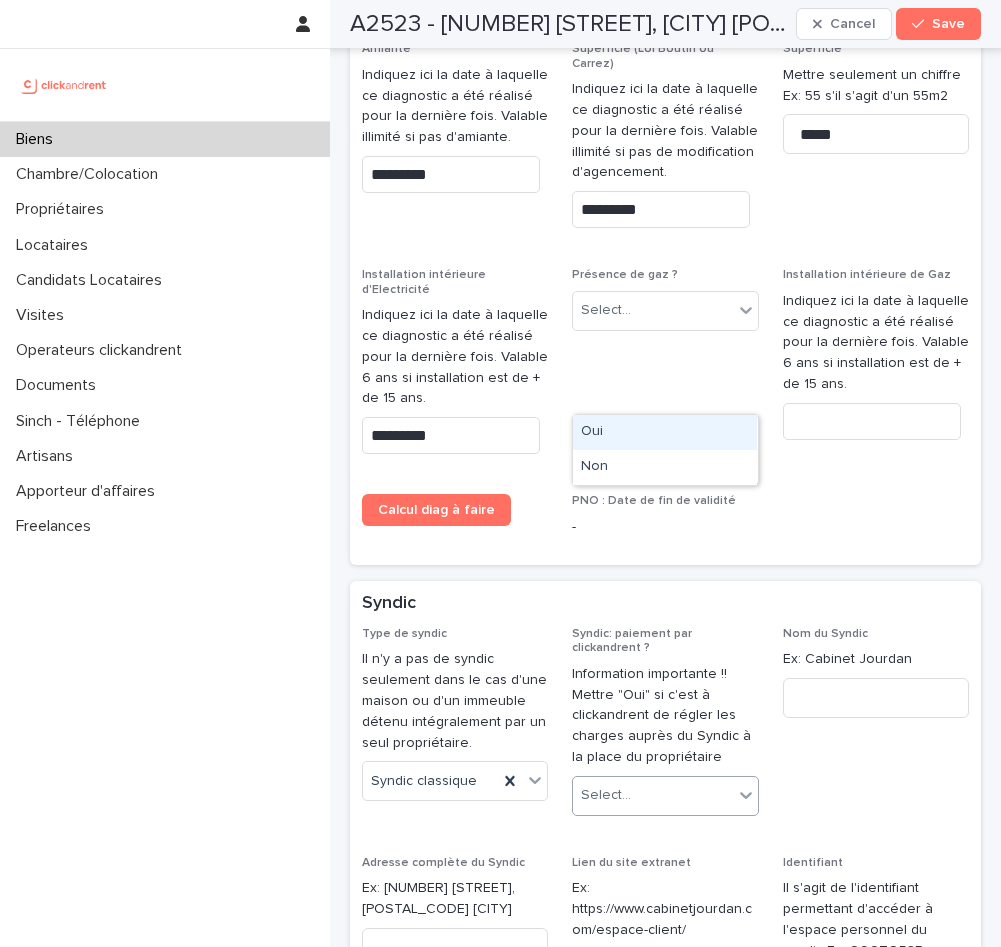 click on "Select..." at bounding box center [652, 795] 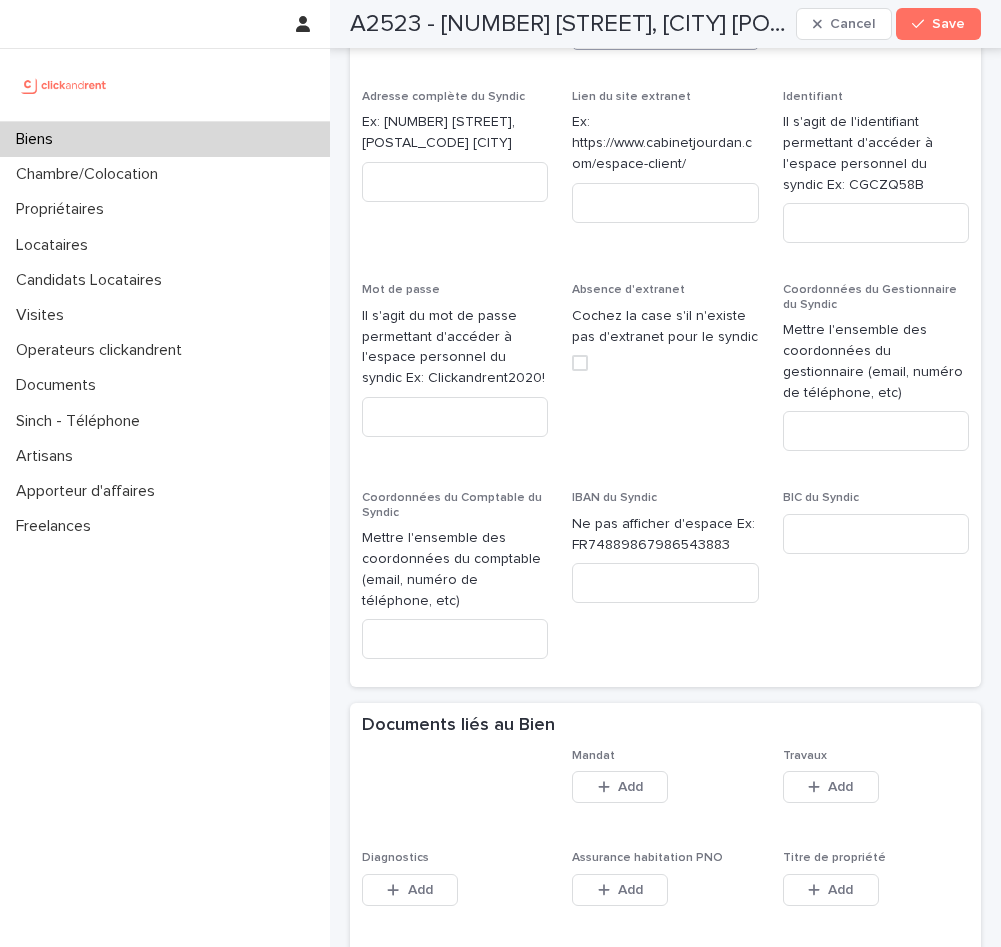 scroll, scrollTop: 11994, scrollLeft: 0, axis: vertical 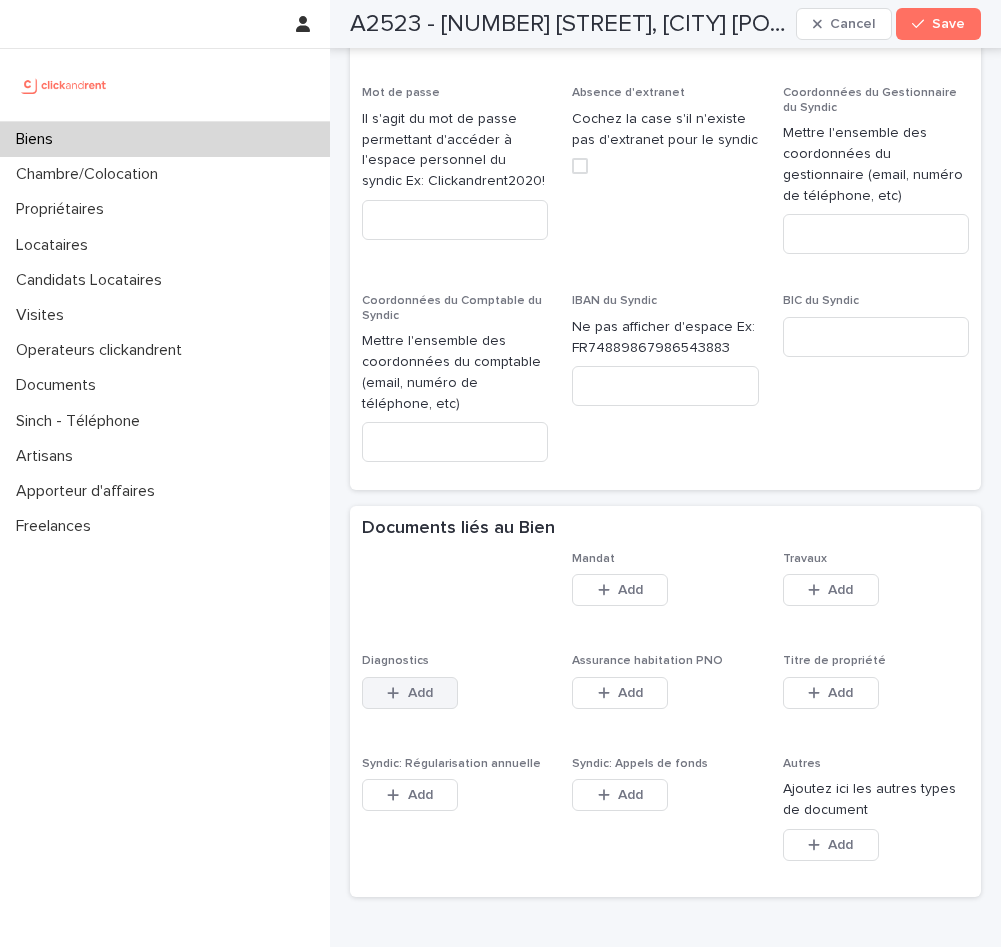 click on "Add" at bounding box center [420, 693] 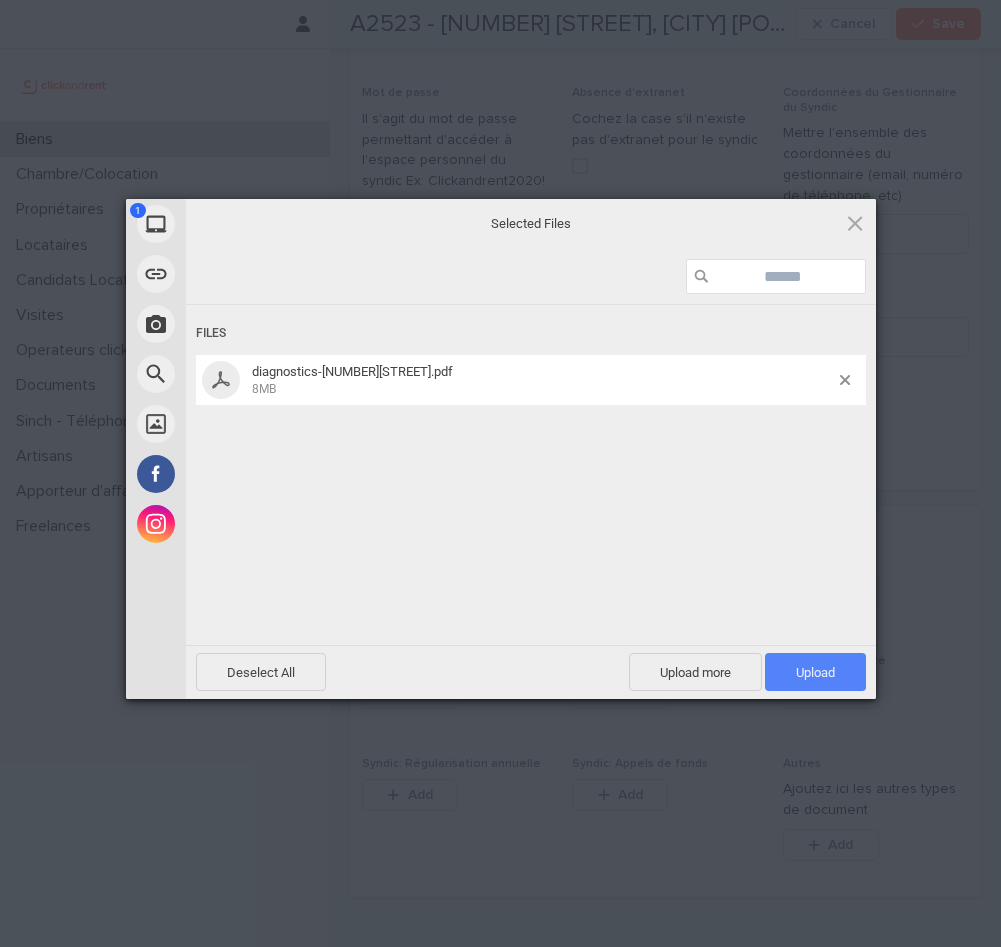 click on "Upload
1" at bounding box center (815, 672) 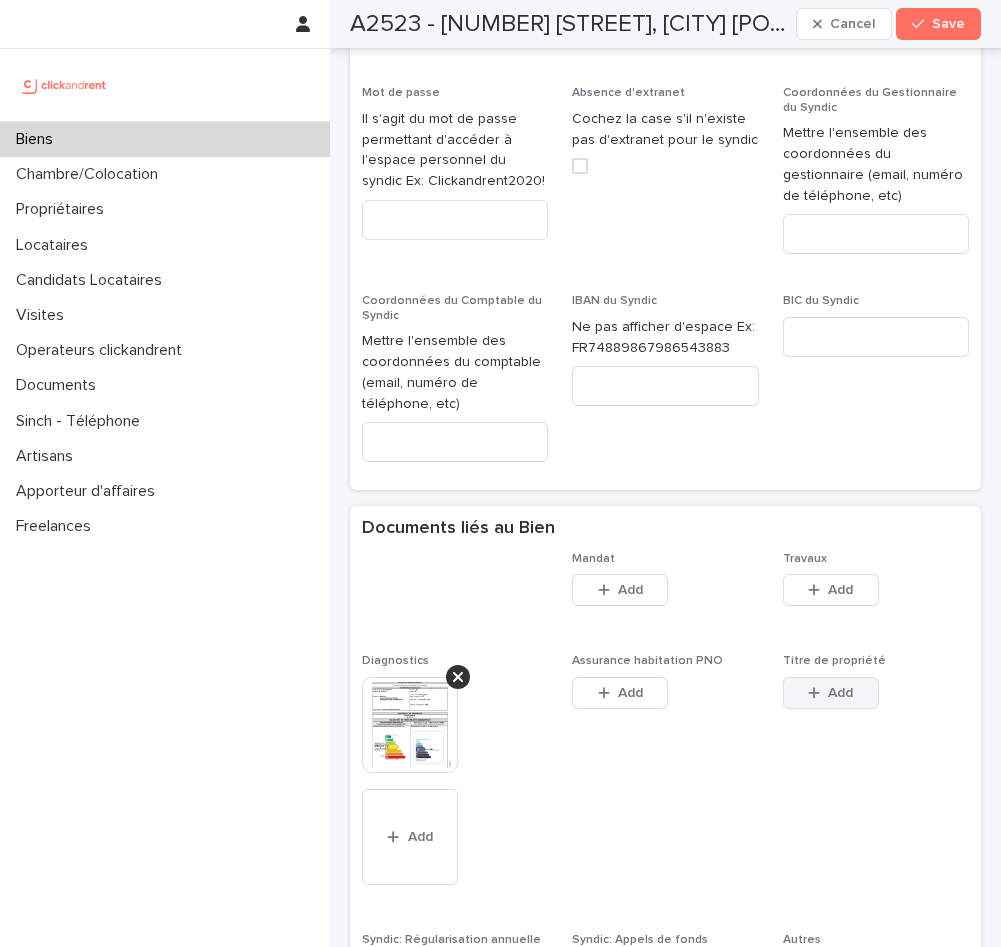 click 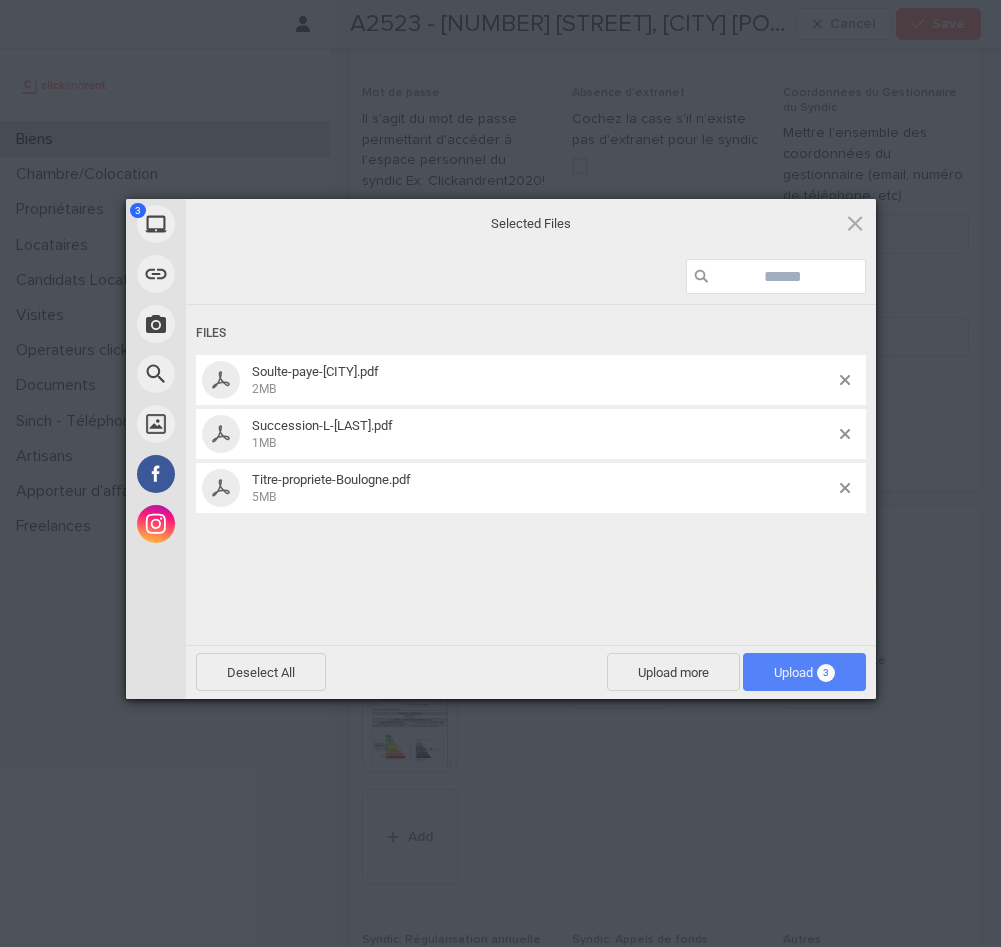 click on "Upload
3" at bounding box center (804, 672) 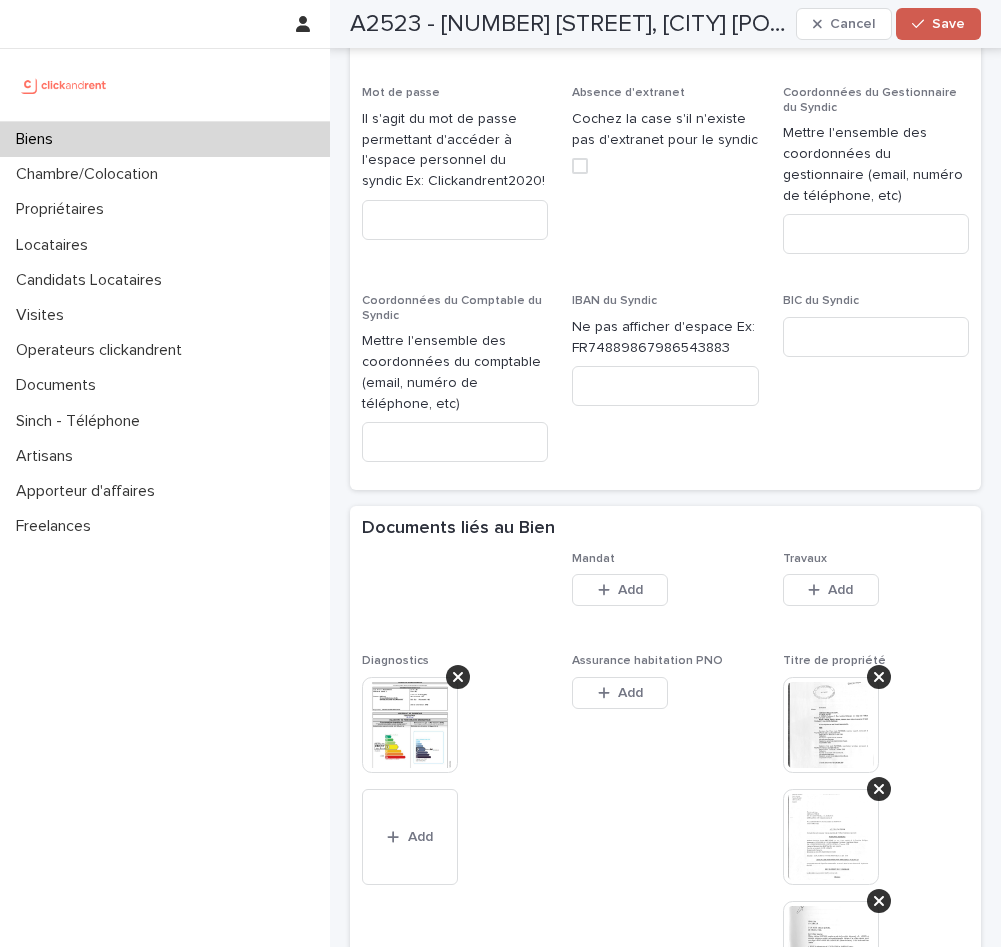 click on "Save" at bounding box center (938, 24) 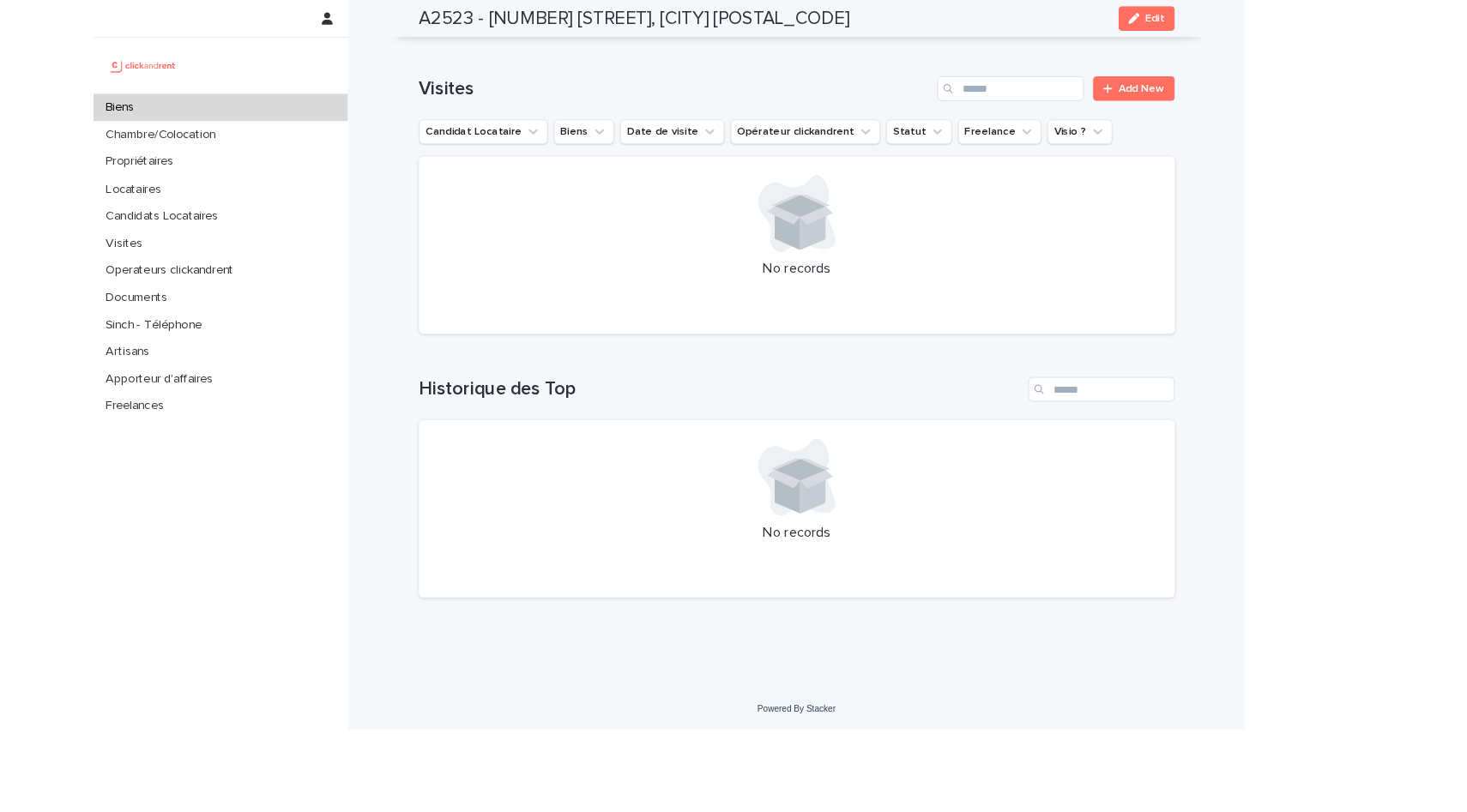 scroll, scrollTop: 5456, scrollLeft: 0, axis: vertical 